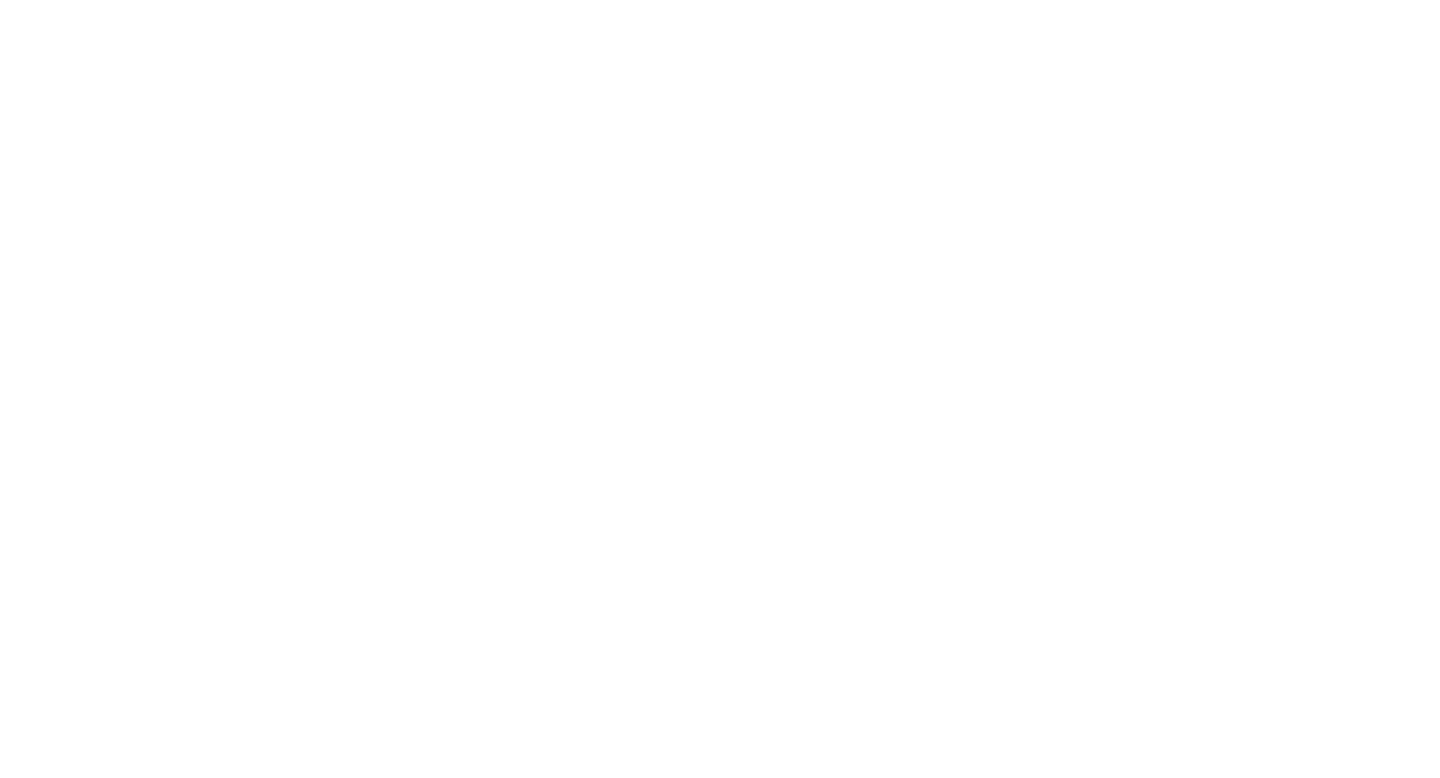 scroll, scrollTop: 0, scrollLeft: 0, axis: both 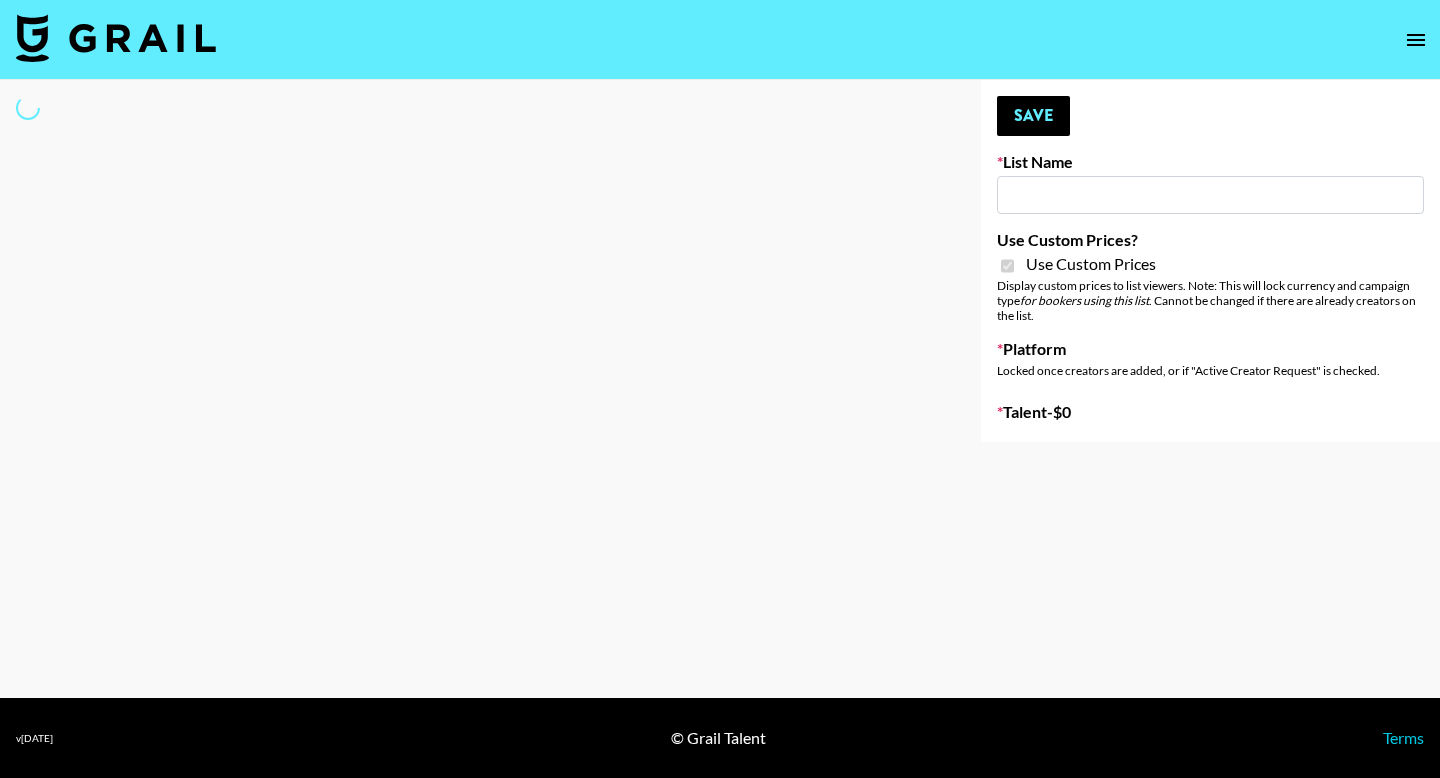 type on "relume.io" 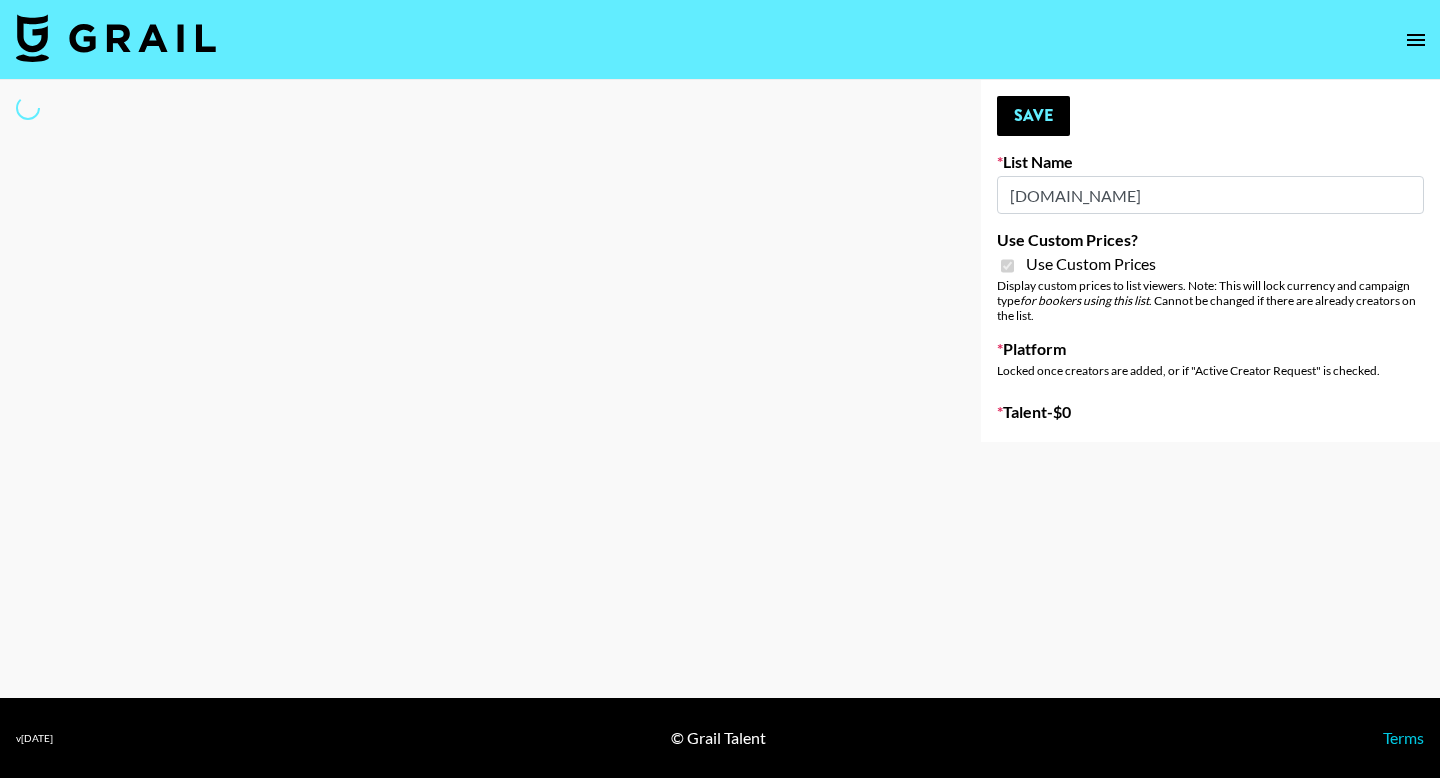 select on "Brand" 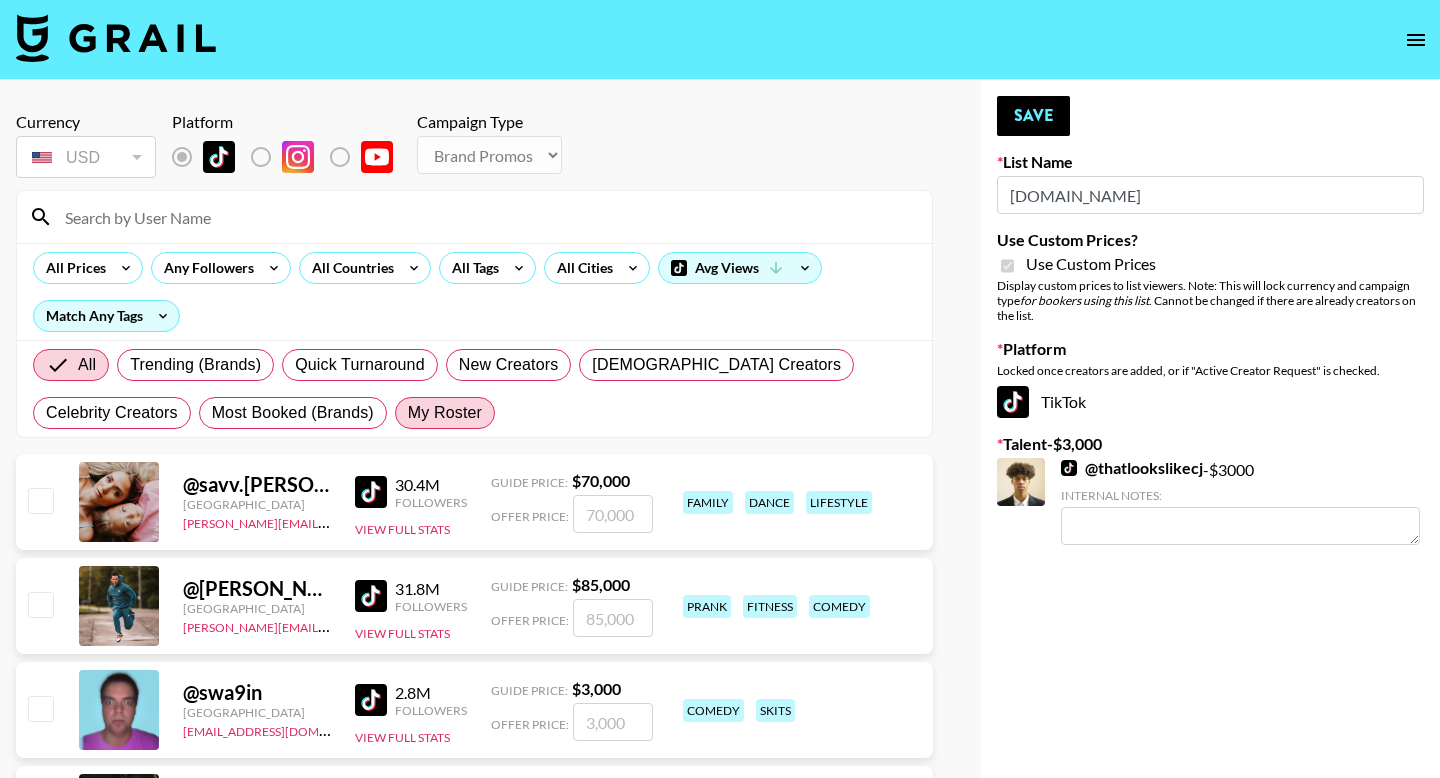 click on "My Roster" at bounding box center [445, 413] 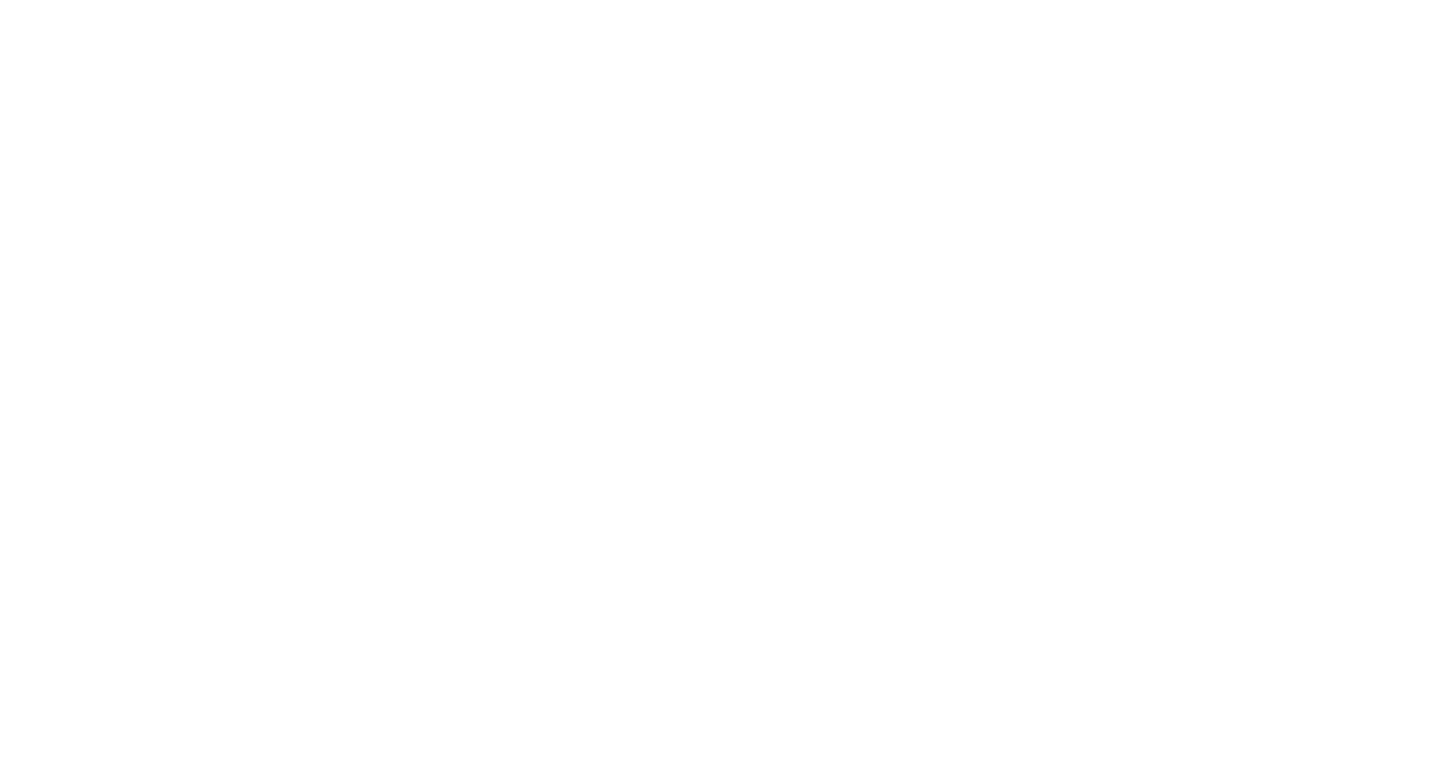scroll, scrollTop: 0, scrollLeft: 0, axis: both 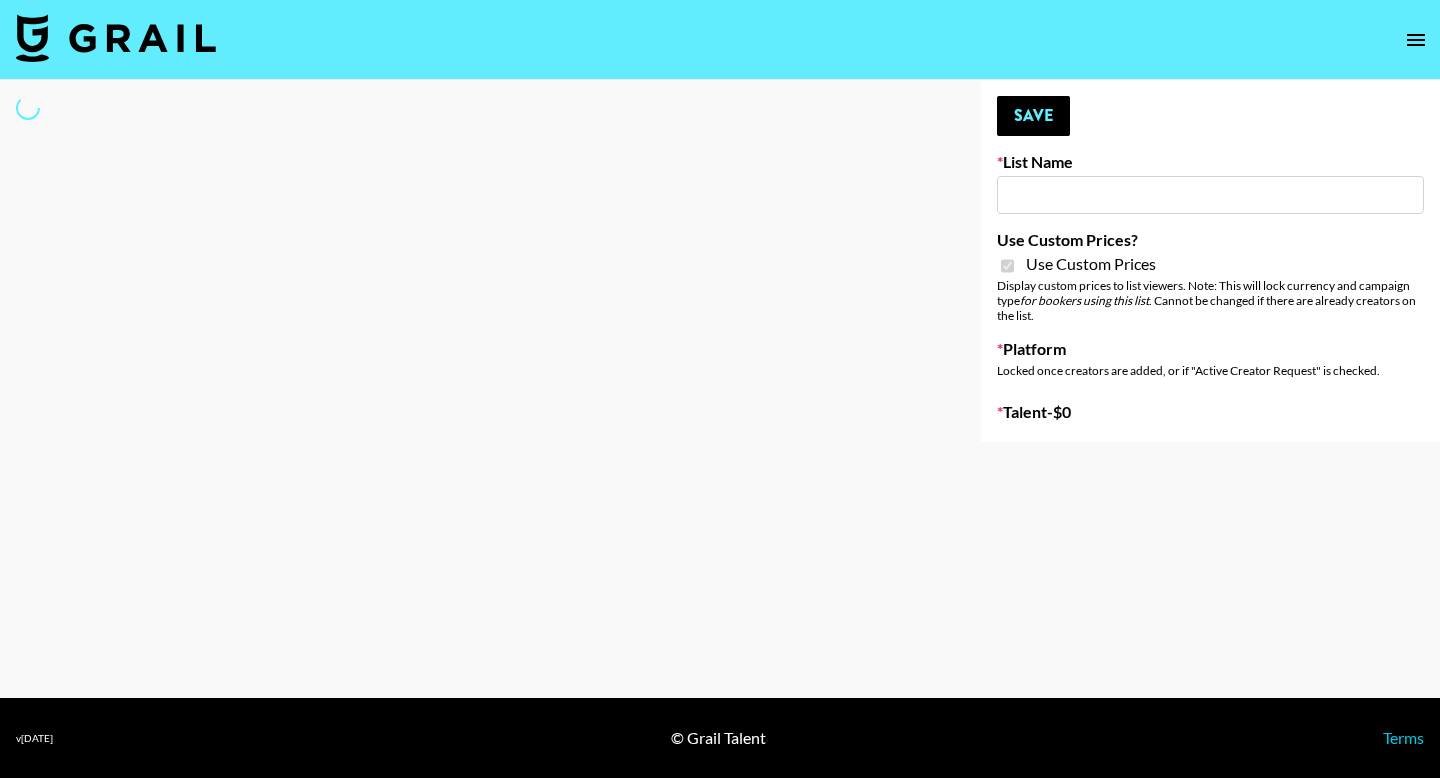 select on "Brand" 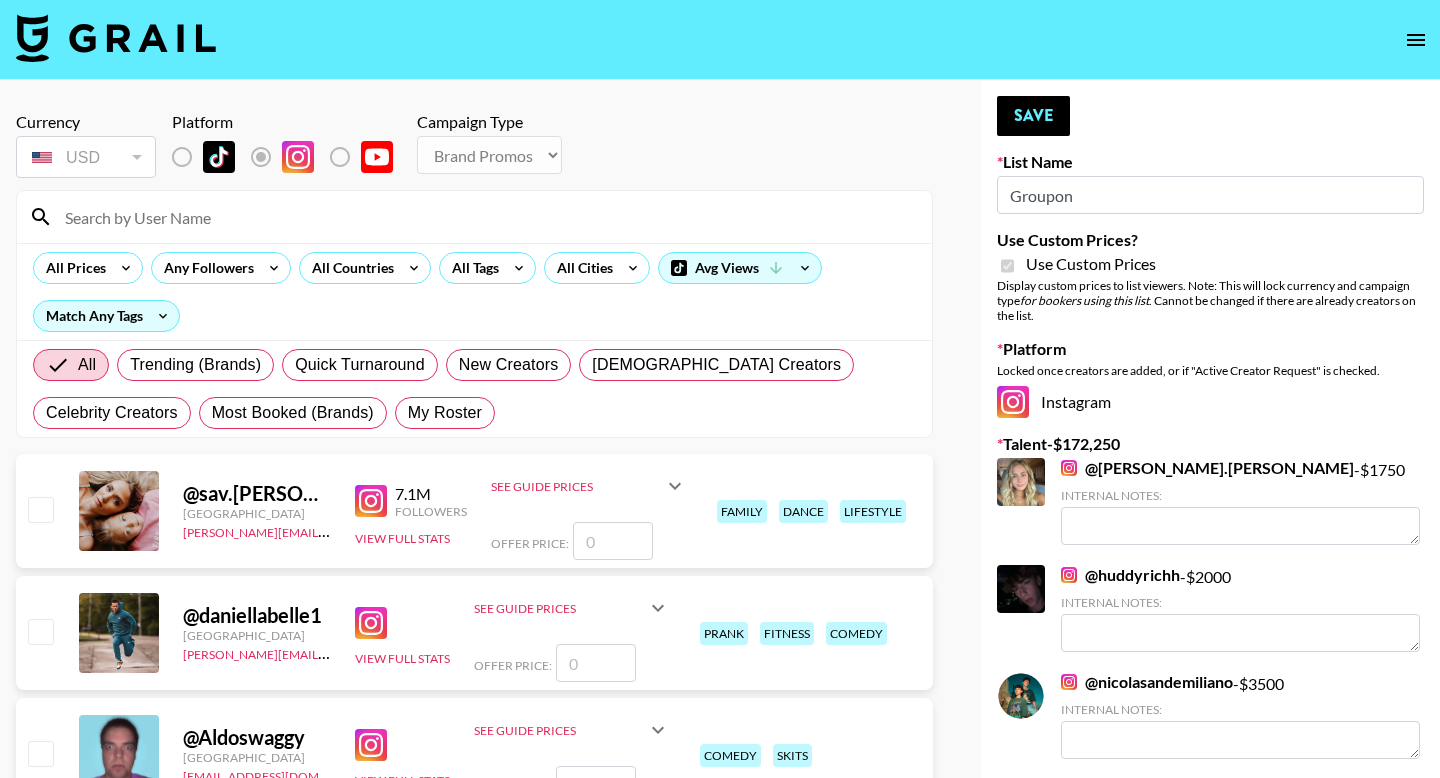 type on "Groupon" 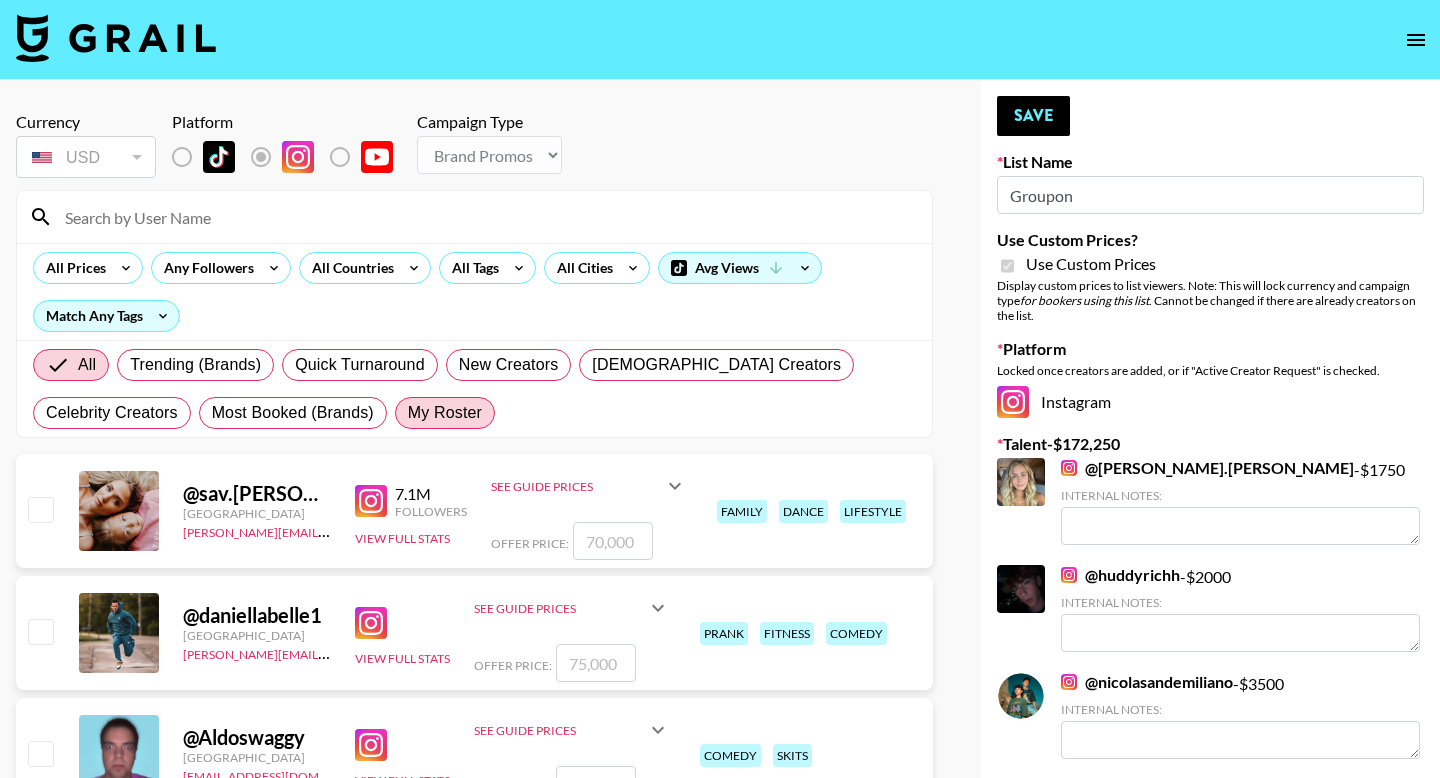 click on "My Roster" at bounding box center [445, 413] 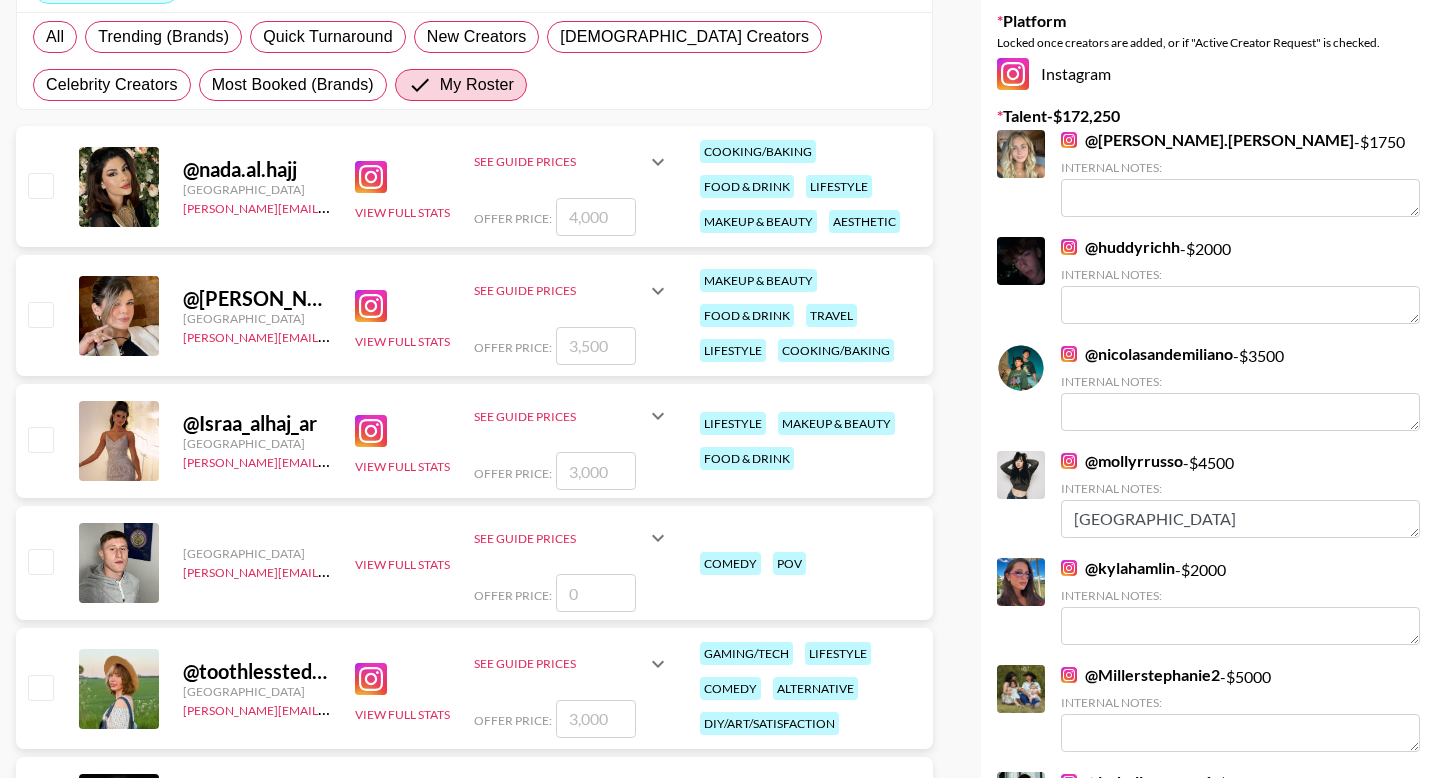scroll, scrollTop: 223, scrollLeft: 0, axis: vertical 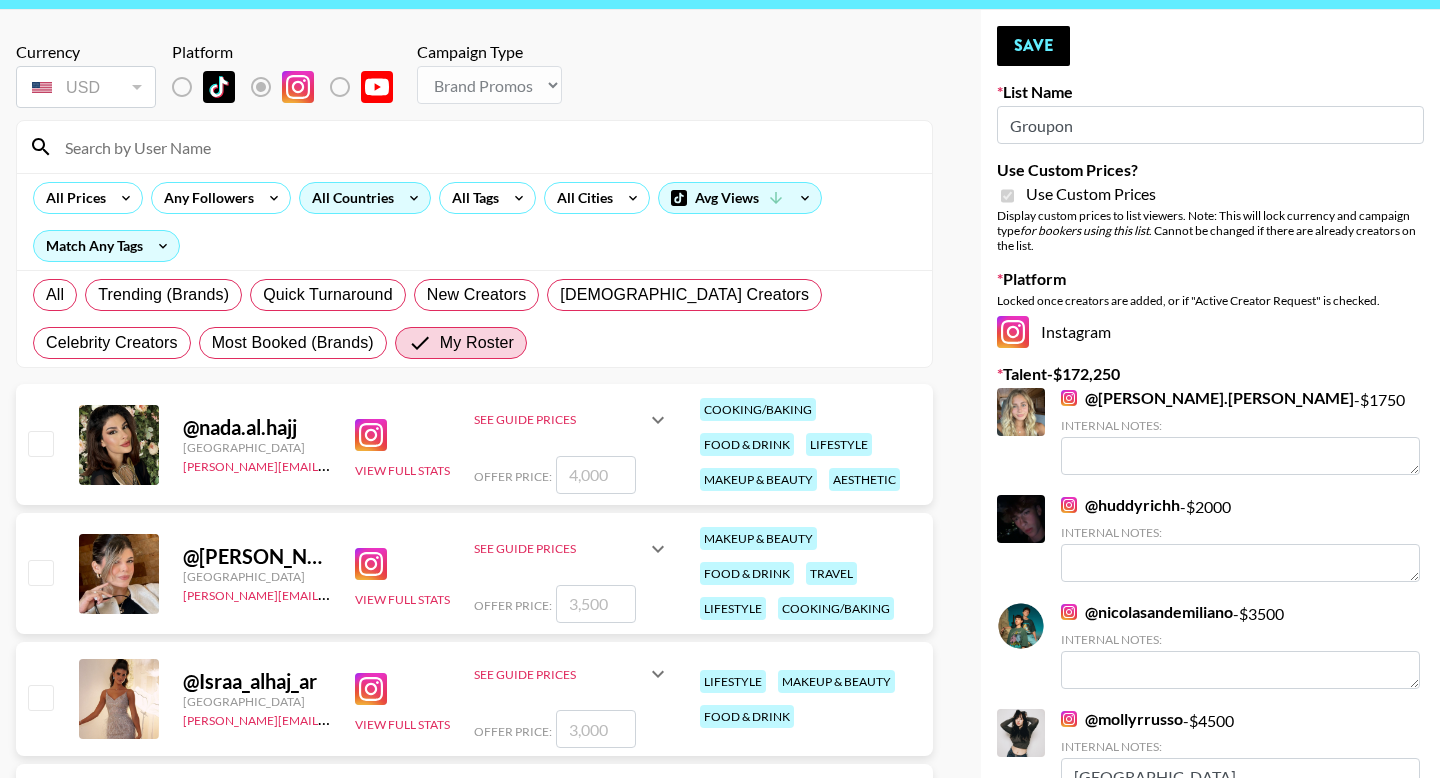 click on "All Countries" at bounding box center [349, 198] 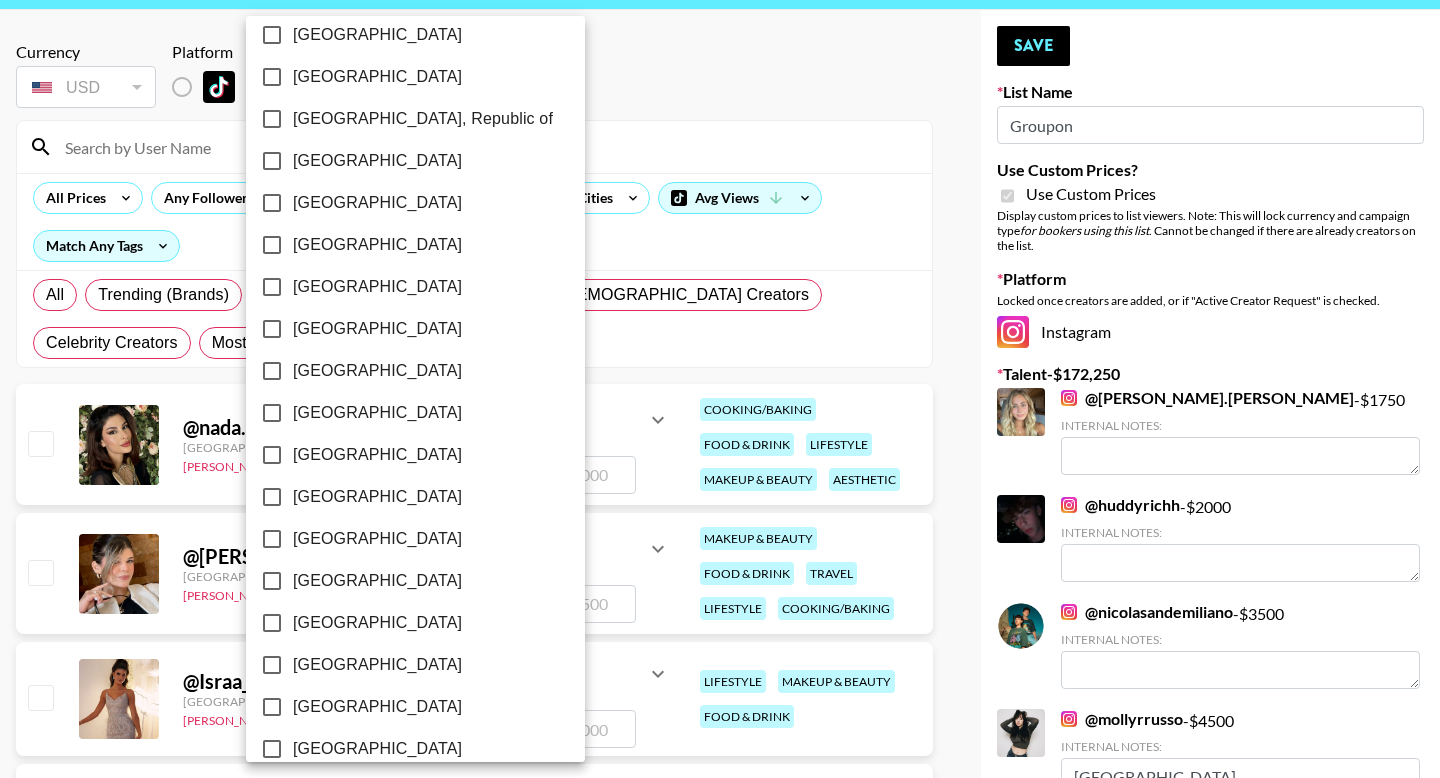 scroll, scrollTop: 1554, scrollLeft: 0, axis: vertical 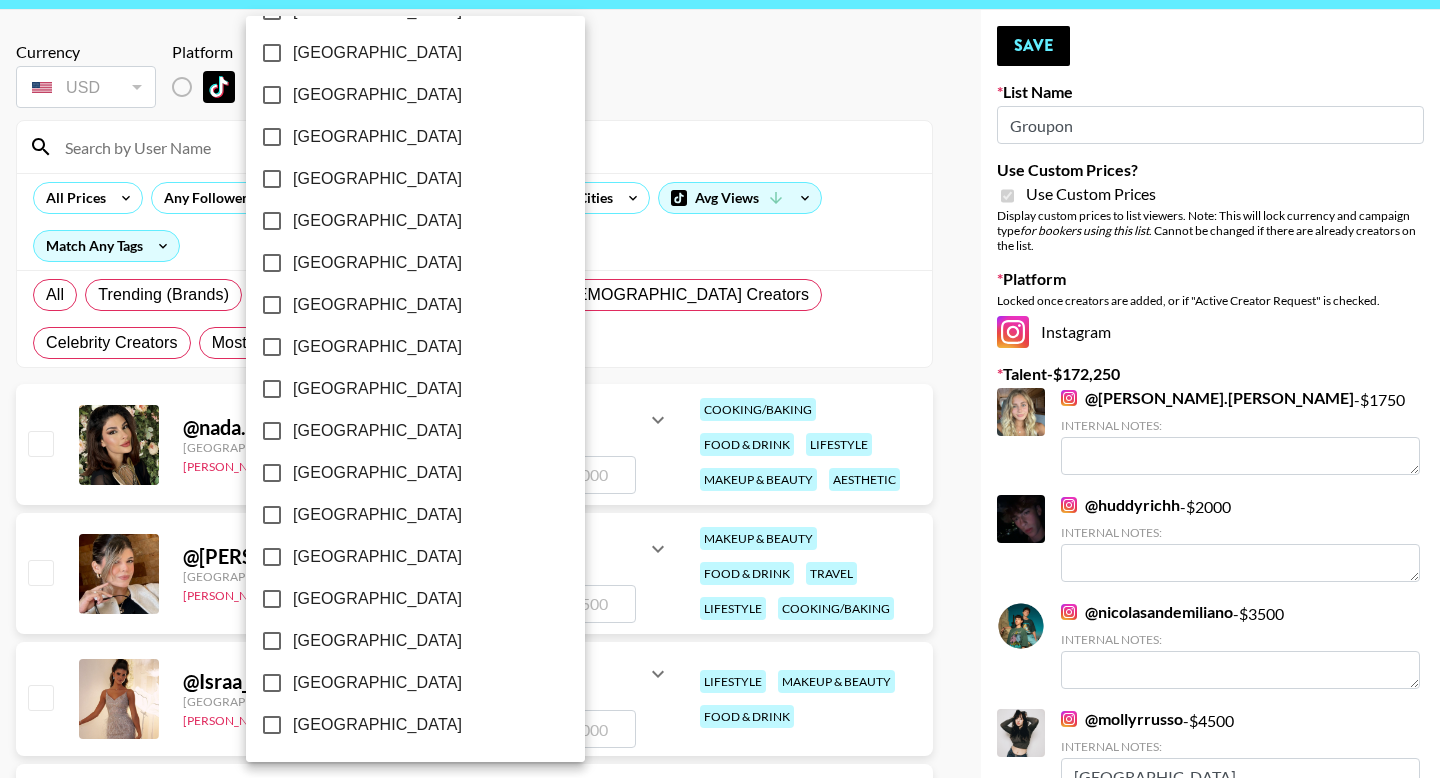 click on "[GEOGRAPHIC_DATA]" at bounding box center [377, 683] 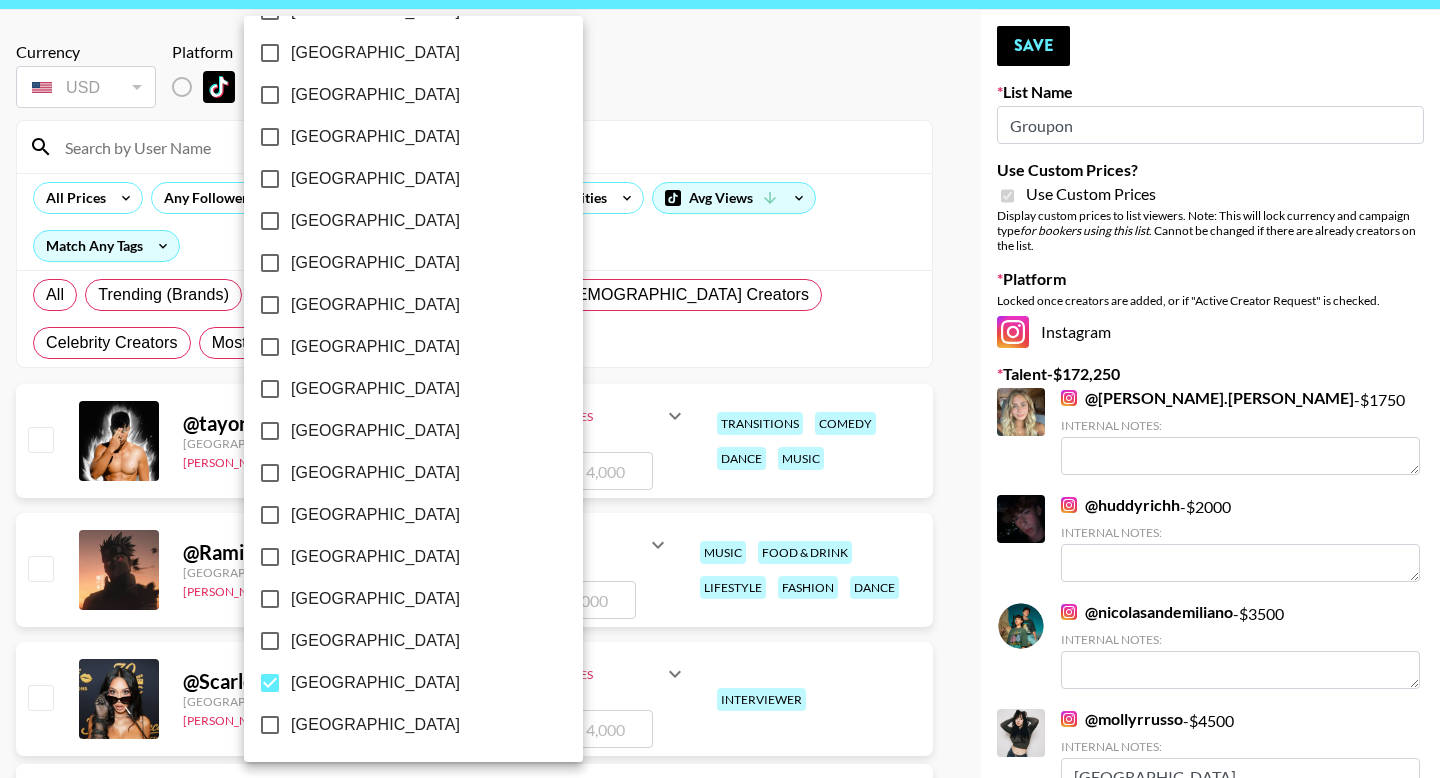 click at bounding box center (720, 389) 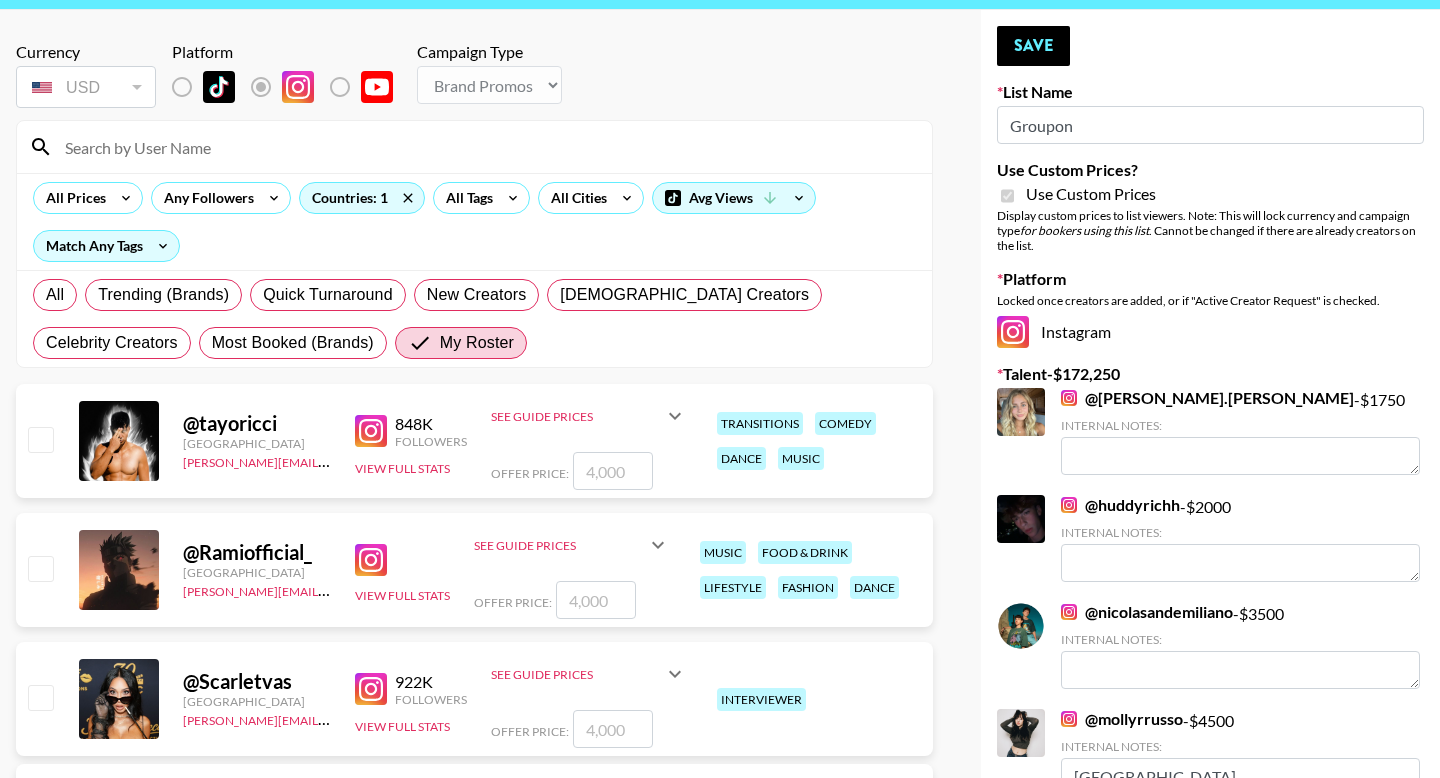 click at bounding box center [40, 439] 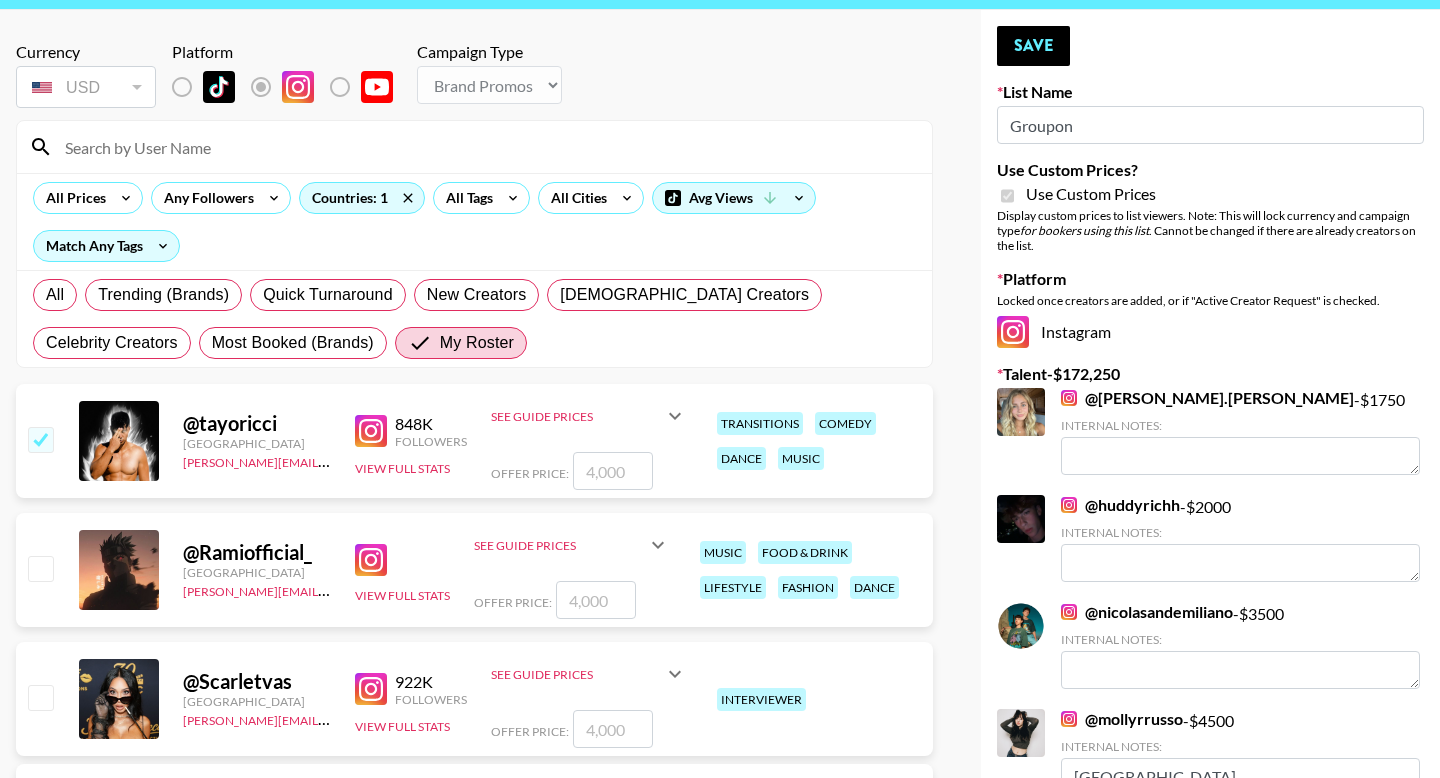 checkbox on "true" 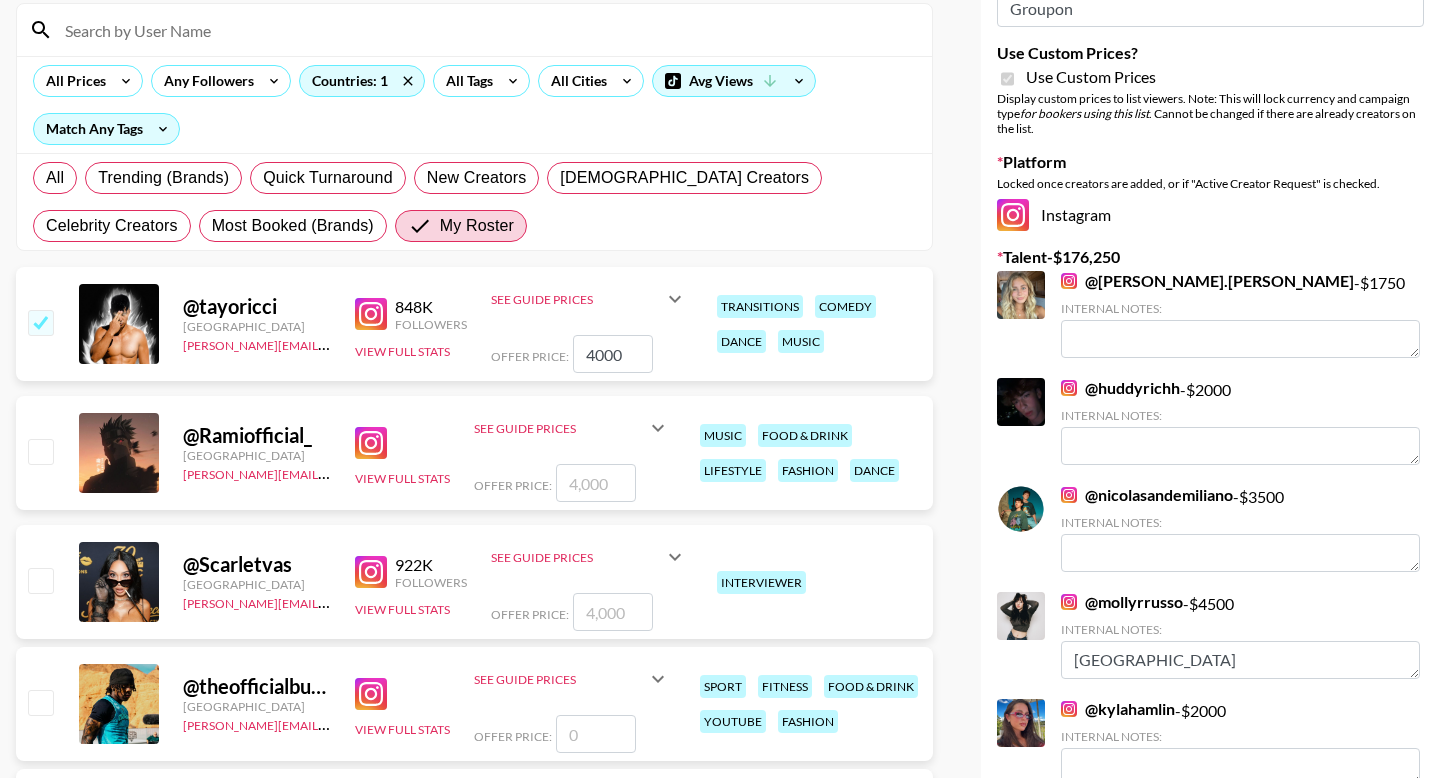 scroll, scrollTop: 226, scrollLeft: 0, axis: vertical 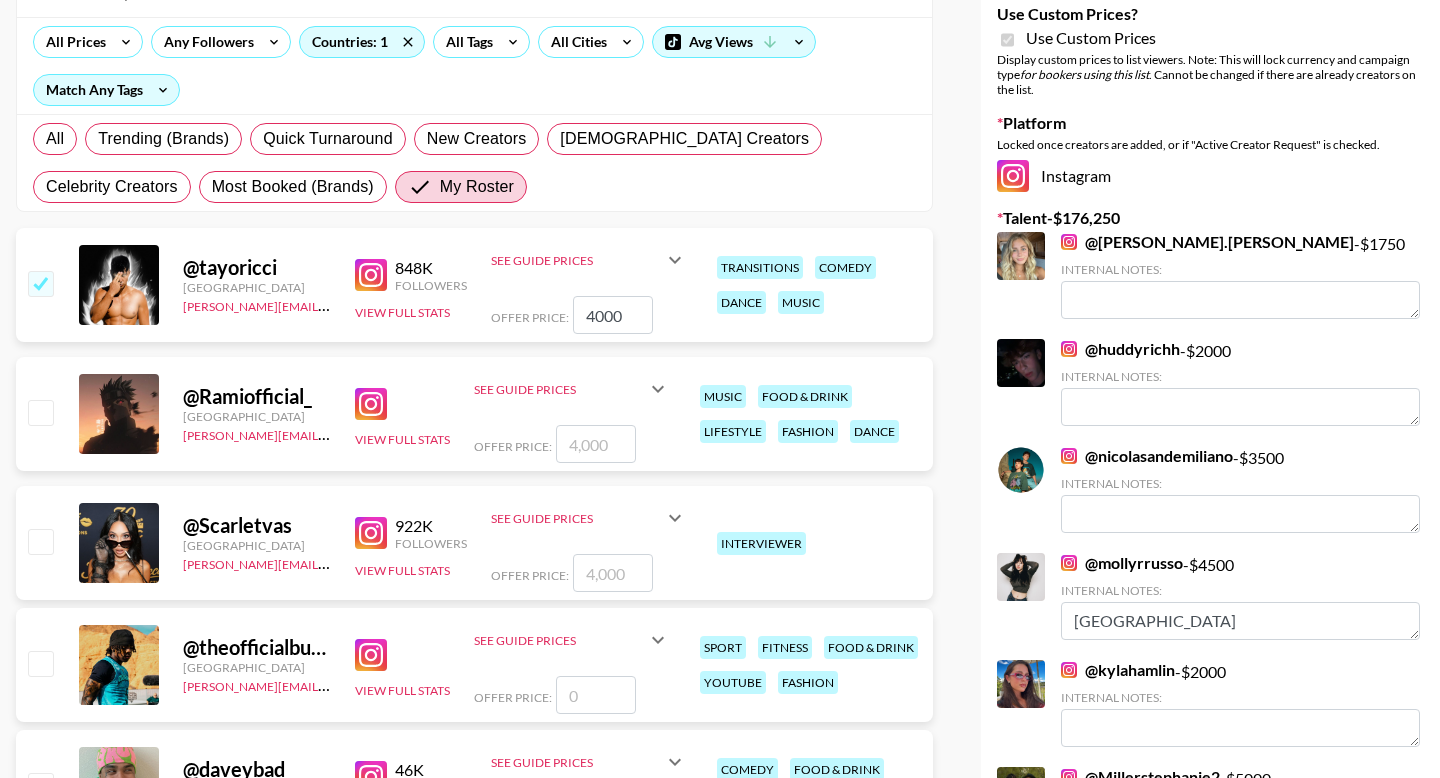 click at bounding box center (40, 412) 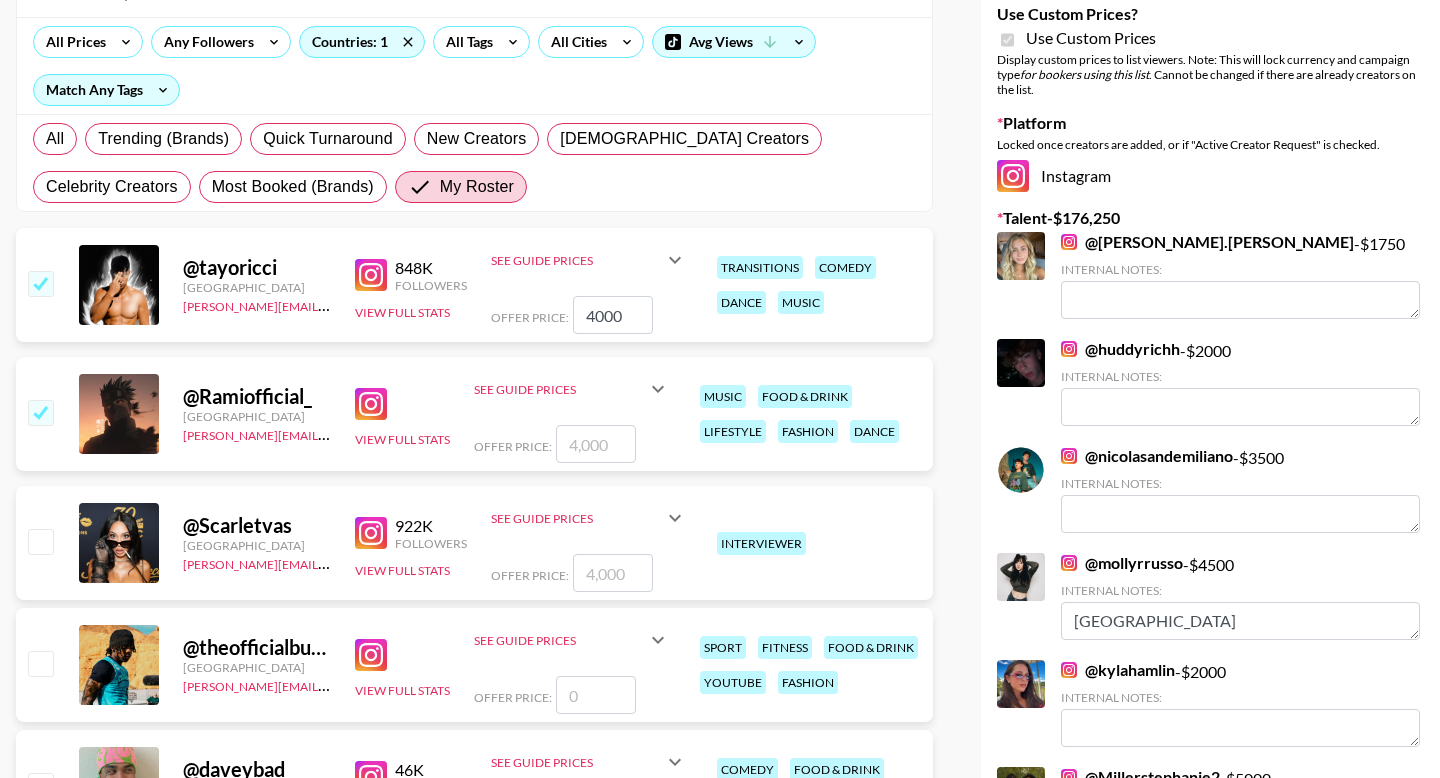 checkbox on "true" 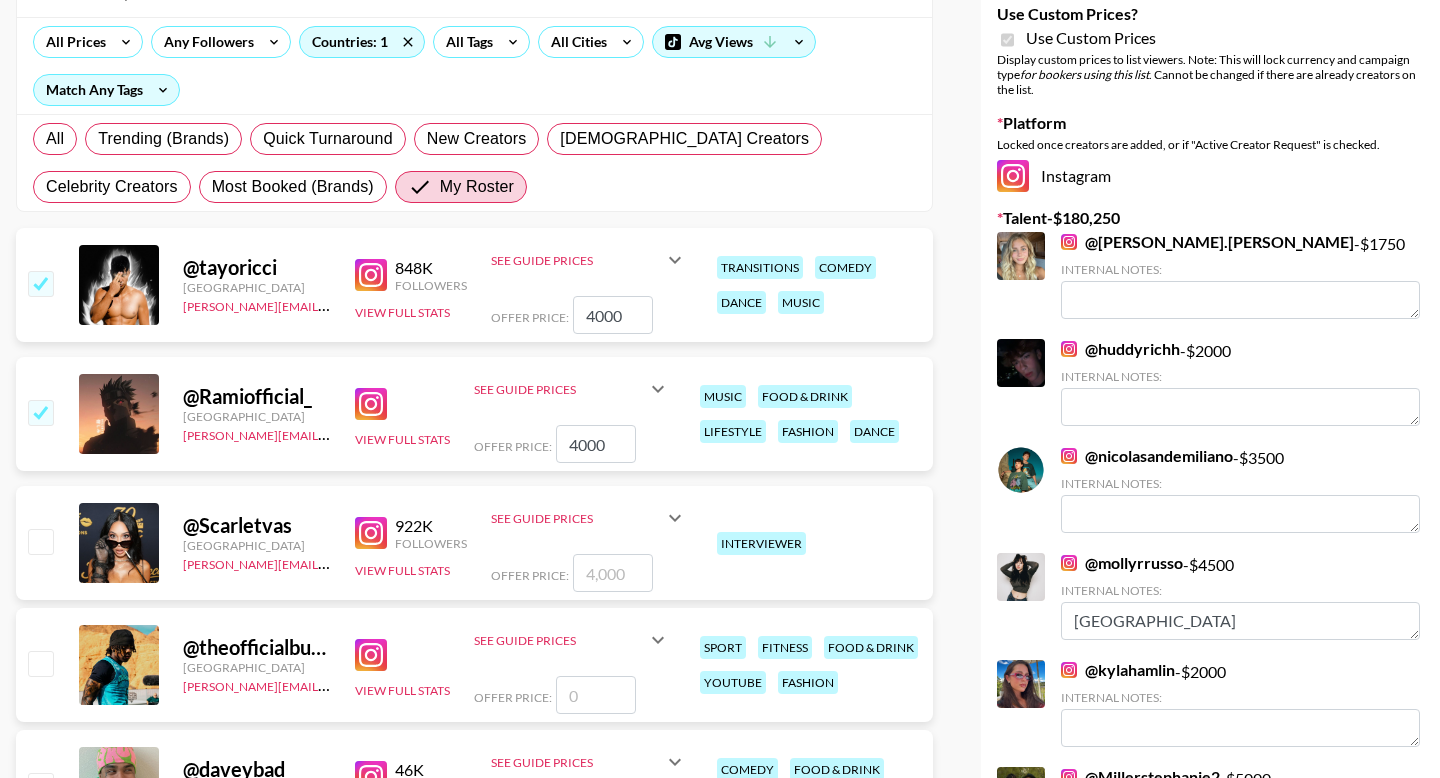 click on "4000" at bounding box center [596, 444] 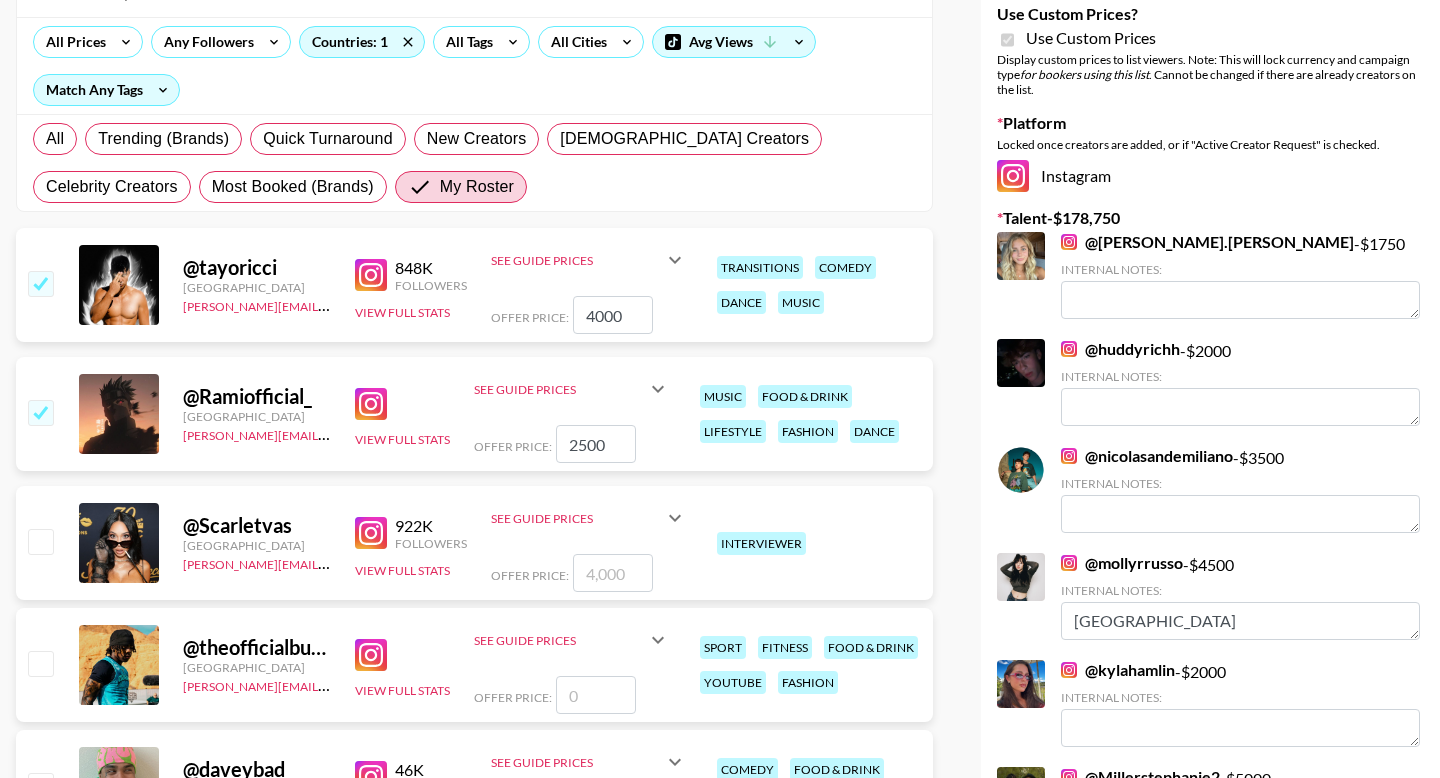 type on "2500" 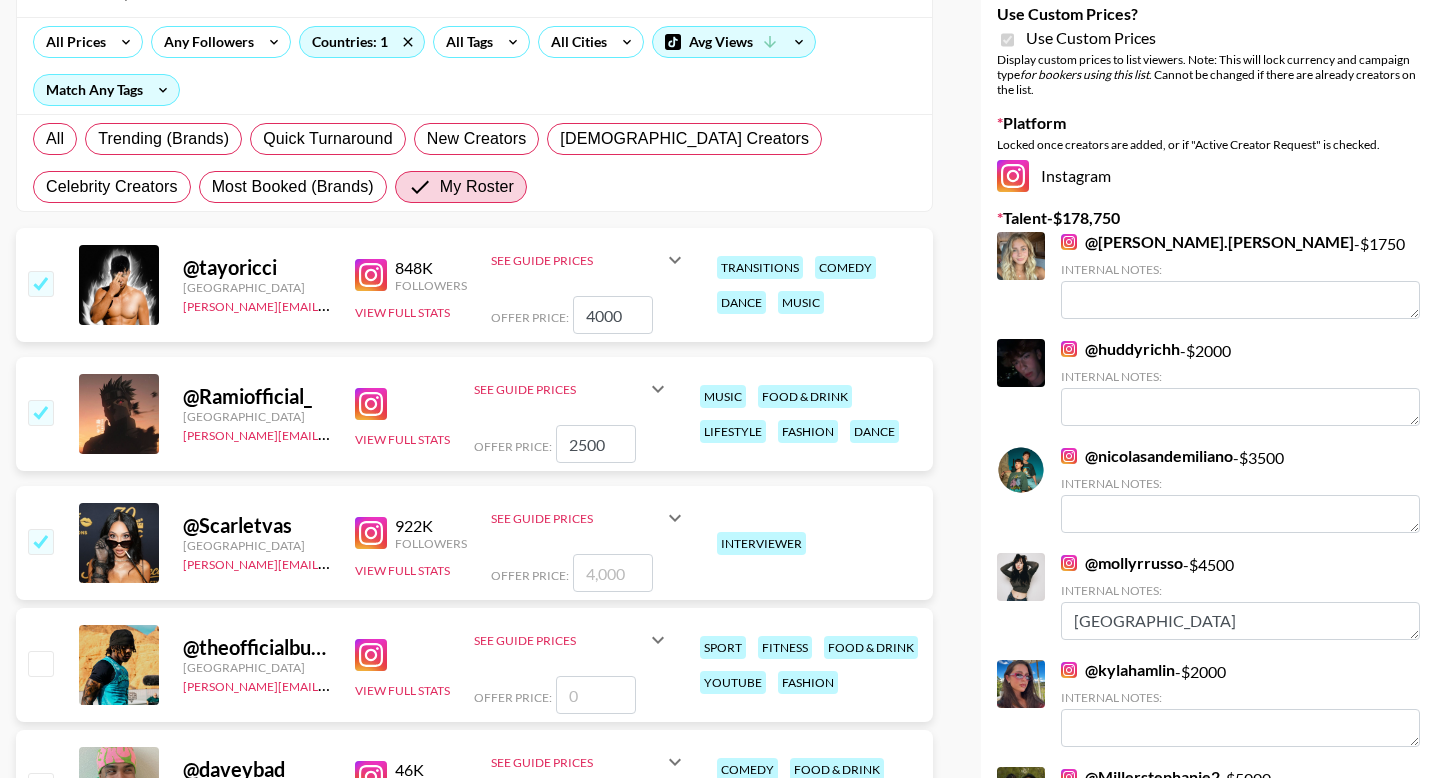 checkbox on "true" 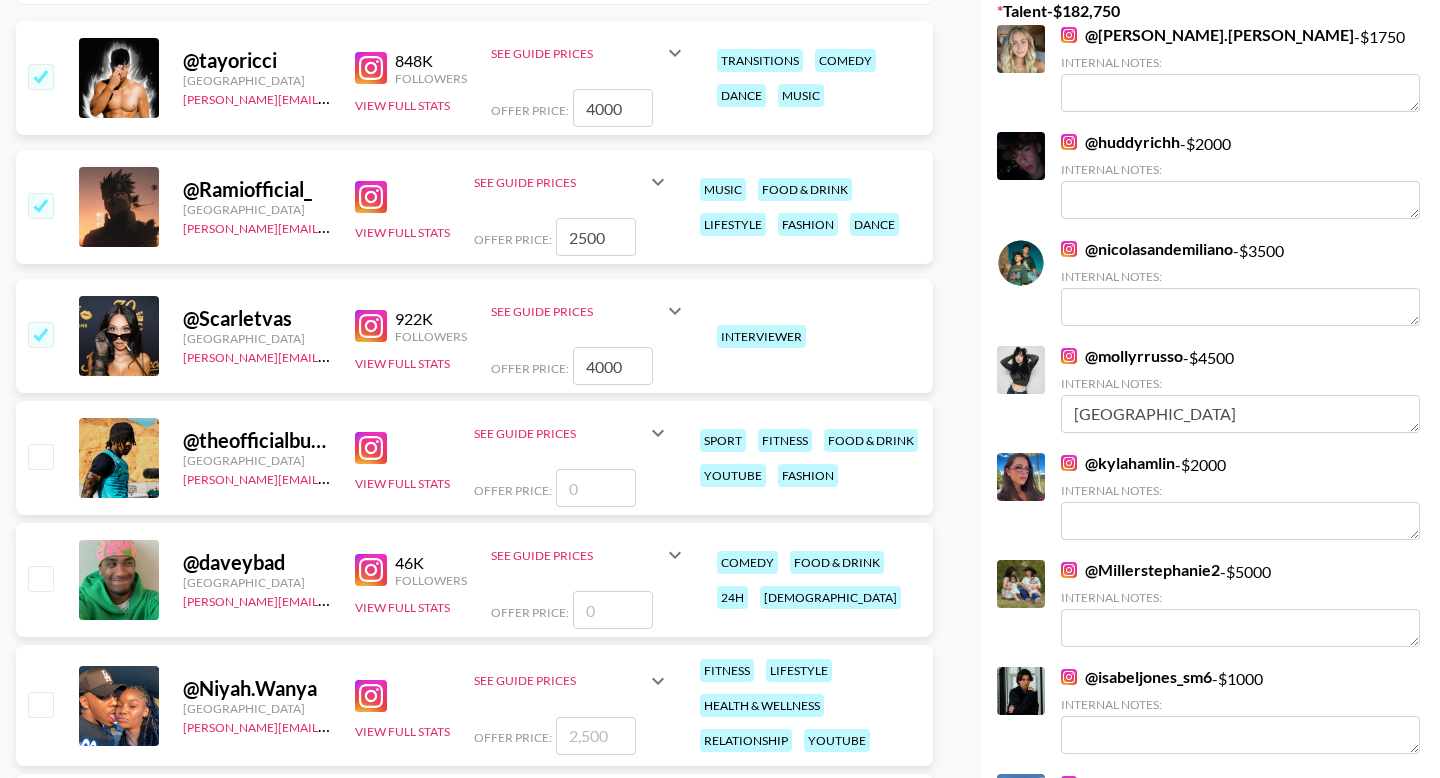 scroll, scrollTop: 479, scrollLeft: 0, axis: vertical 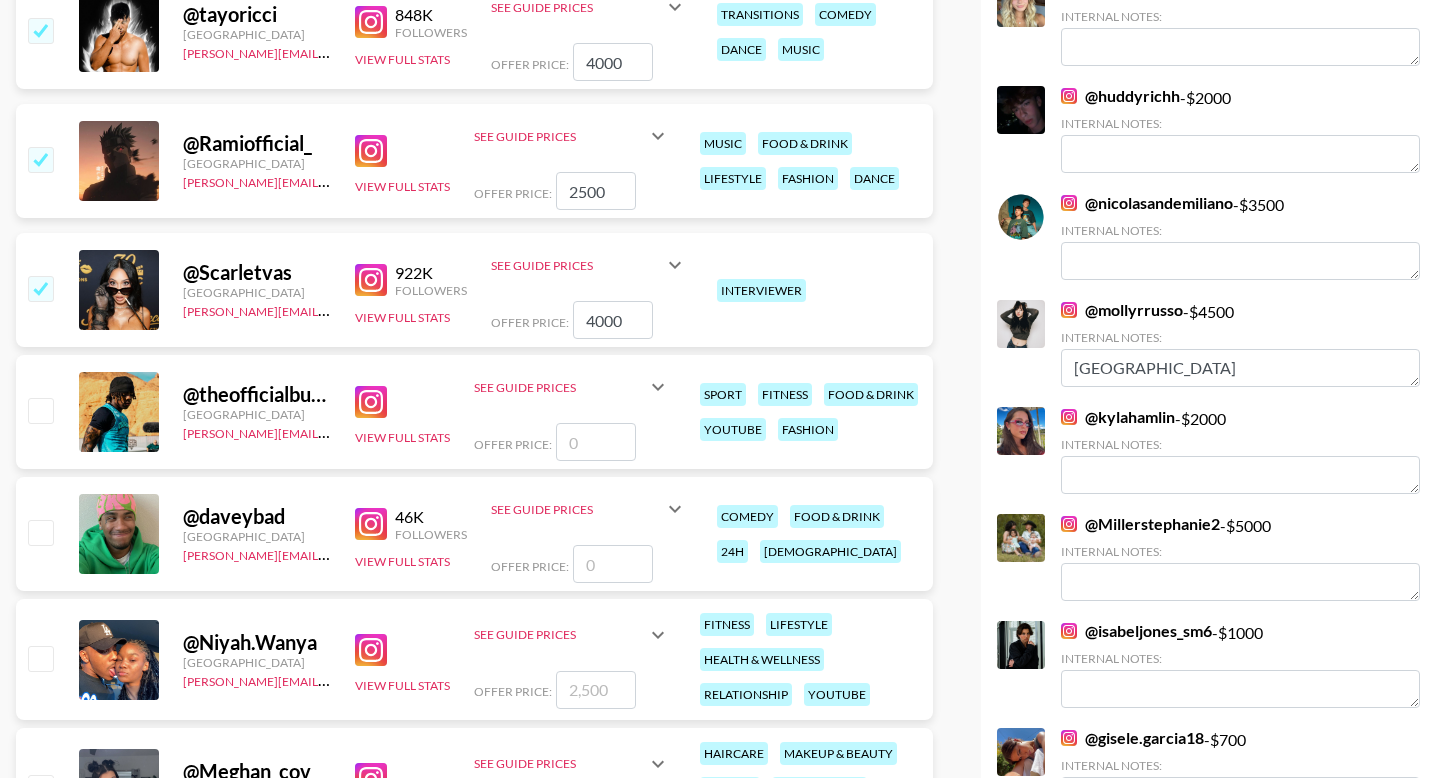 click at bounding box center (40, 532) 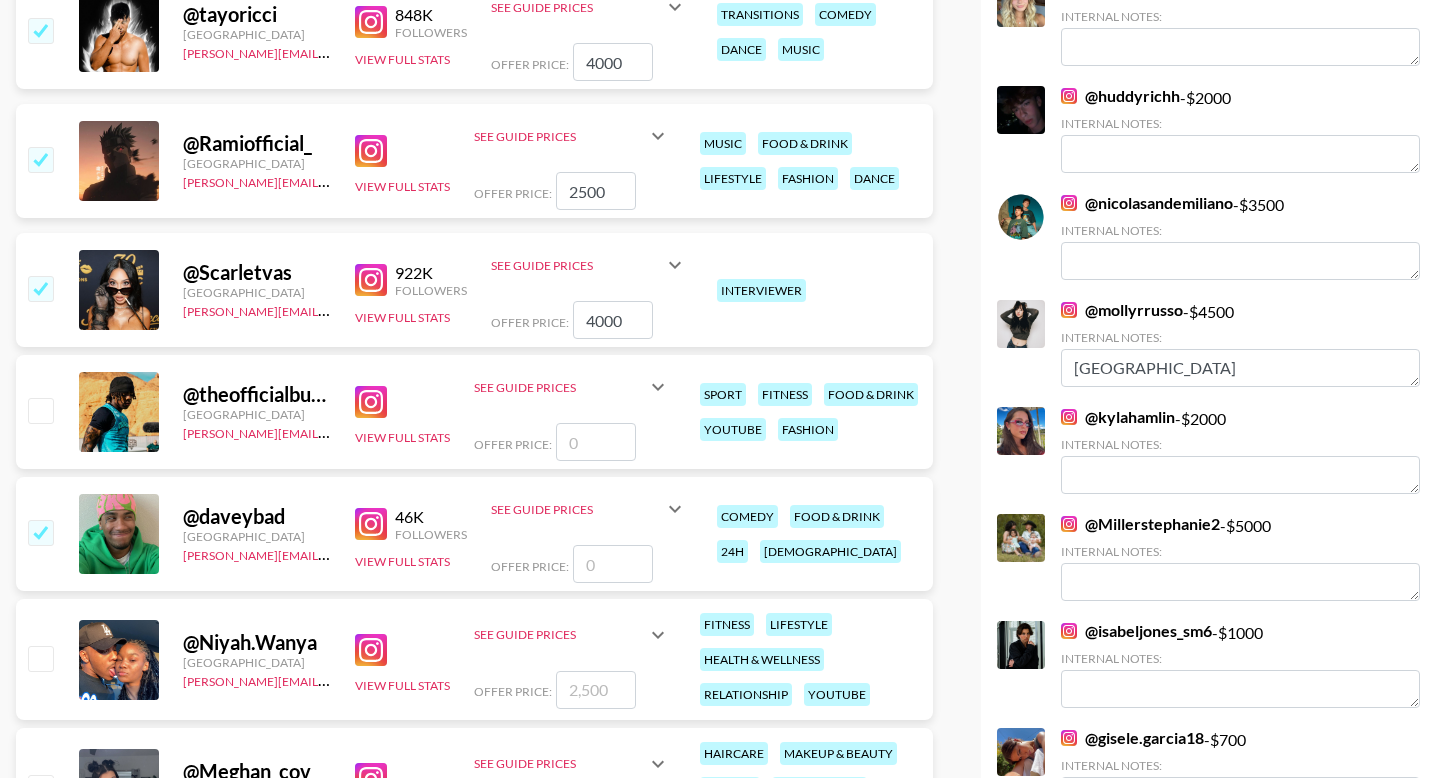 type on "1" 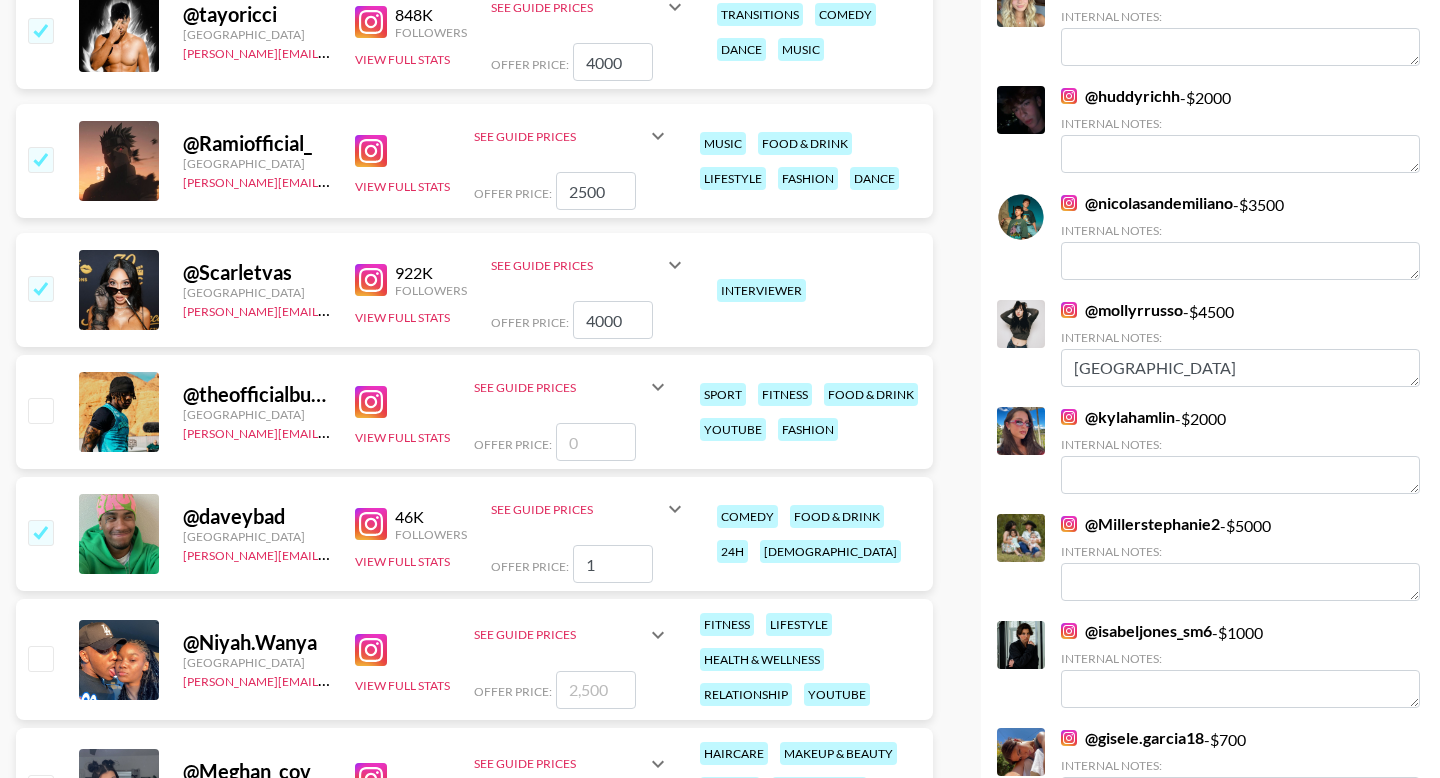 checkbox on "false" 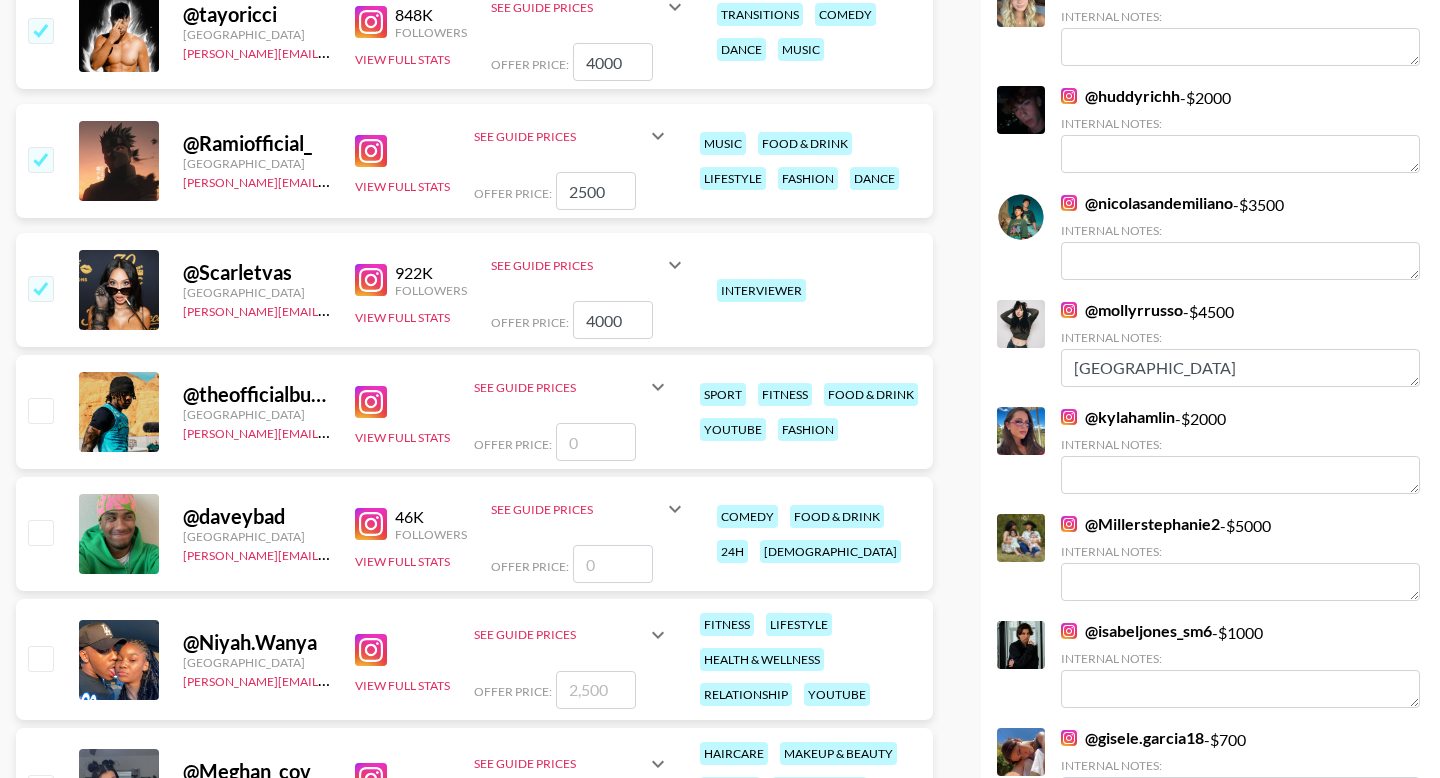type on "2" 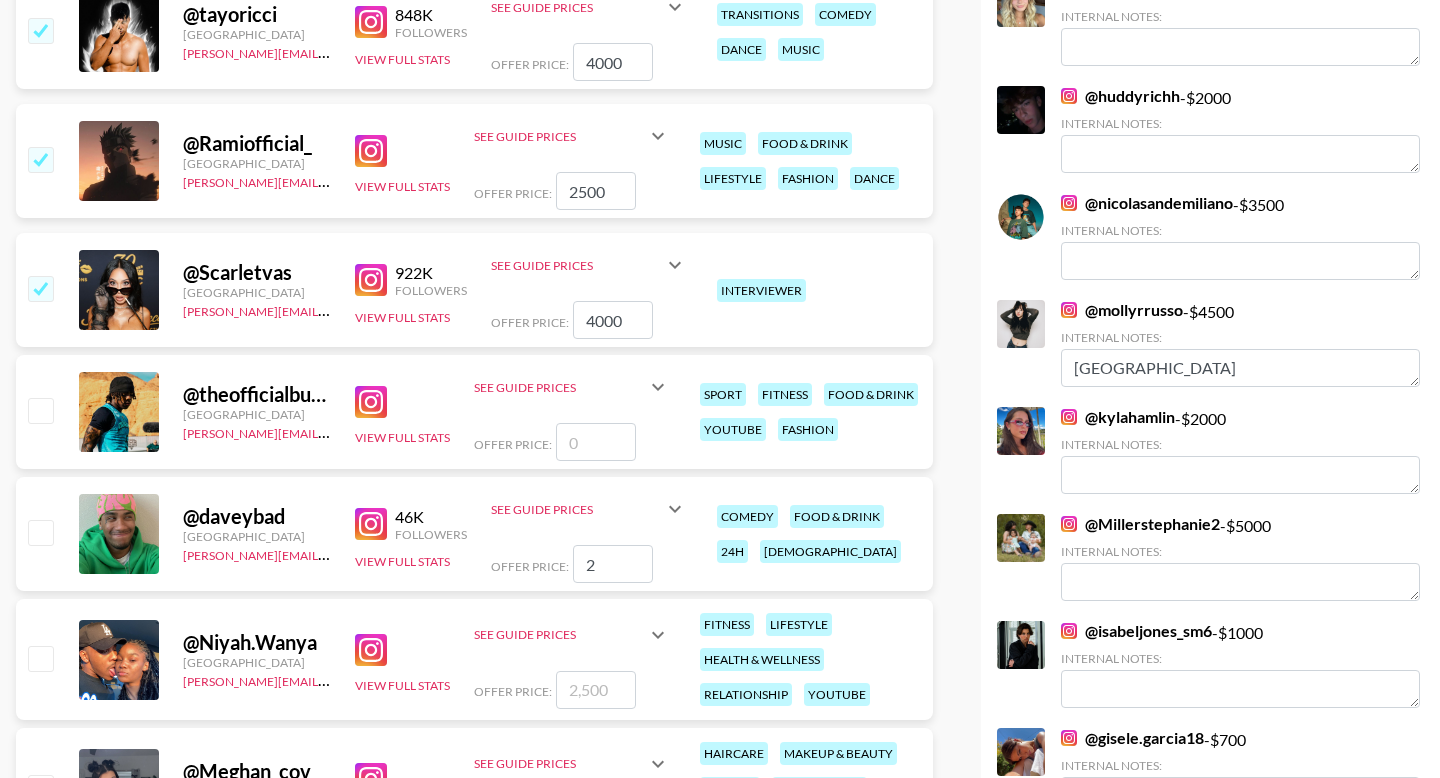 checkbox on "true" 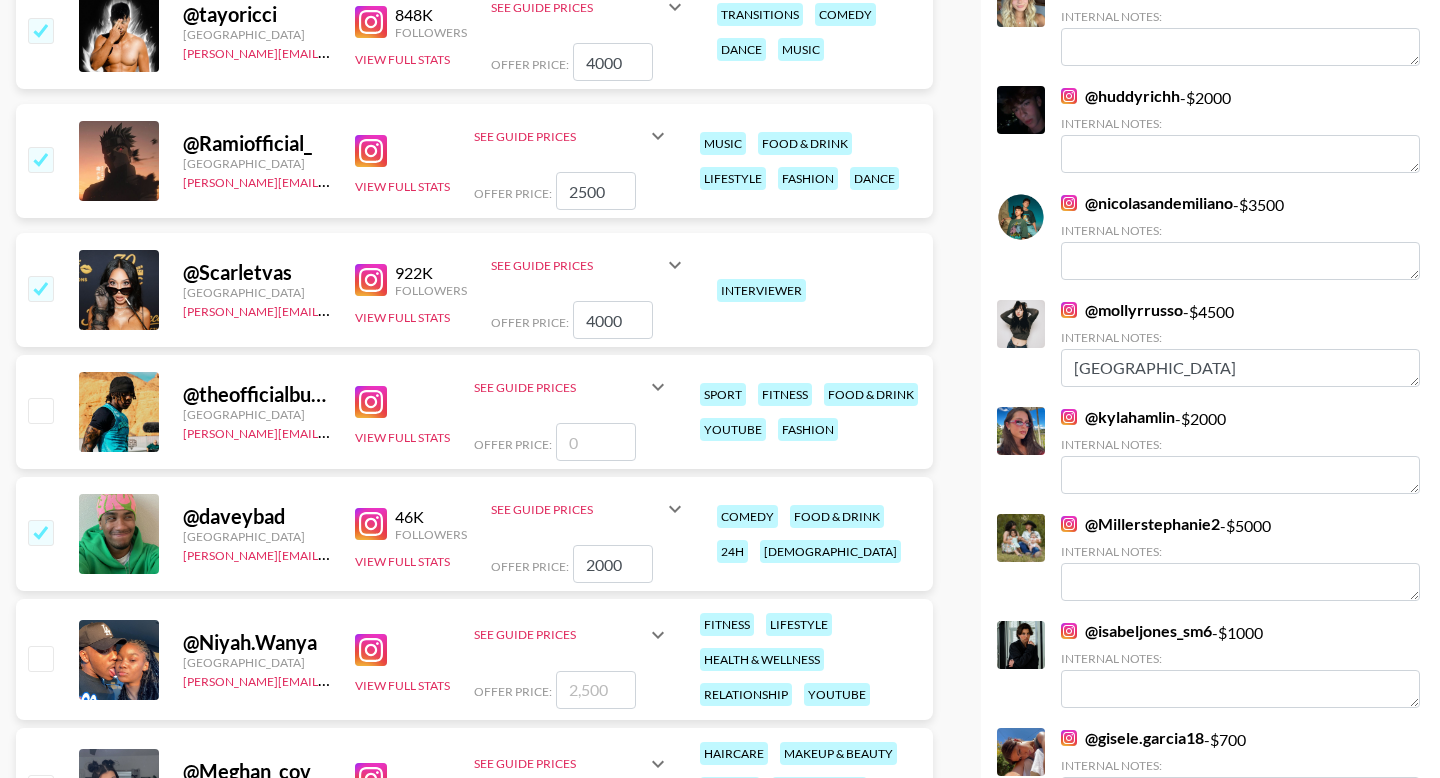 scroll, scrollTop: 719, scrollLeft: 0, axis: vertical 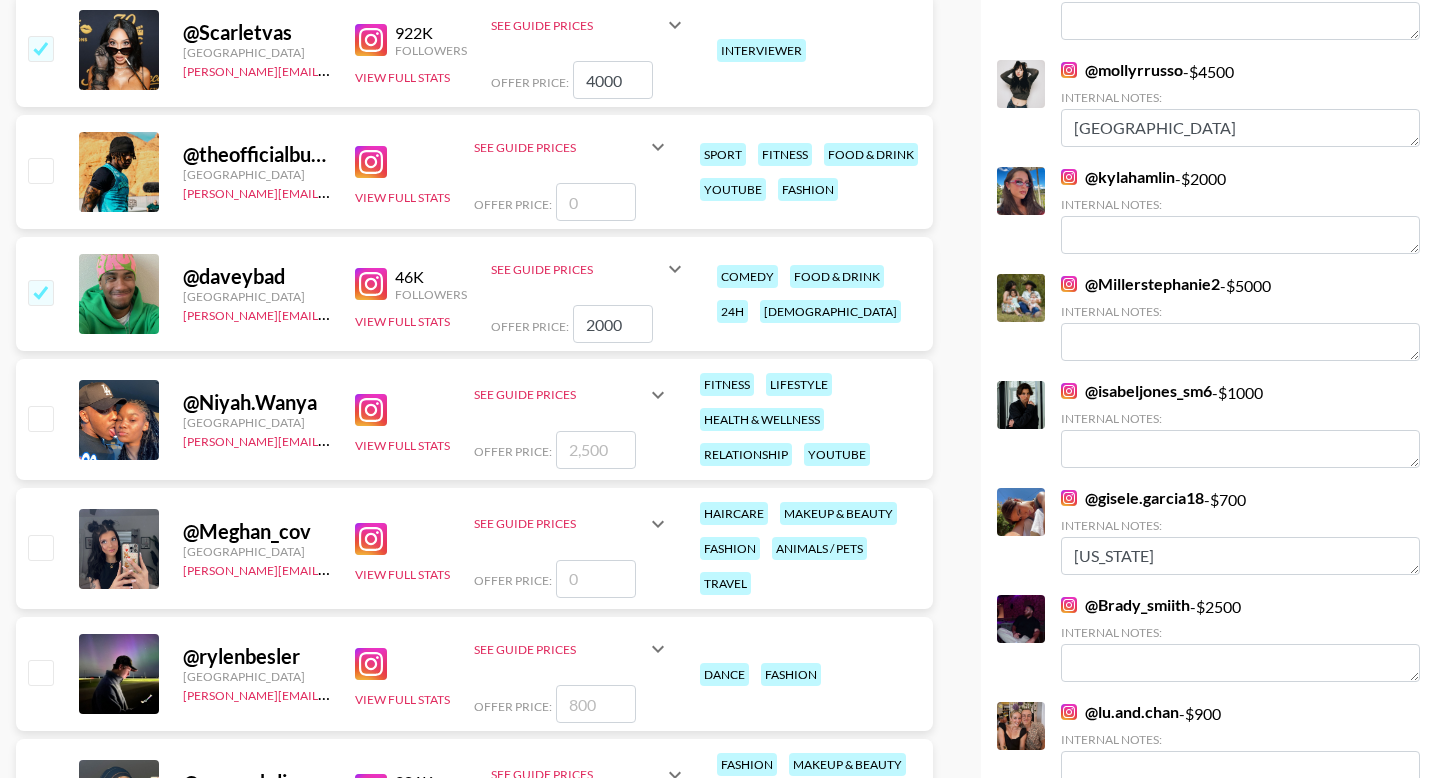 type on "2000" 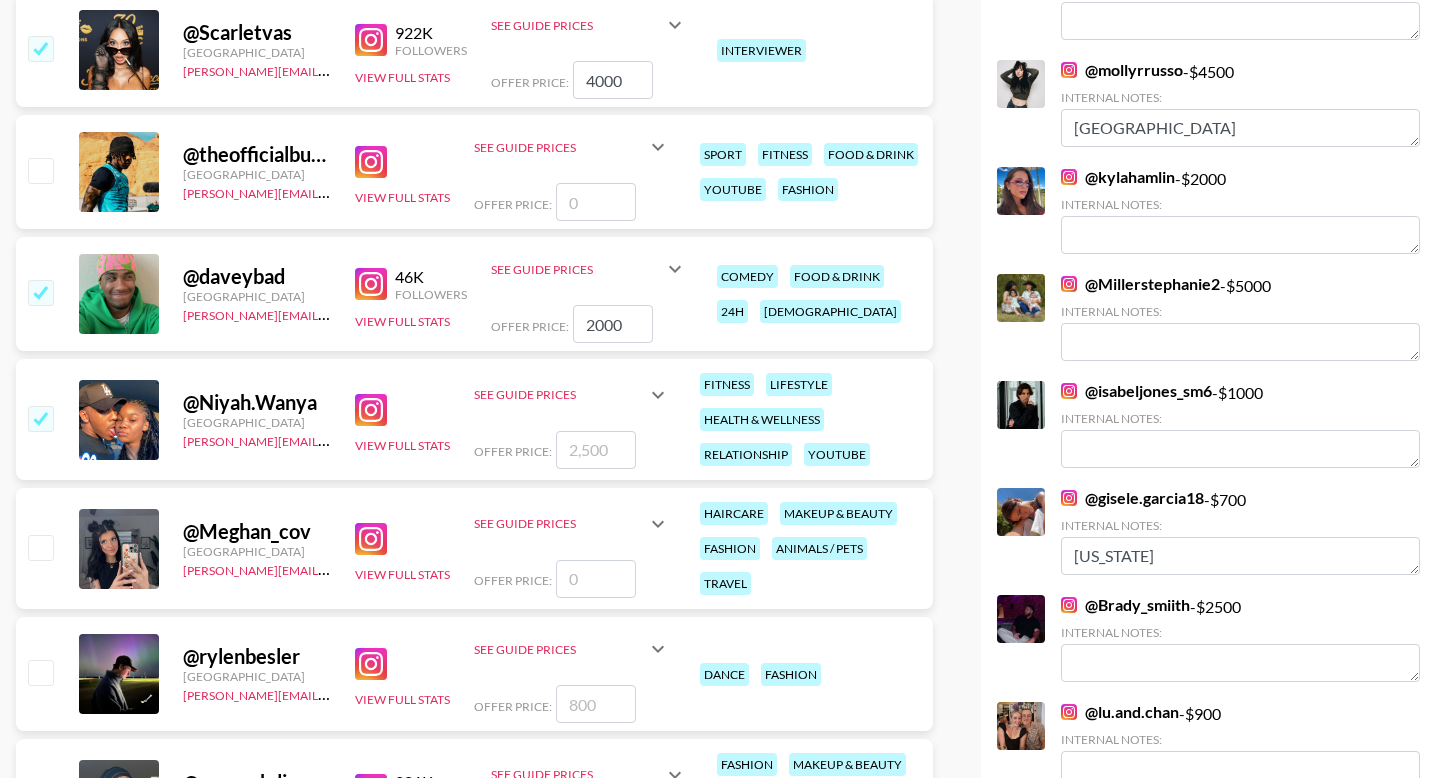 checkbox on "true" 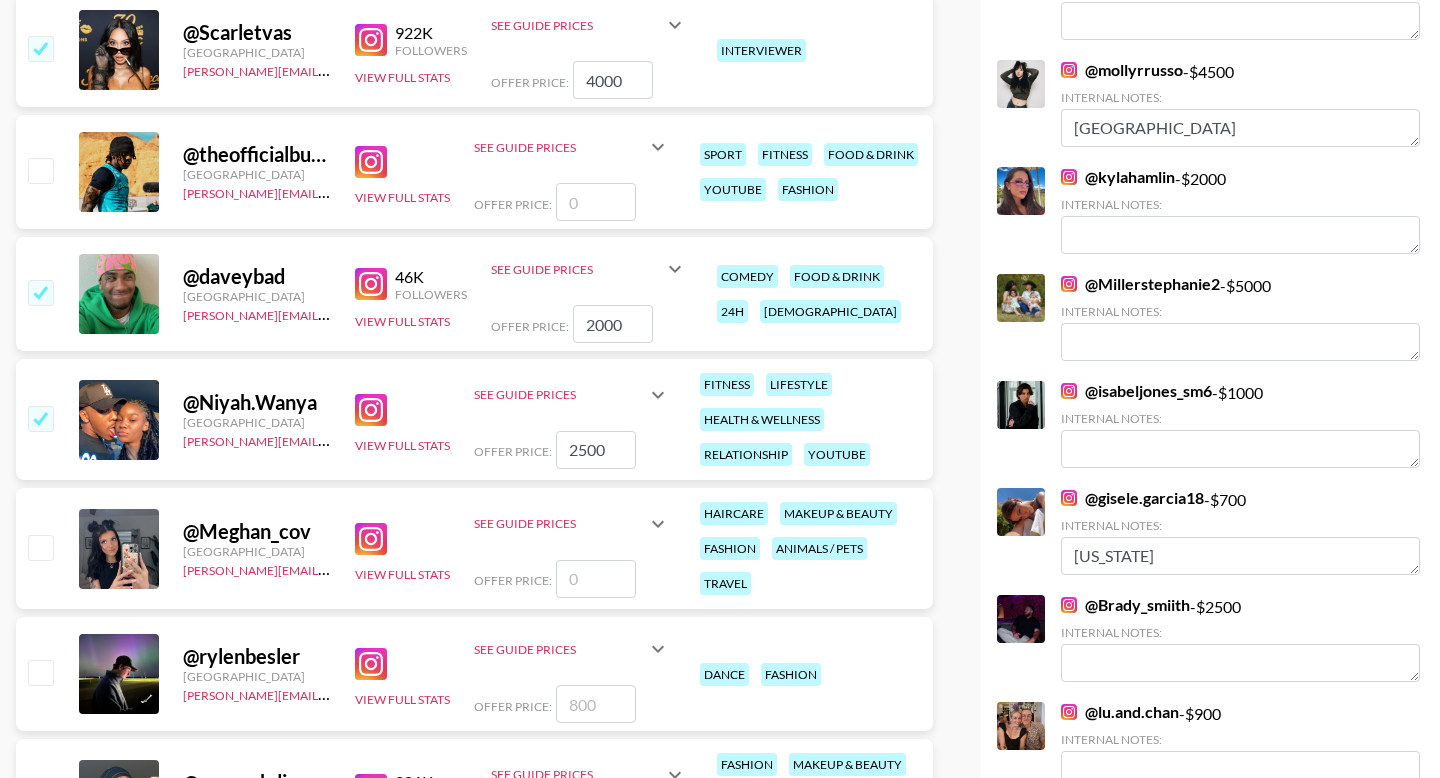 click on "2500" at bounding box center (596, 450) 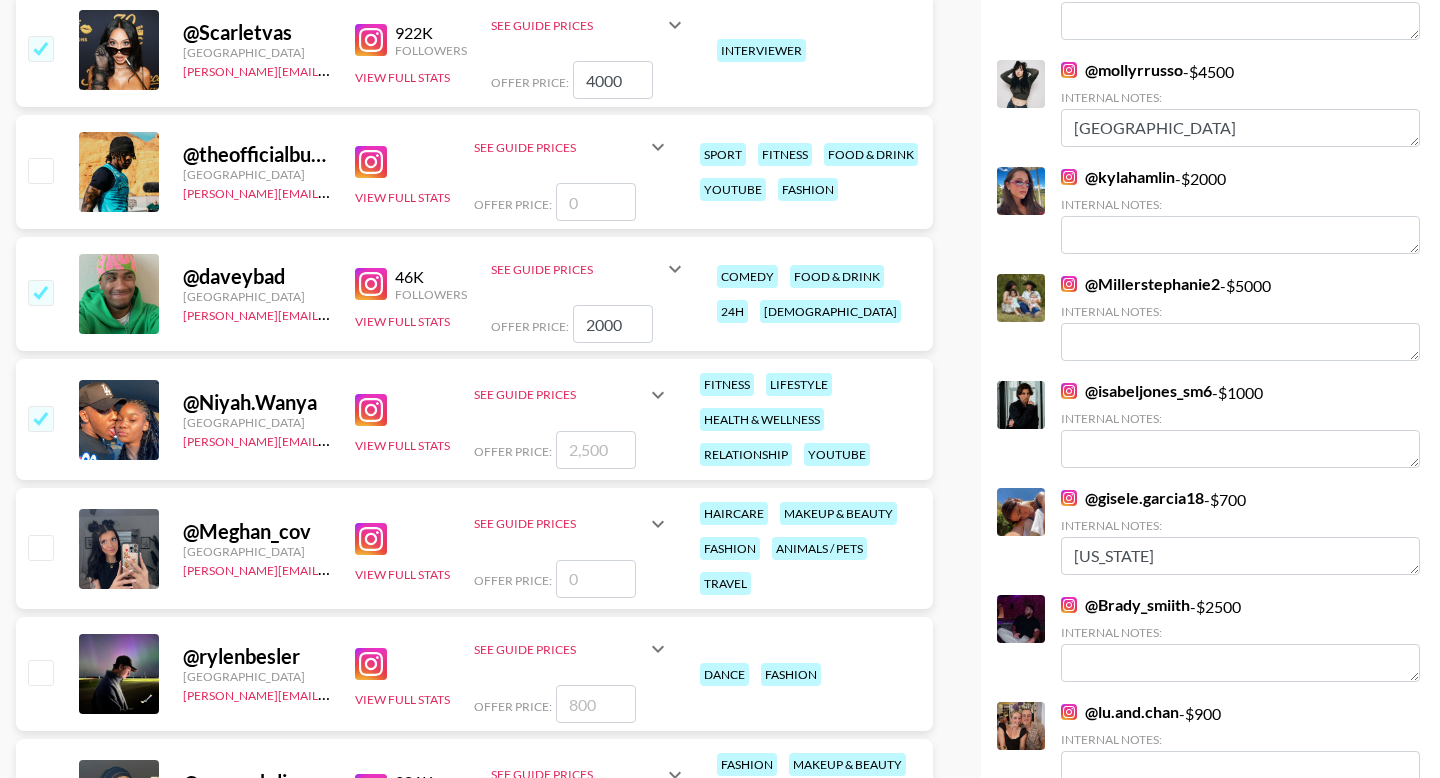 type on "1" 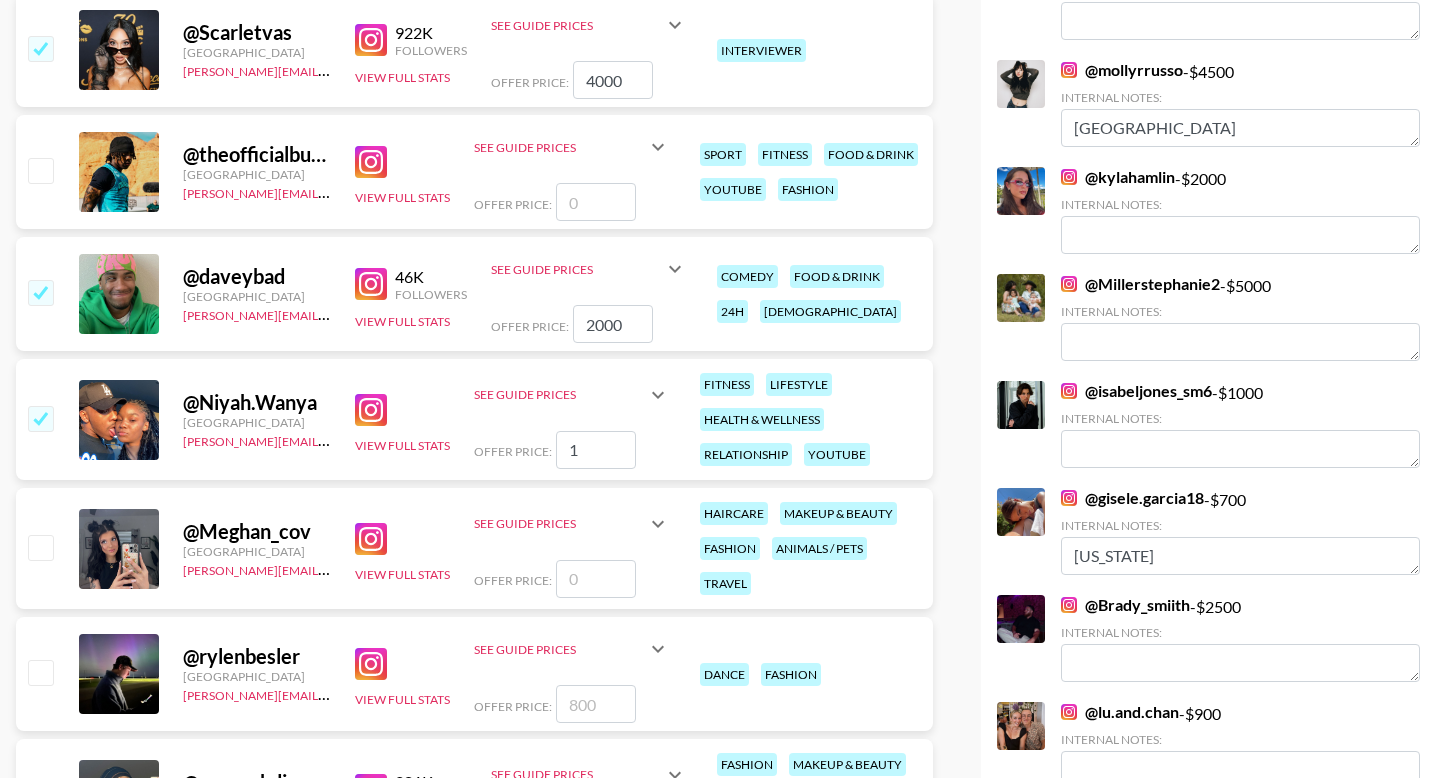 checkbox on "true" 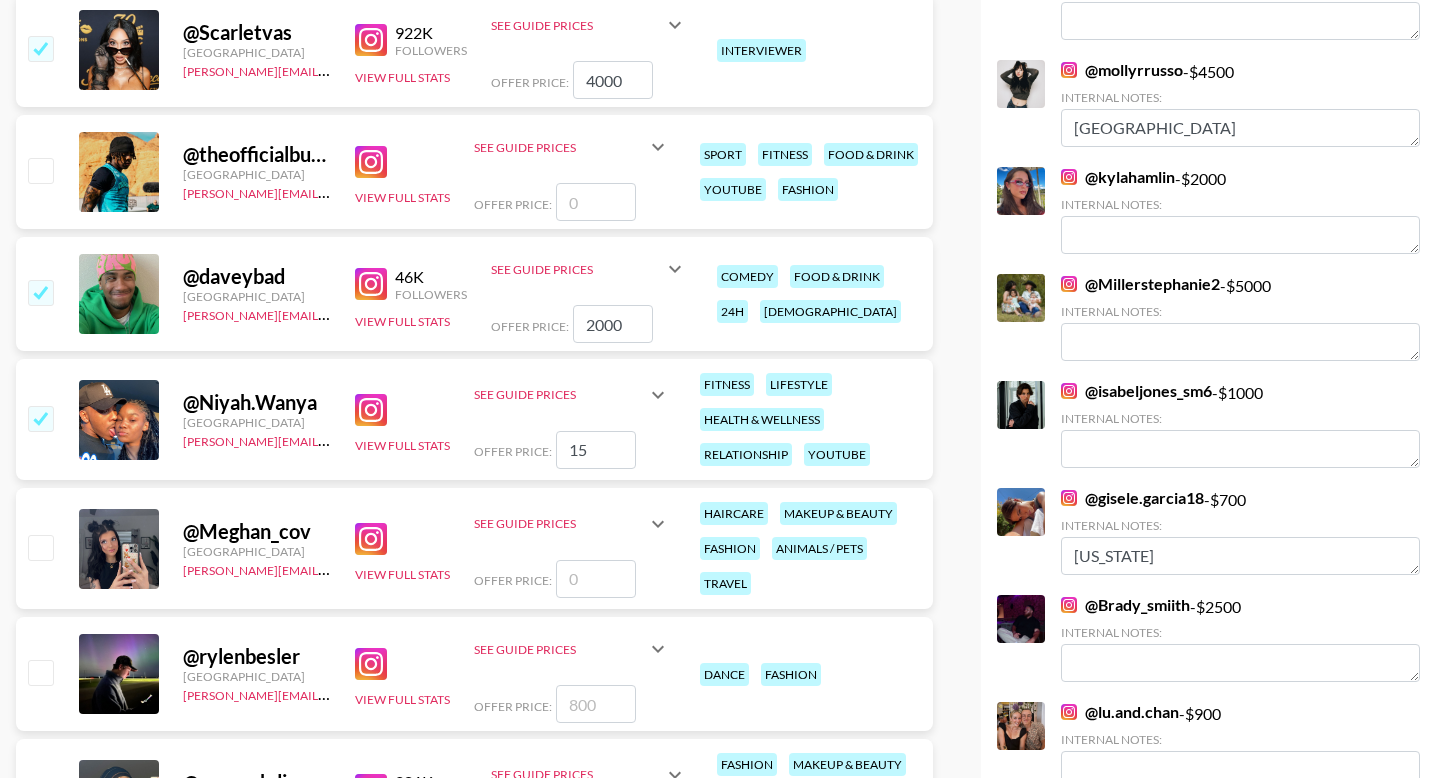 type on "1" 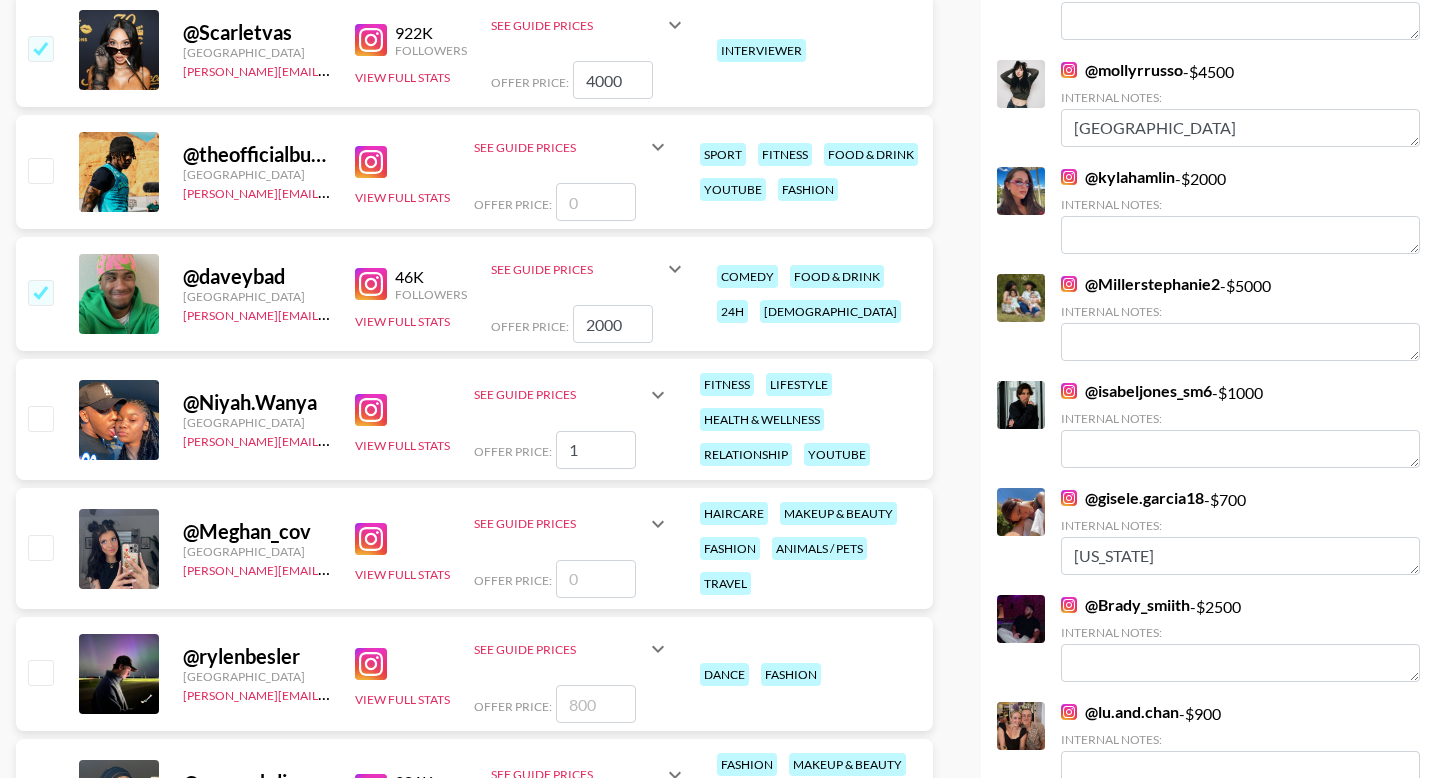 type 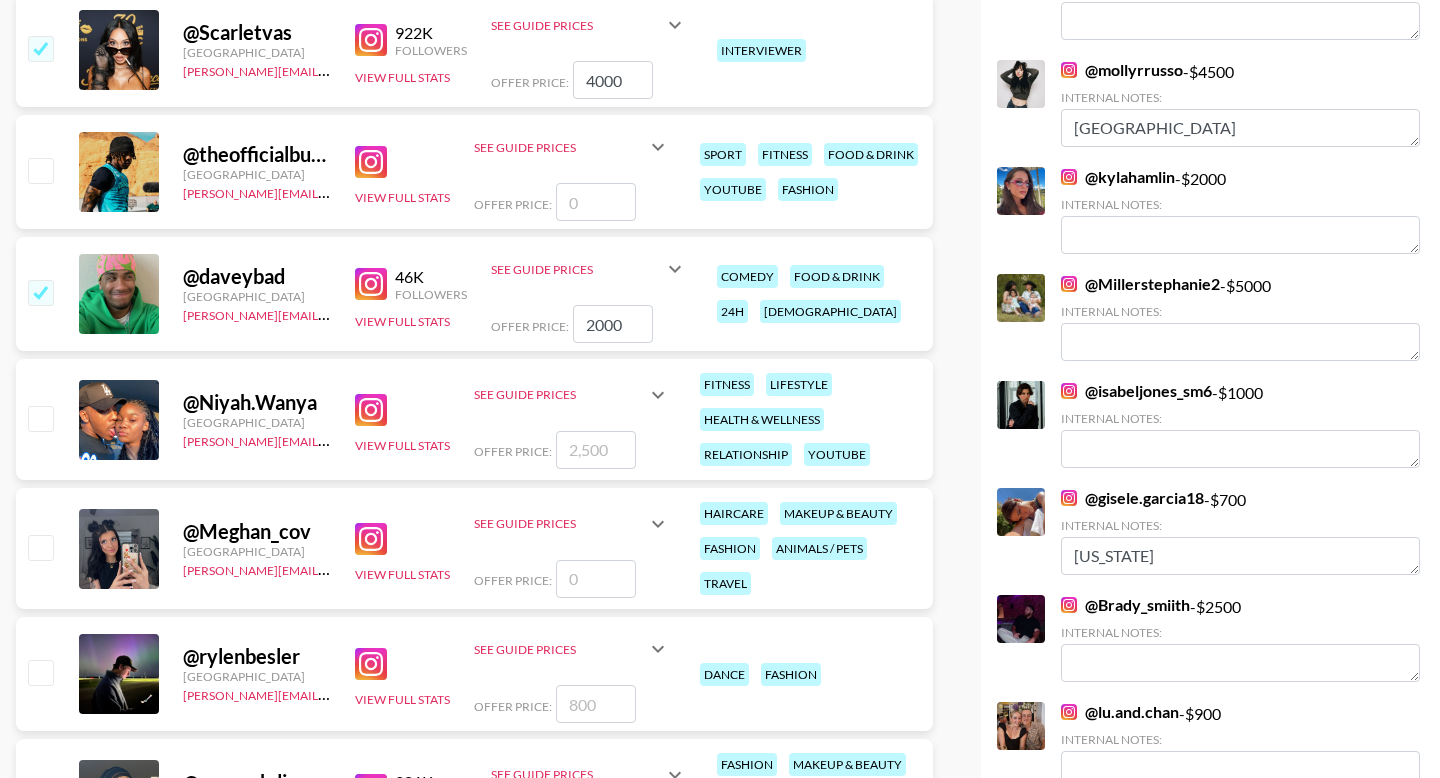checkbox on "false" 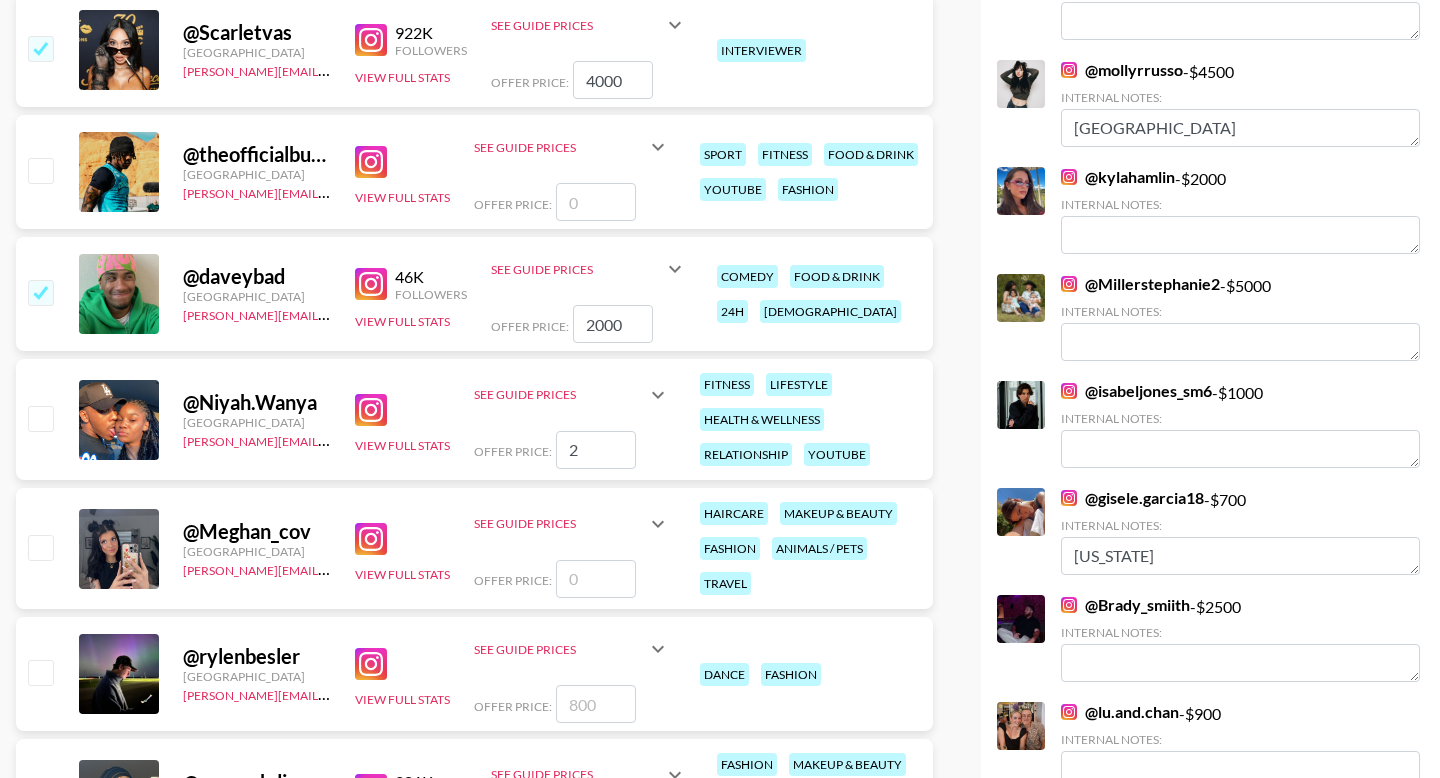 type on "20" 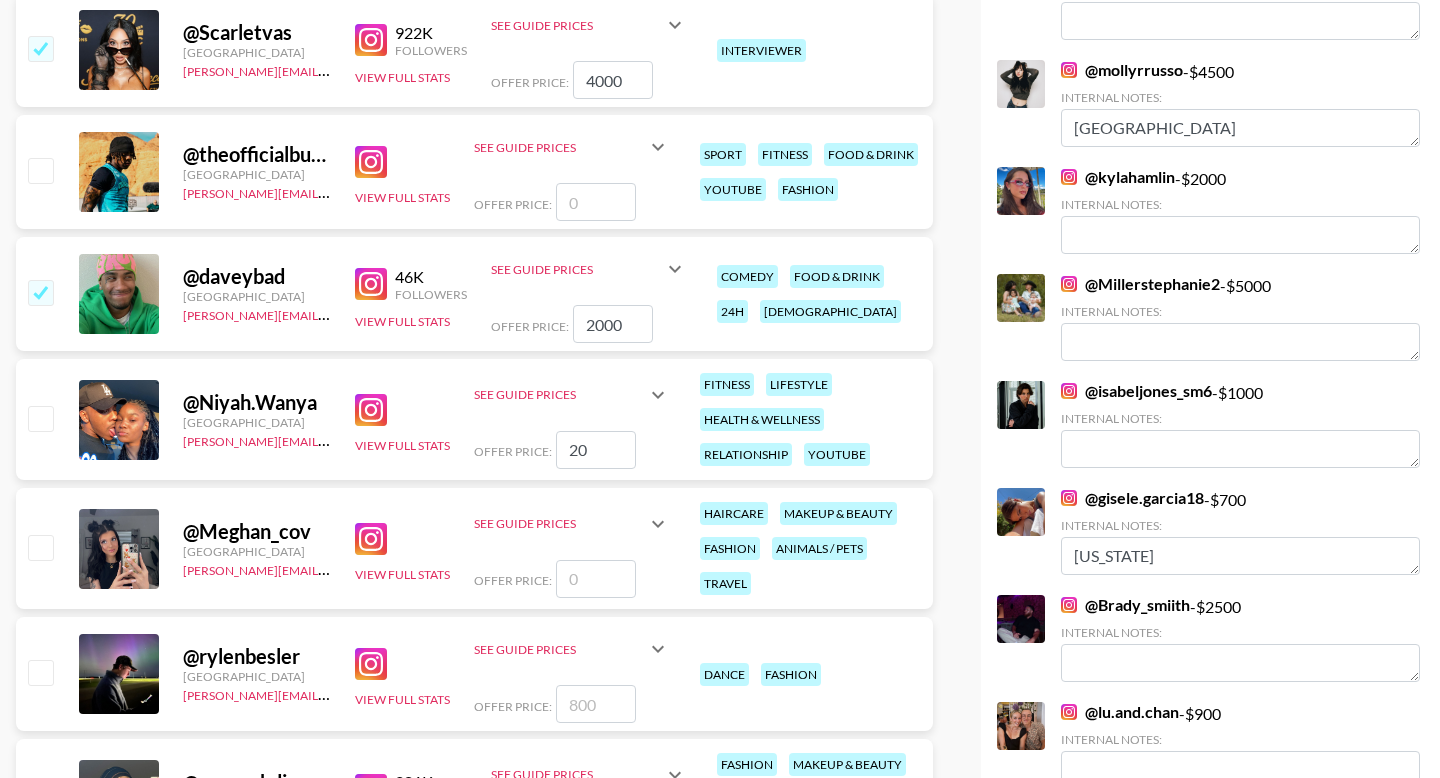 checkbox on "true" 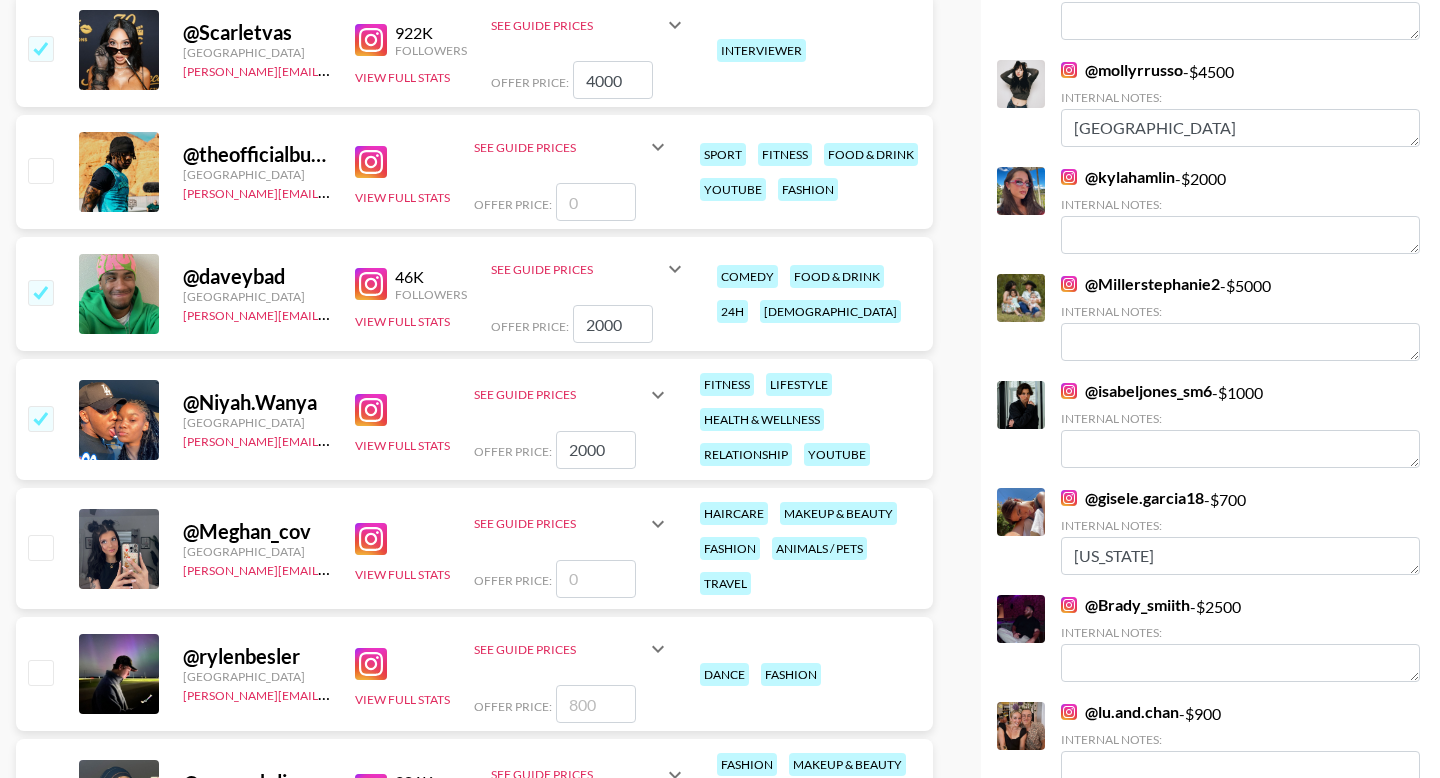 type on "2000" 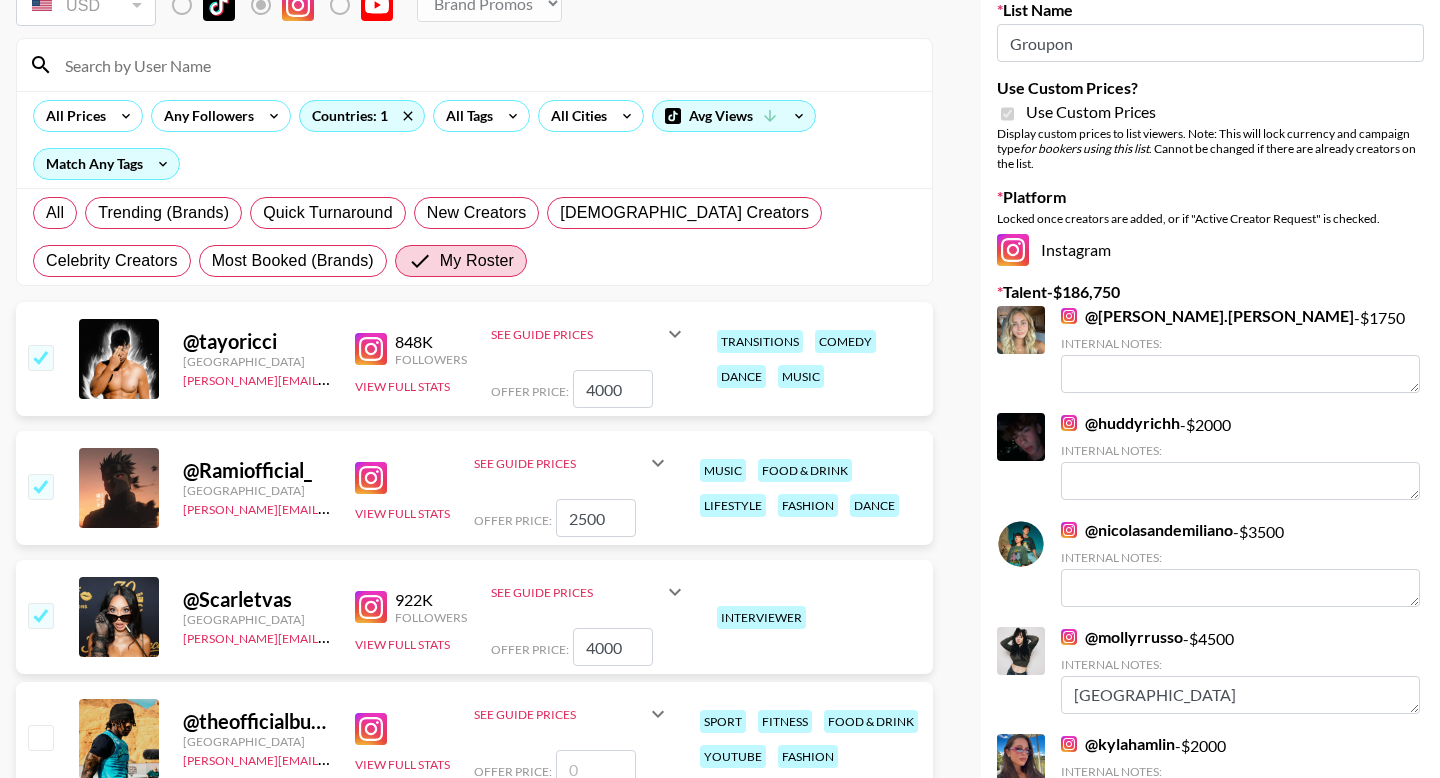 scroll, scrollTop: 315, scrollLeft: 0, axis: vertical 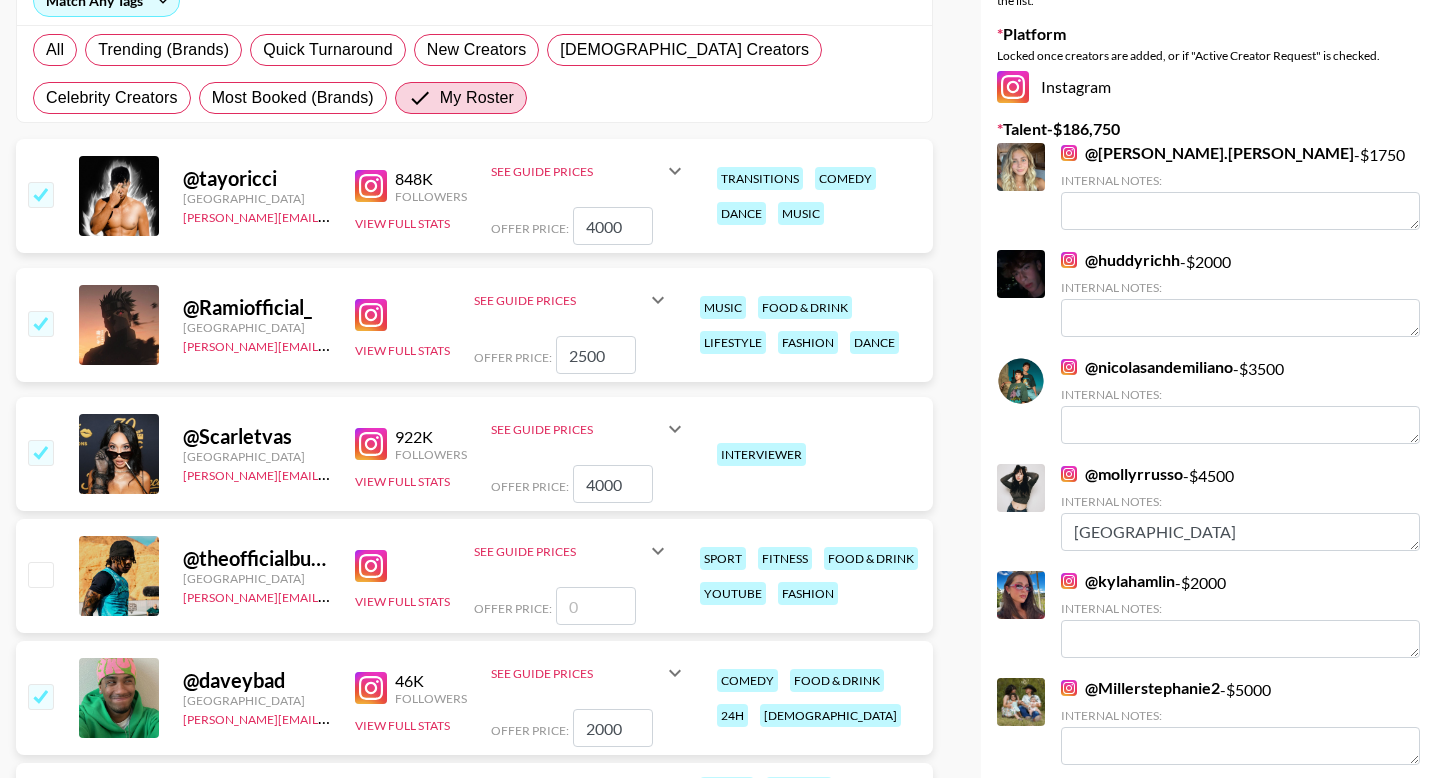 click on "2500" at bounding box center (596, 355) 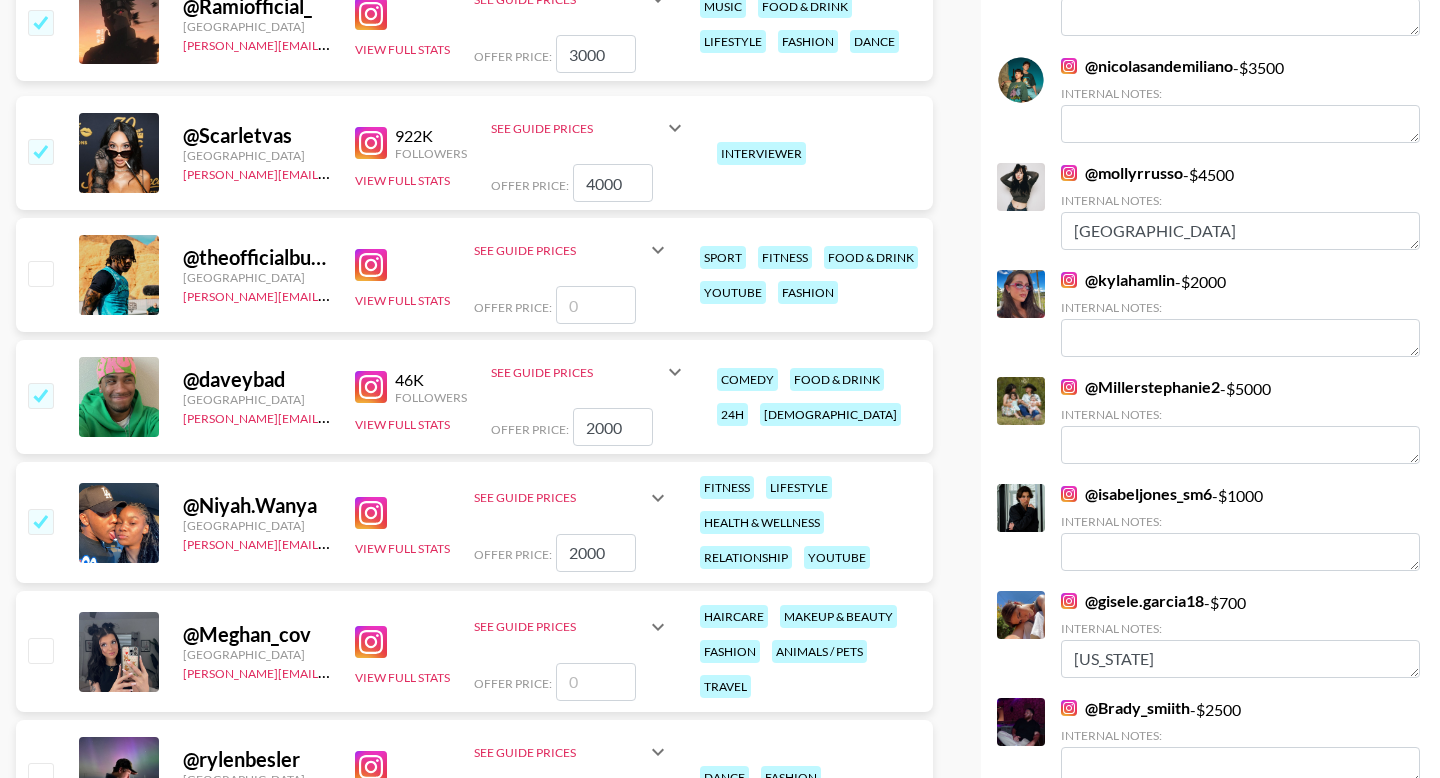 scroll, scrollTop: 681, scrollLeft: 0, axis: vertical 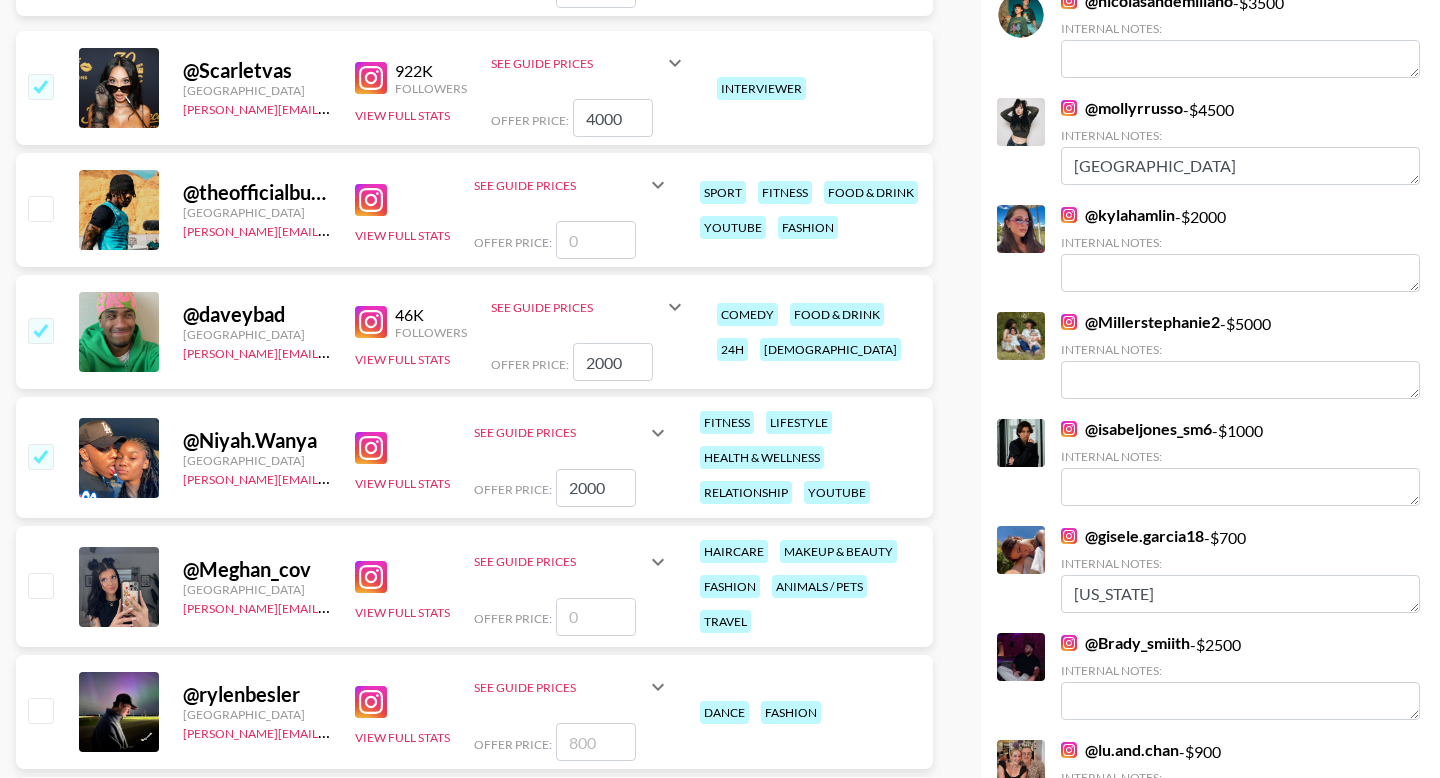 type on "3000" 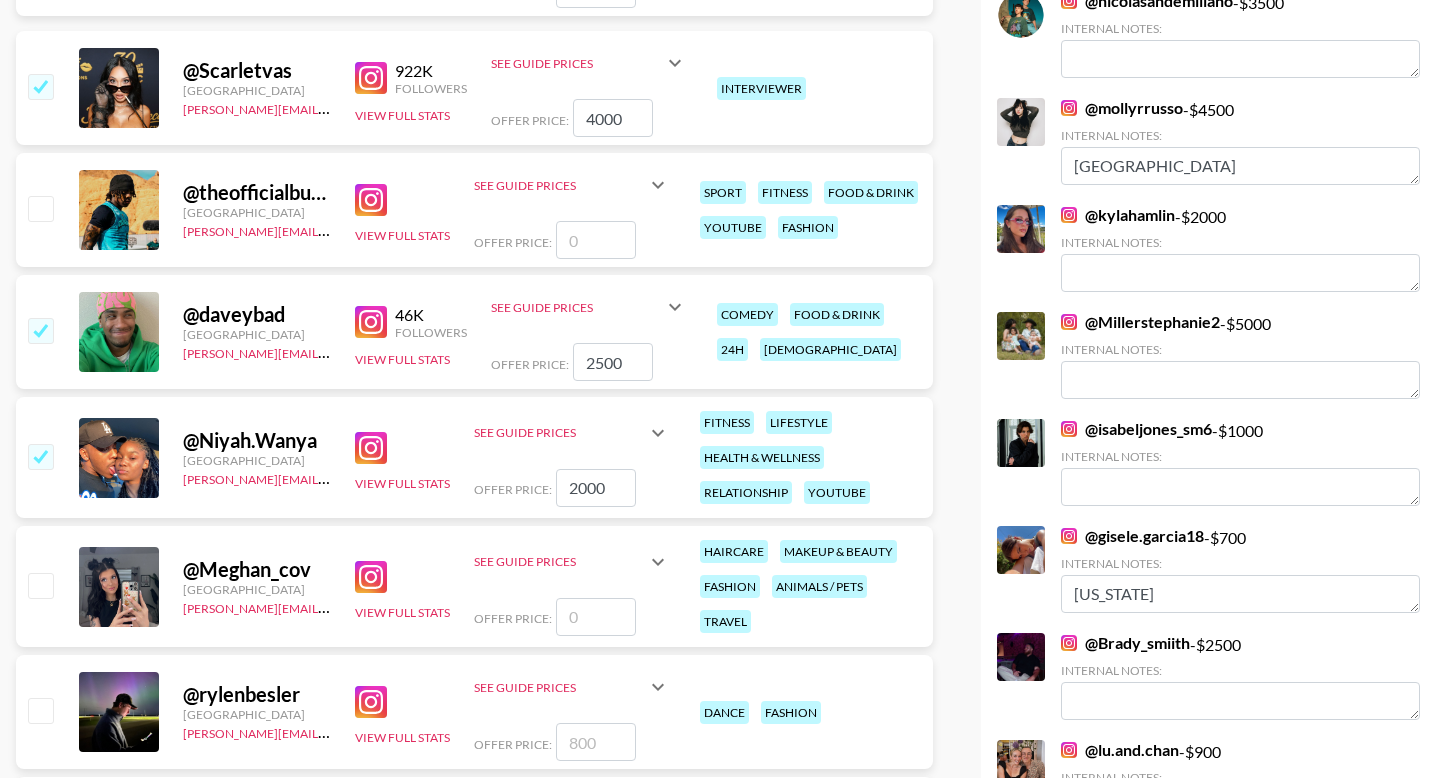 type on "2500" 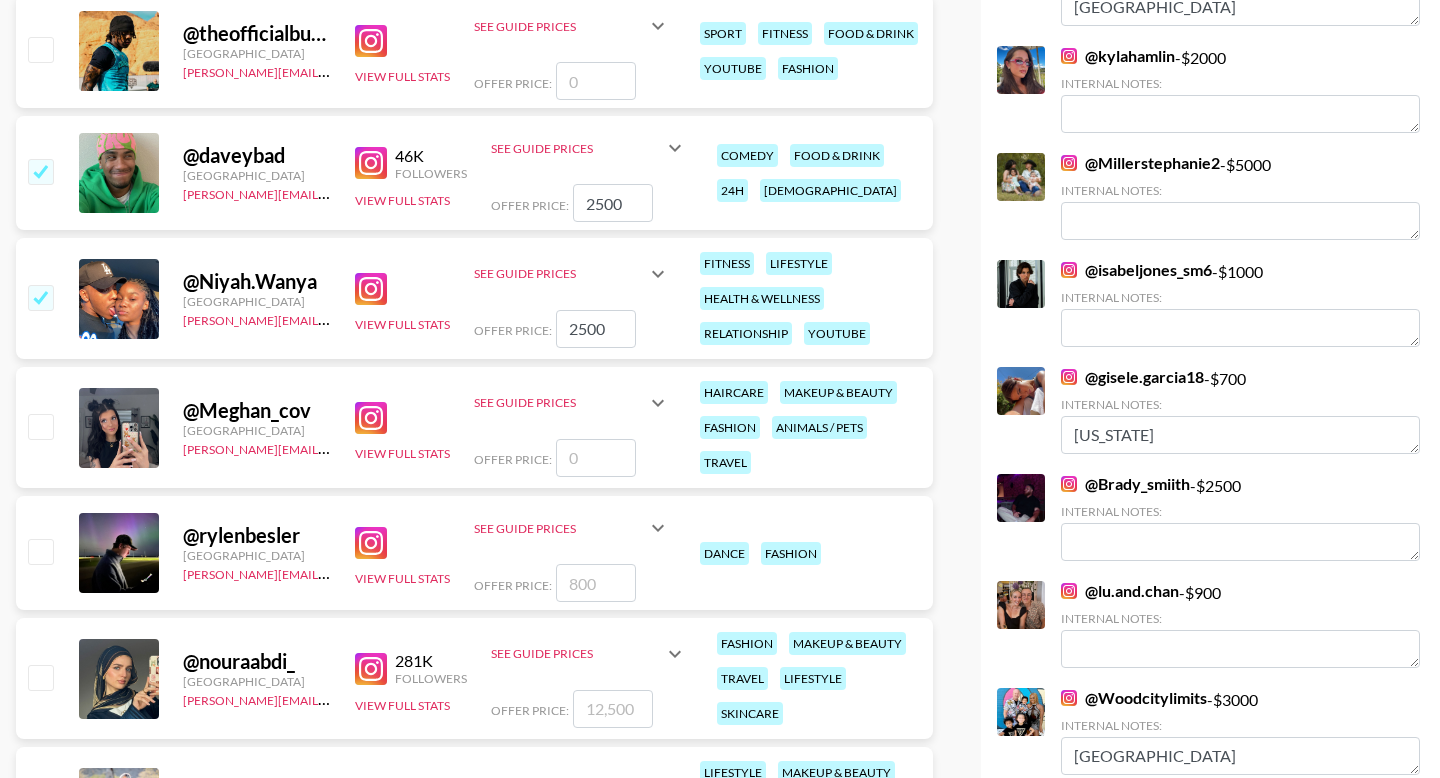 scroll, scrollTop: 889, scrollLeft: 0, axis: vertical 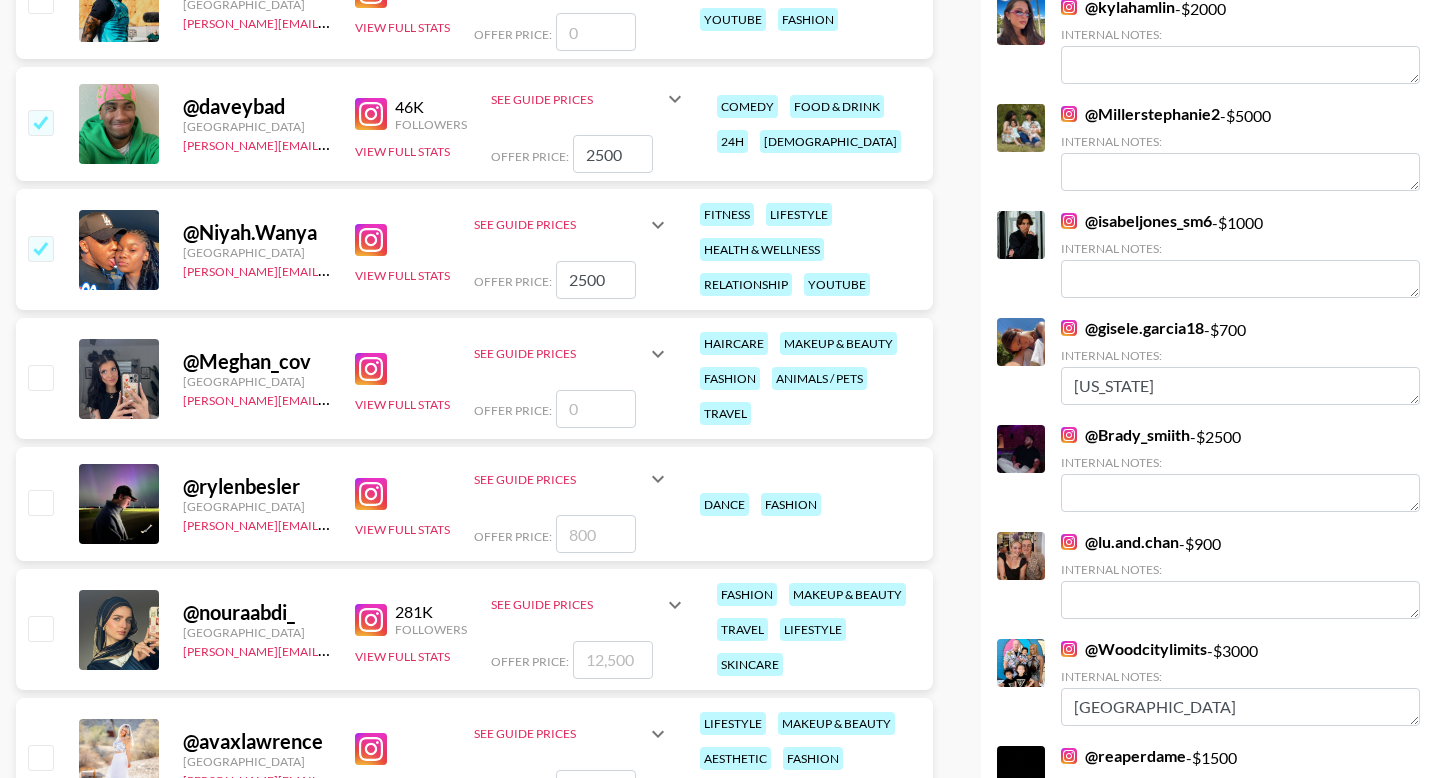 type on "2500" 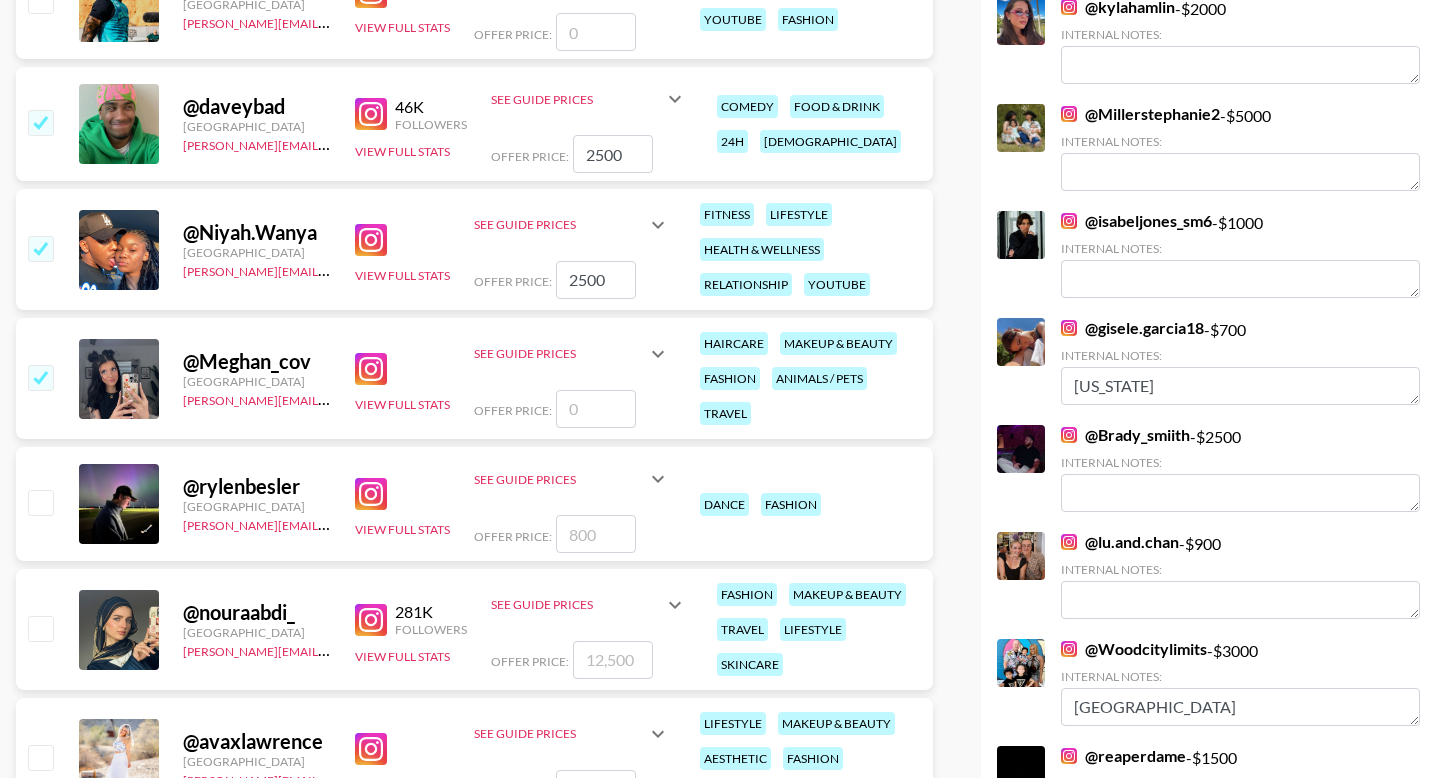 type on "1" 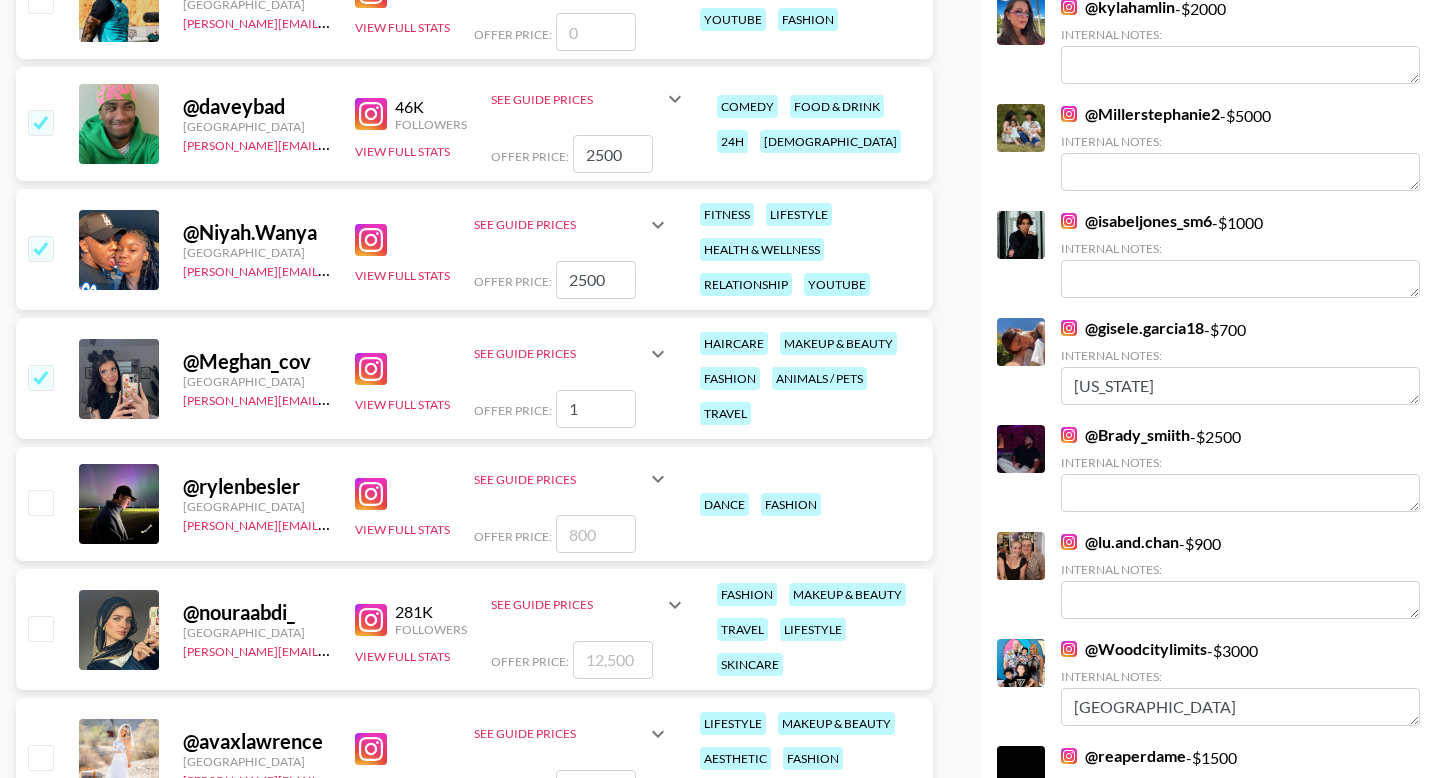 checkbox on "true" 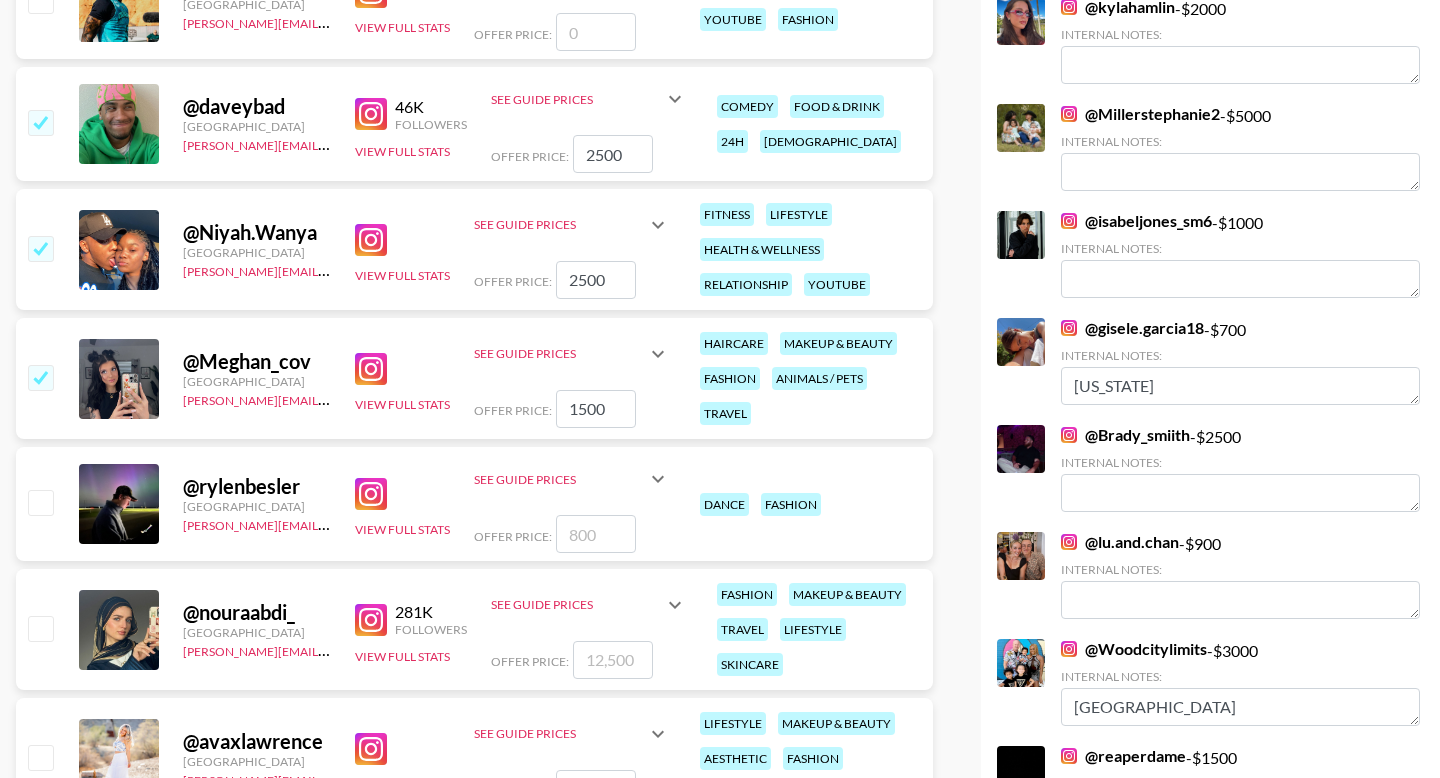 type on "1500" 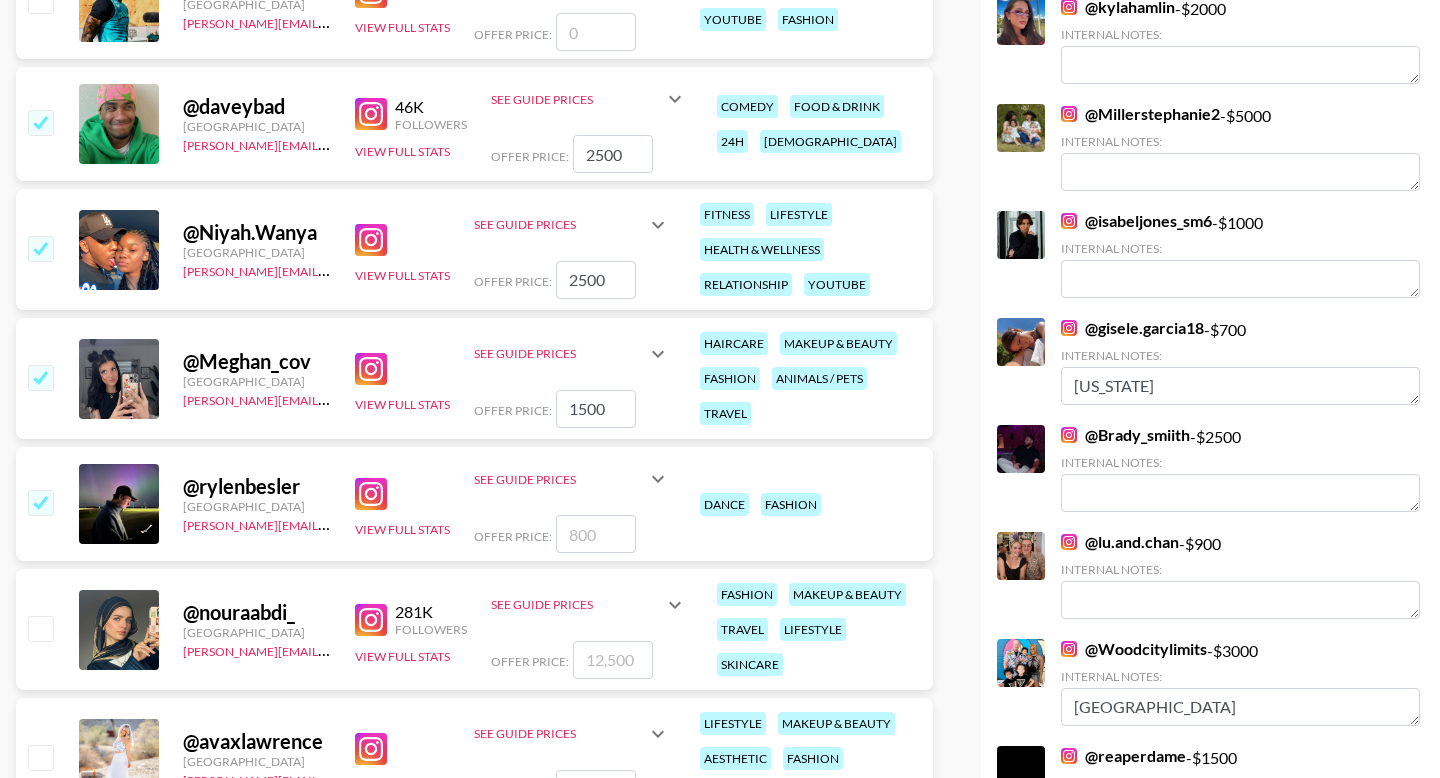 type on "1" 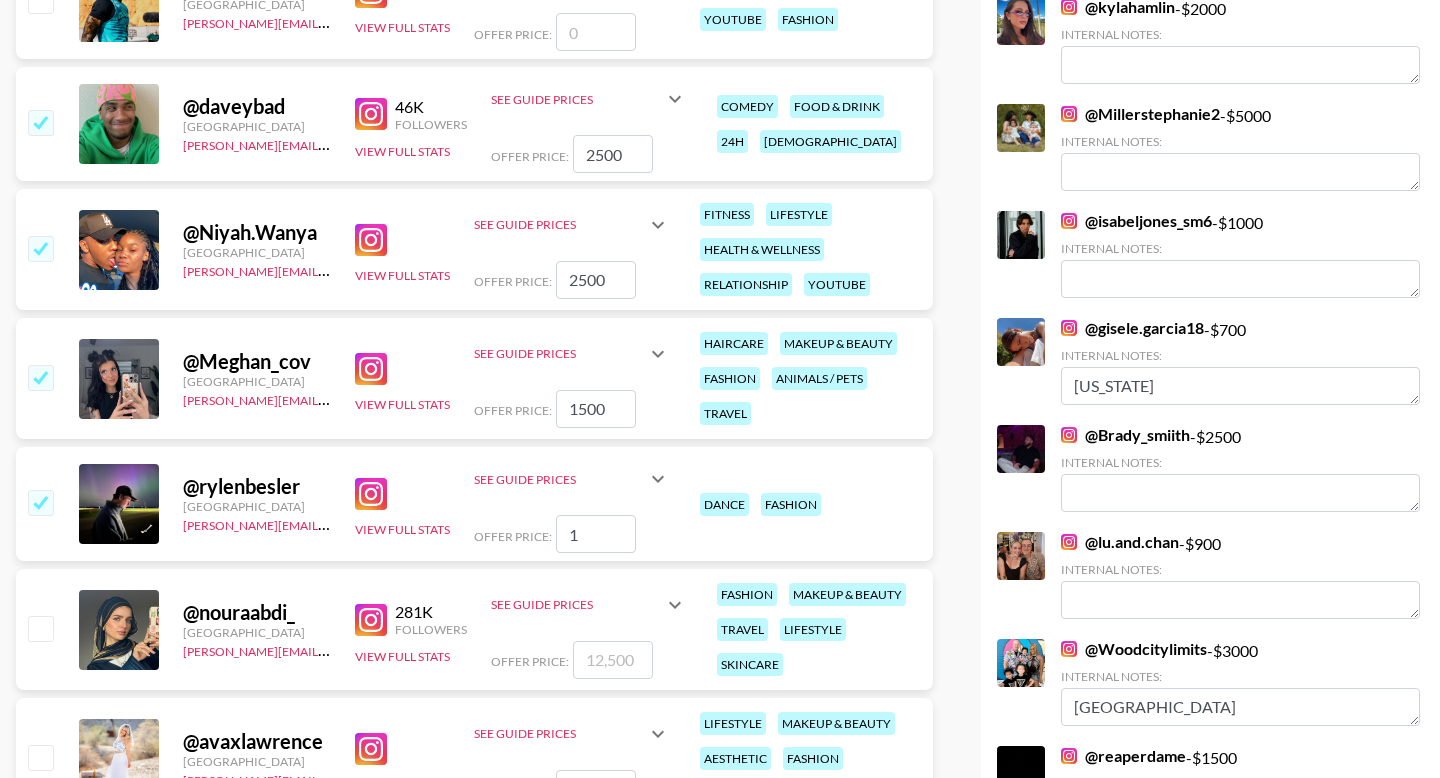 checkbox on "true" 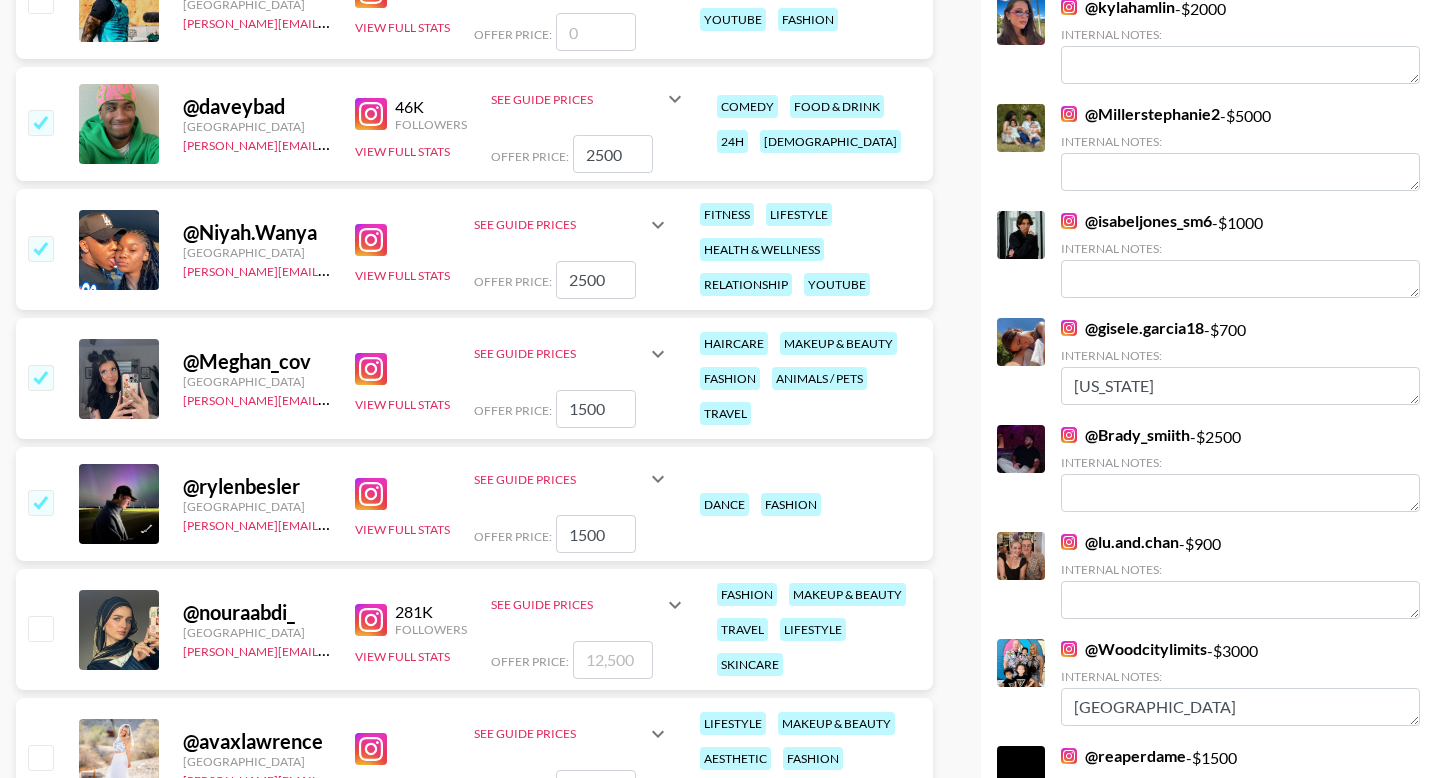 type on "1500" 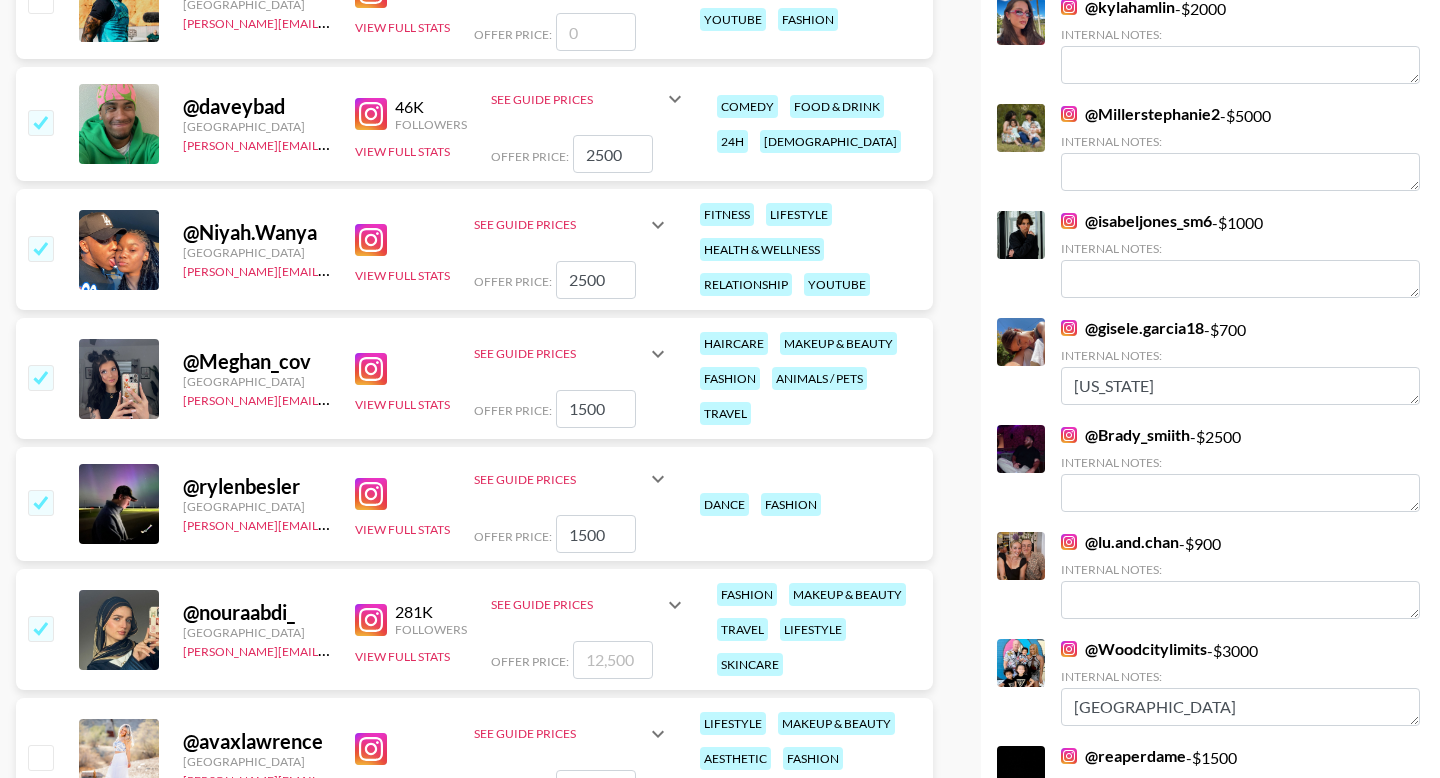 checkbox on "true" 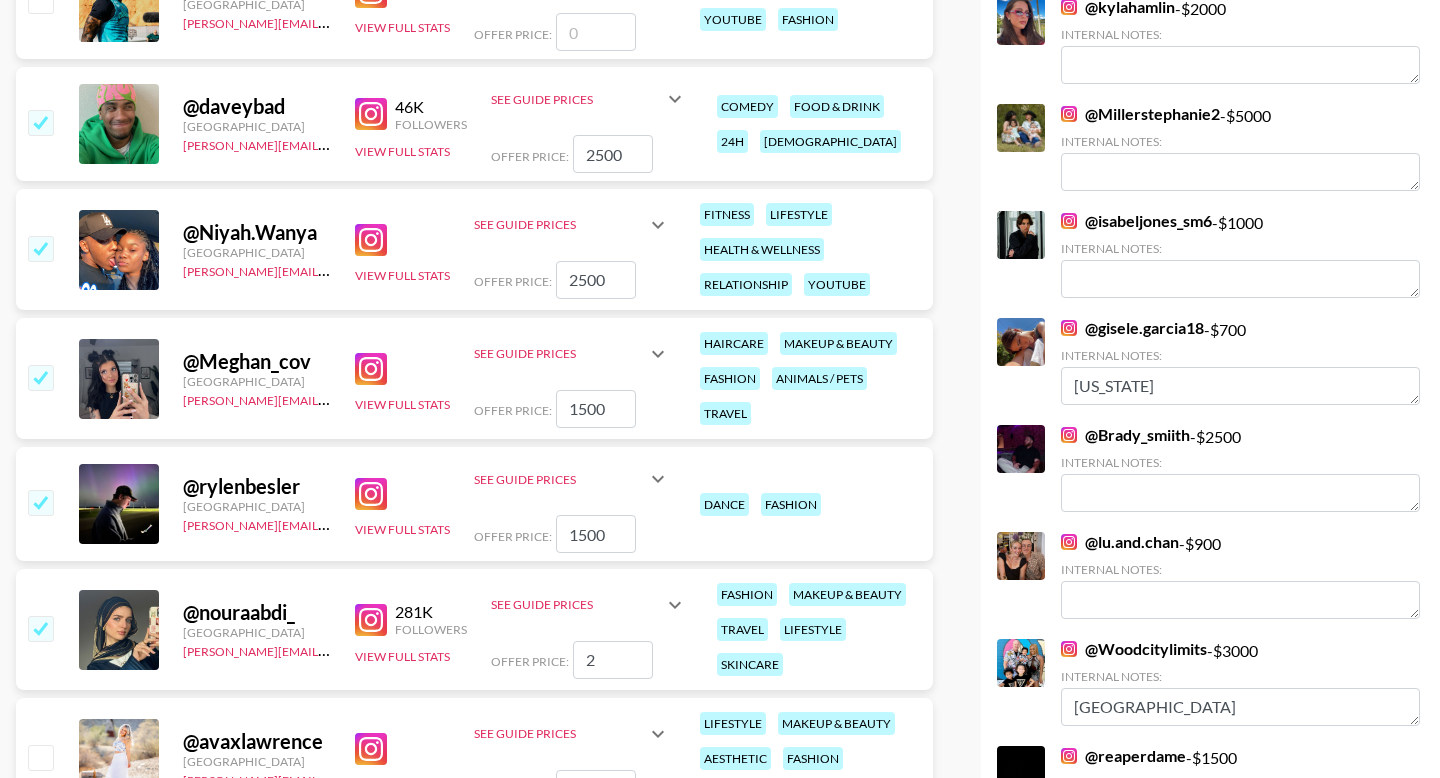 type 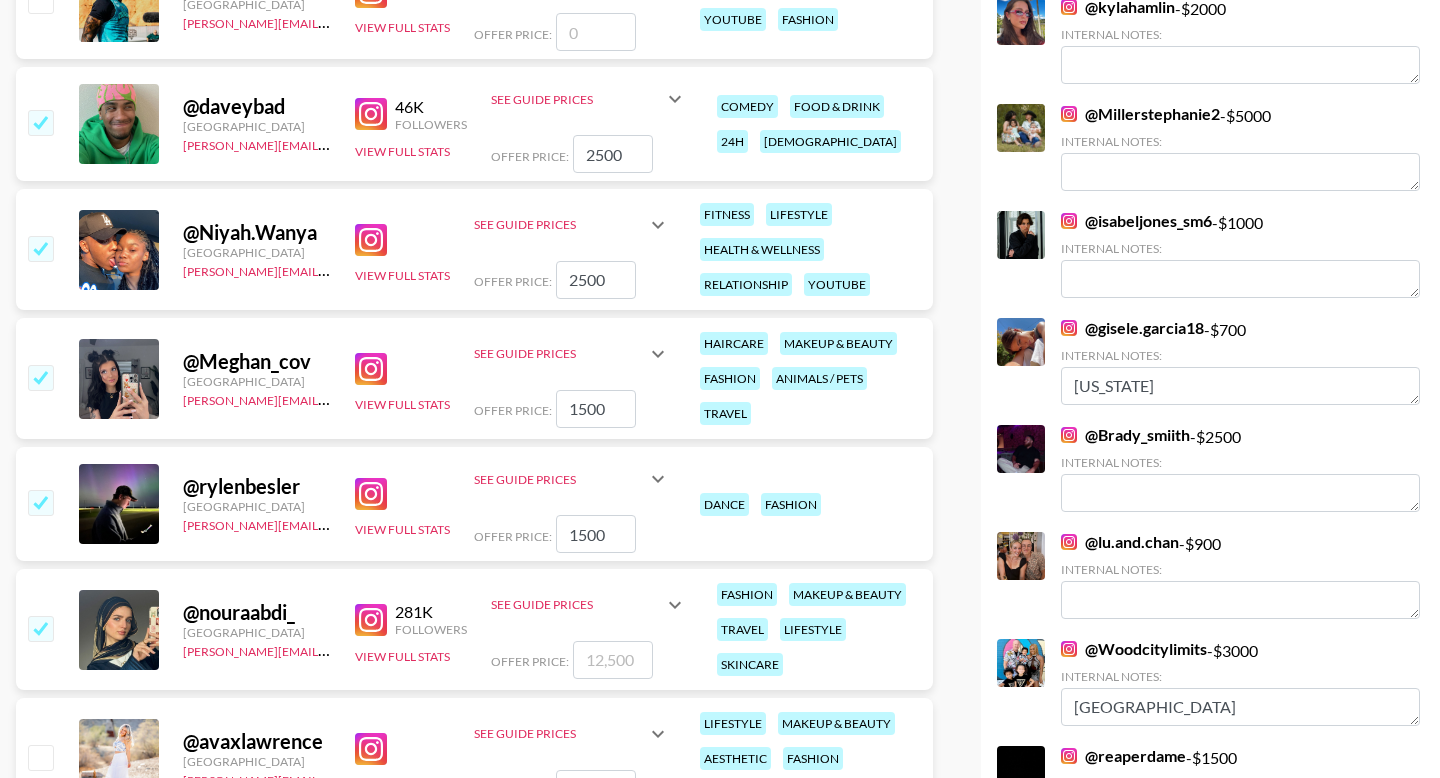 checkbox on "false" 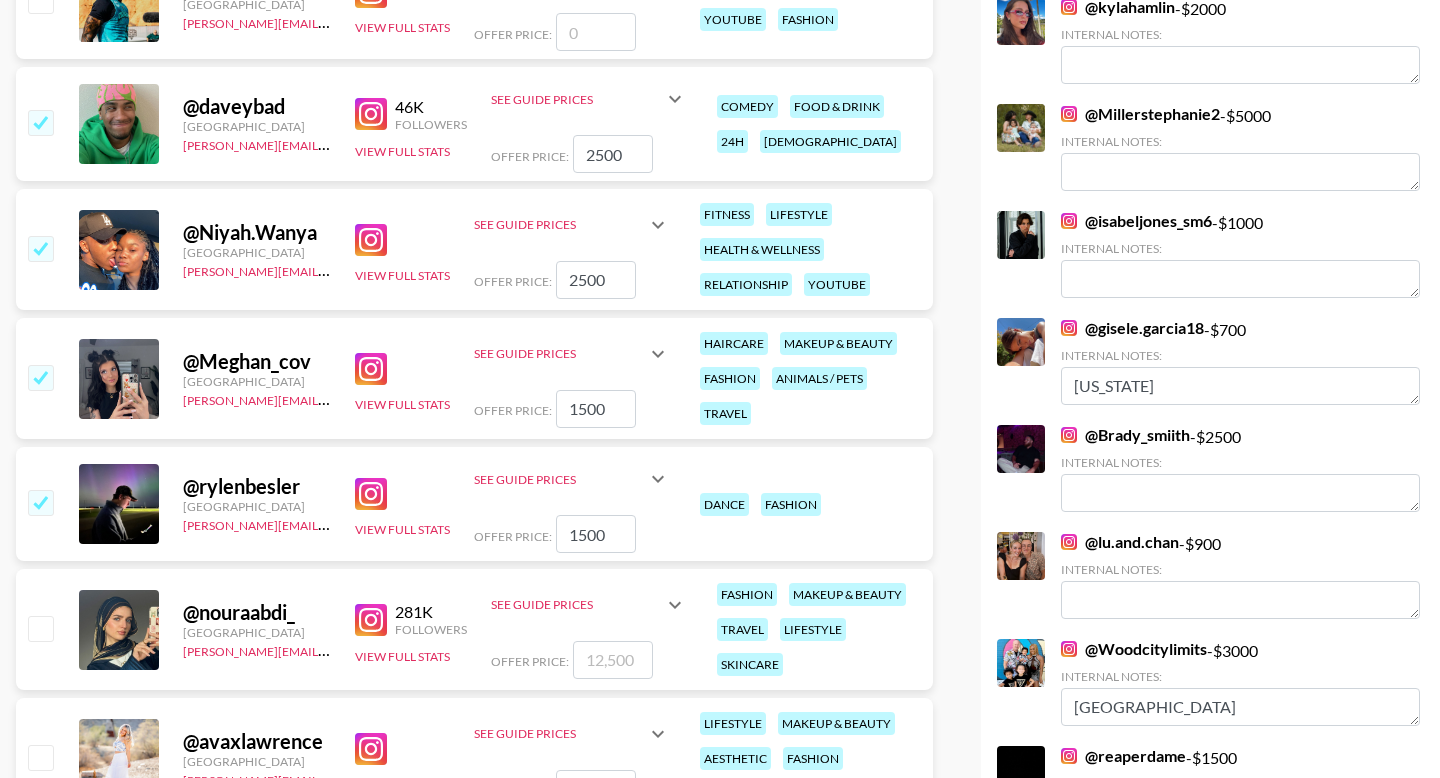 type on "3" 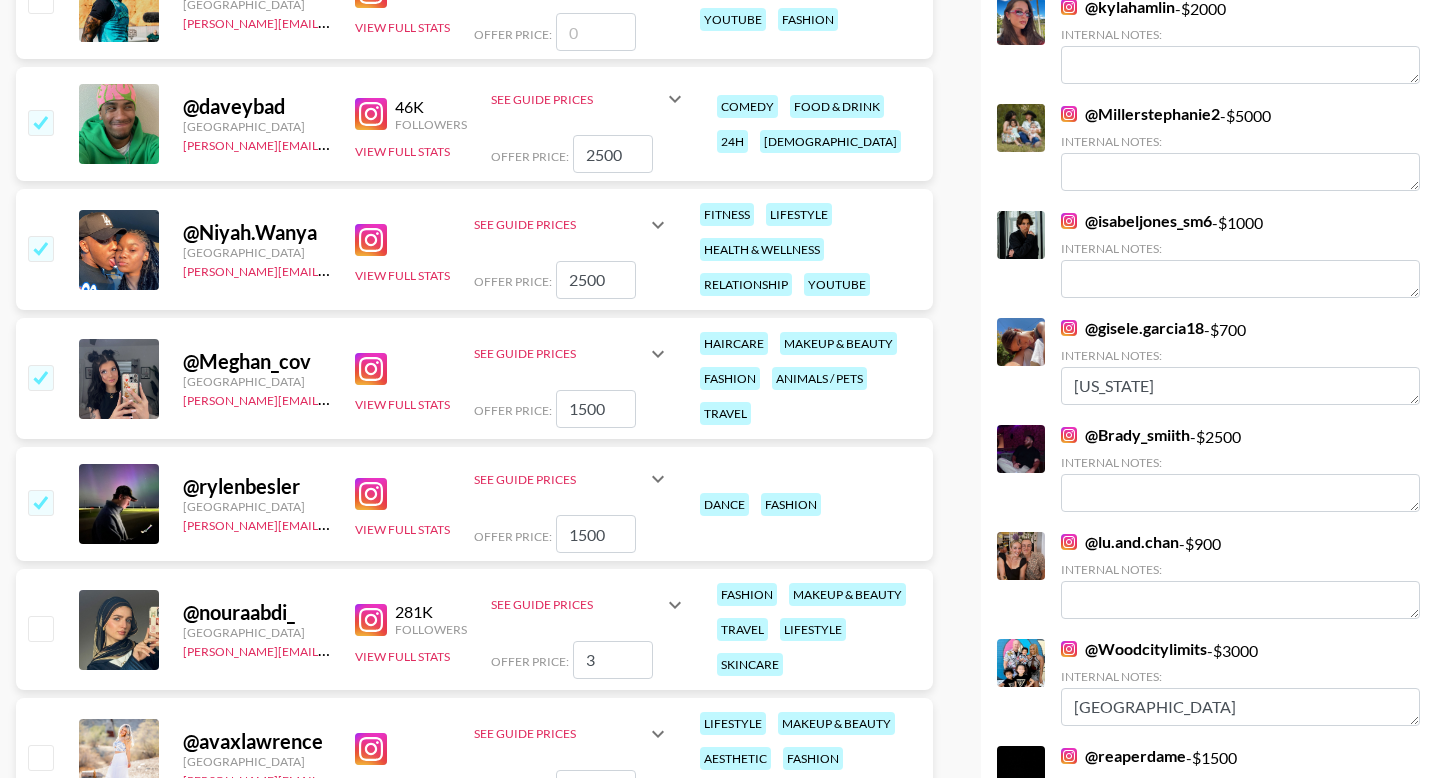 checkbox on "true" 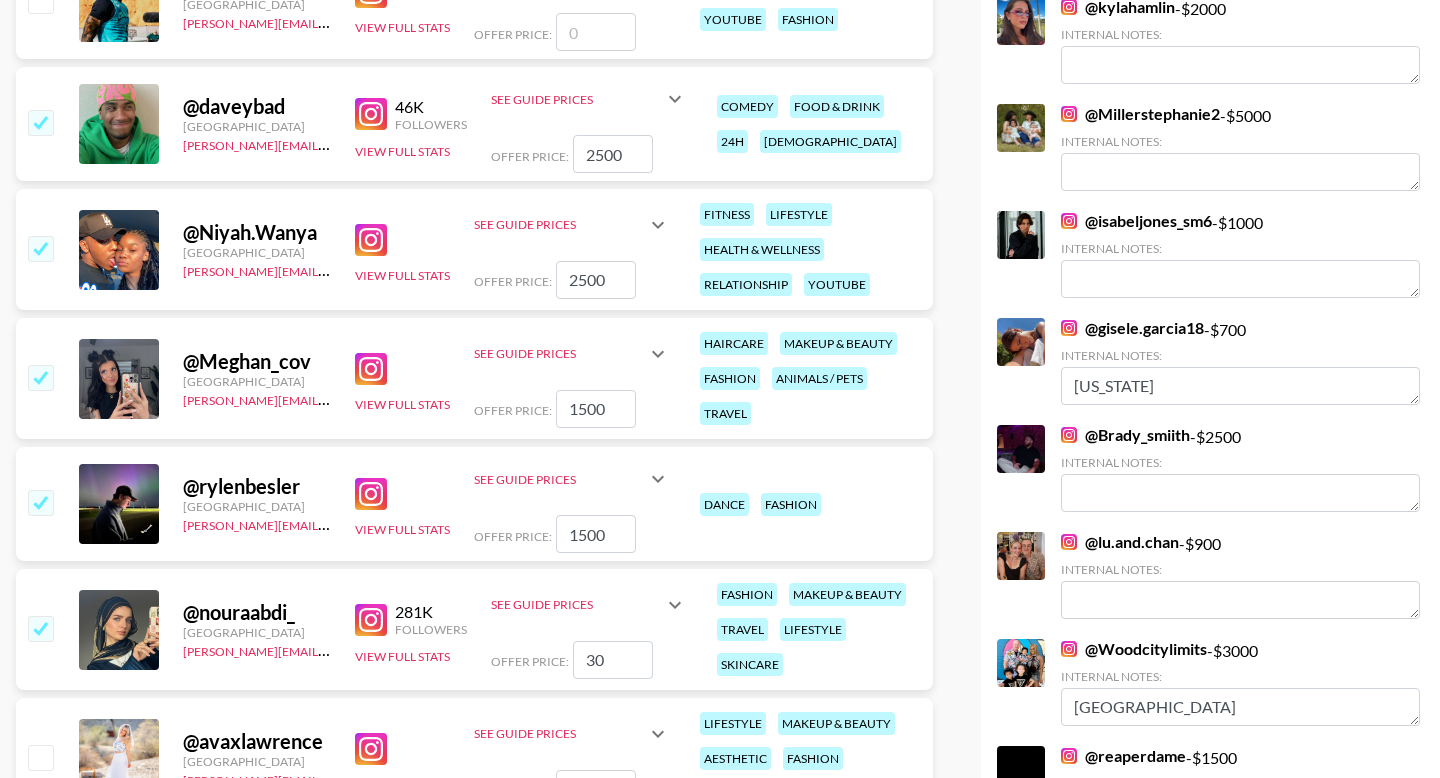 type on "3" 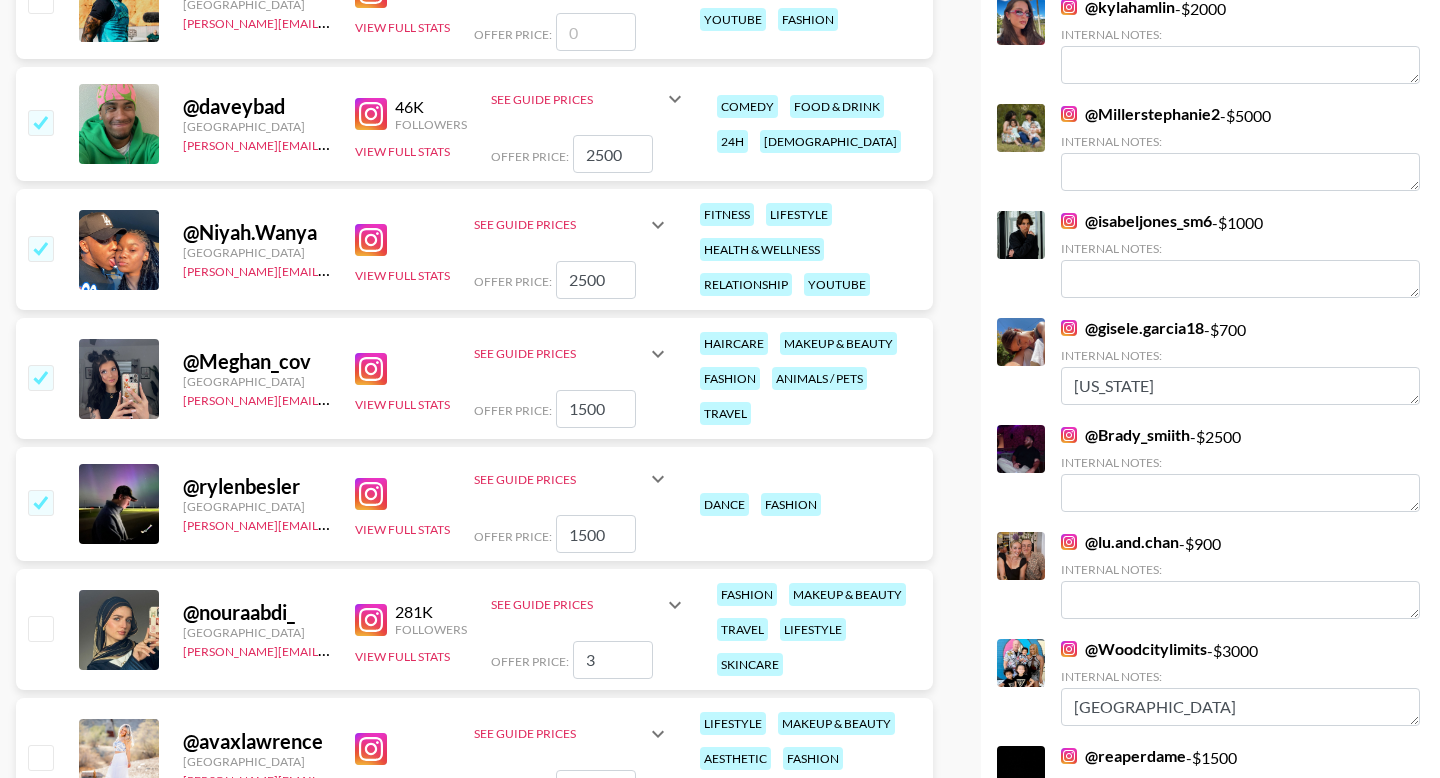 type 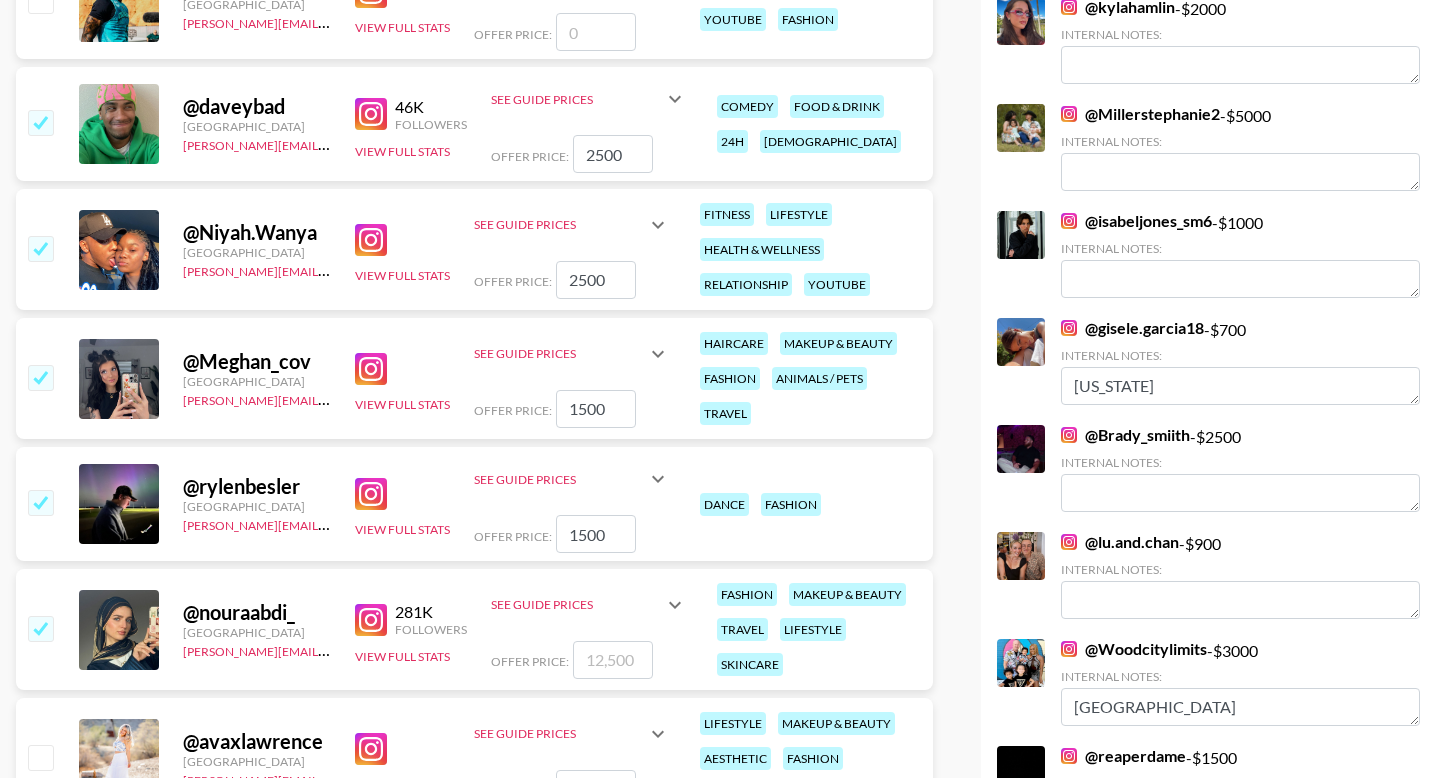 checkbox on "true" 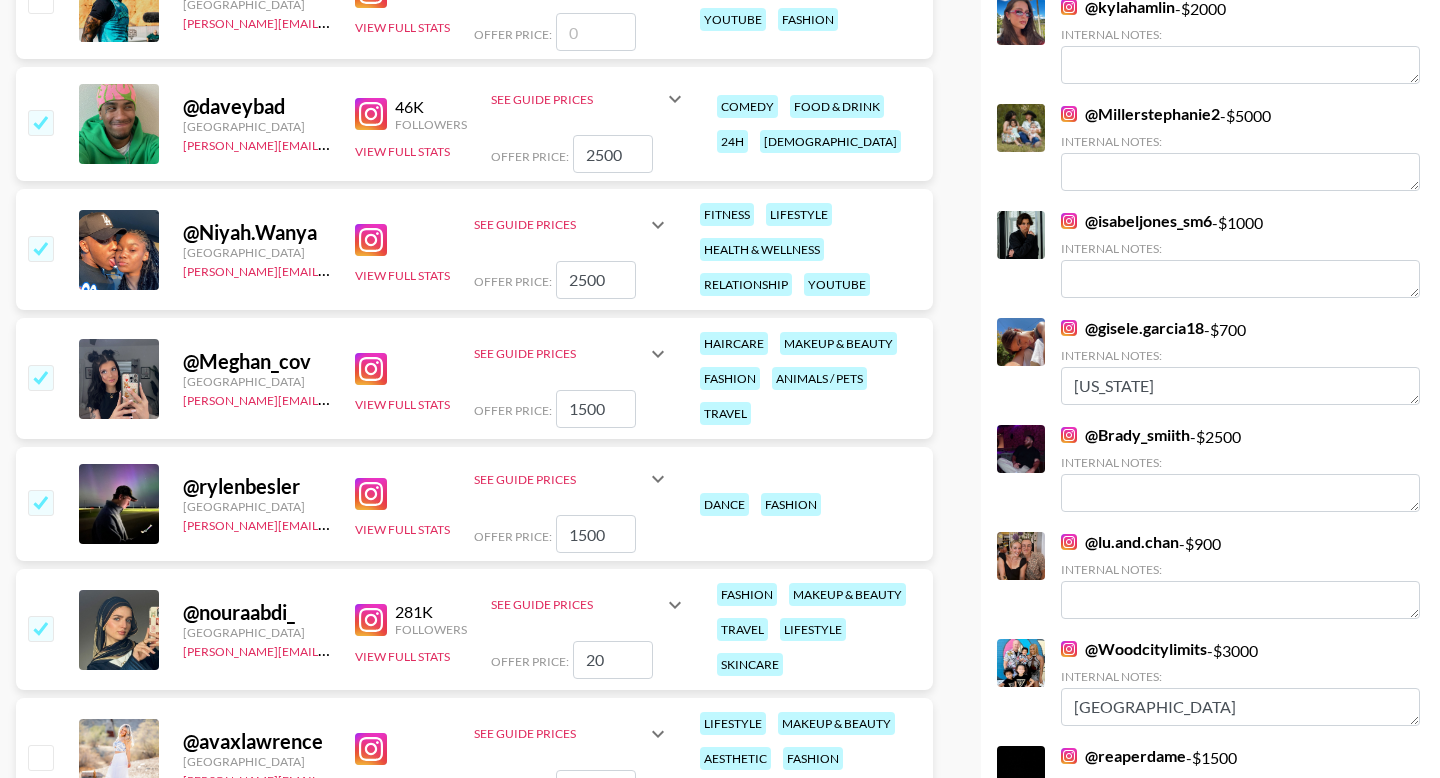 type on "2" 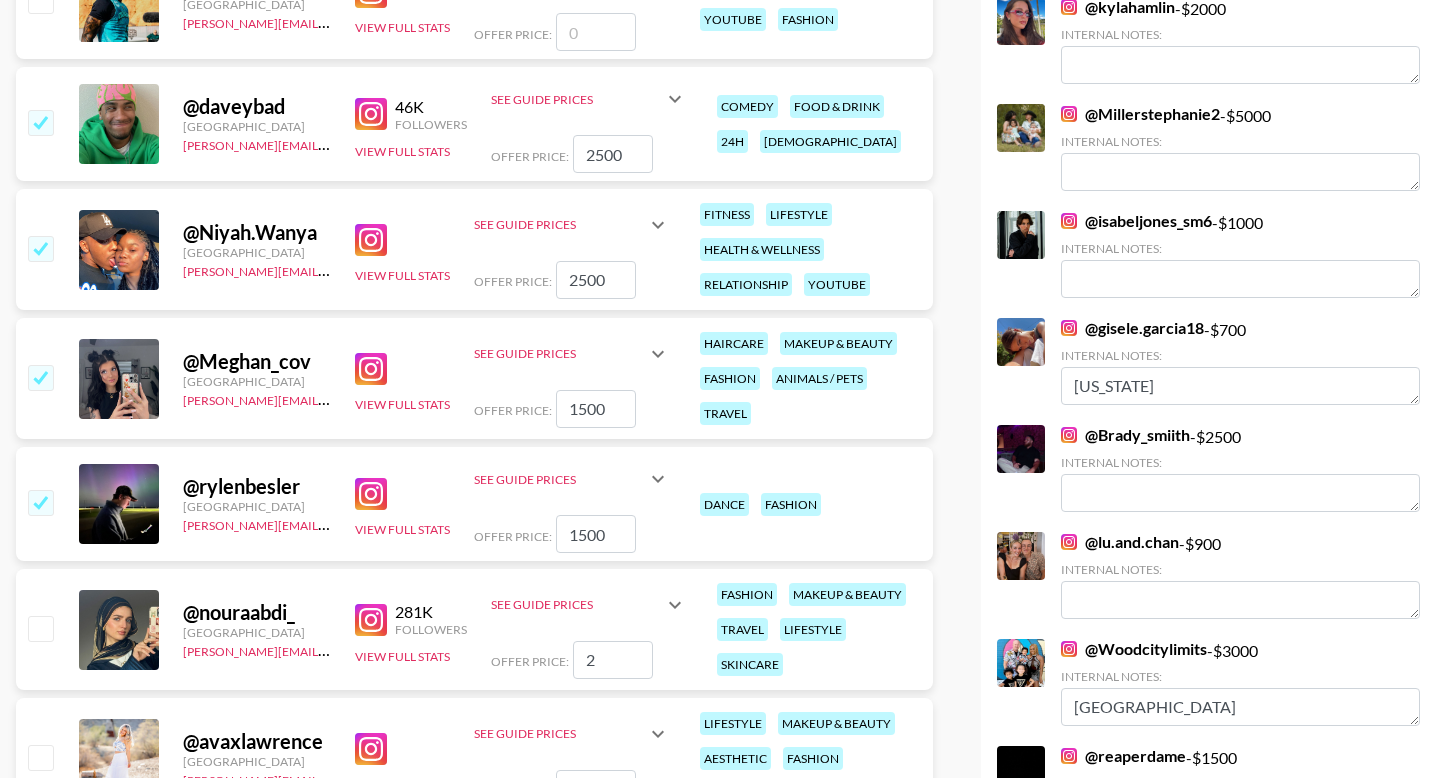 type 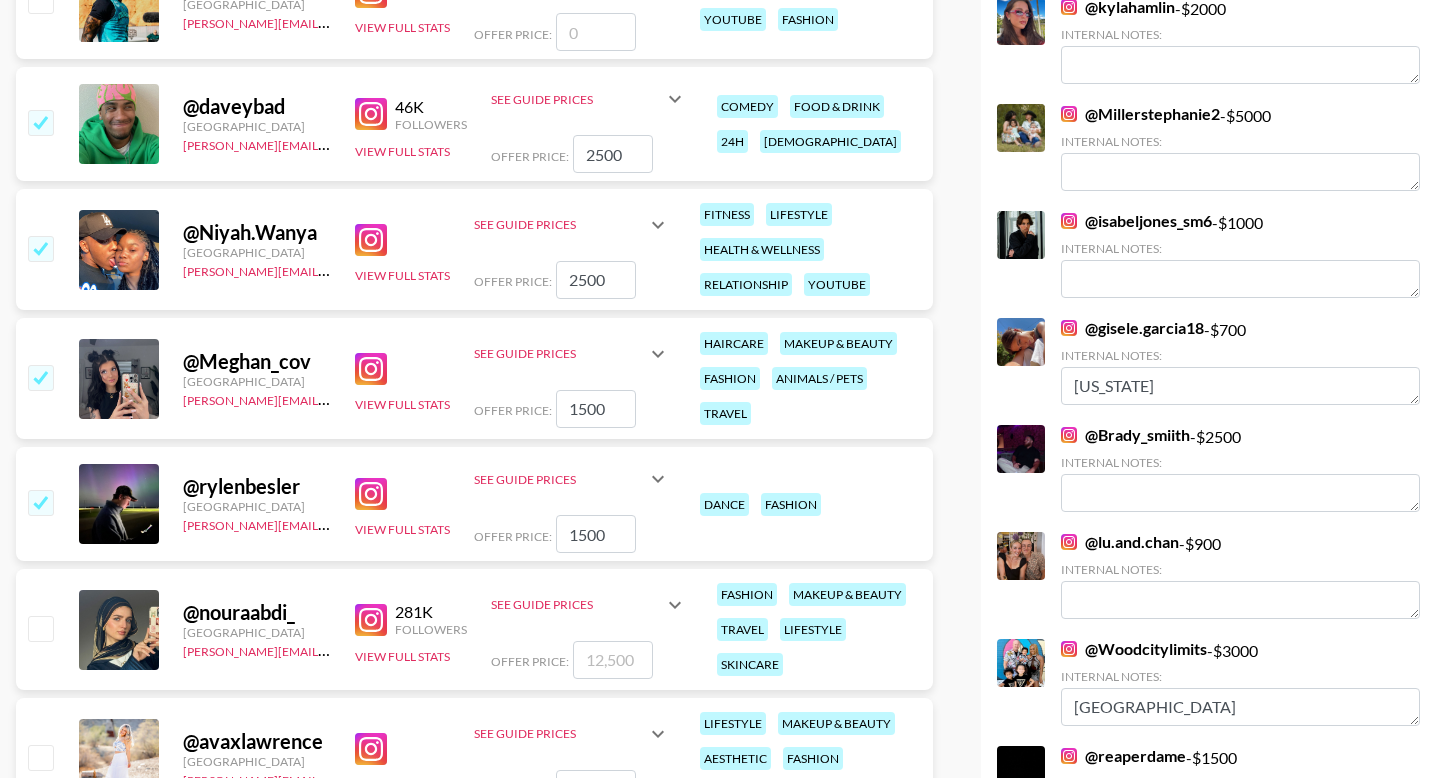 checkbox on "false" 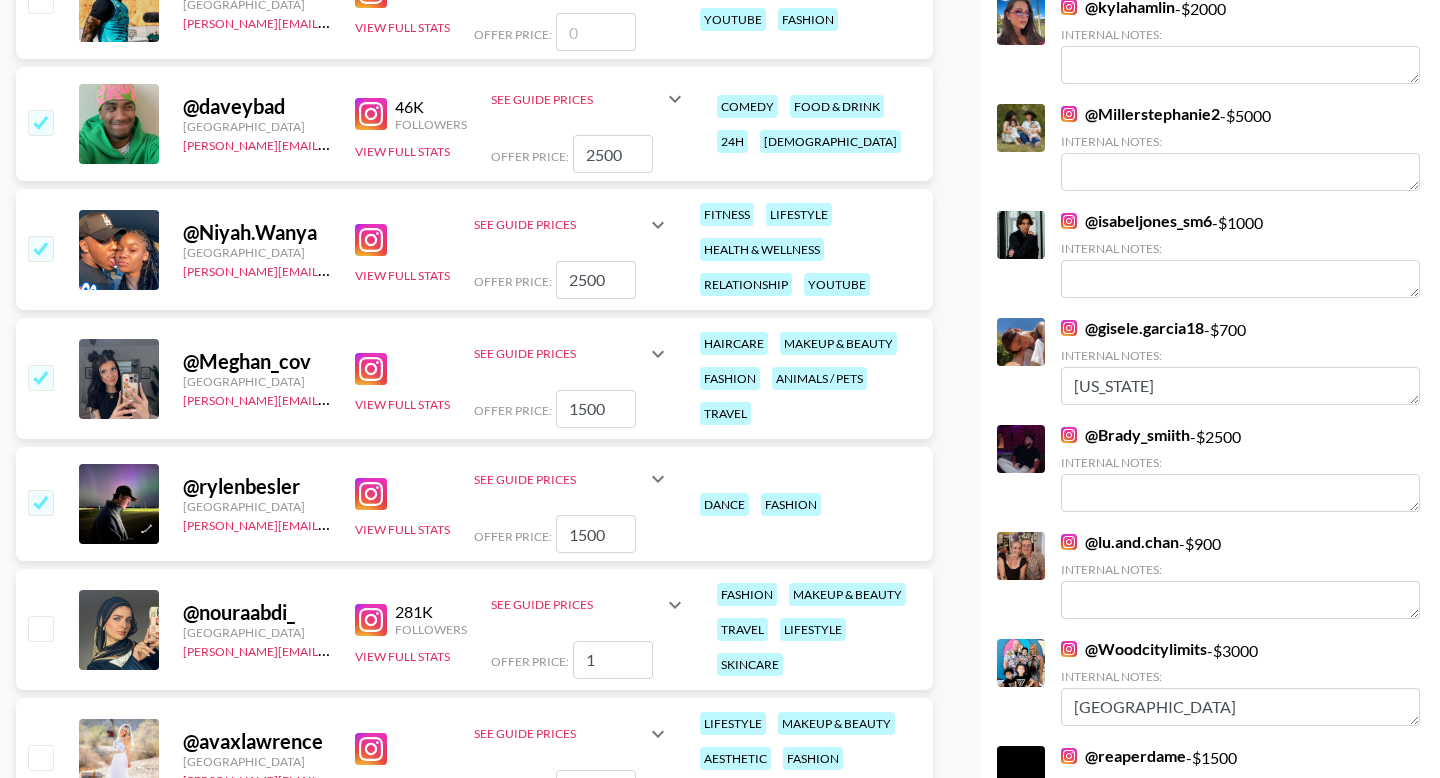 checkbox on "true" 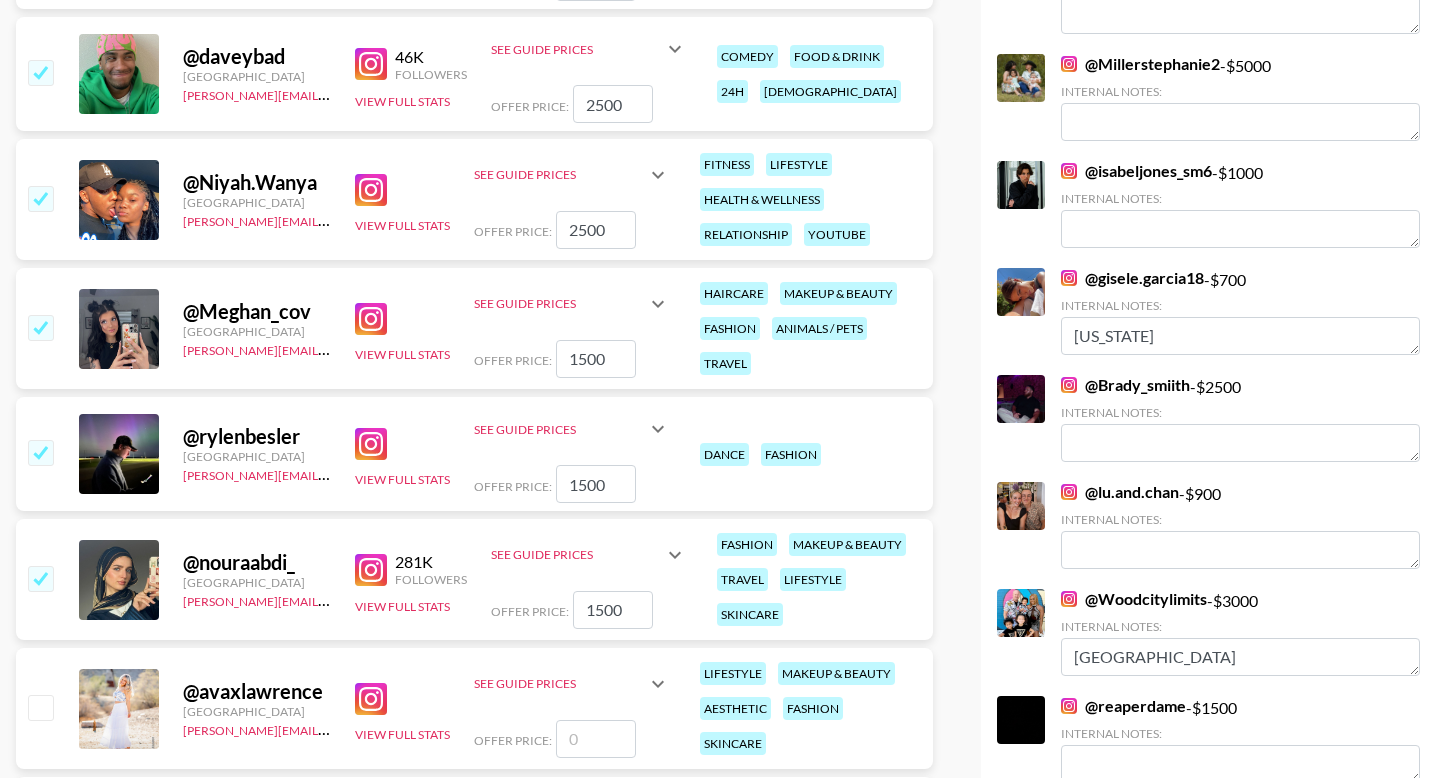 scroll, scrollTop: 1033, scrollLeft: 0, axis: vertical 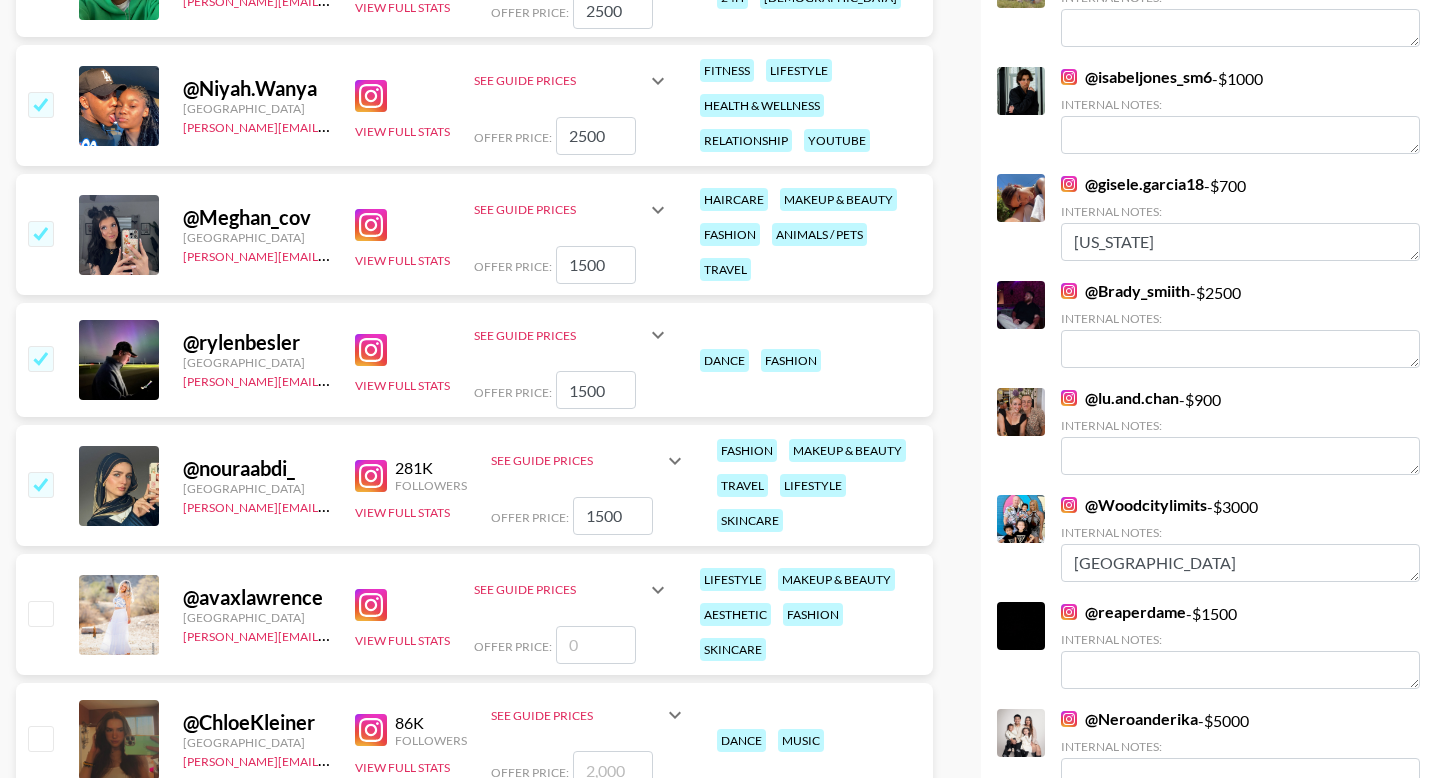 click on "1500" at bounding box center [613, 516] 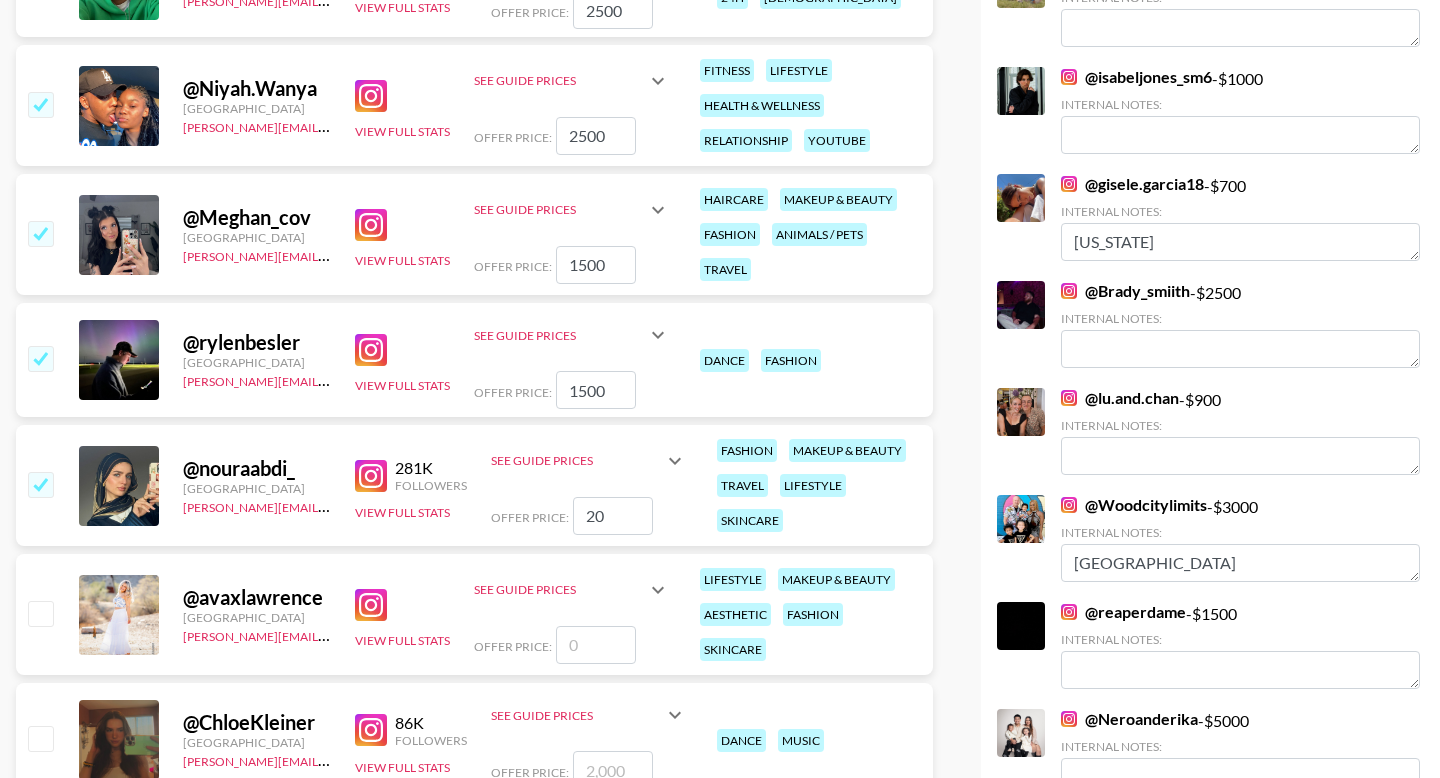 type on "2" 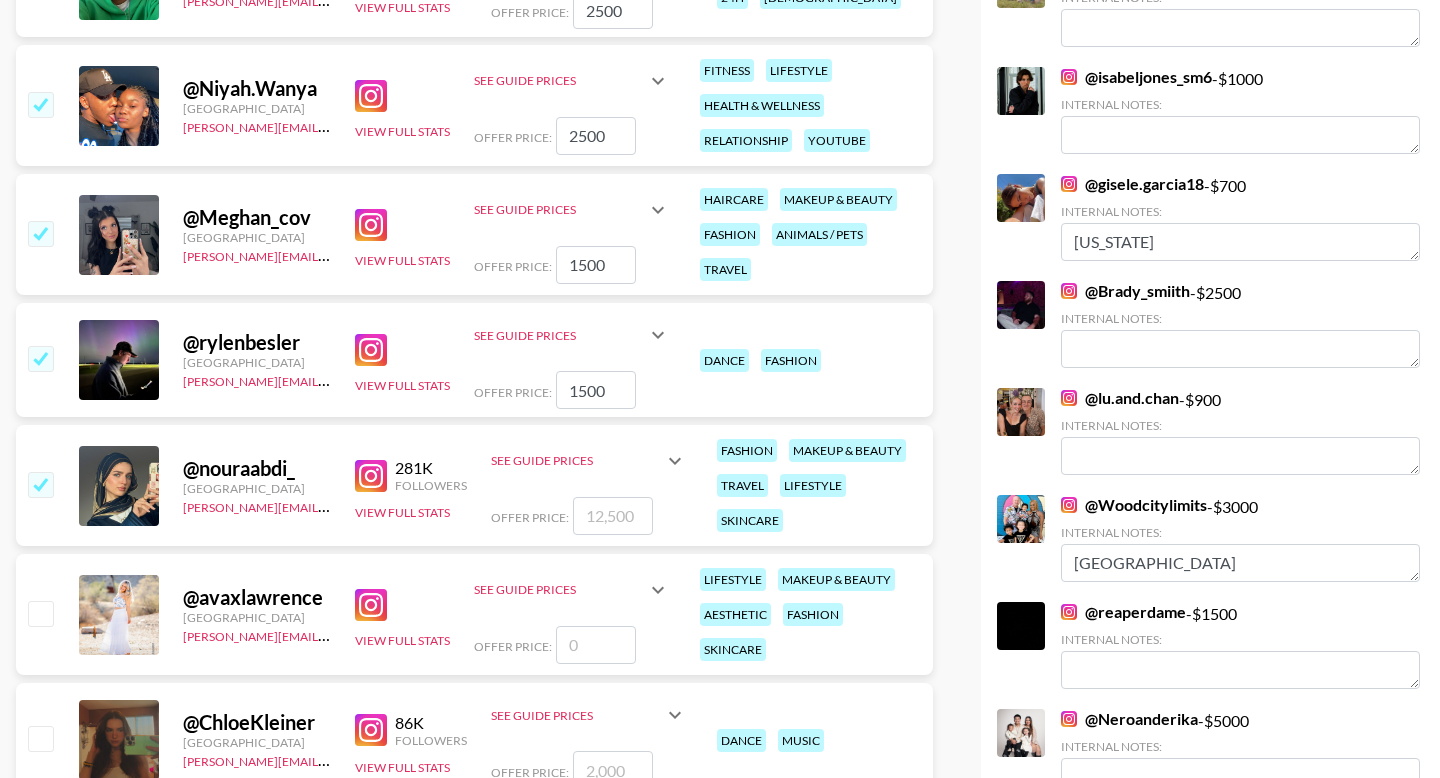 type on "1" 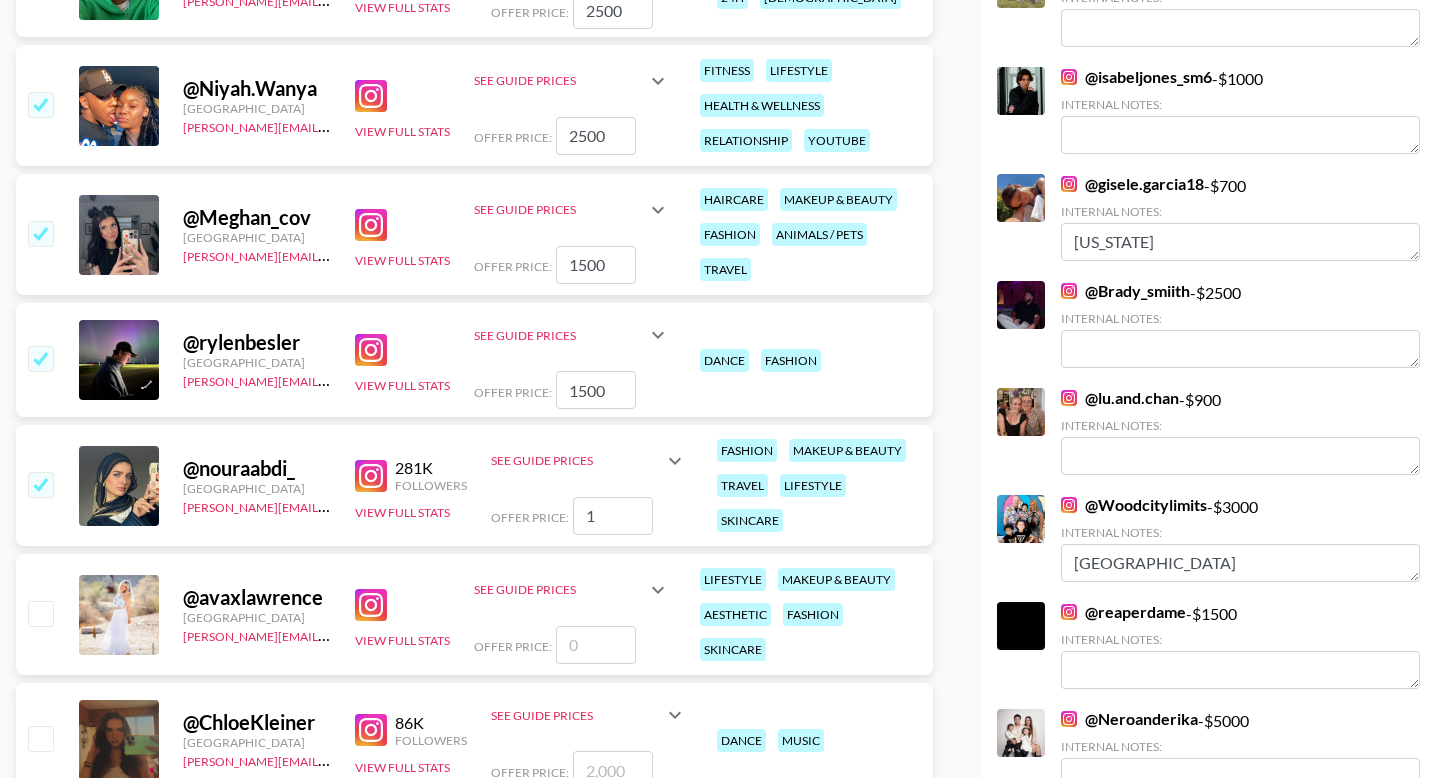 checkbox on "true" 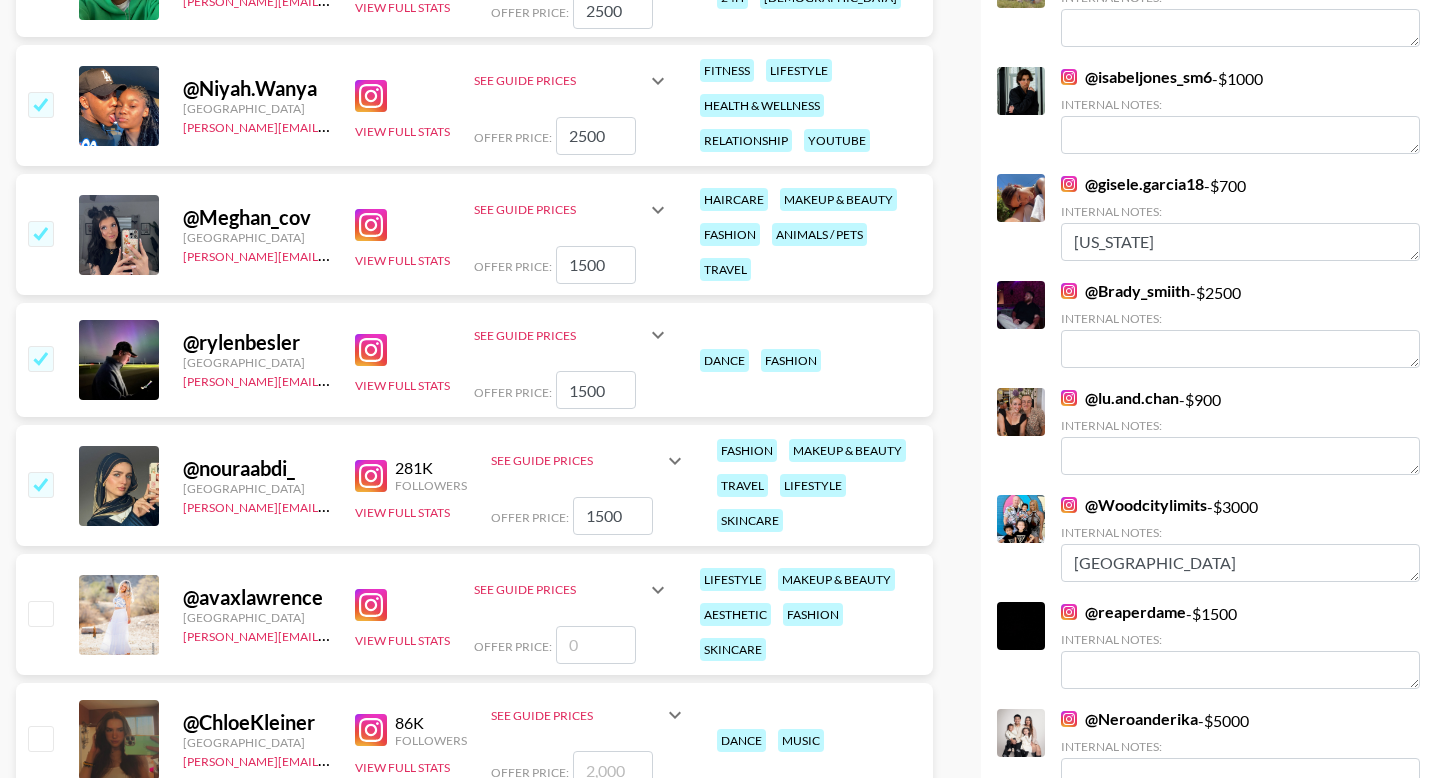type on "1500" 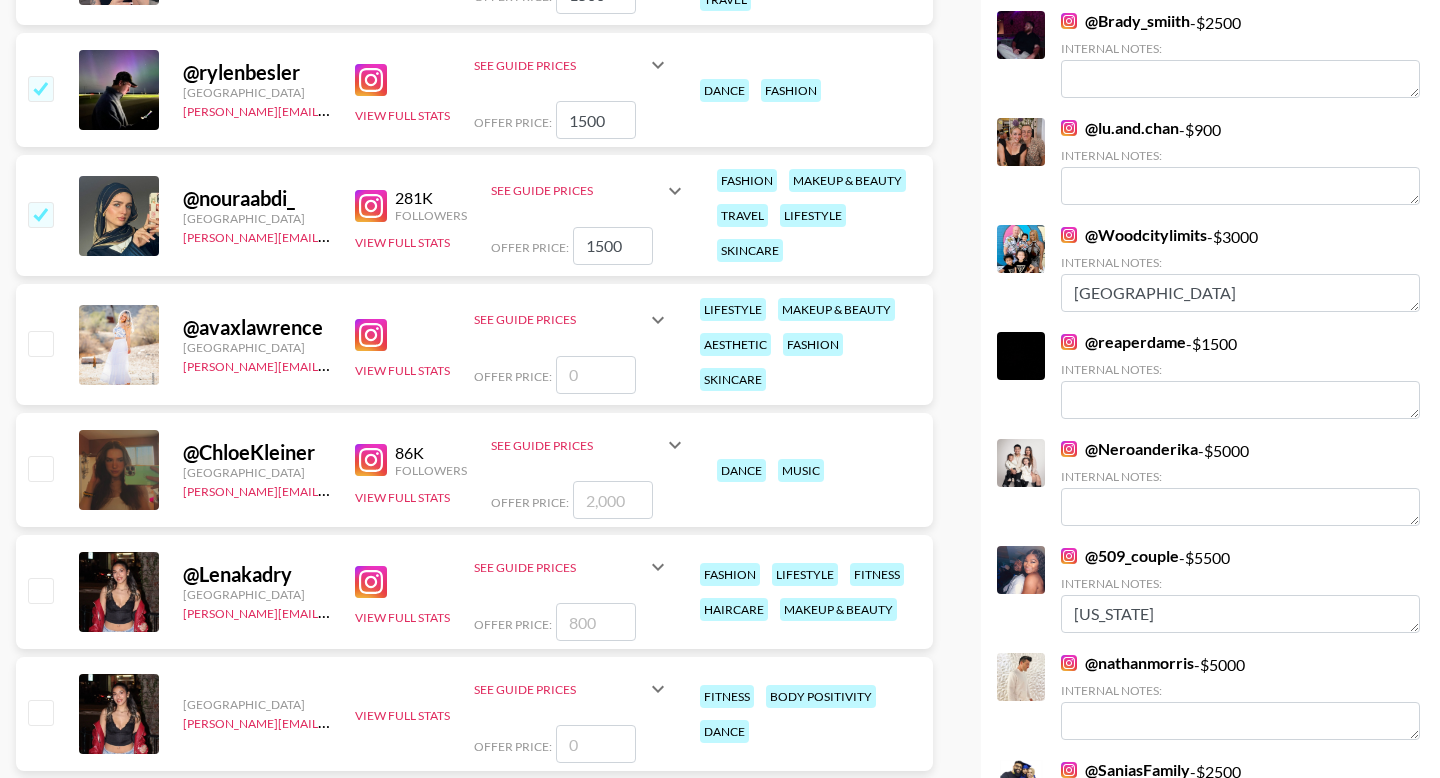 scroll, scrollTop: 1322, scrollLeft: 0, axis: vertical 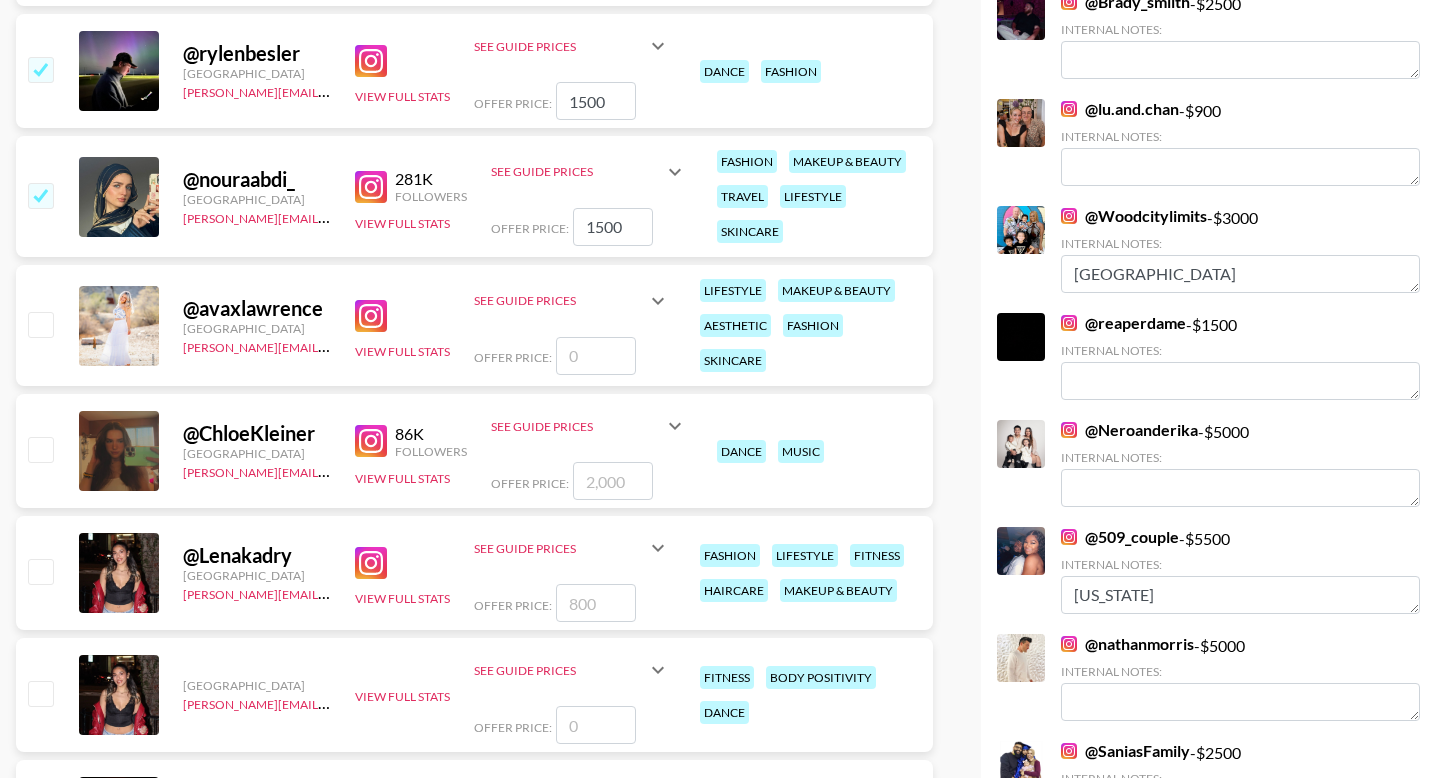 click at bounding box center (596, 356) 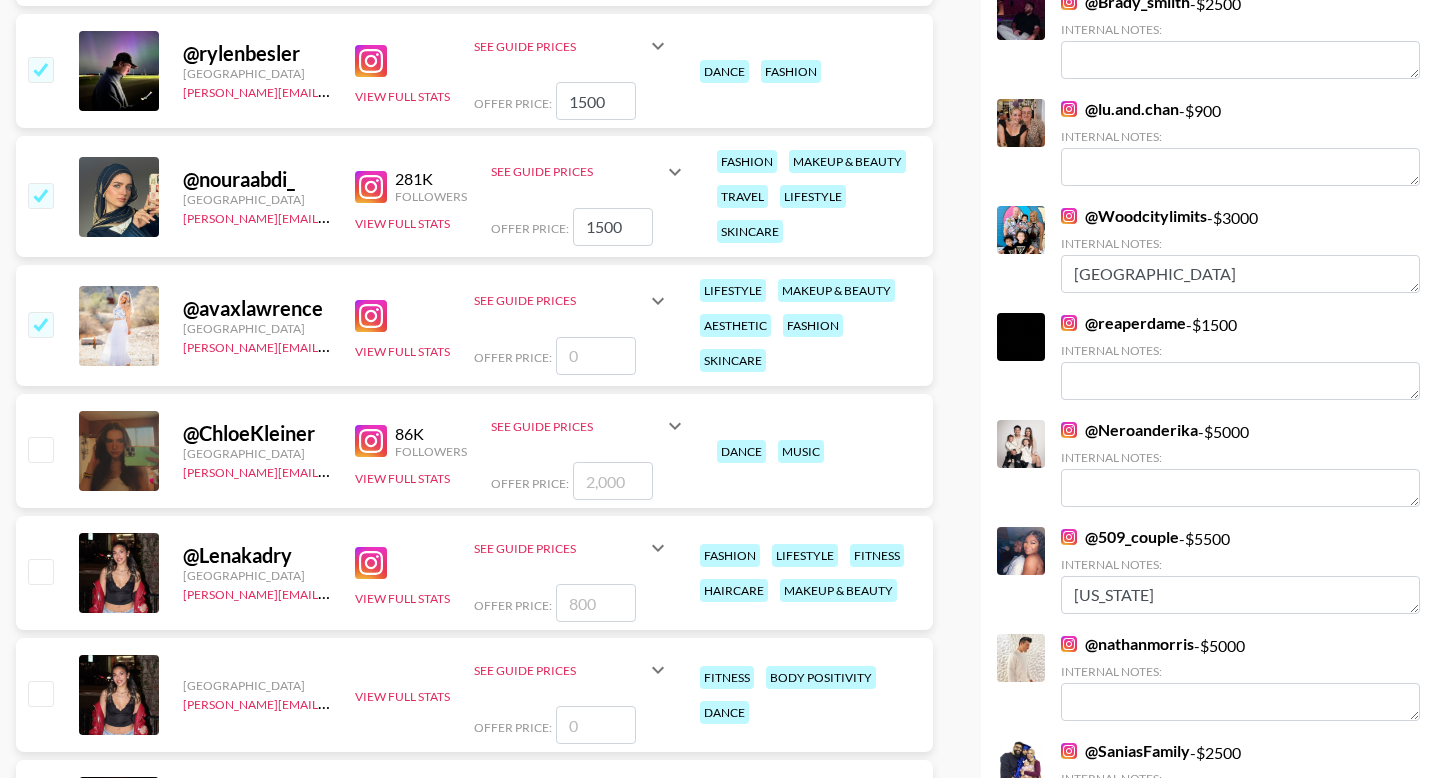 type on "1" 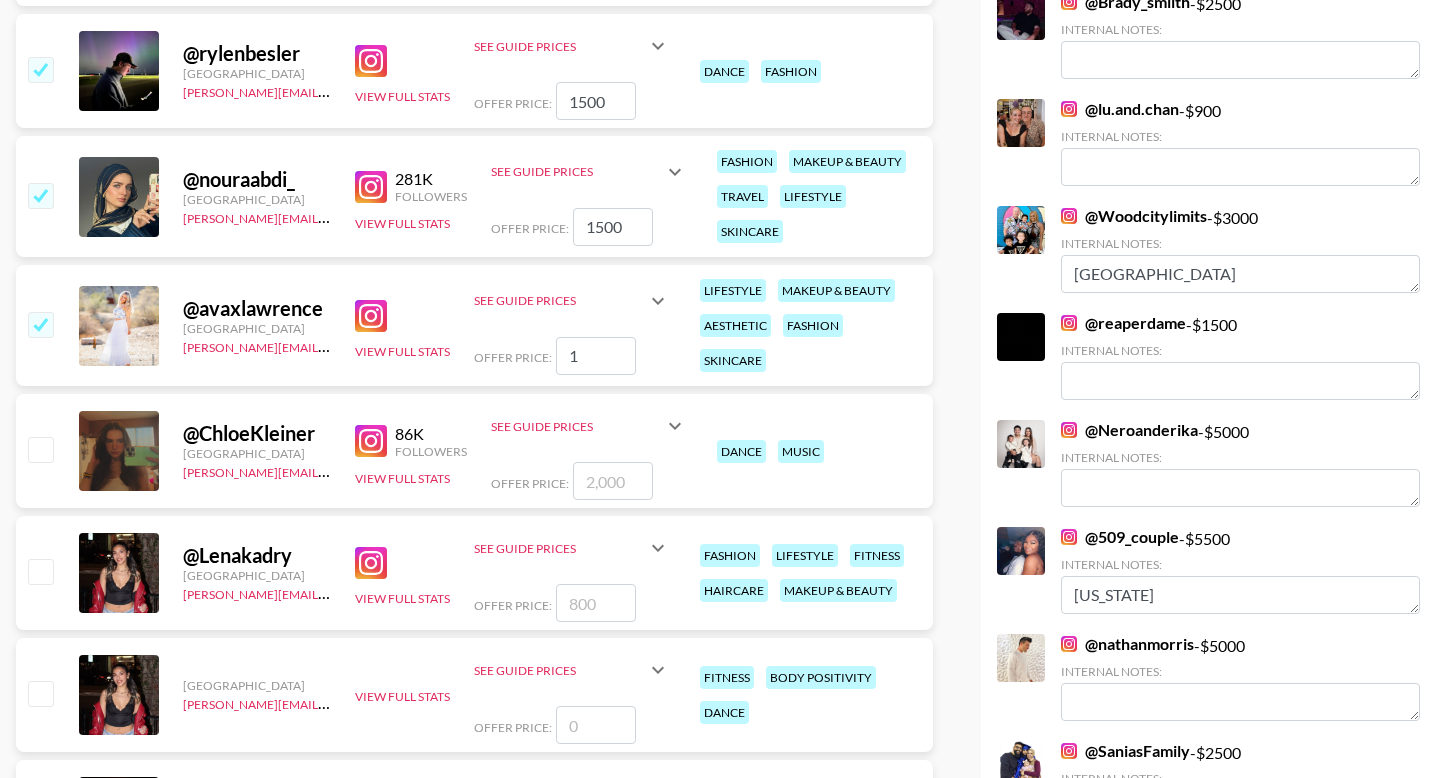 checkbox on "true" 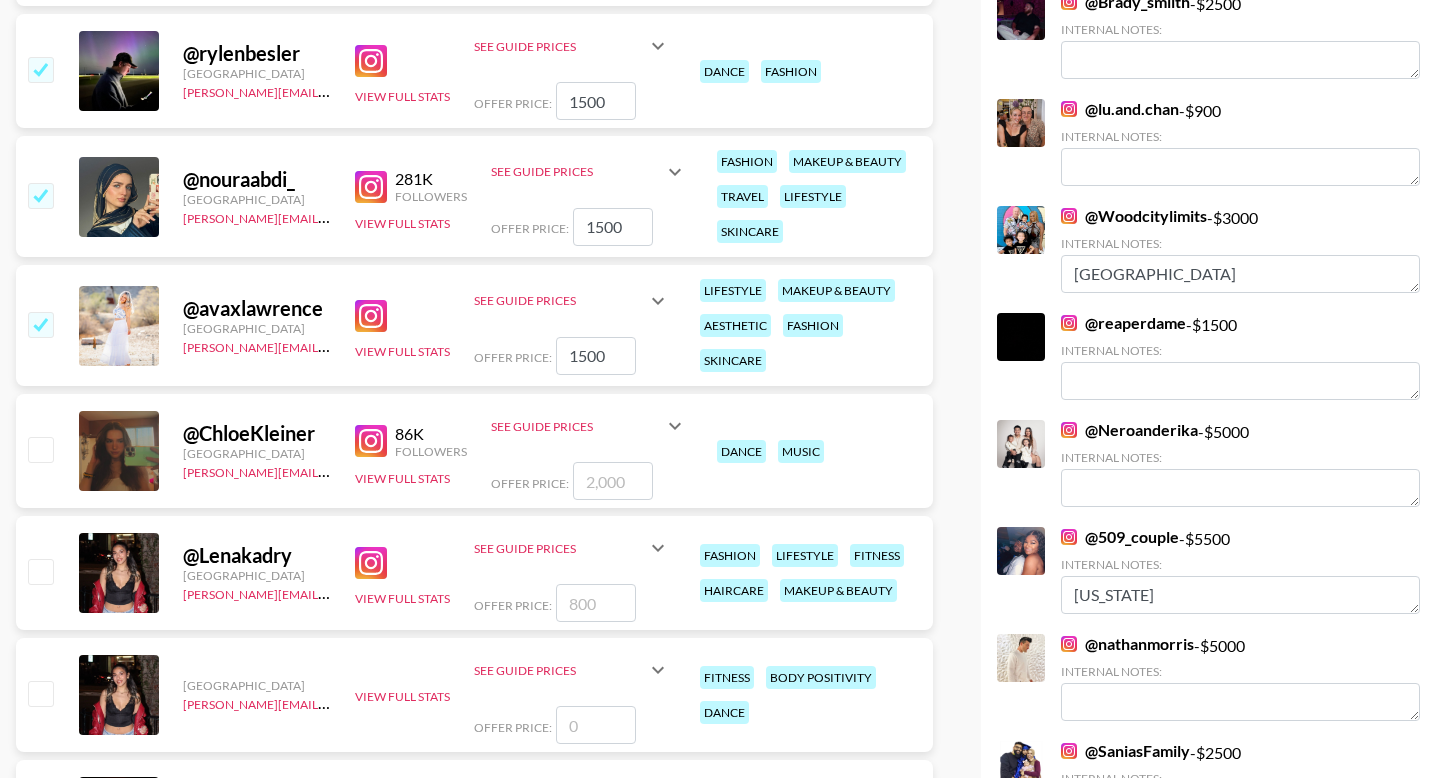 type on "1500" 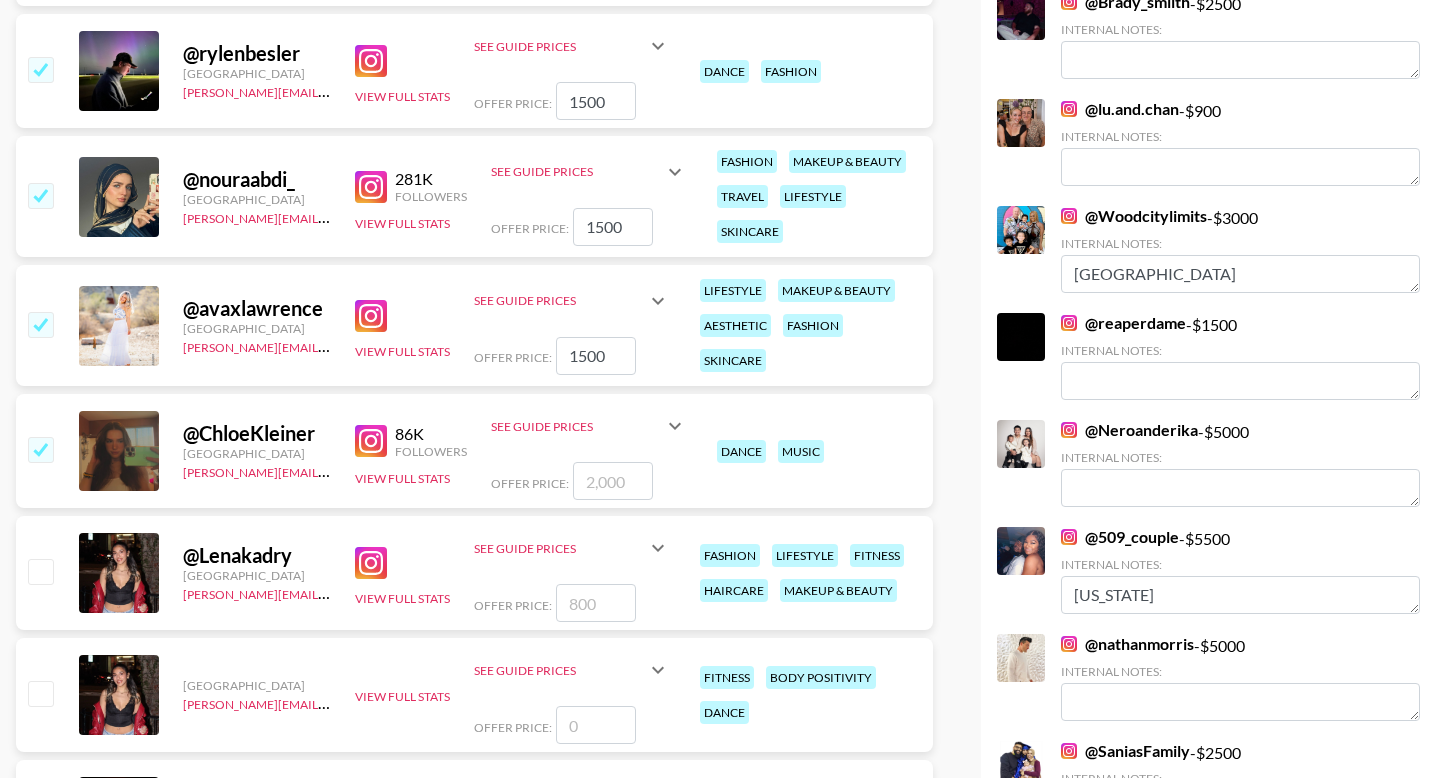 type on "2" 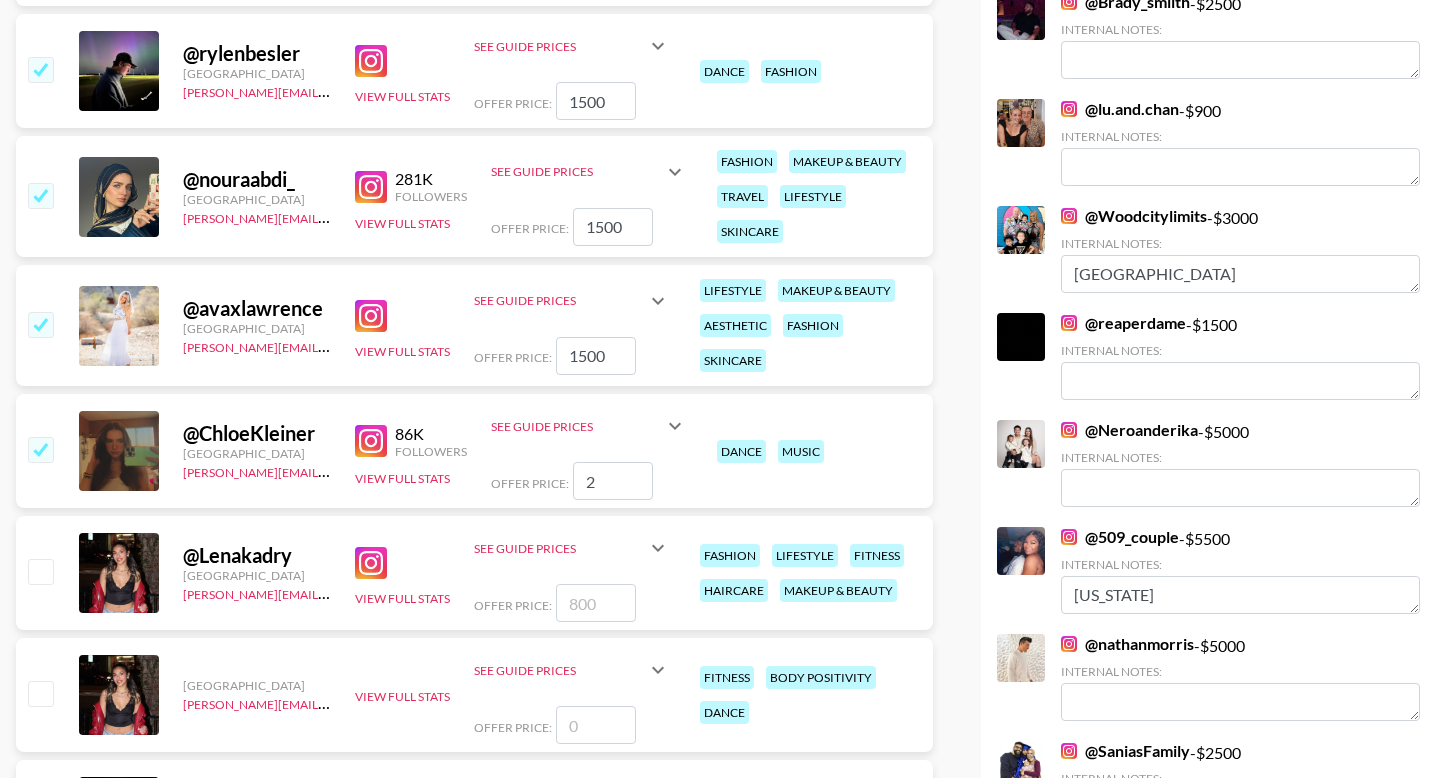 checkbox on "true" 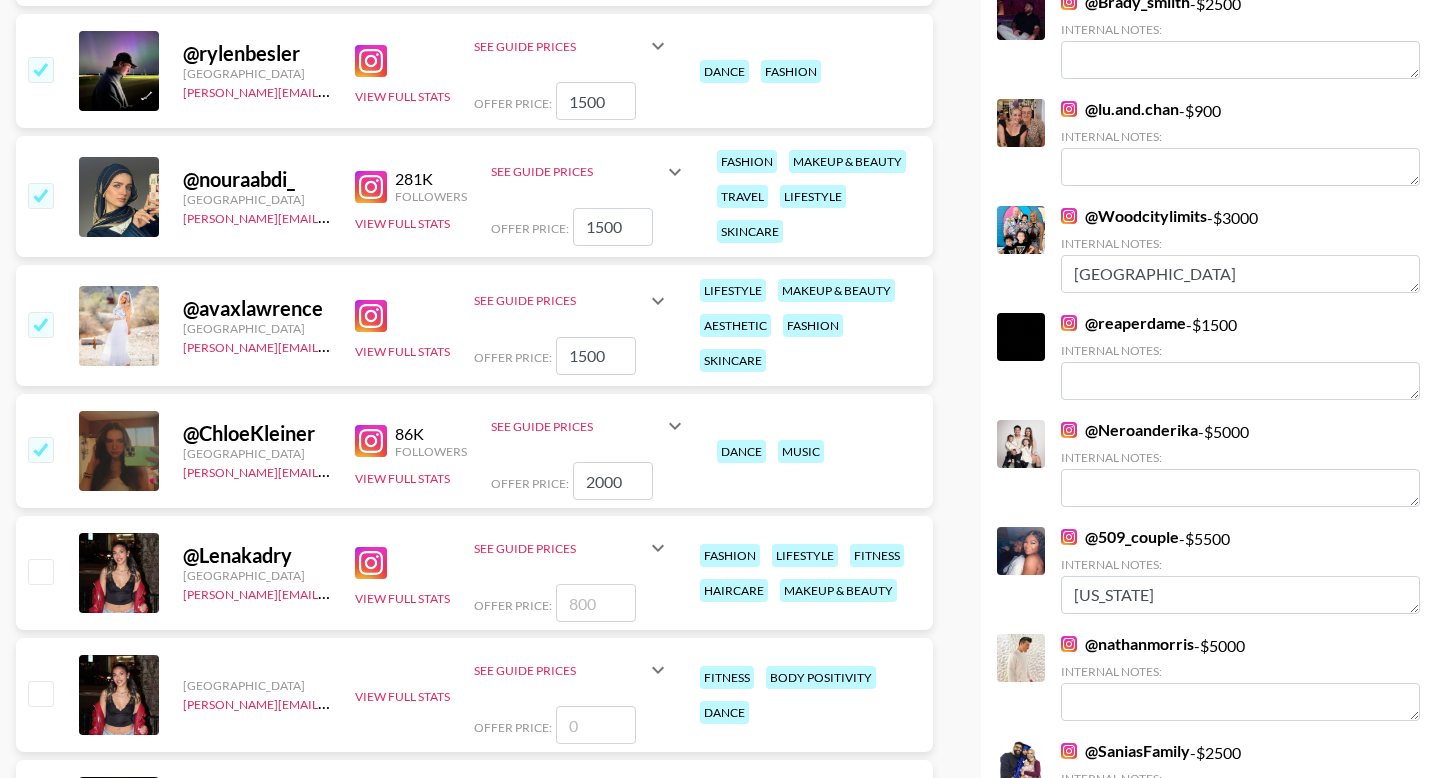 scroll, scrollTop: 0, scrollLeft: 0, axis: both 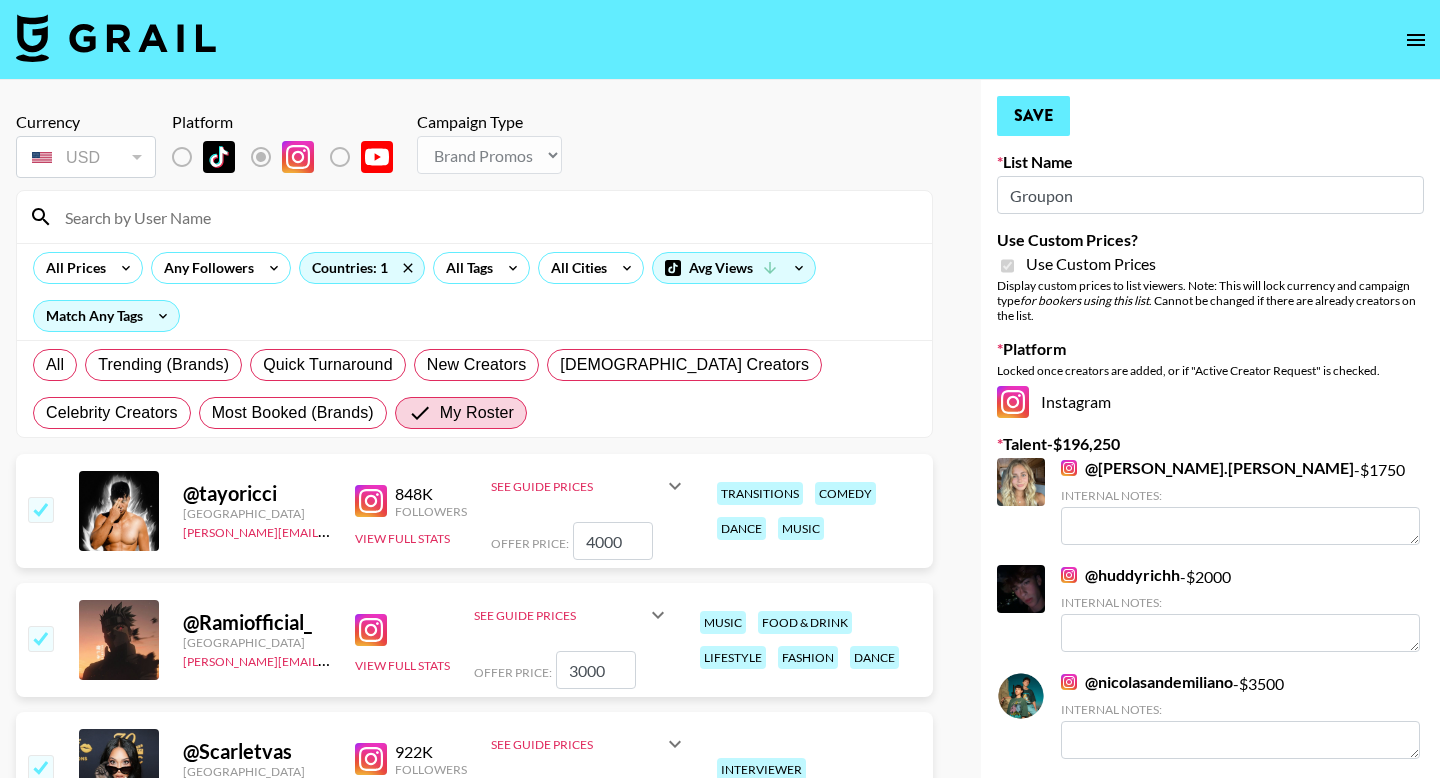 type on "2000" 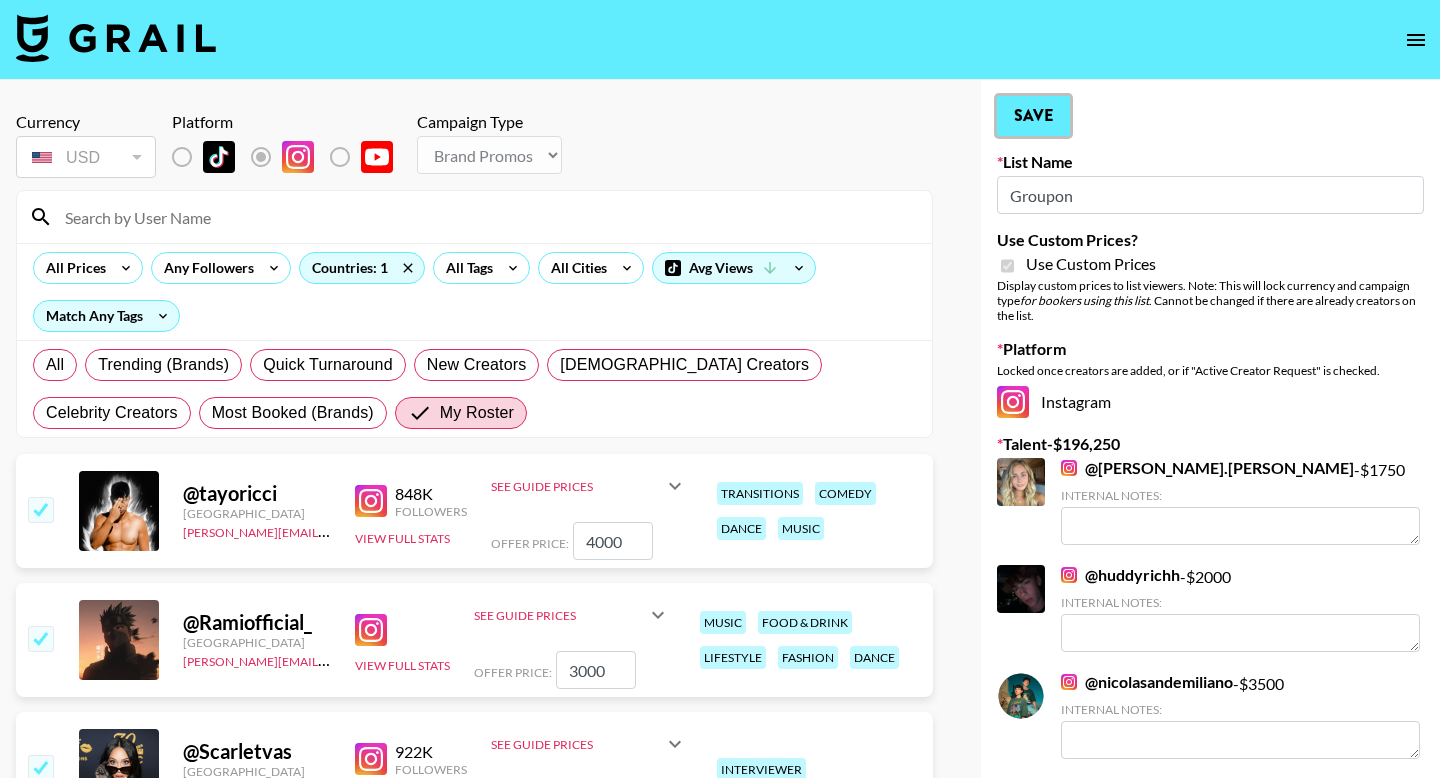 click on "Save" at bounding box center [1033, 116] 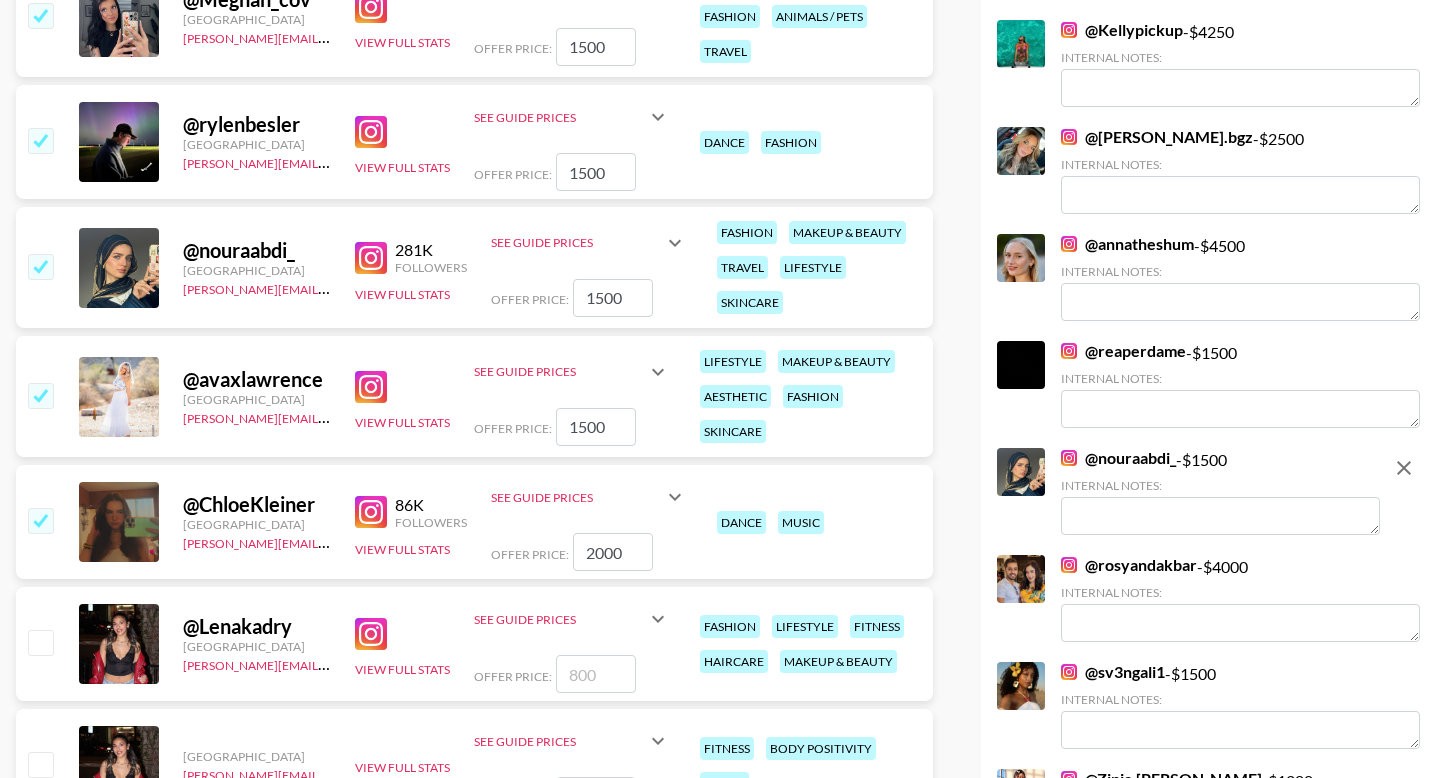 scroll, scrollTop: 1407, scrollLeft: 0, axis: vertical 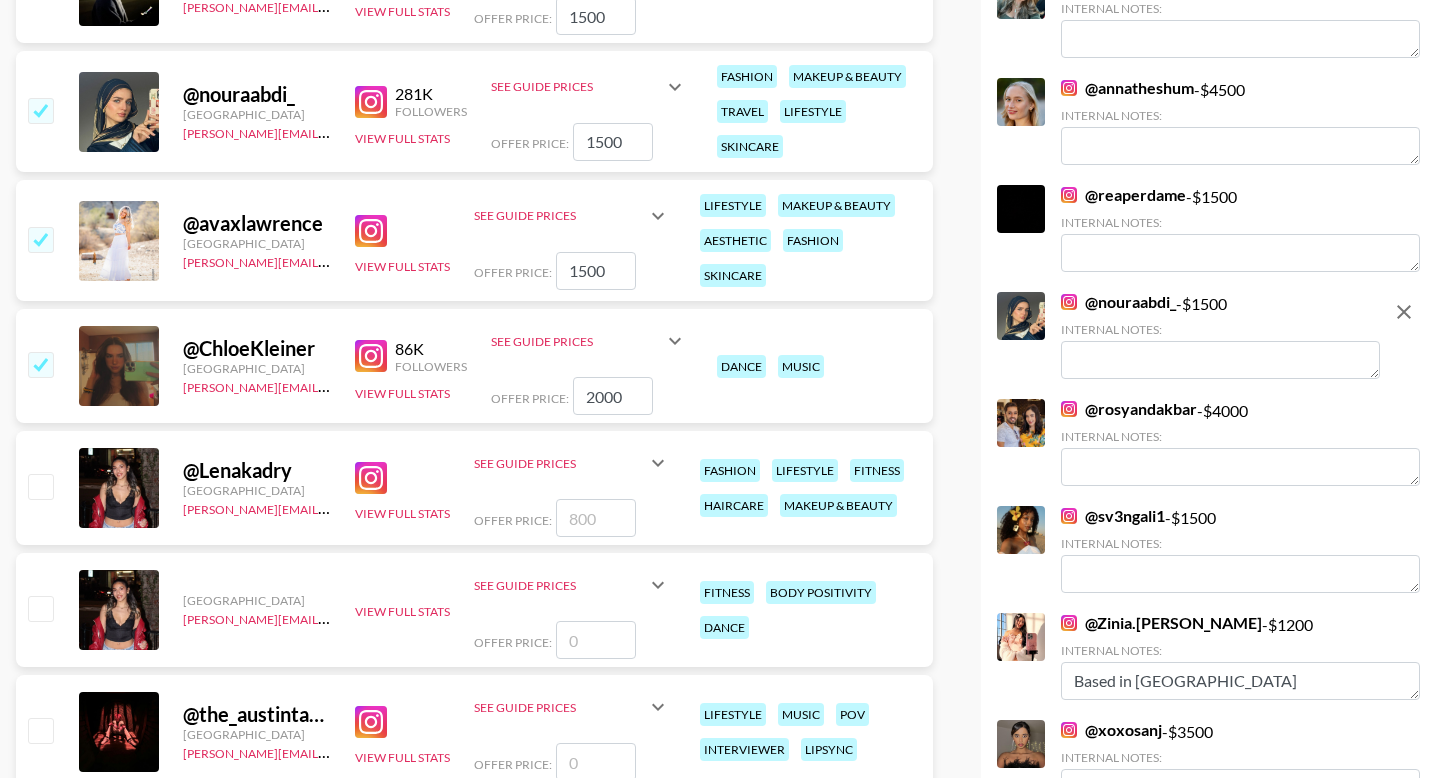 click at bounding box center (596, 518) 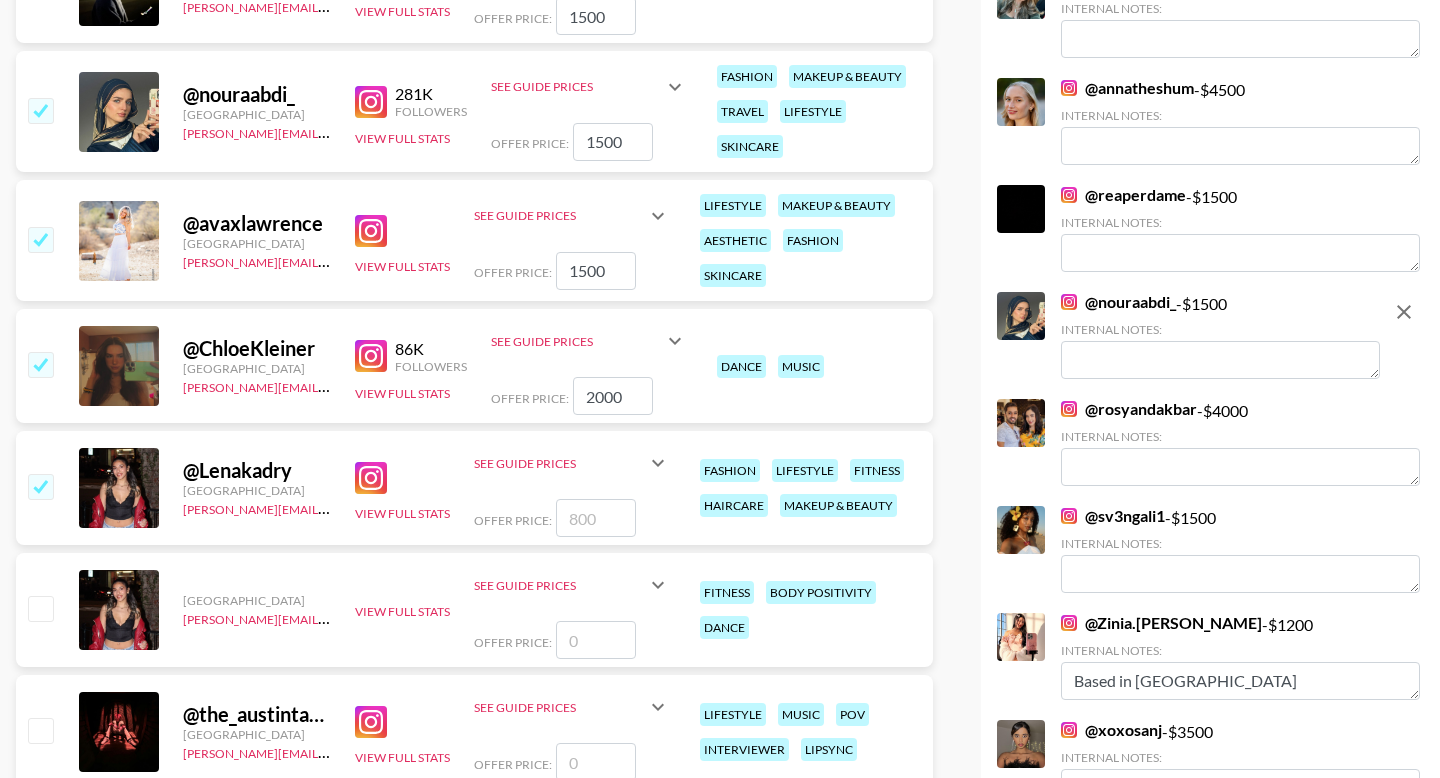 type on "1" 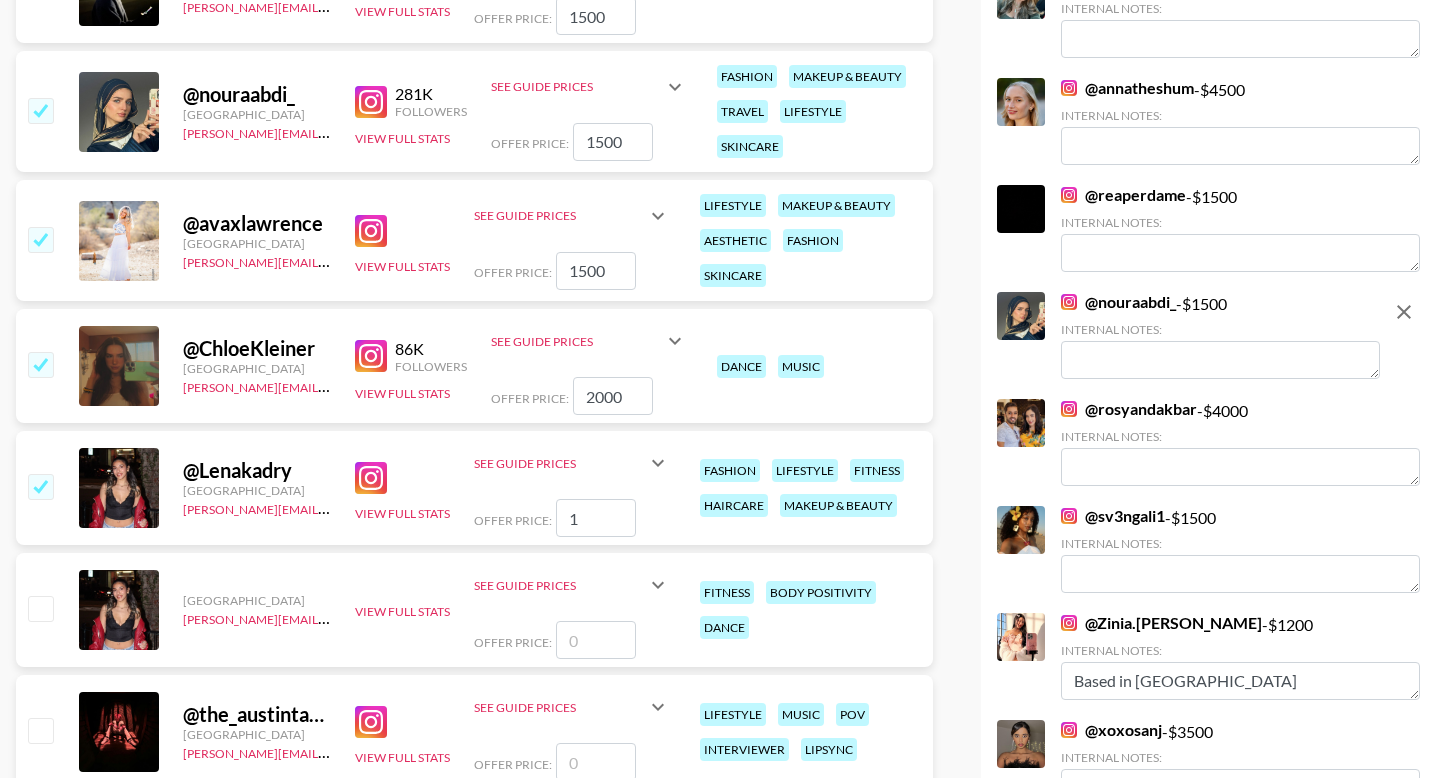 checkbox on "true" 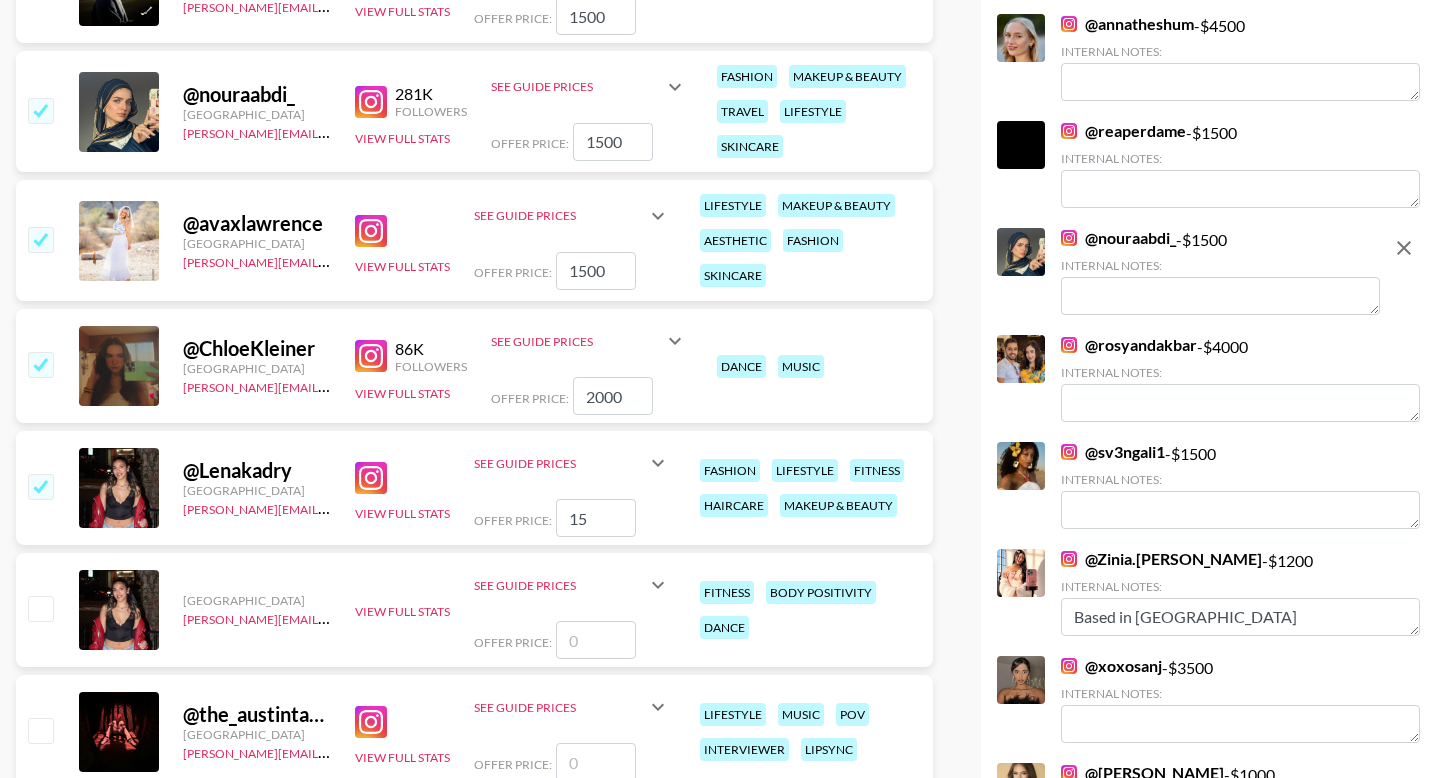 type on "1" 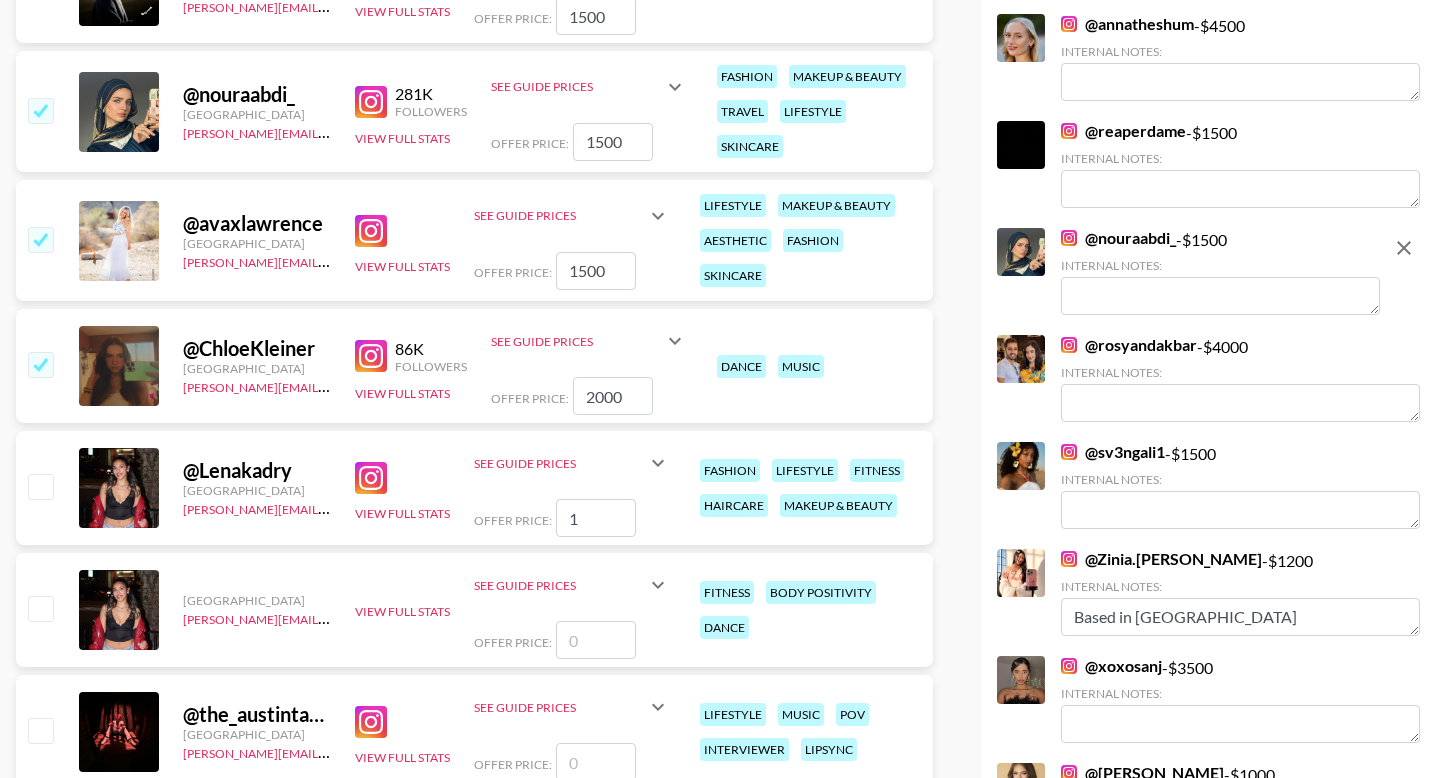 type 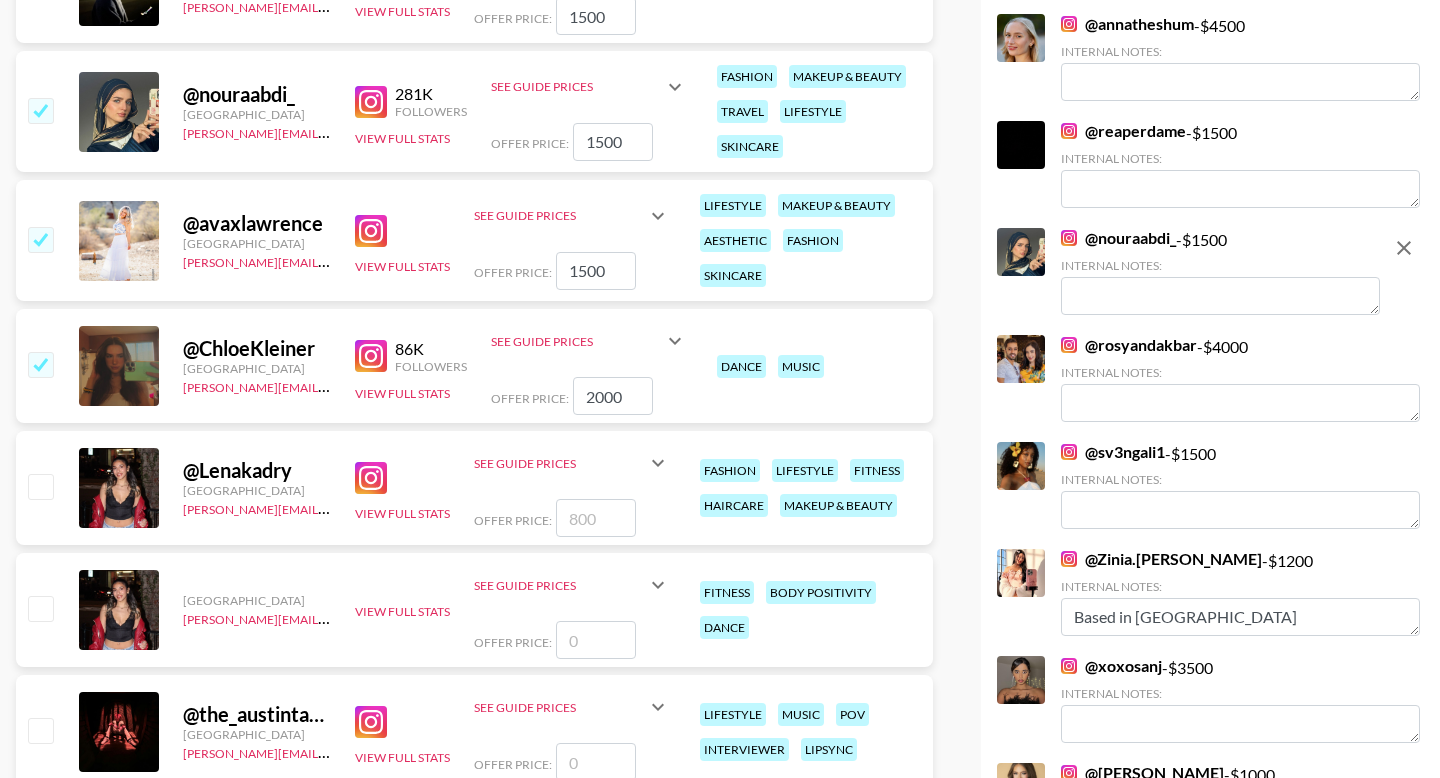 checkbox on "false" 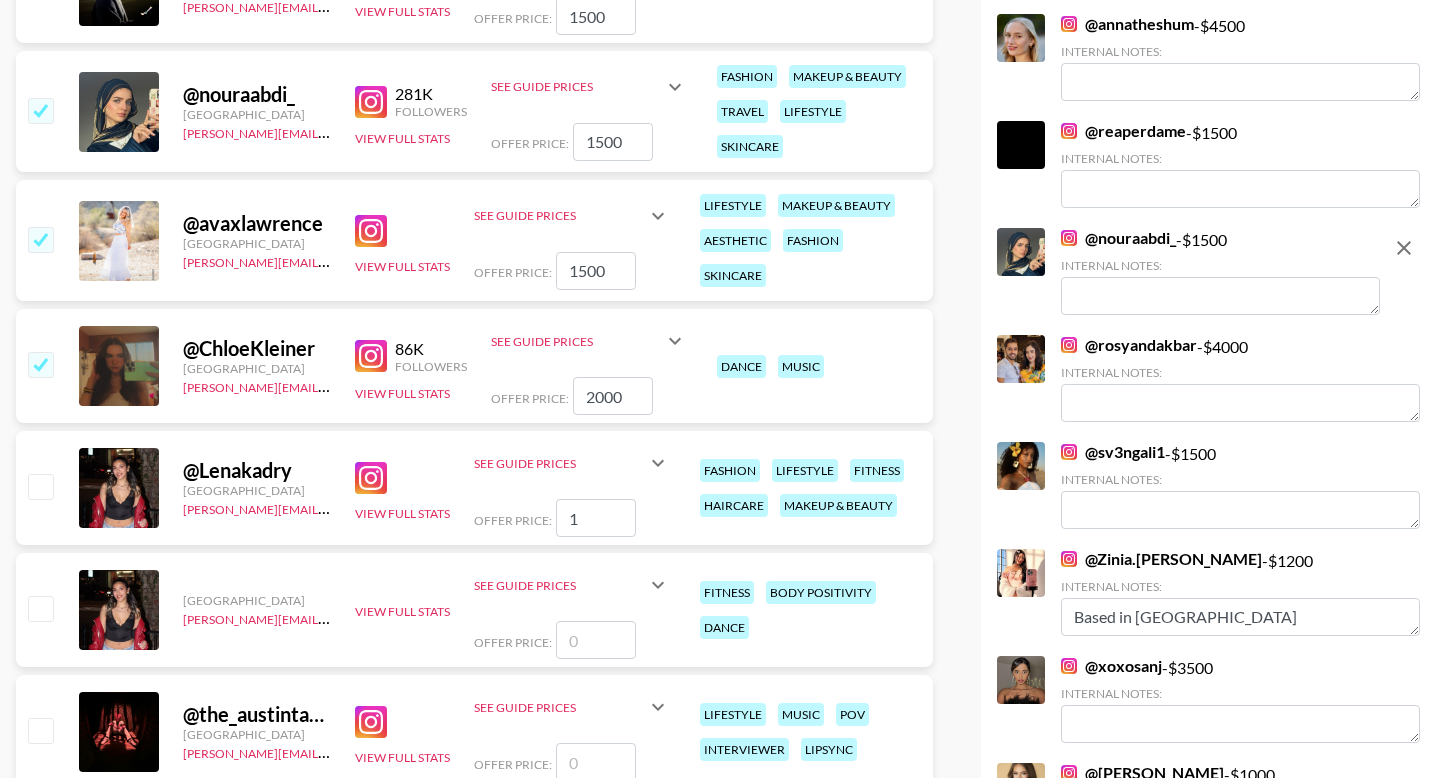 checkbox on "true" 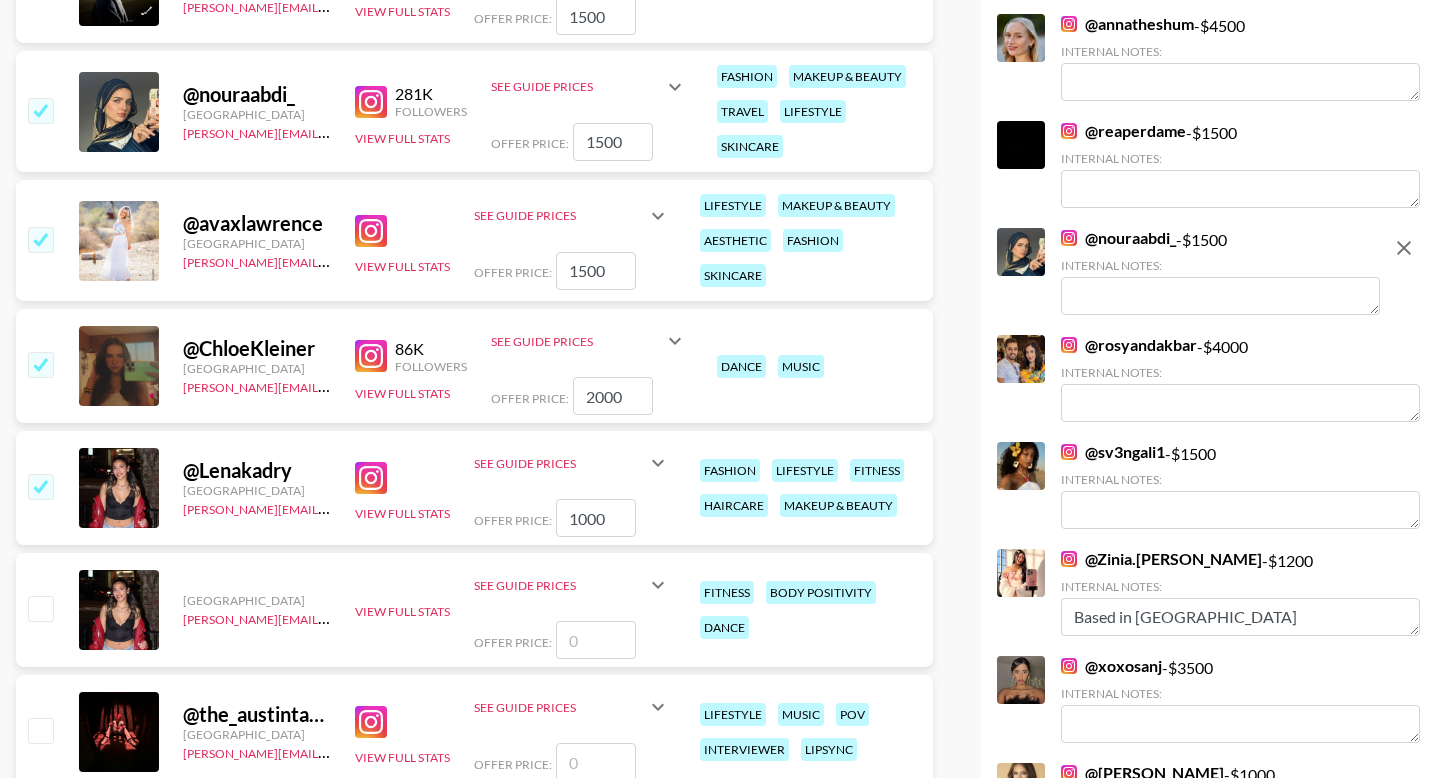 scroll, scrollTop: 1782, scrollLeft: 0, axis: vertical 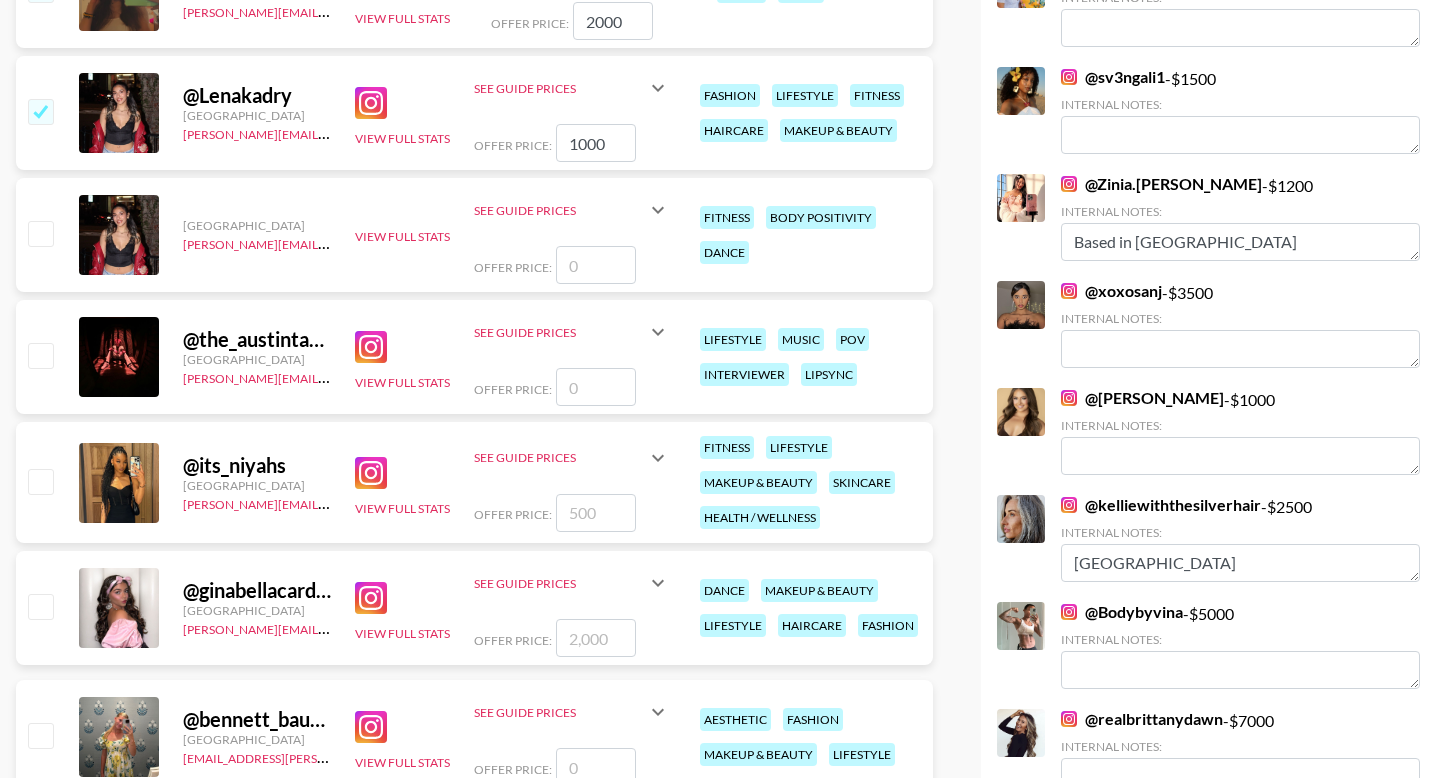 type on "1000" 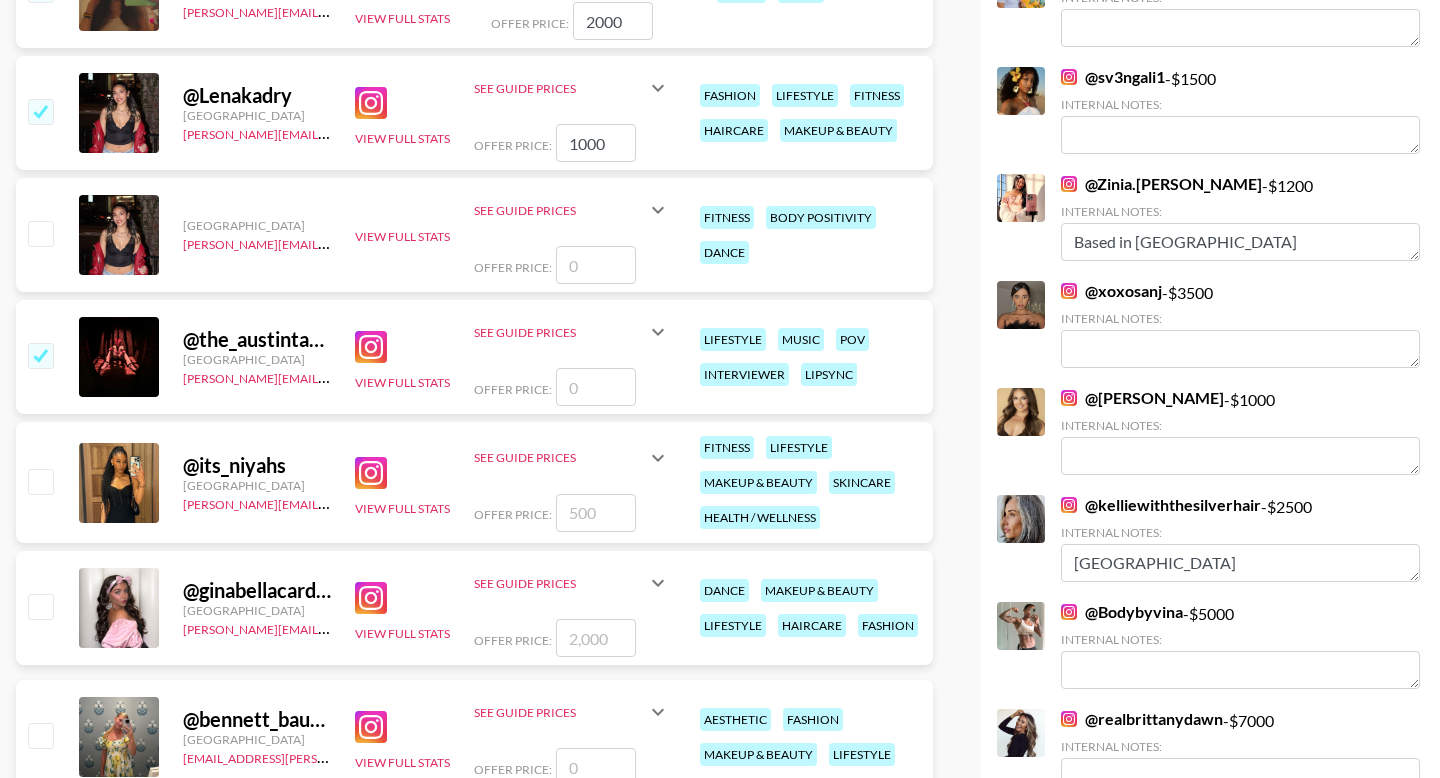 checkbox on "true" 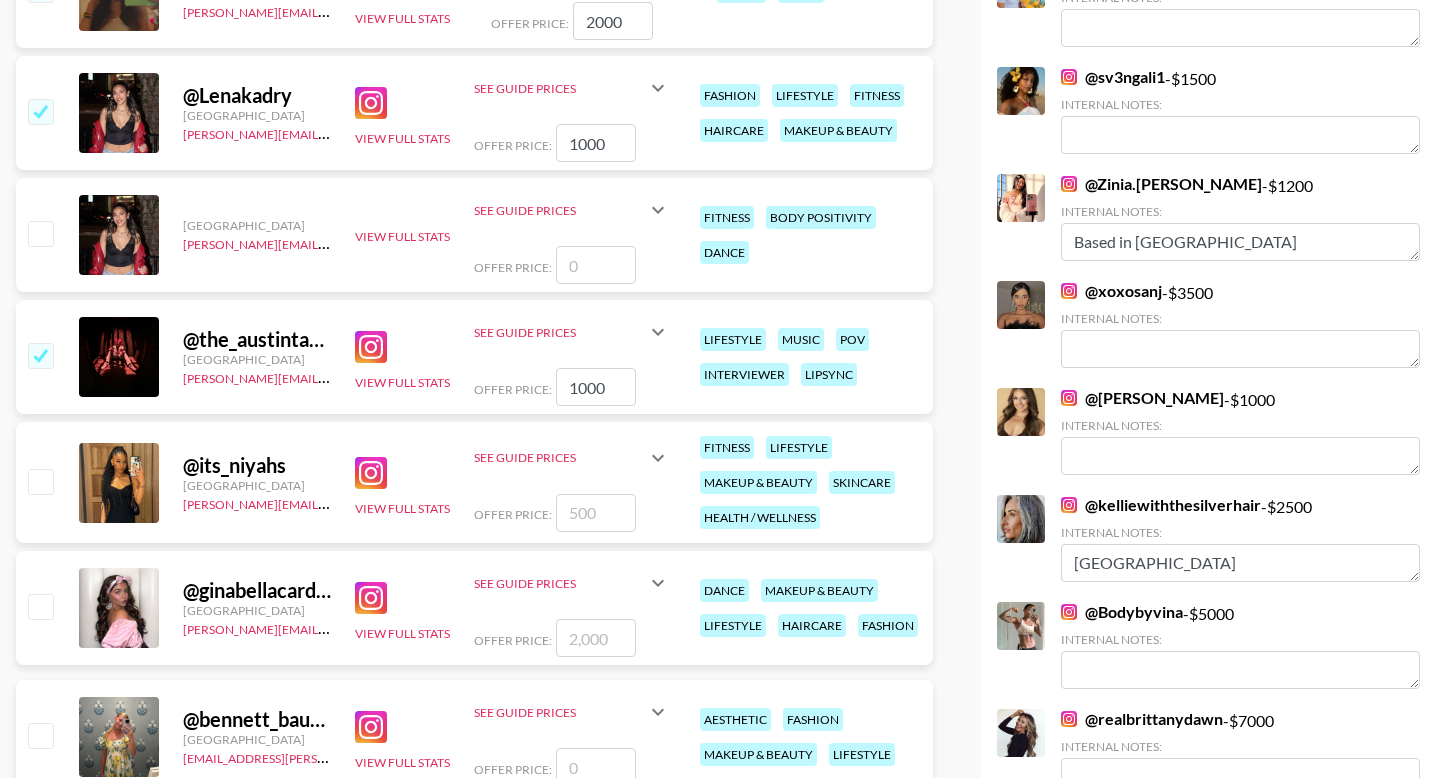 scroll, scrollTop: 1977, scrollLeft: 0, axis: vertical 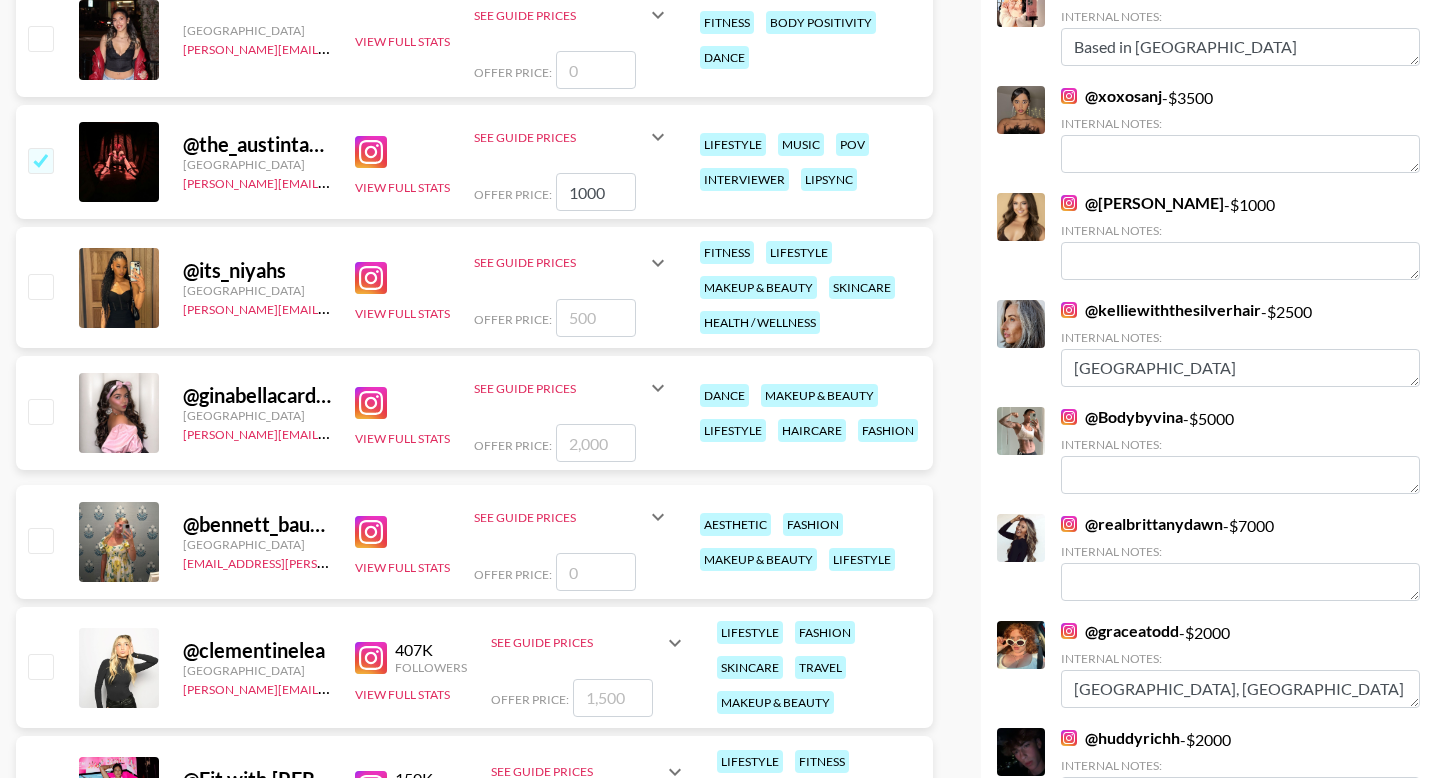 type on "1000" 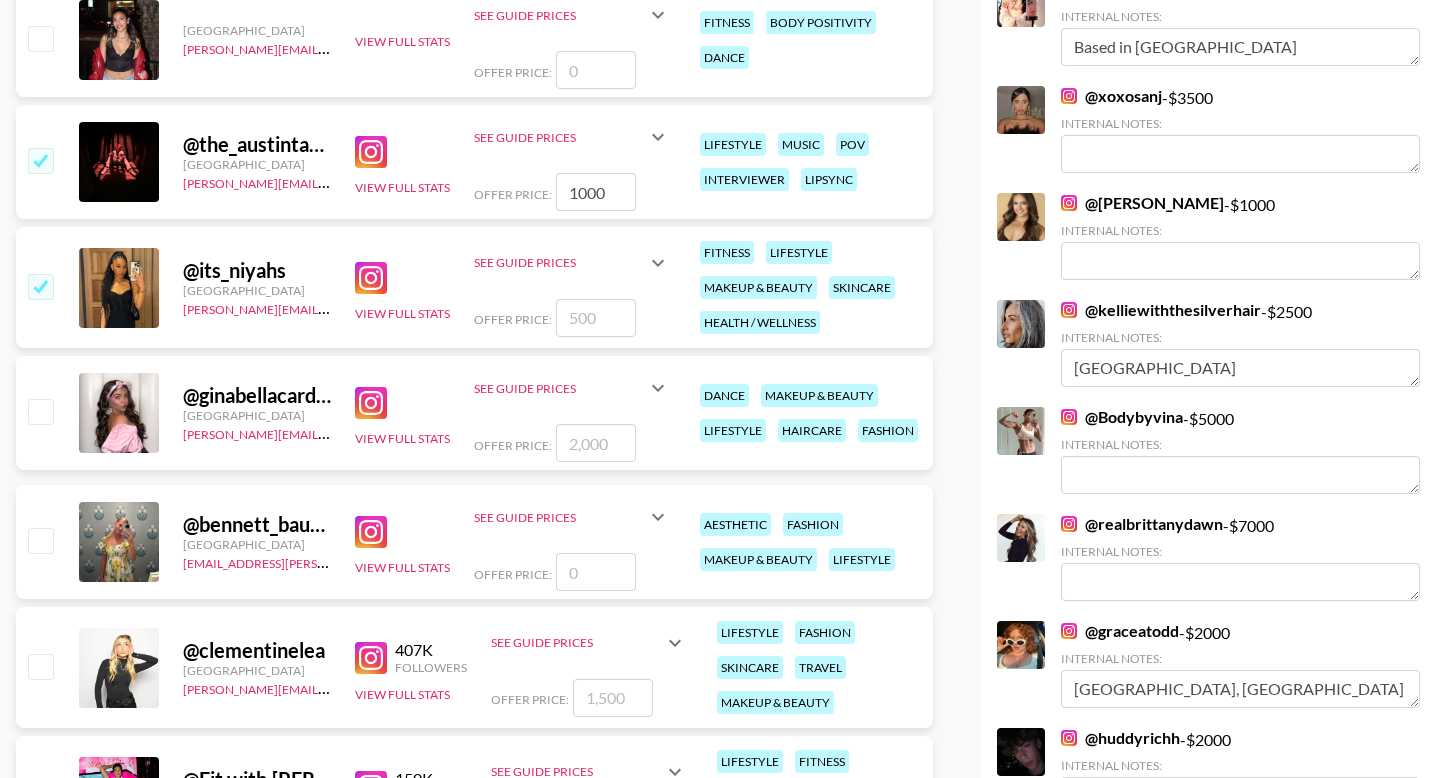 type on "1" 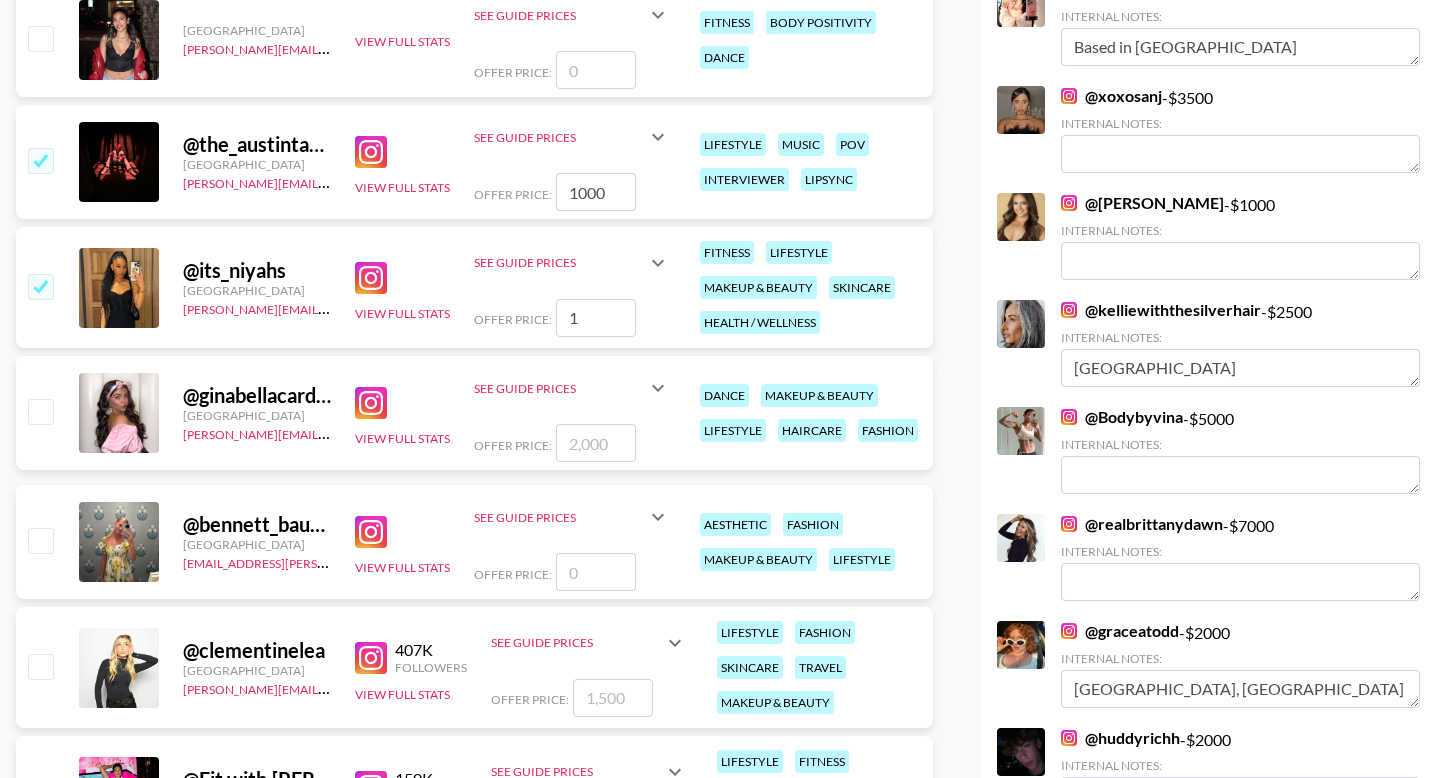 checkbox on "true" 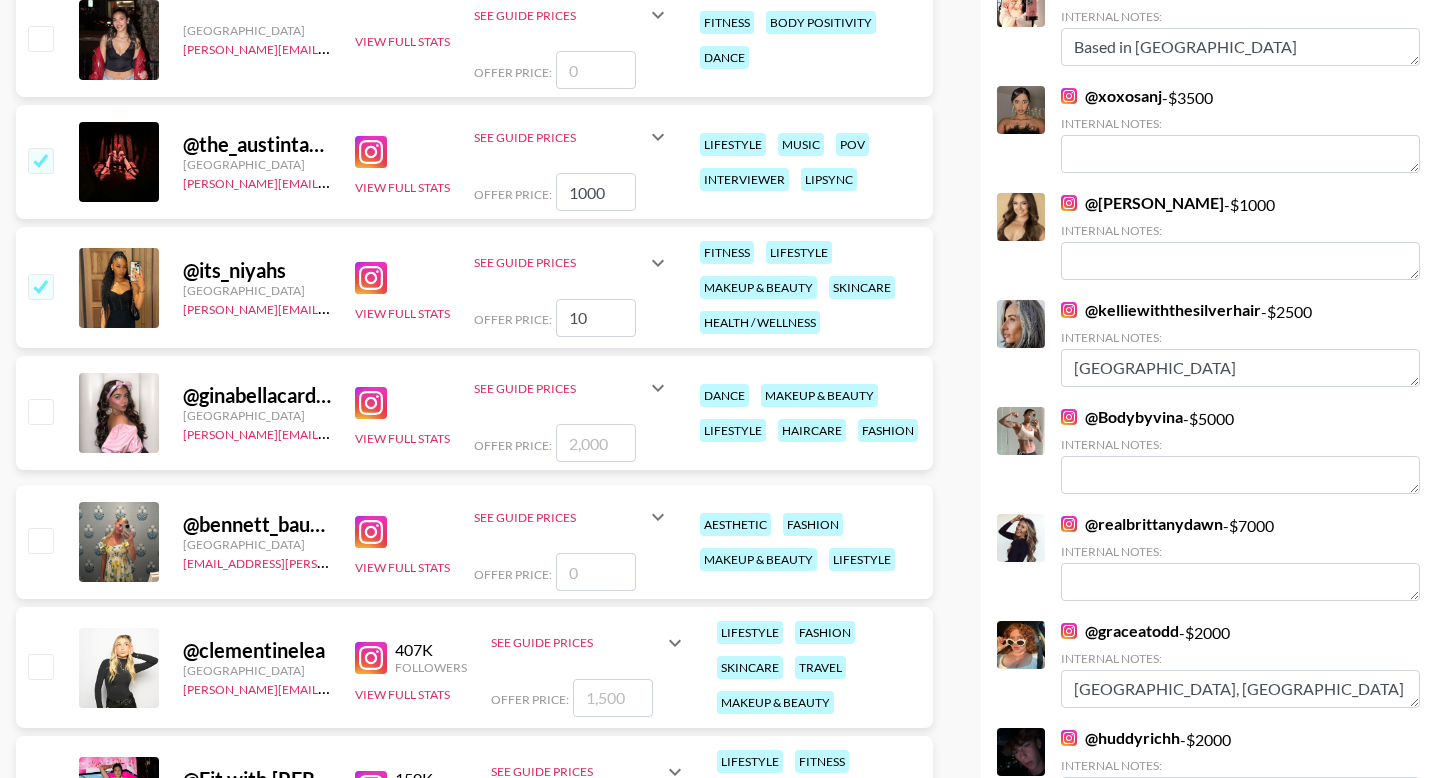 type on "1" 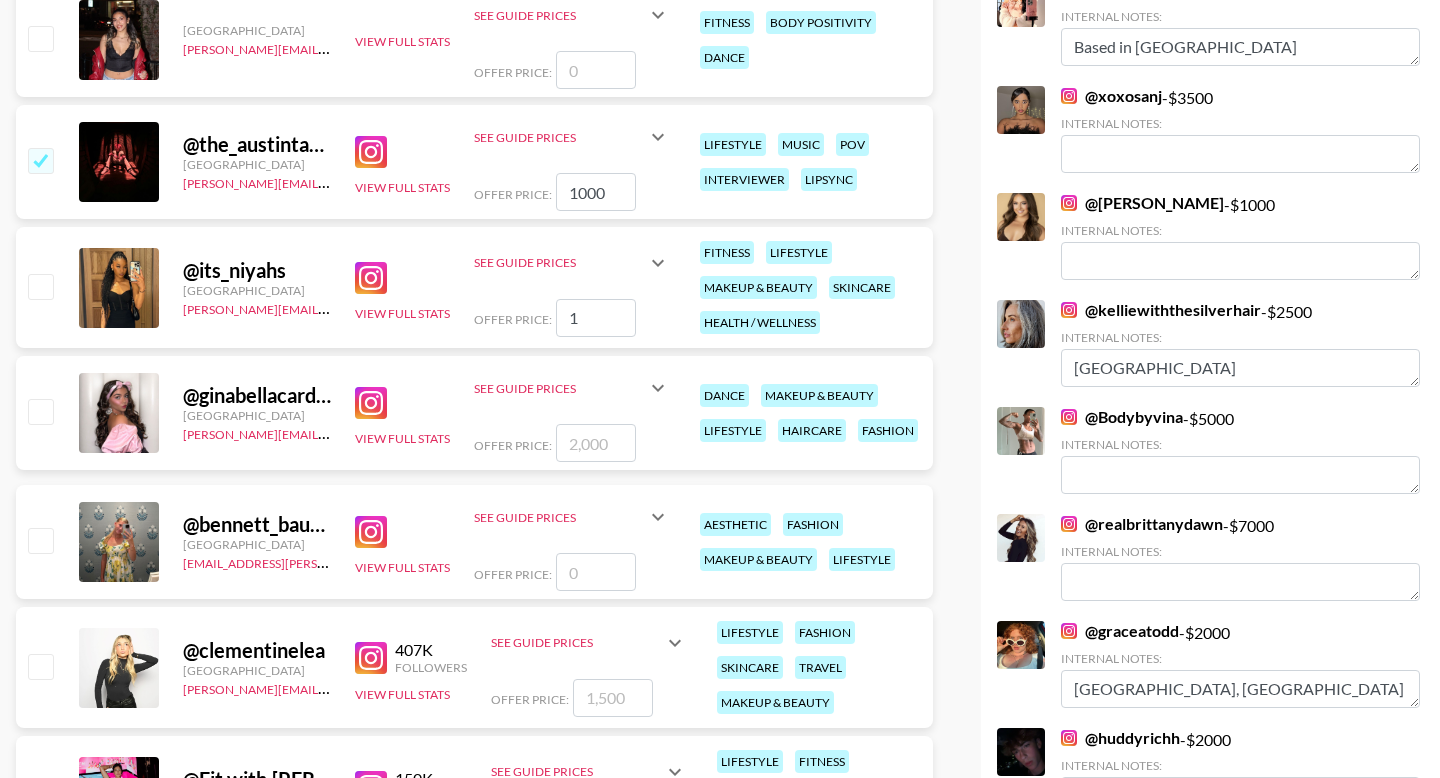 type 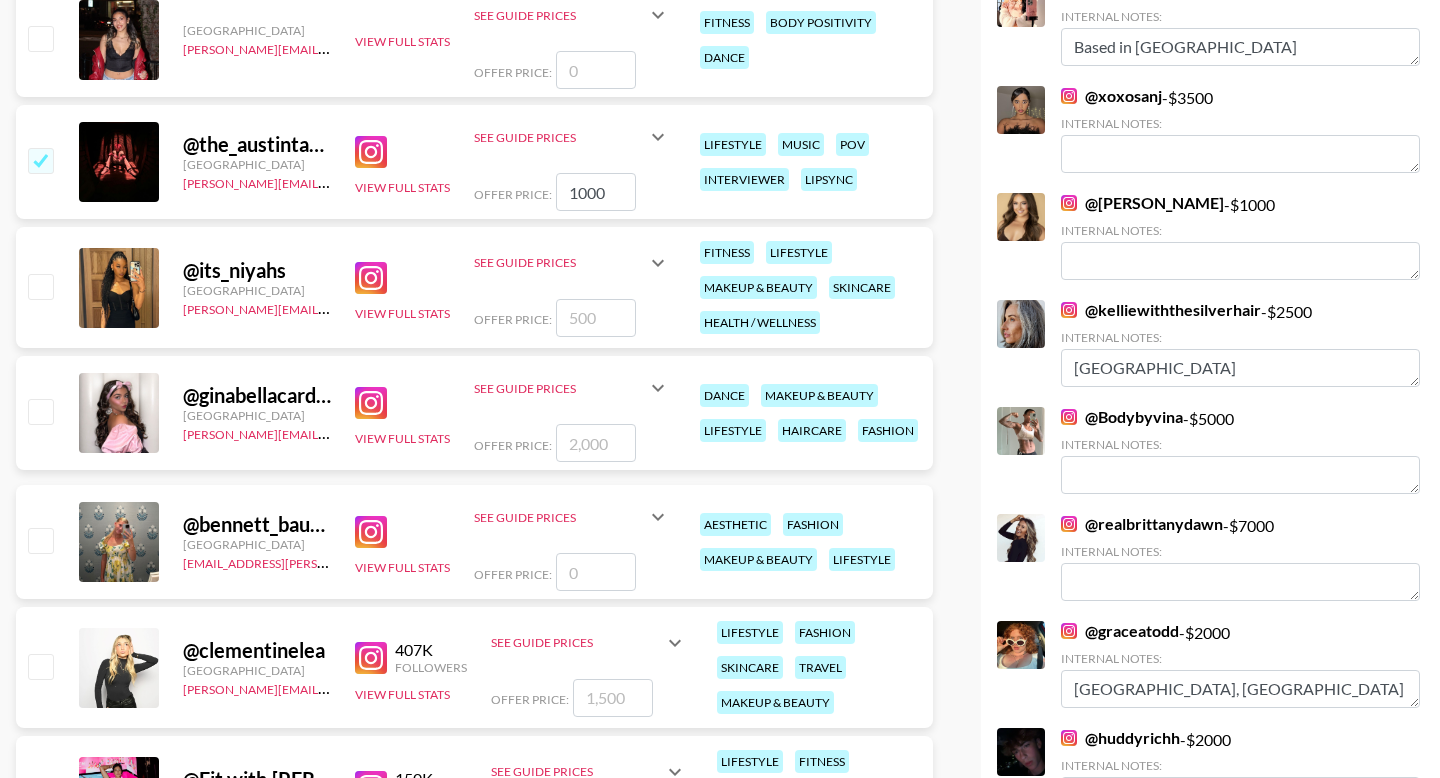 checkbox on "false" 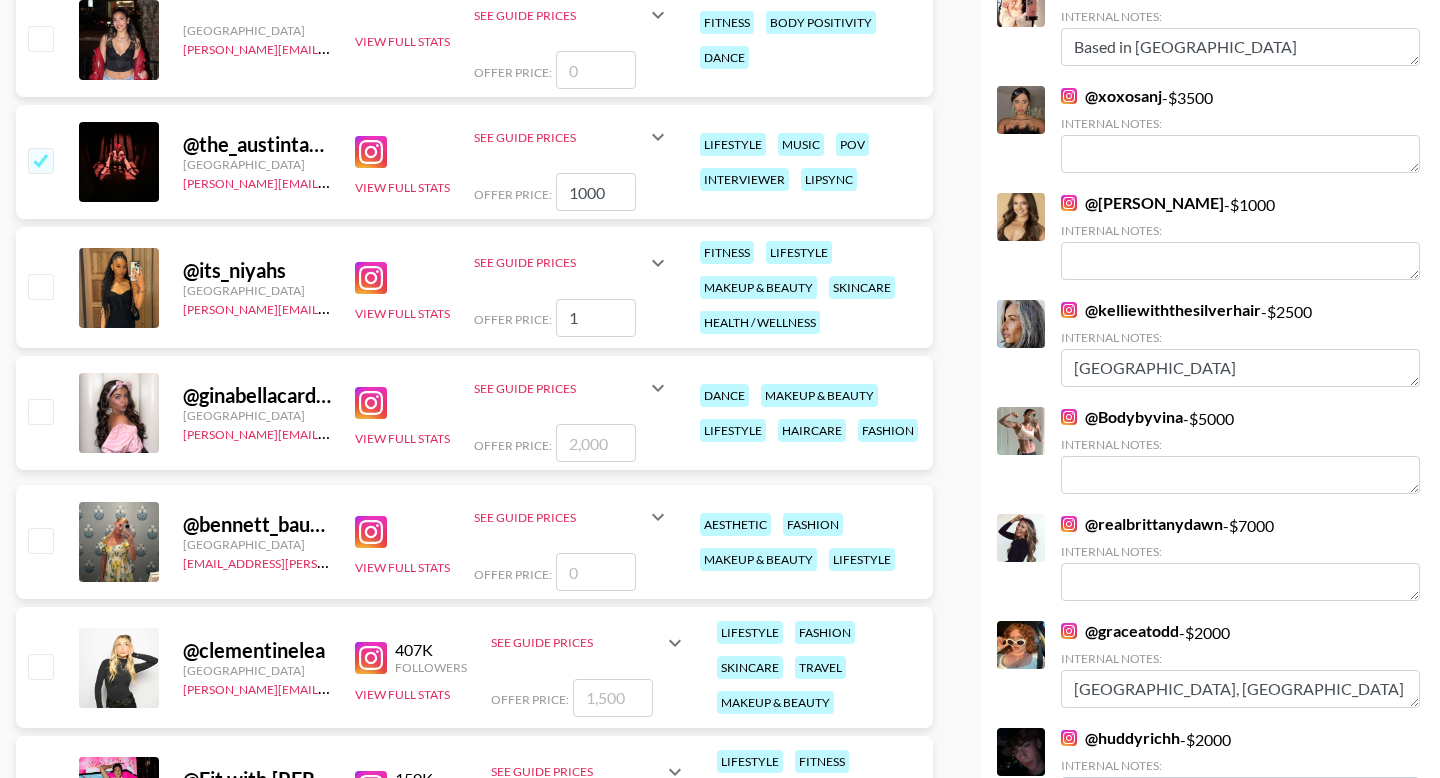 checkbox on "true" 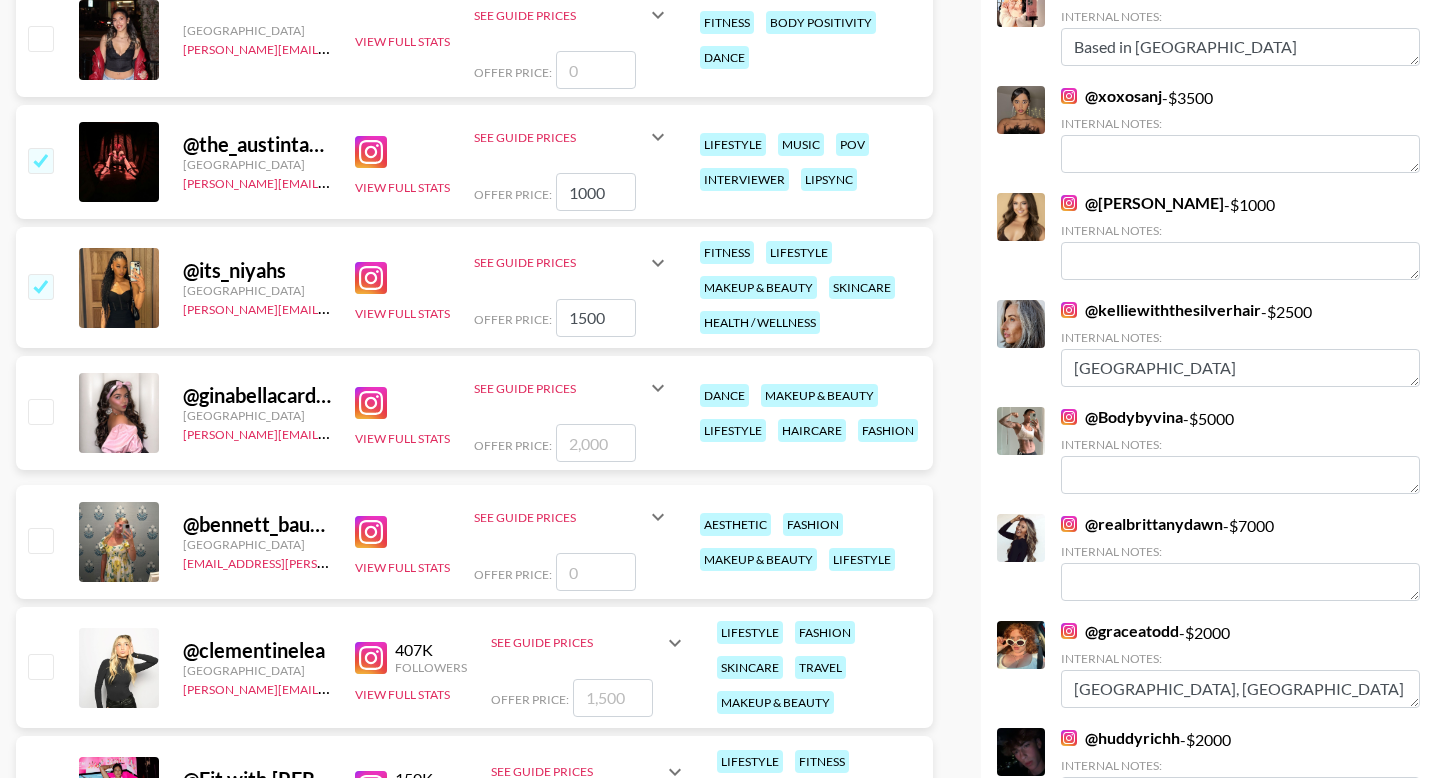 type on "1500" 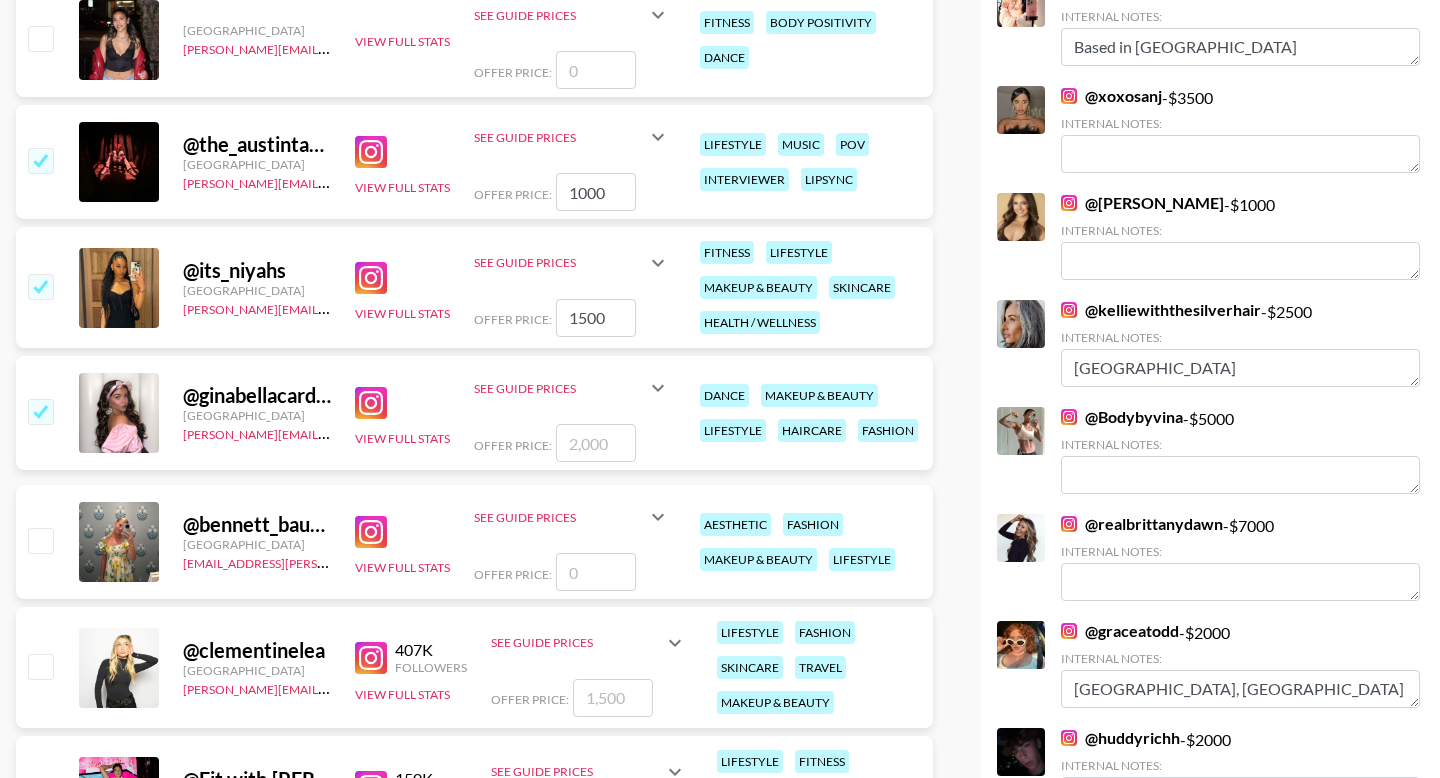 type on "2" 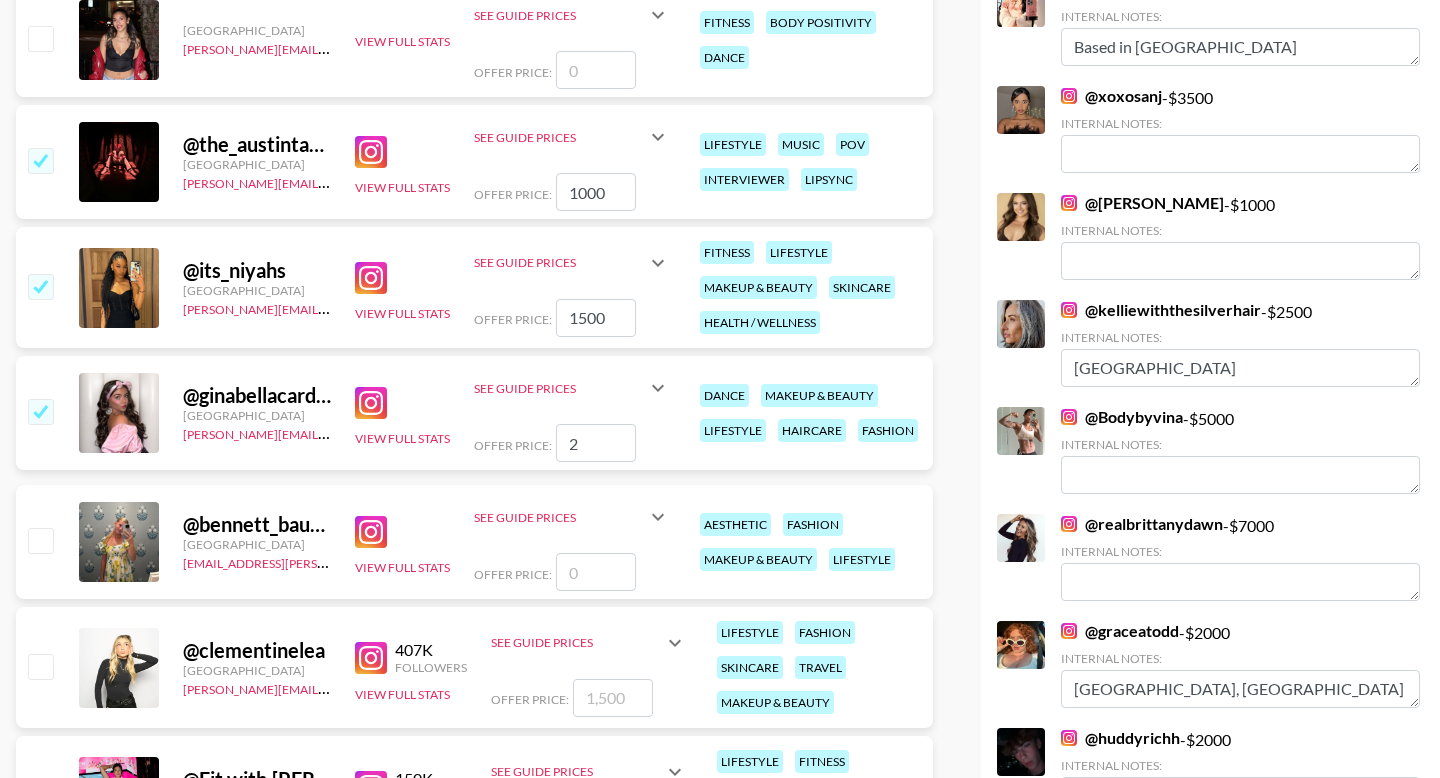 checkbox on "true" 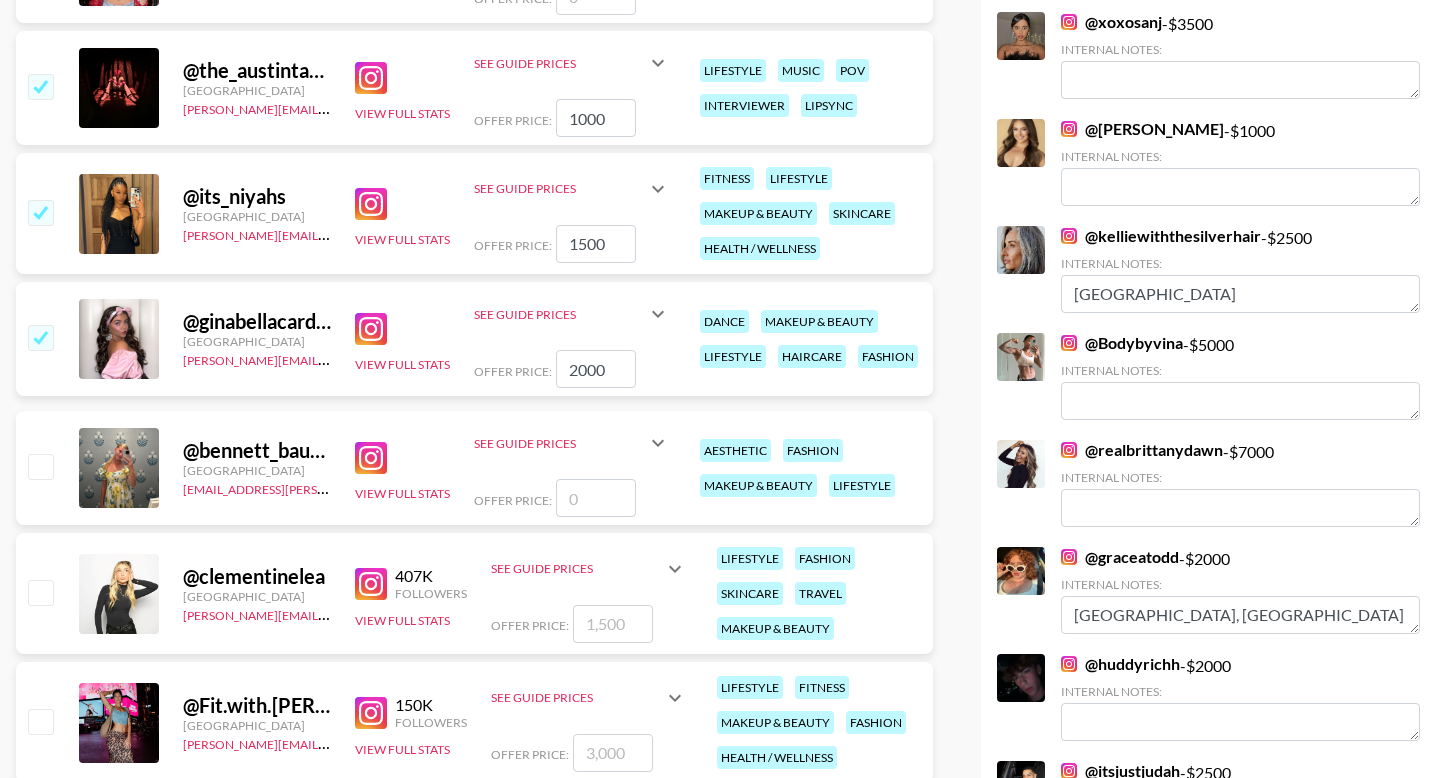 scroll, scrollTop: 2089, scrollLeft: 0, axis: vertical 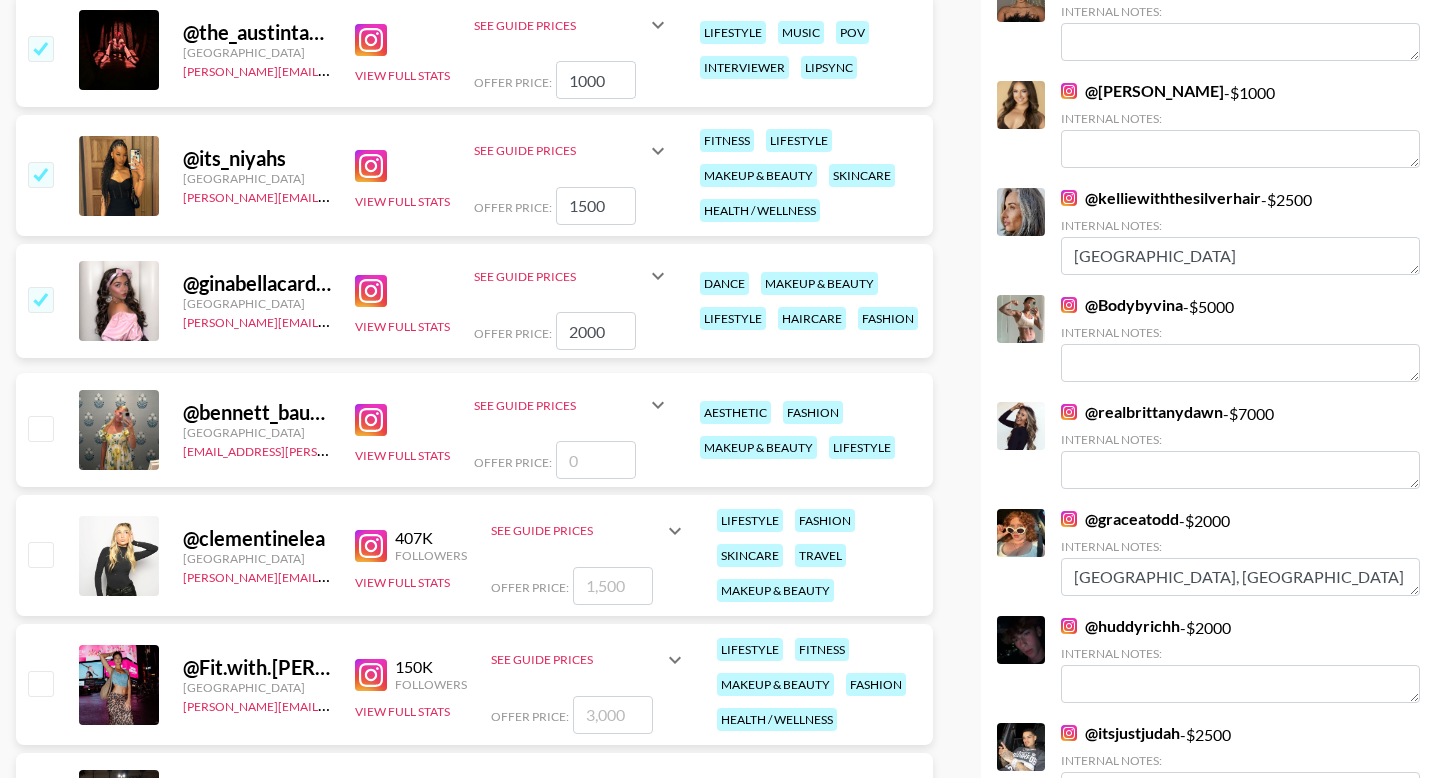 type on "2000" 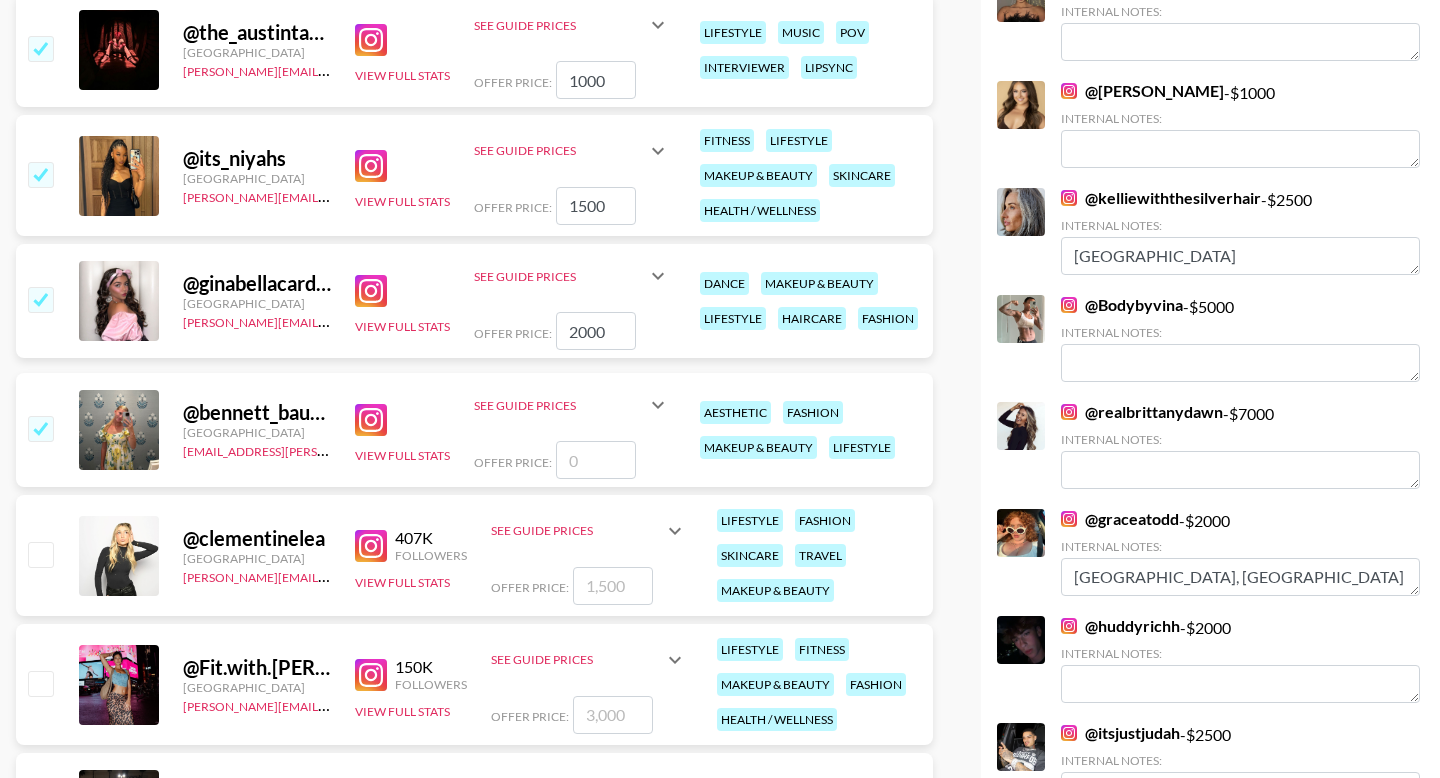 type on "2" 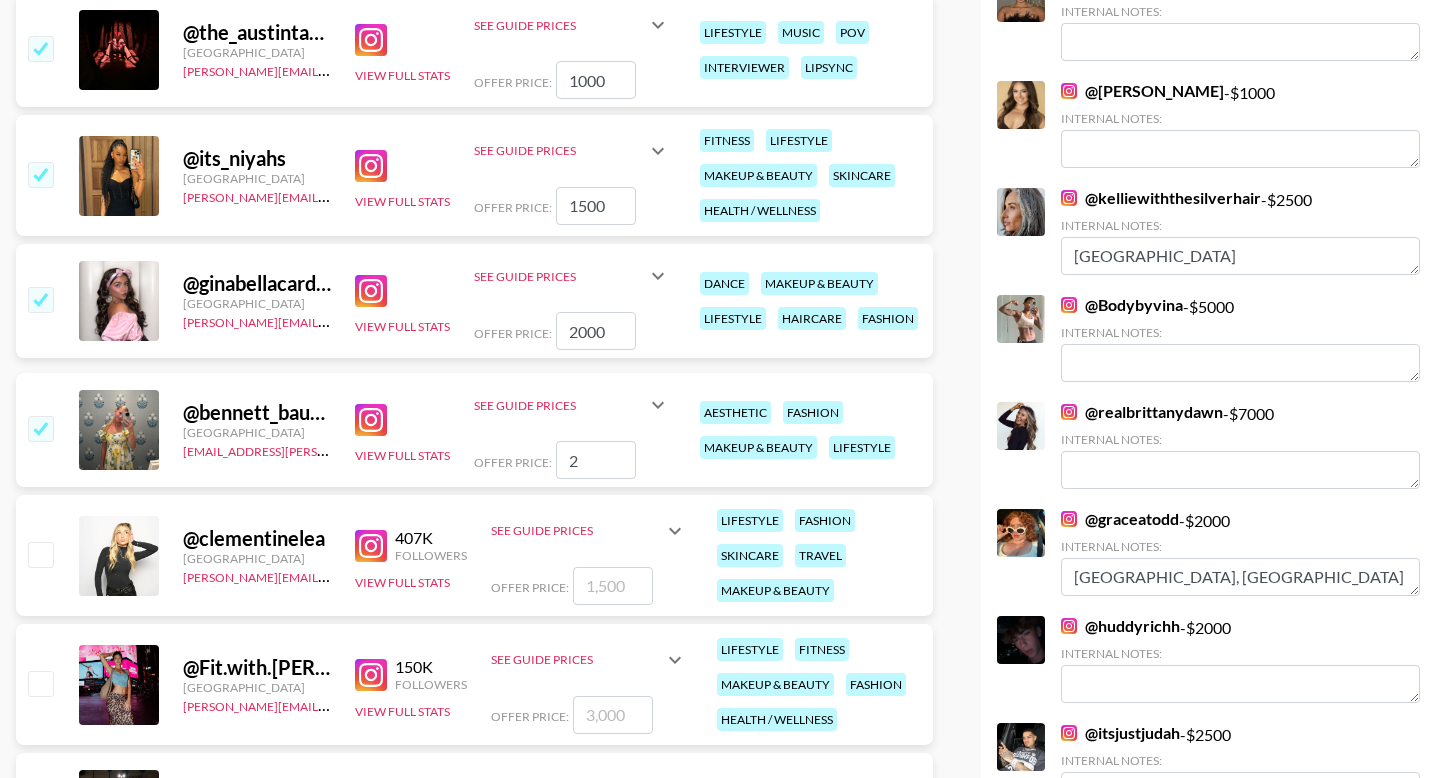checkbox on "true" 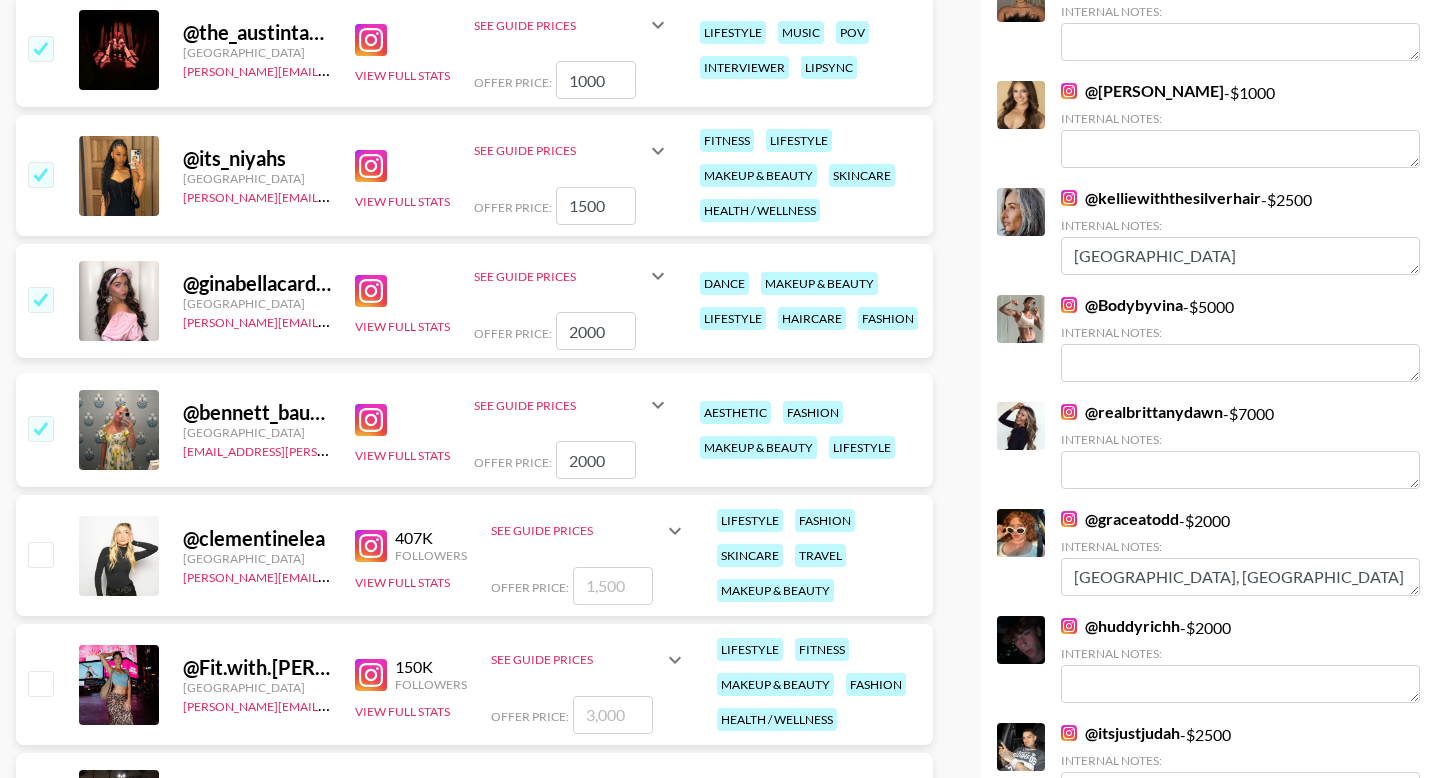 type on "2000" 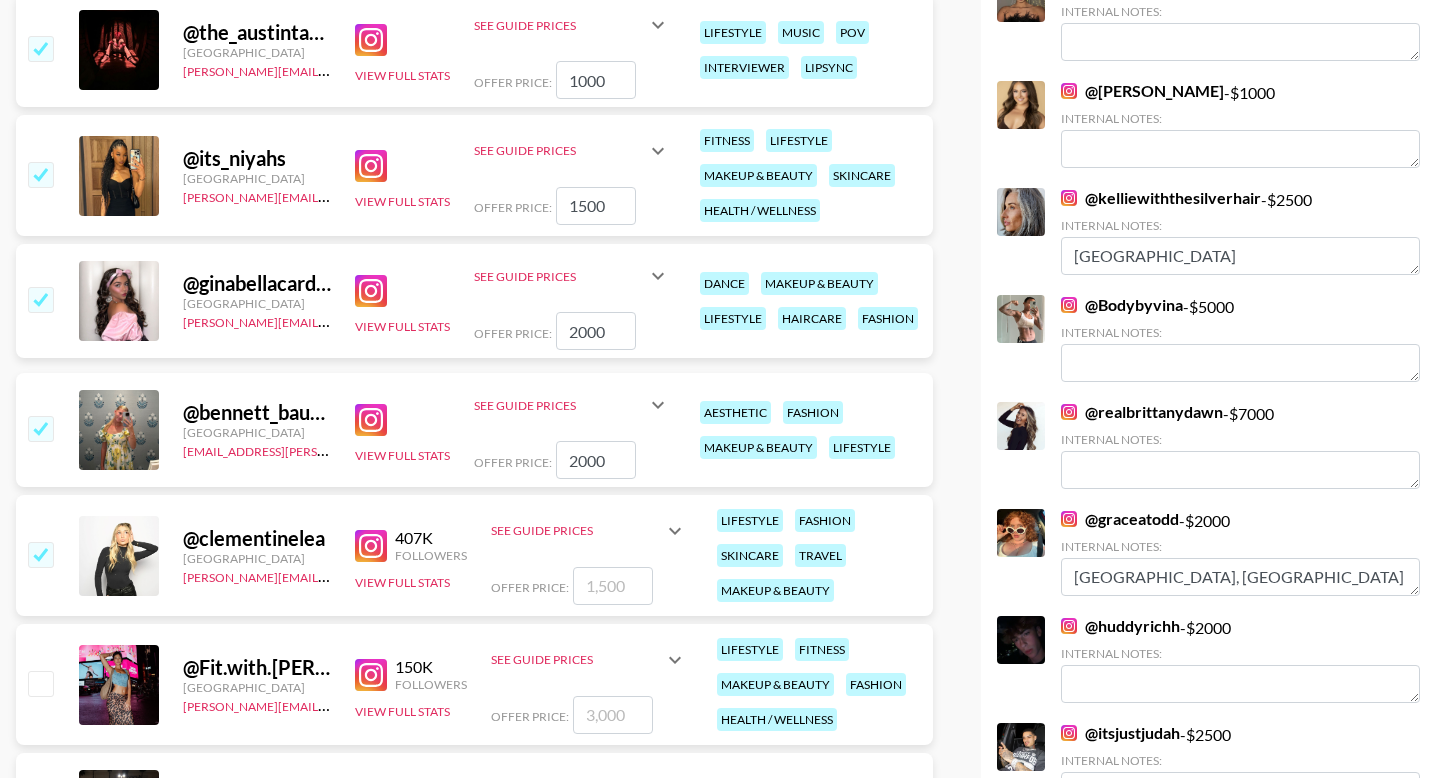 type on "1" 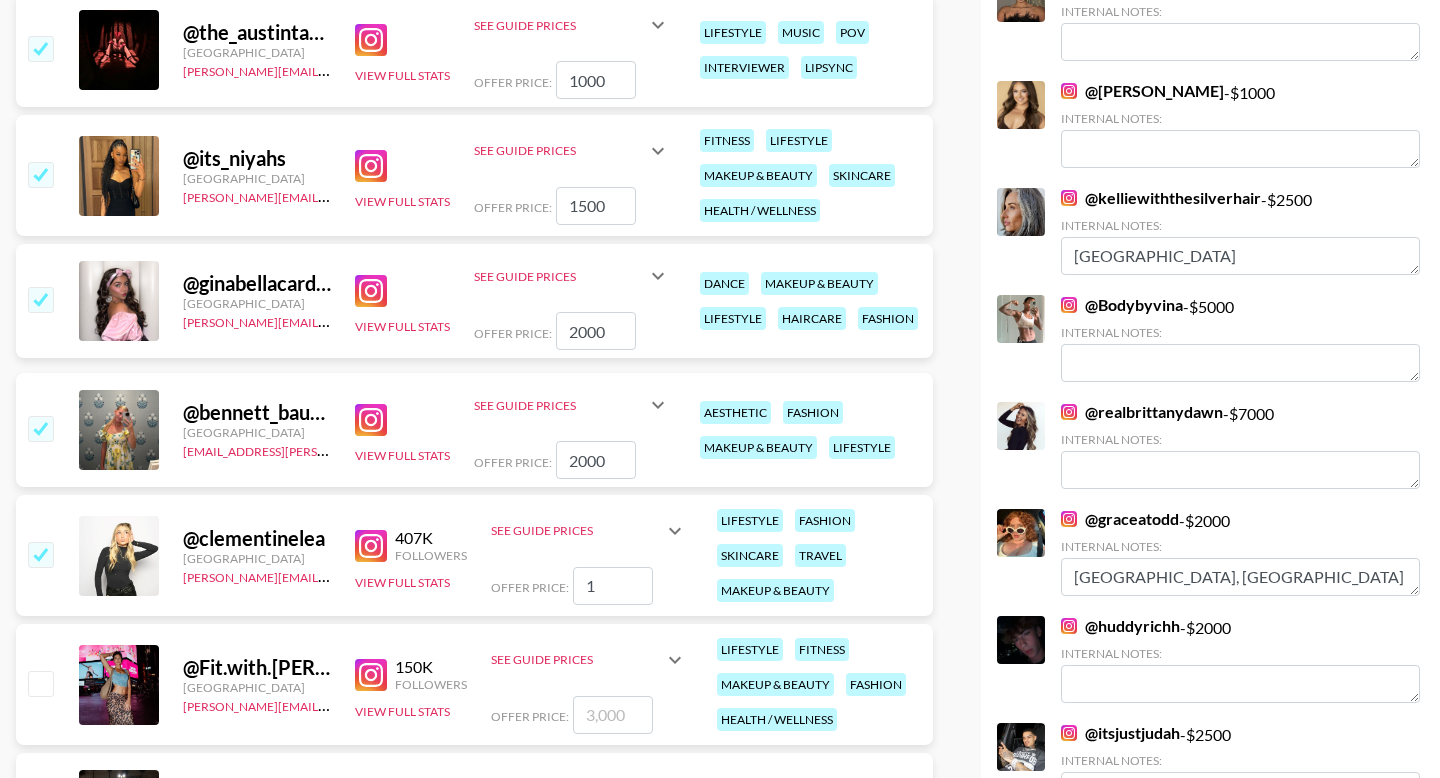 checkbox on "true" 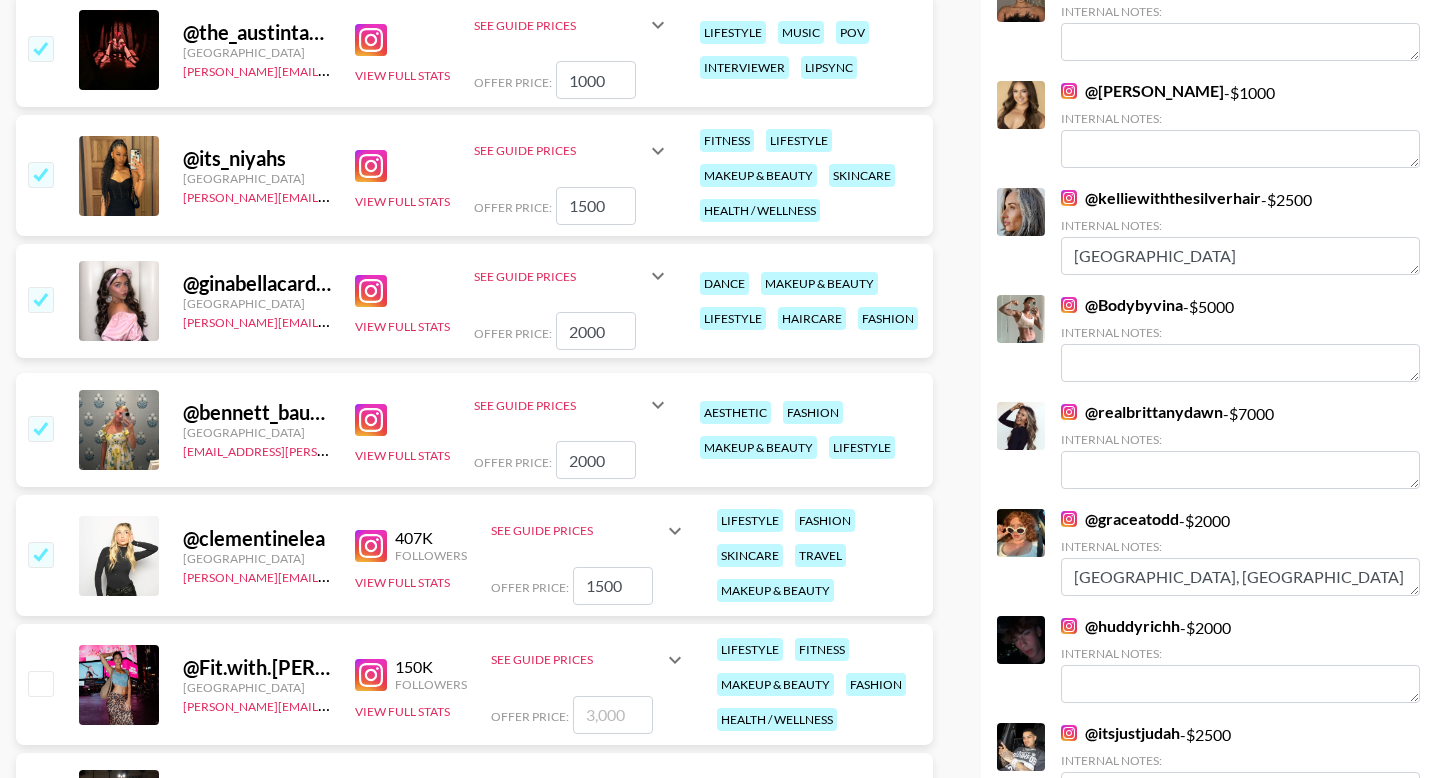 scroll, scrollTop: 2261, scrollLeft: 0, axis: vertical 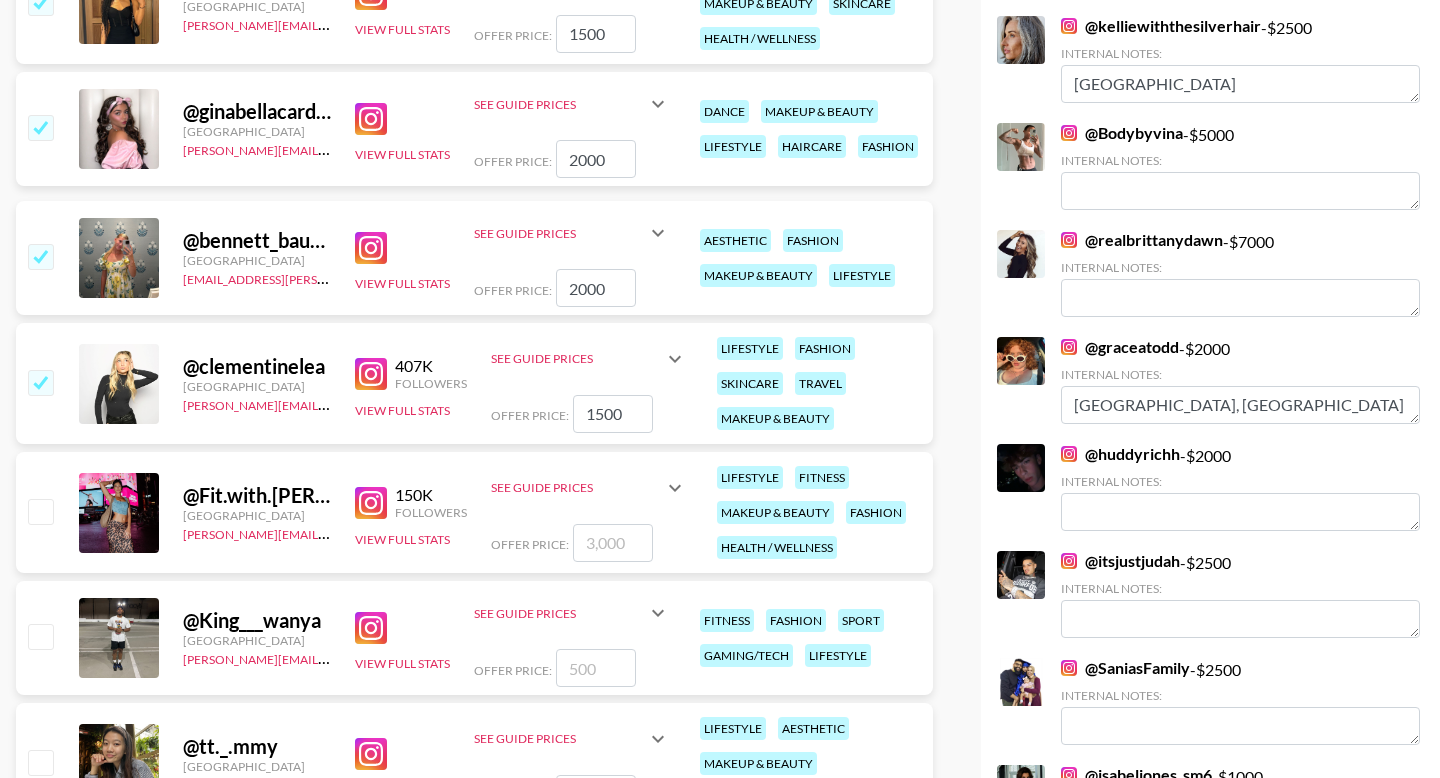 type on "1500" 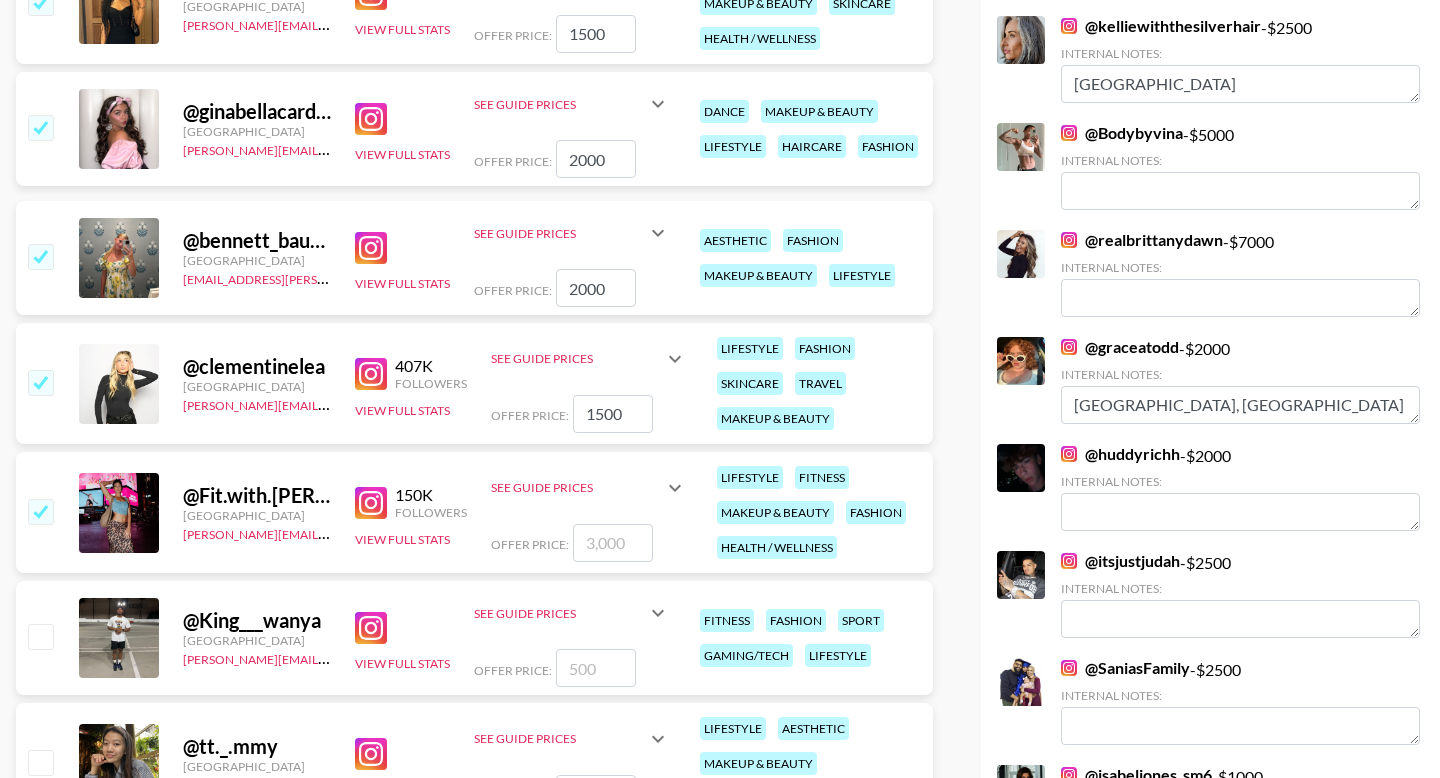 checkbox on "true" 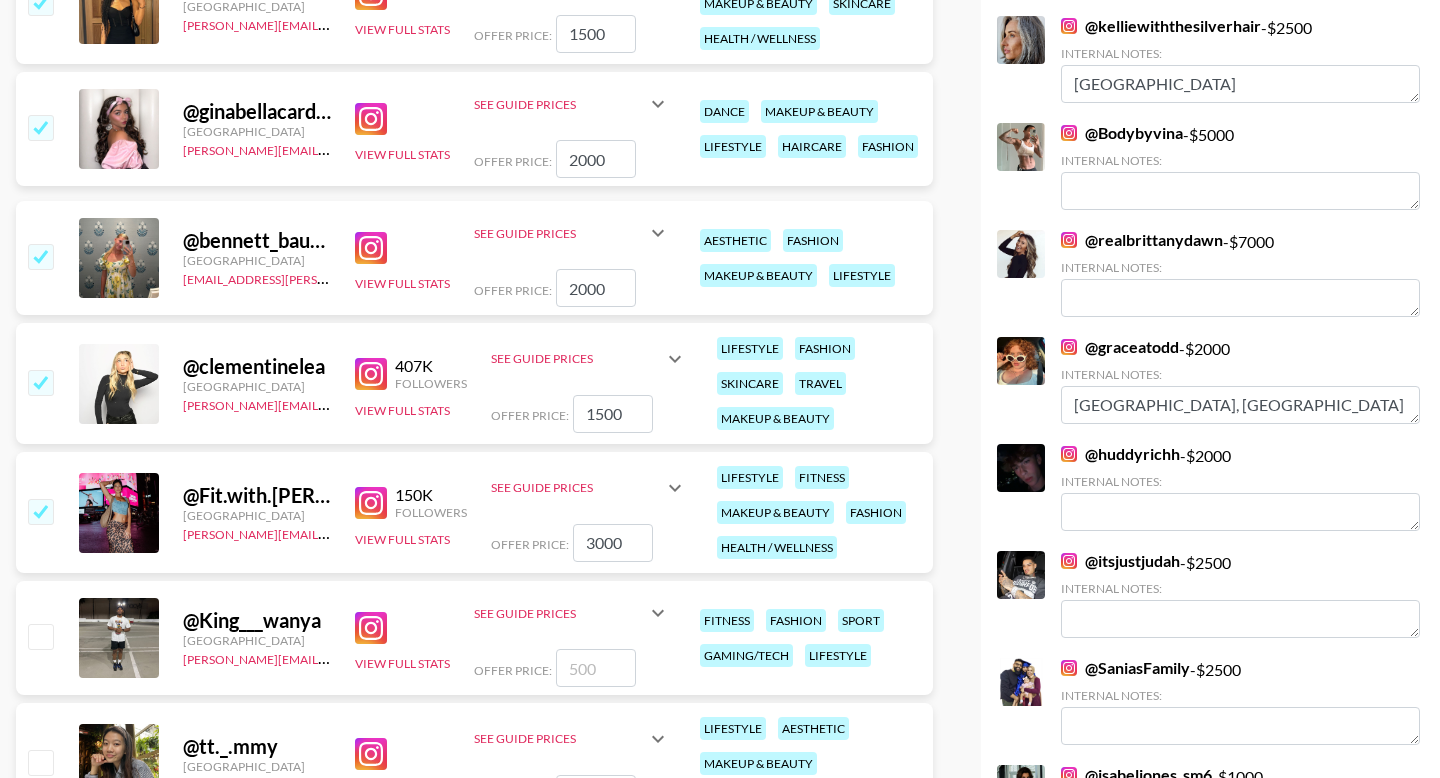 click at bounding box center [40, 636] 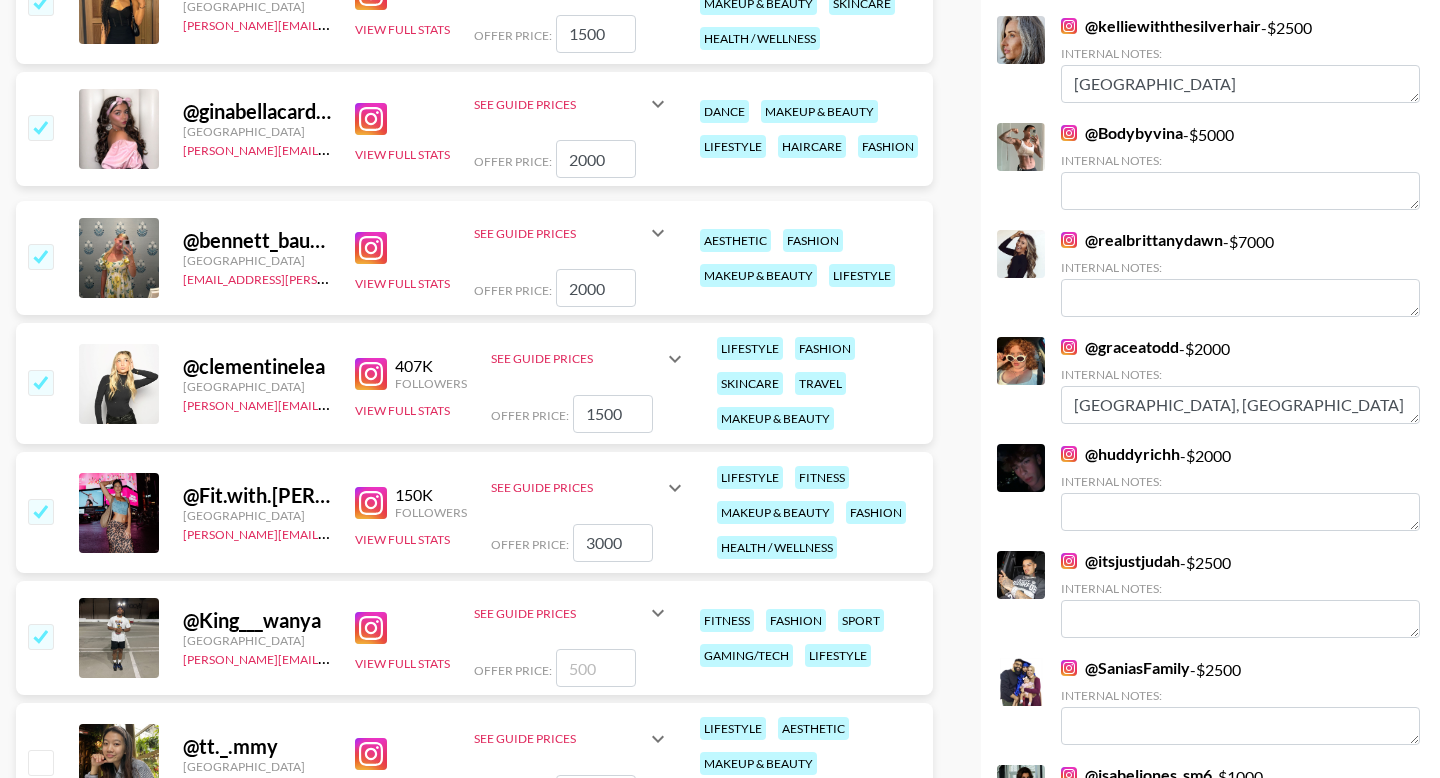 checkbox on "true" 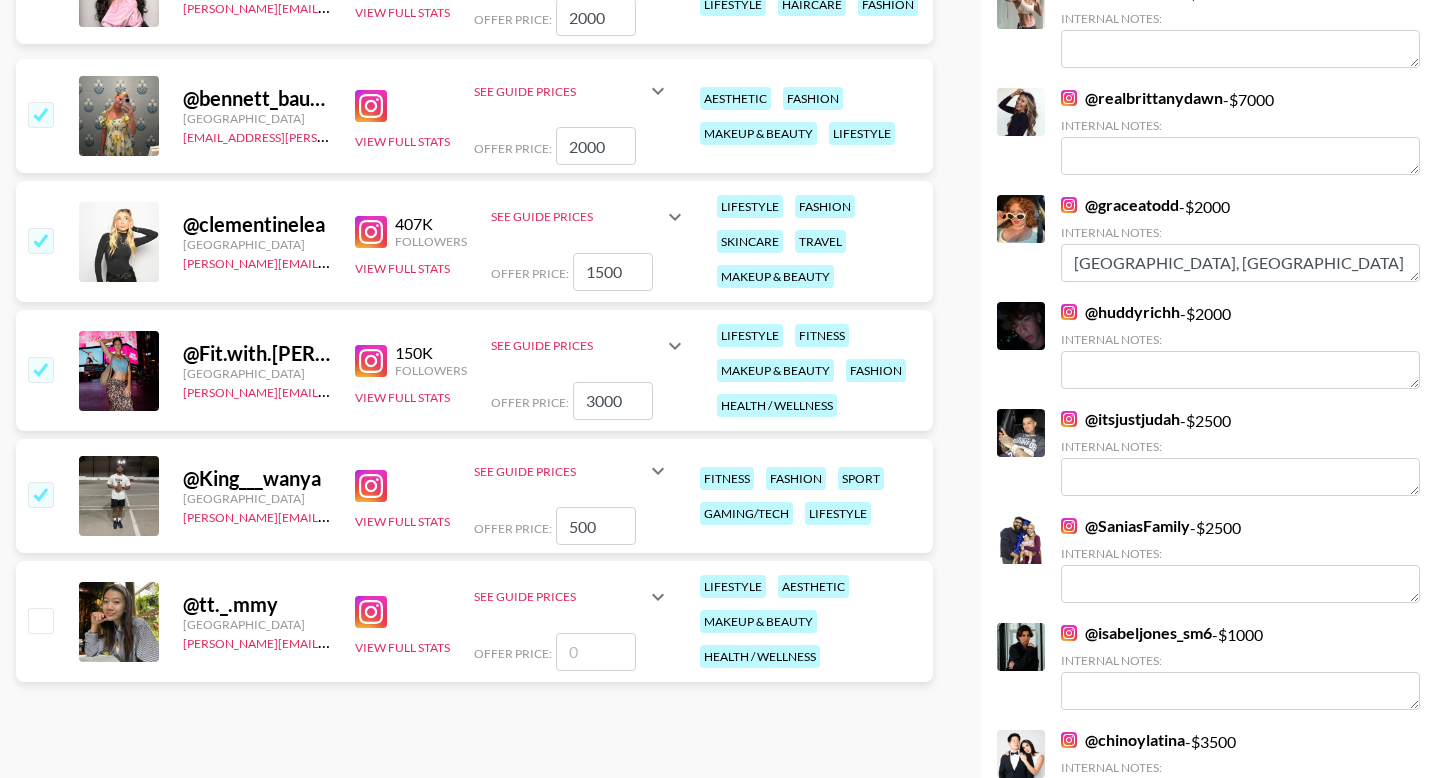 scroll, scrollTop: 2442, scrollLeft: 0, axis: vertical 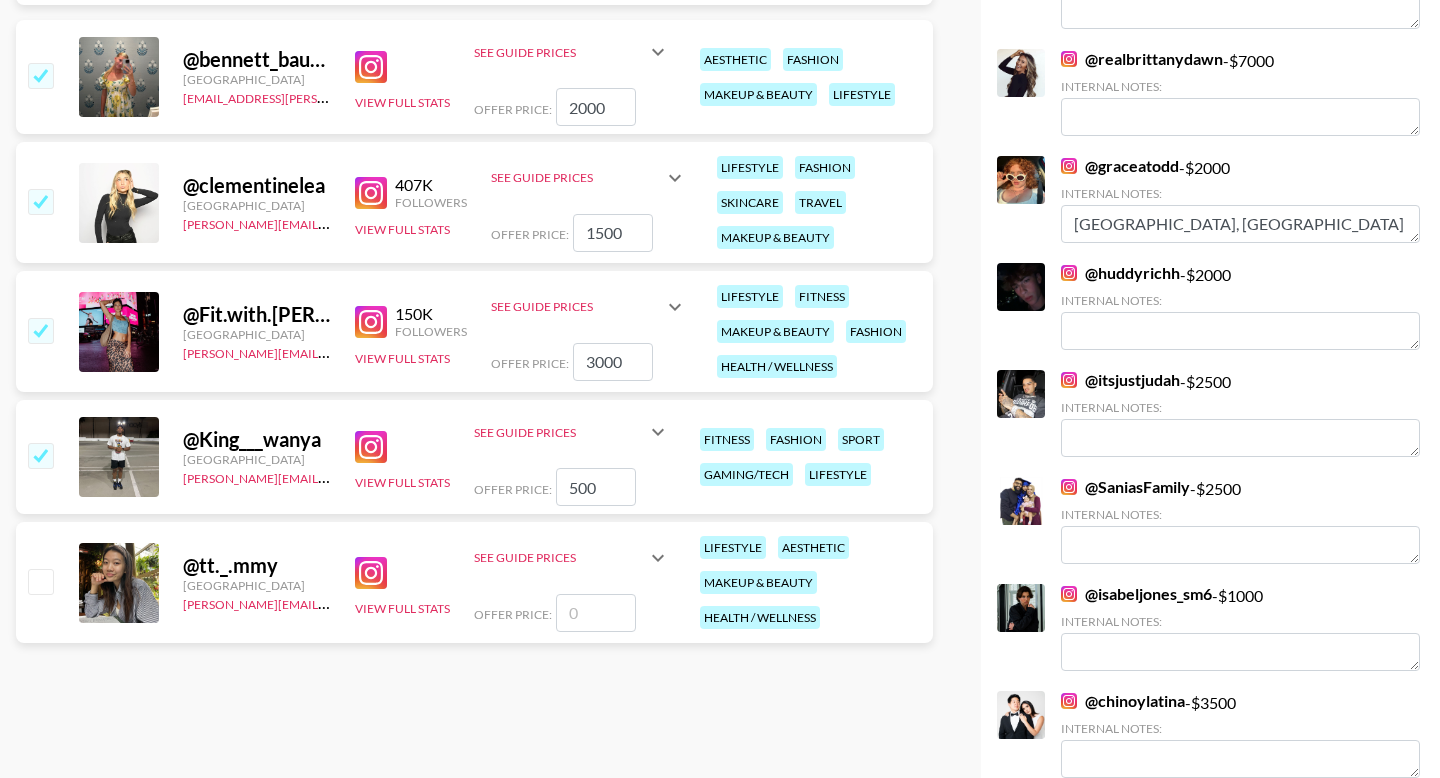 click on "500" at bounding box center [596, 487] 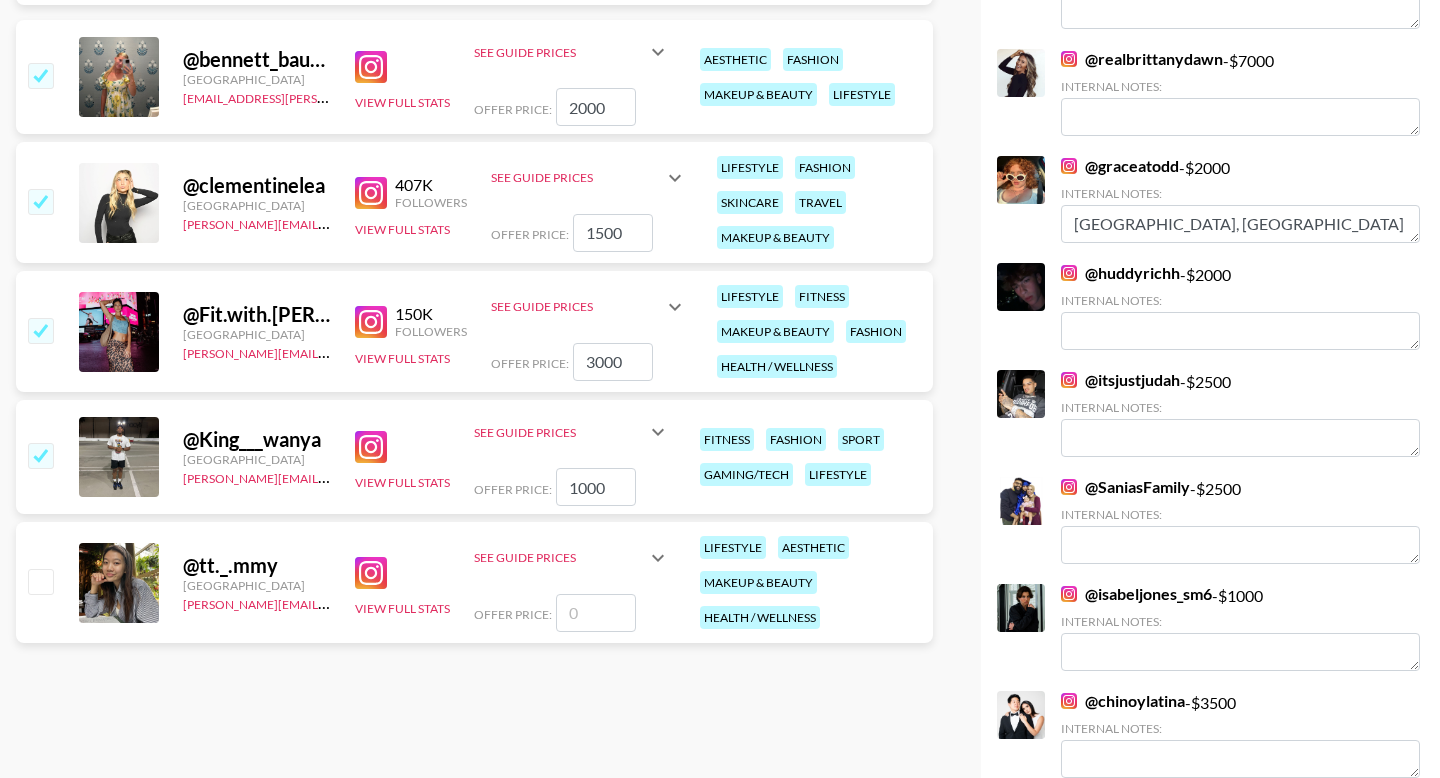 type on "1000" 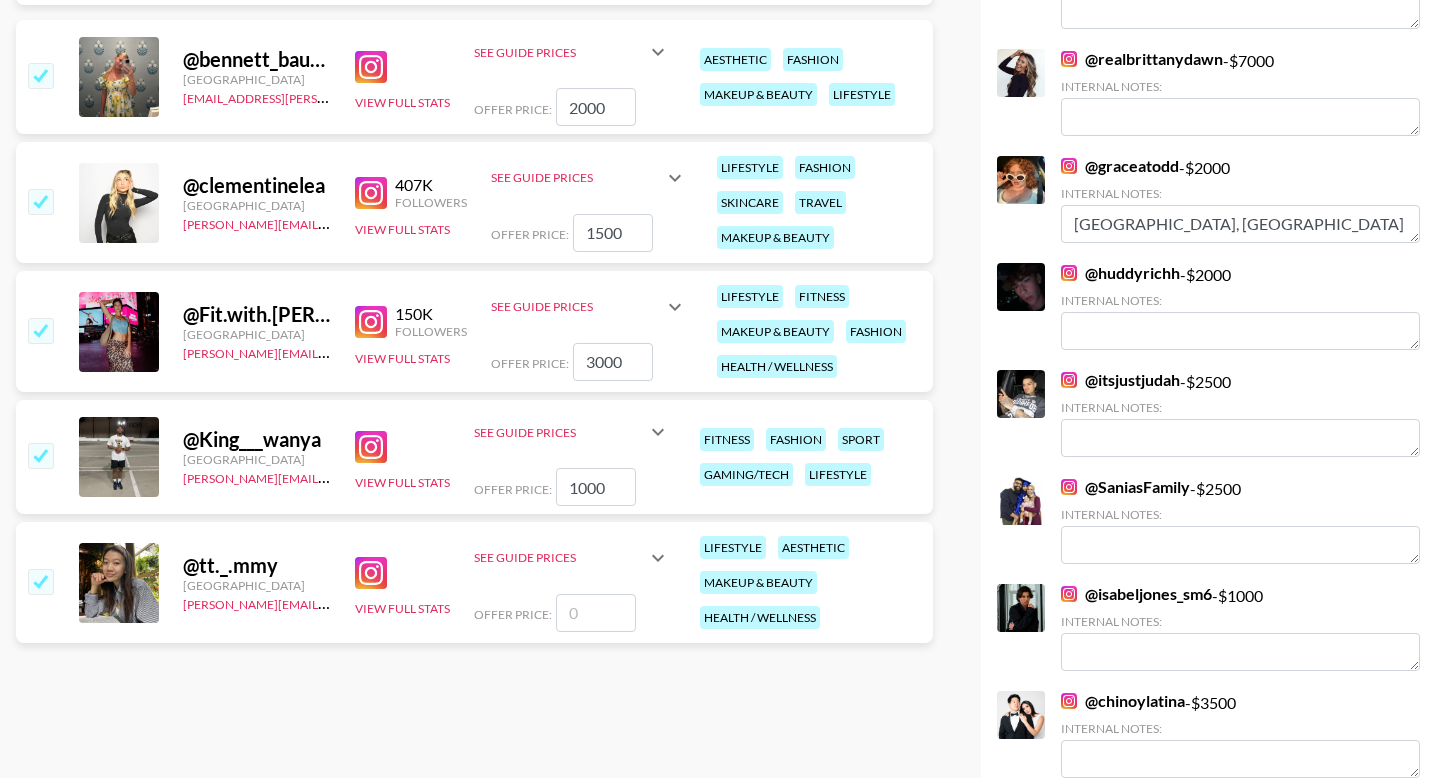 type on "2" 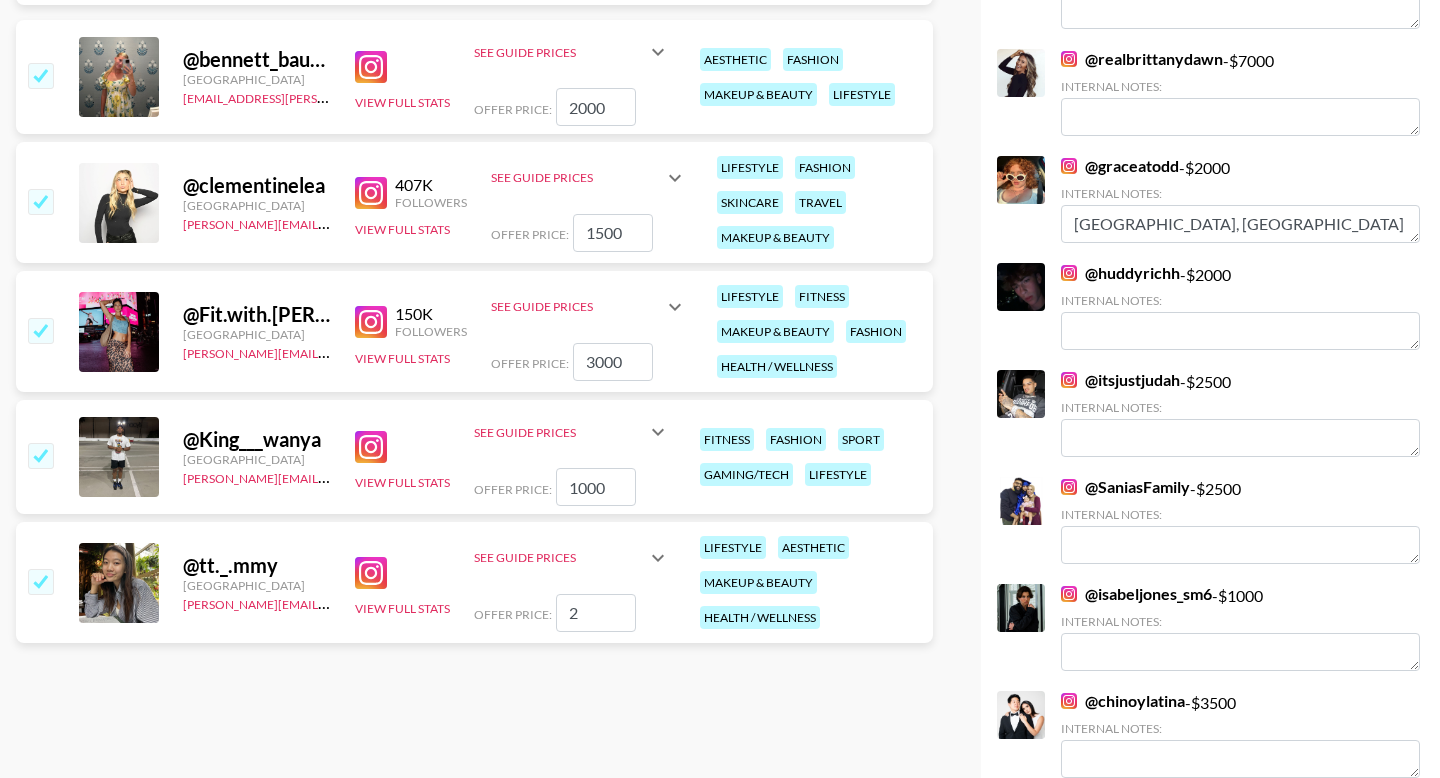 checkbox on "true" 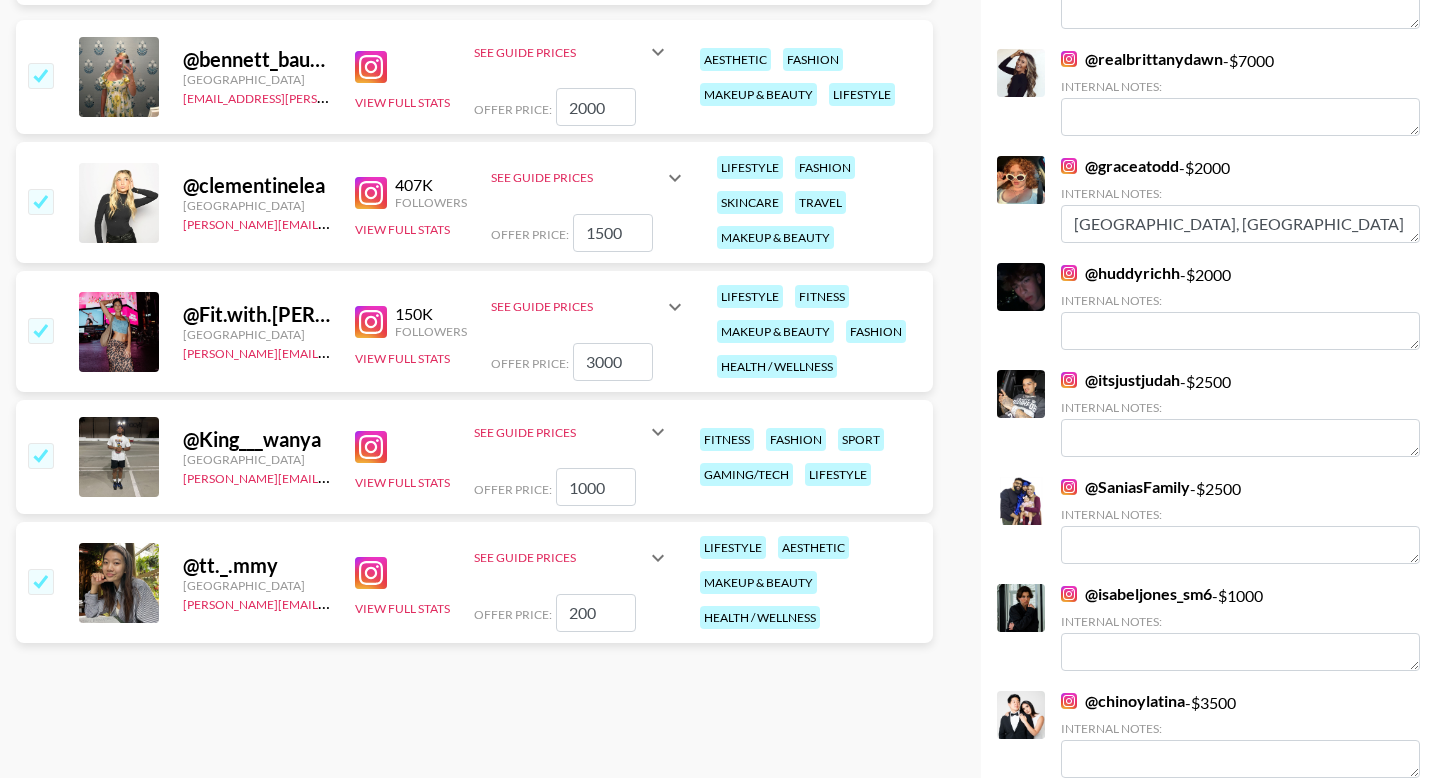 type on "2000" 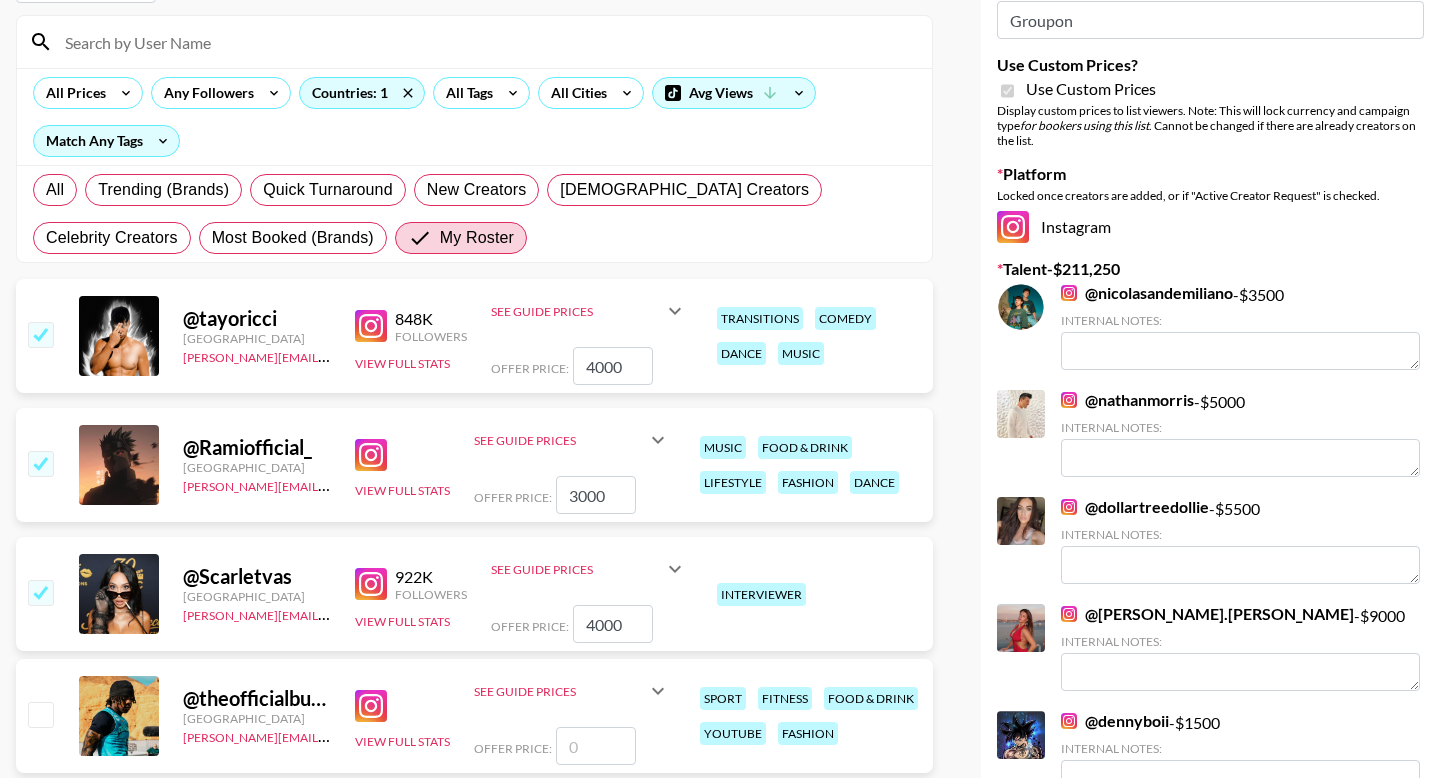 scroll, scrollTop: 0, scrollLeft: 0, axis: both 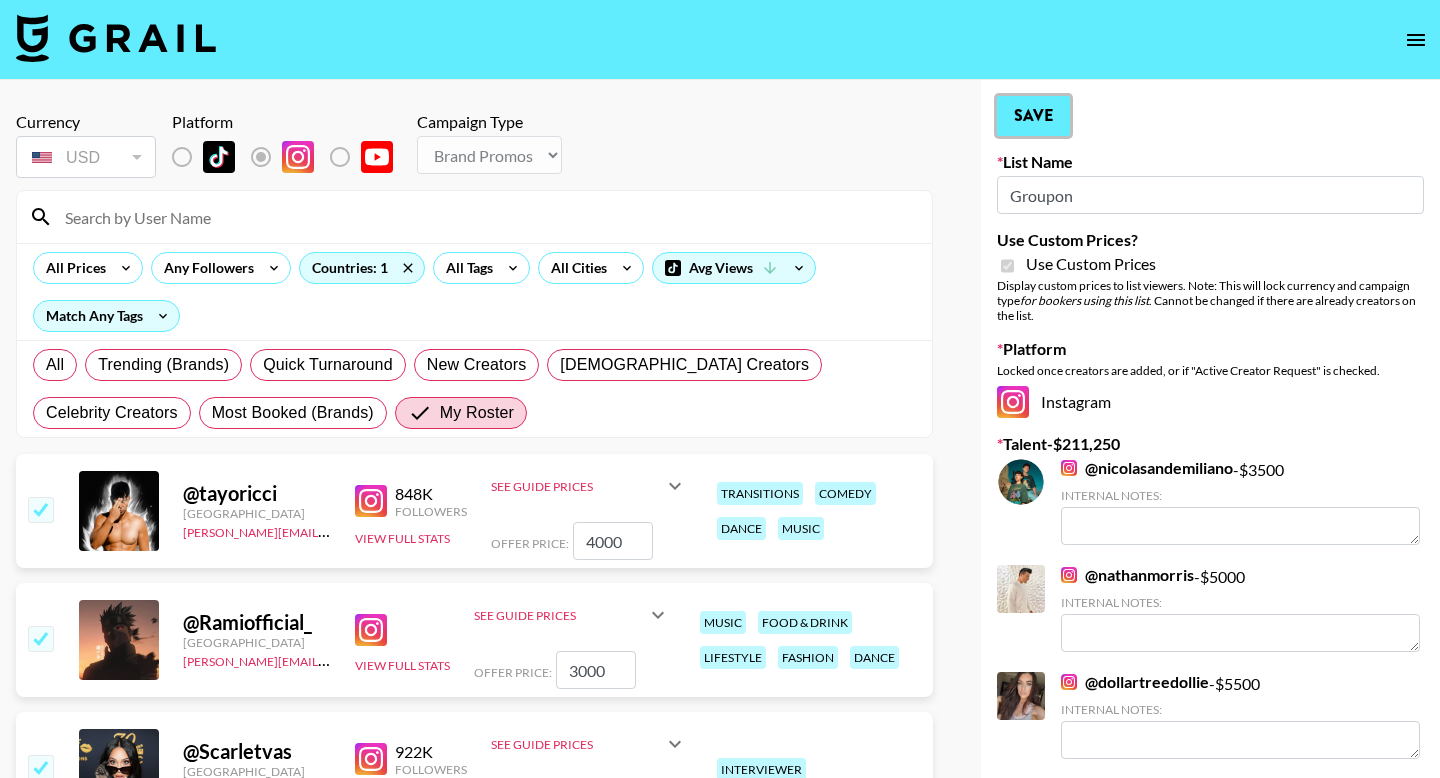 click on "Save" at bounding box center [1033, 116] 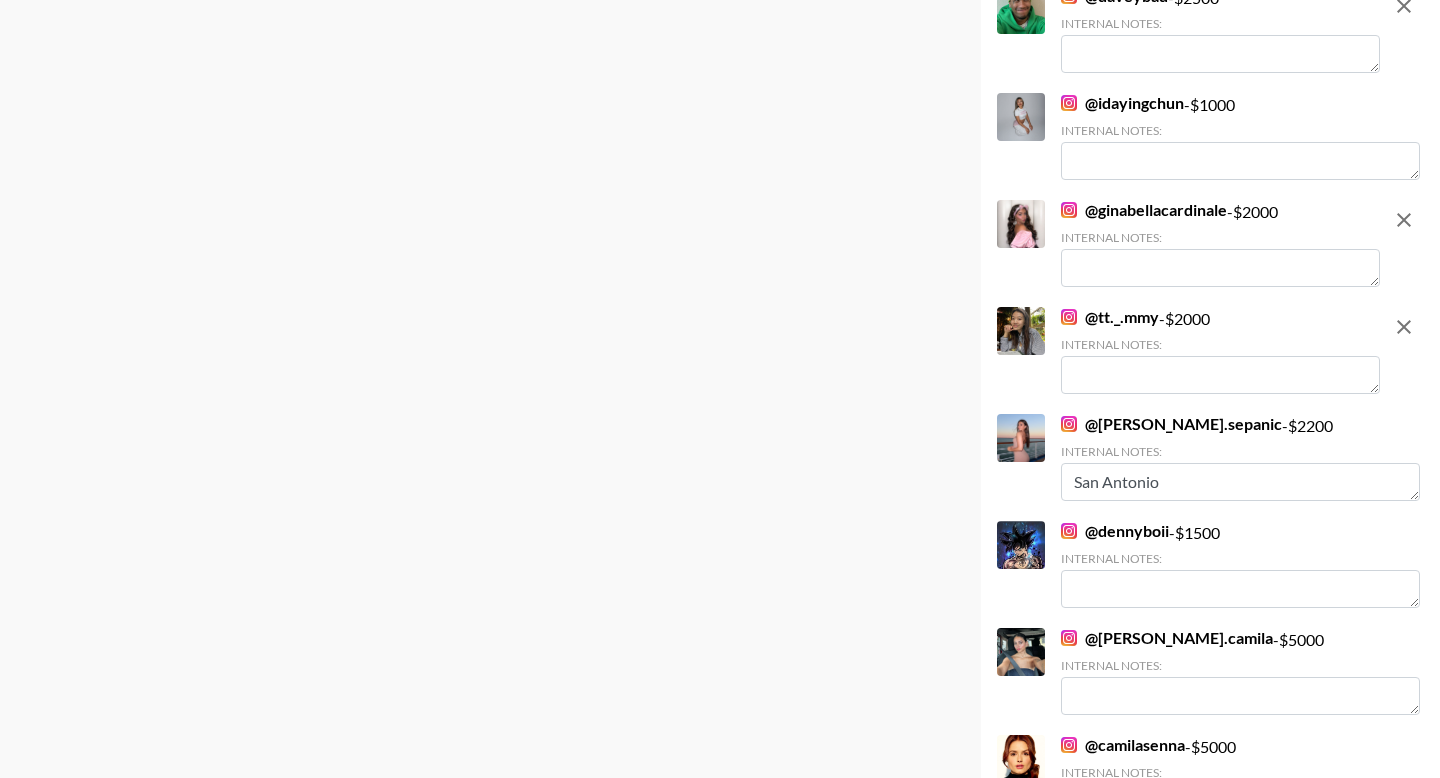 scroll, scrollTop: 3848, scrollLeft: 0, axis: vertical 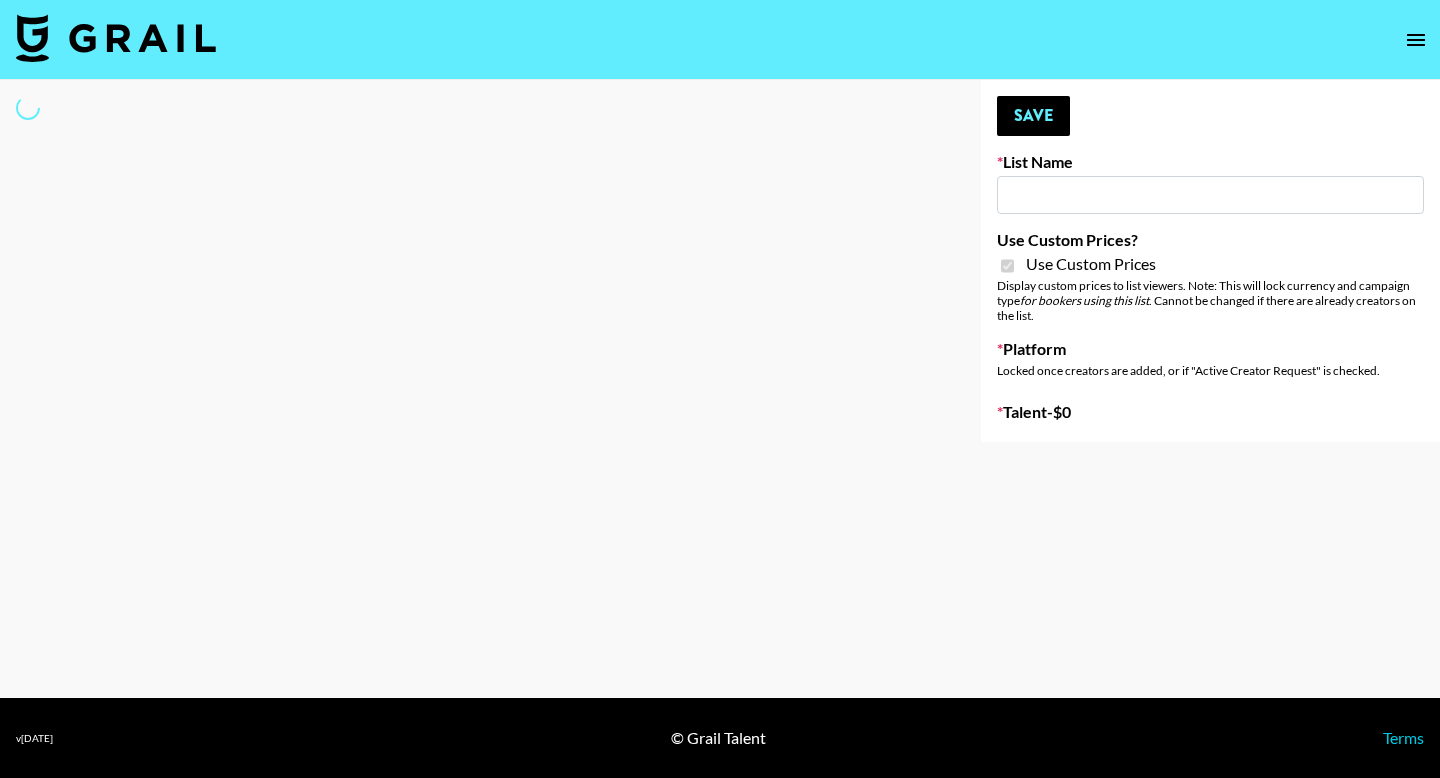type on "glo.ssary" 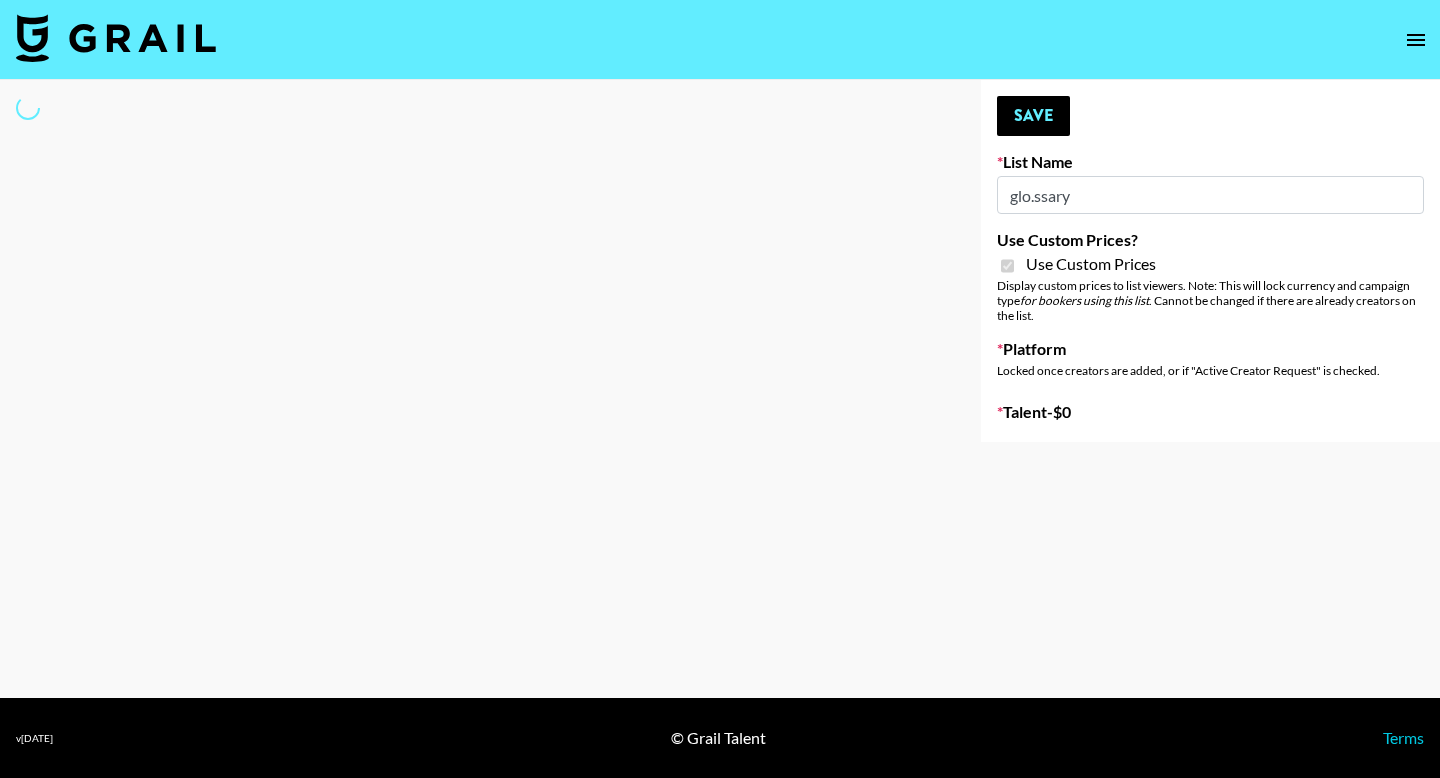 select on "Brand" 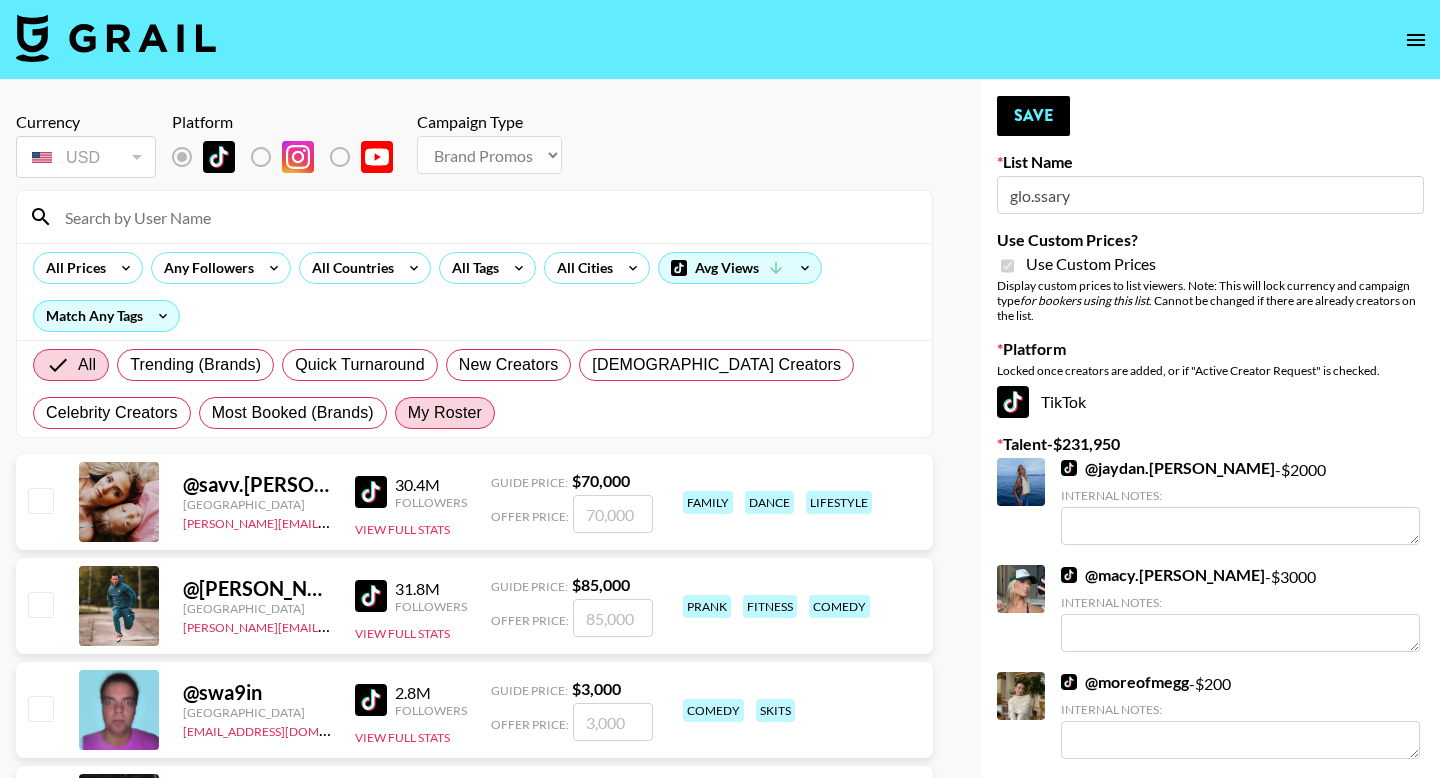 click on "My Roster" at bounding box center [445, 413] 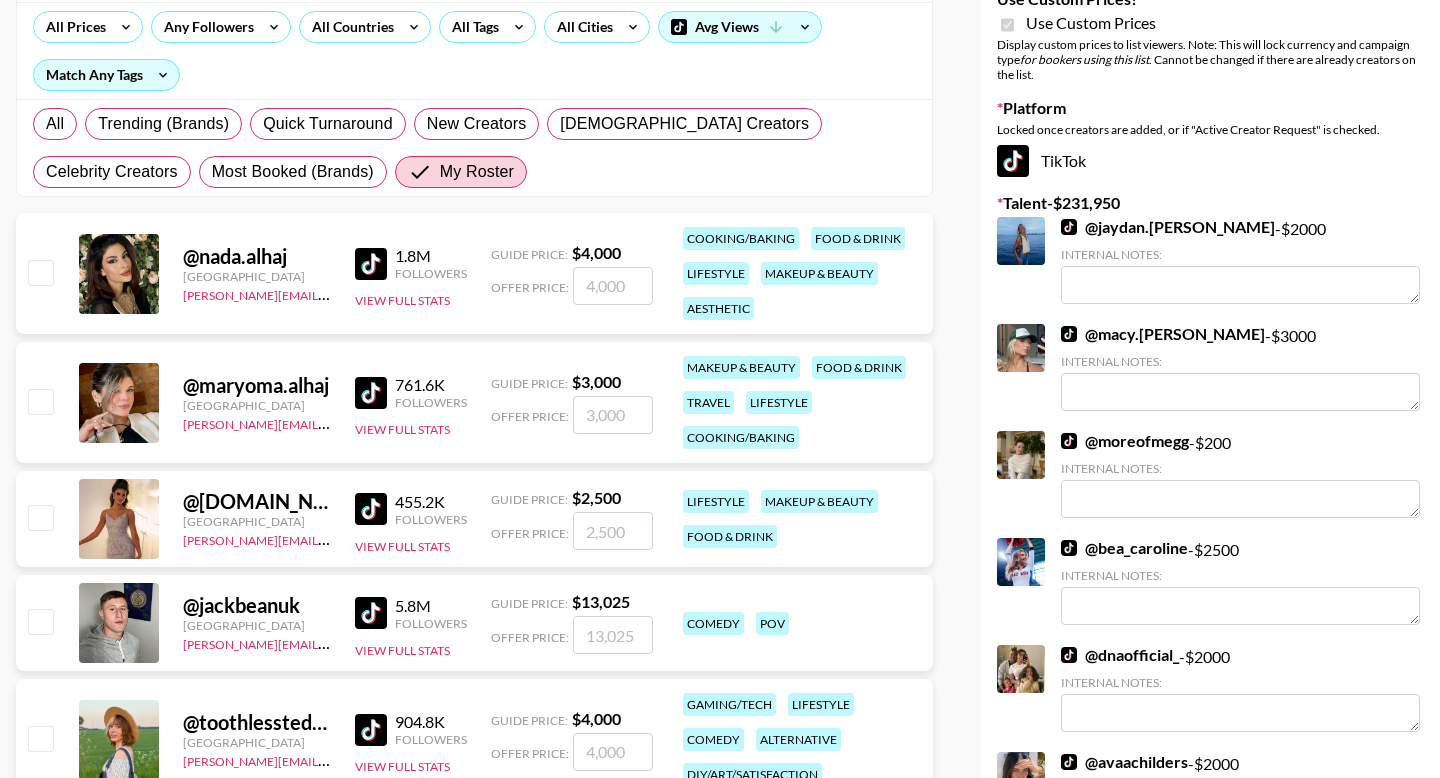 scroll, scrollTop: 280, scrollLeft: 0, axis: vertical 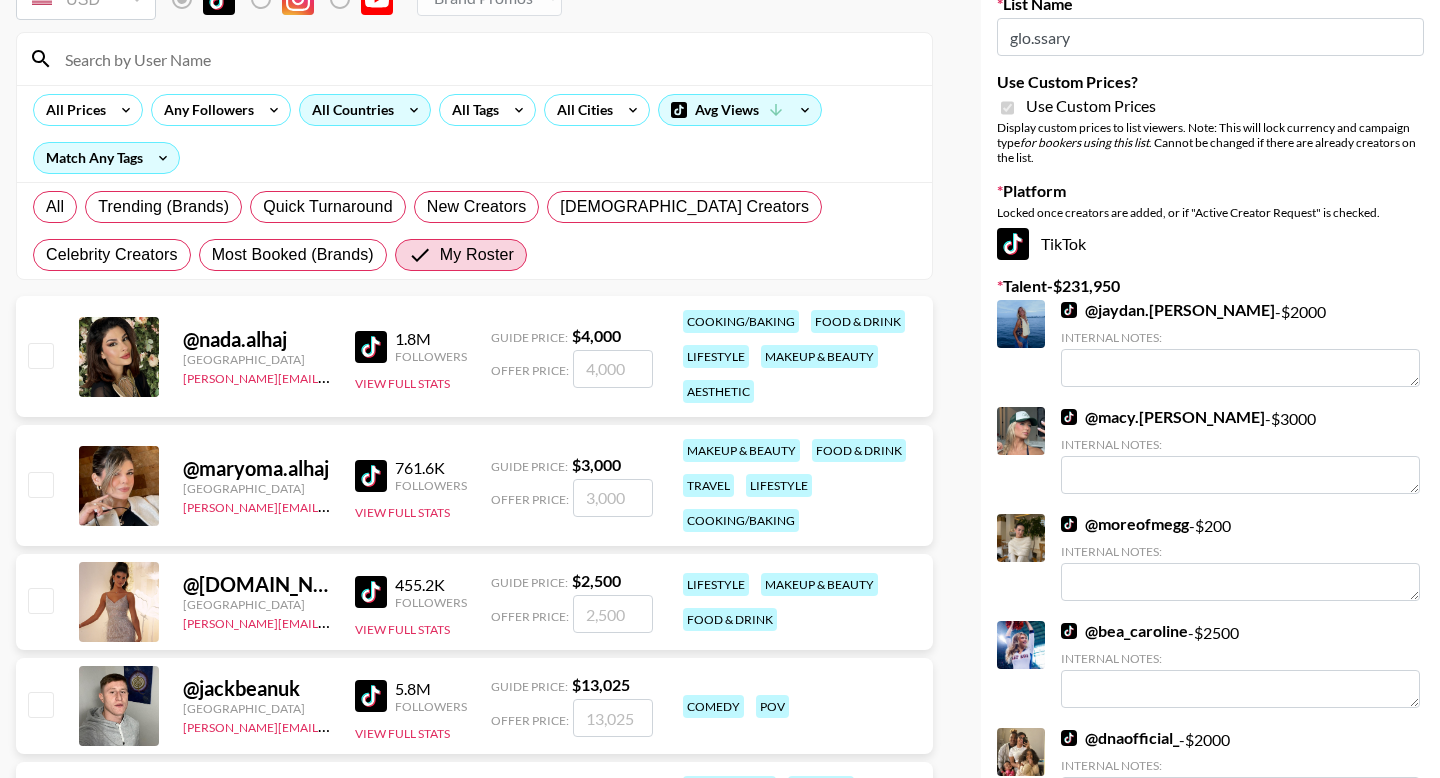 click on "All Countries" at bounding box center [365, 110] 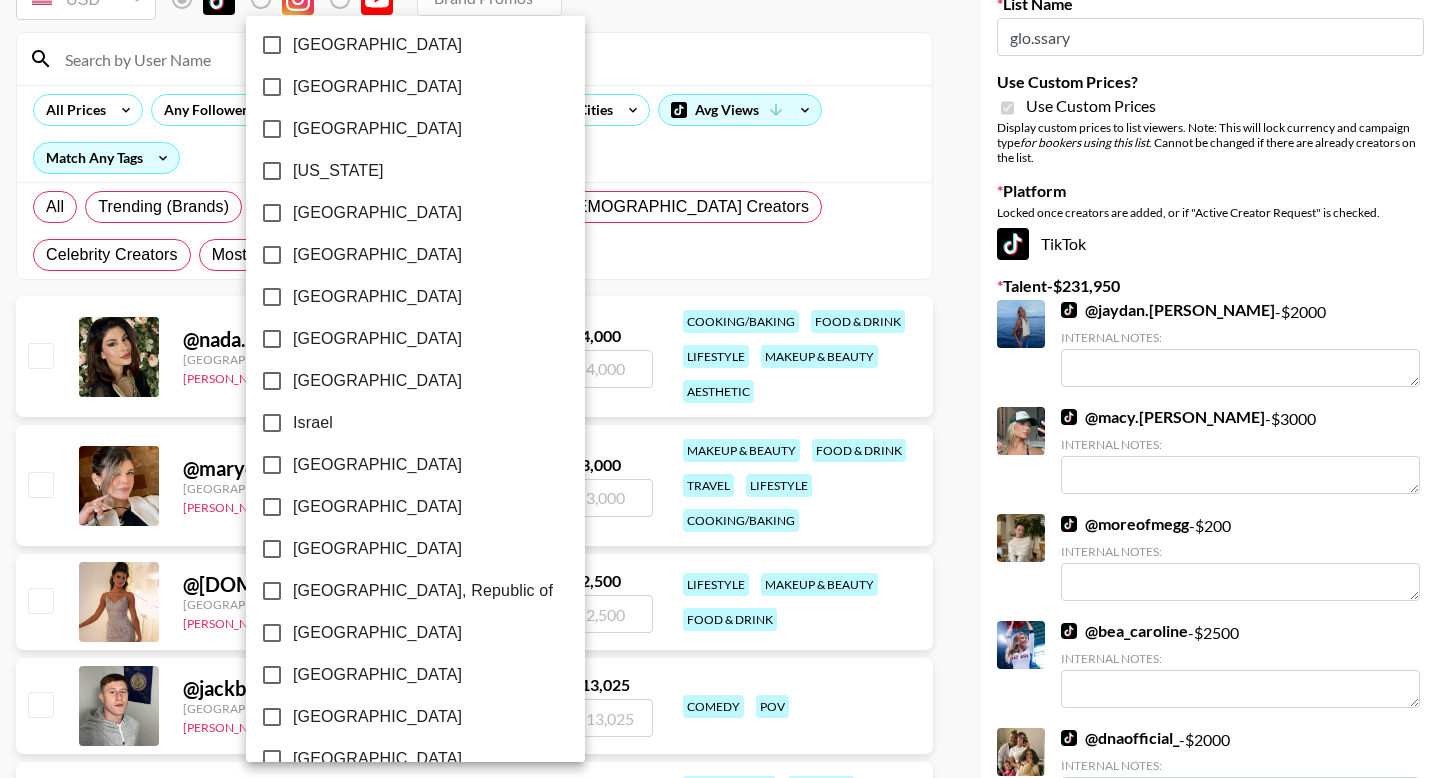 scroll, scrollTop: 1554, scrollLeft: 0, axis: vertical 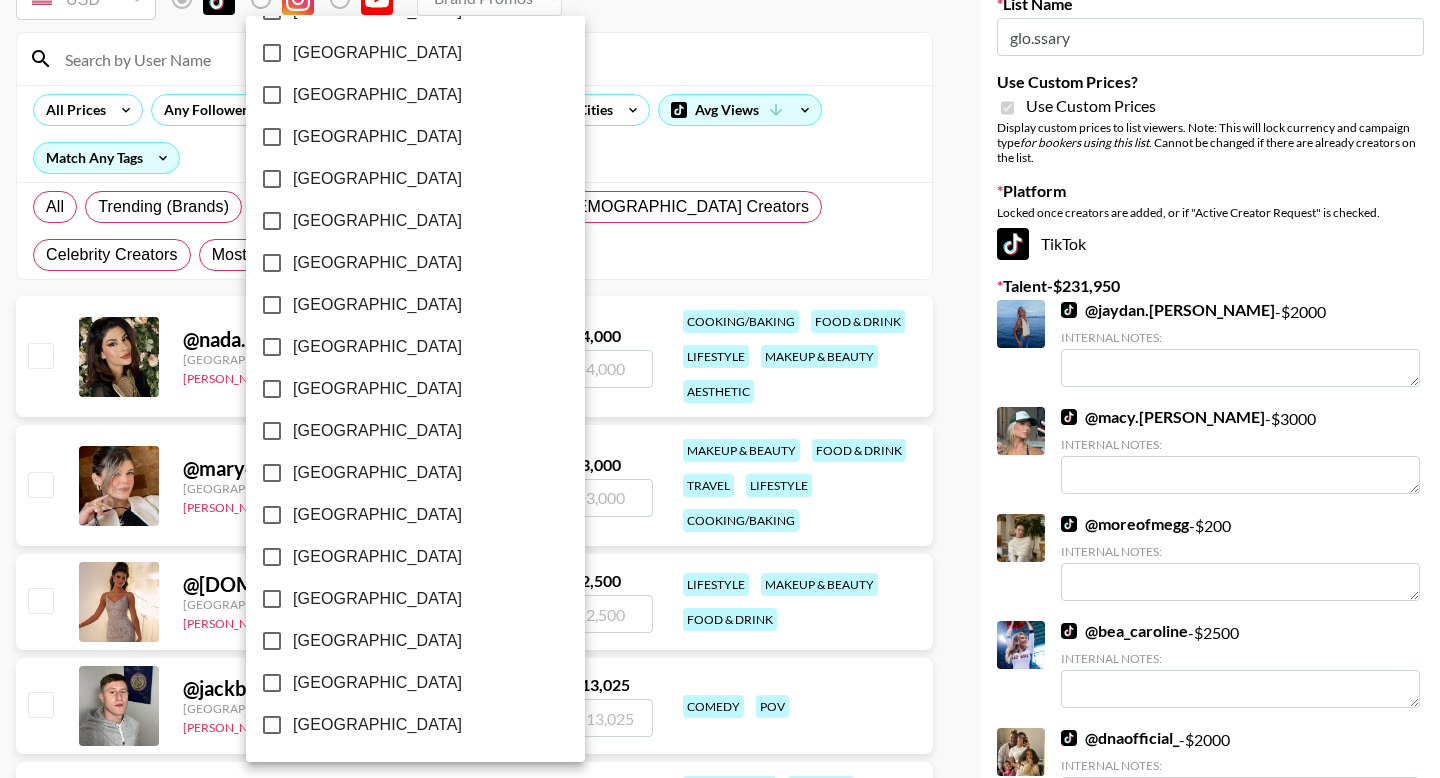 click on "[GEOGRAPHIC_DATA]" at bounding box center [377, 683] 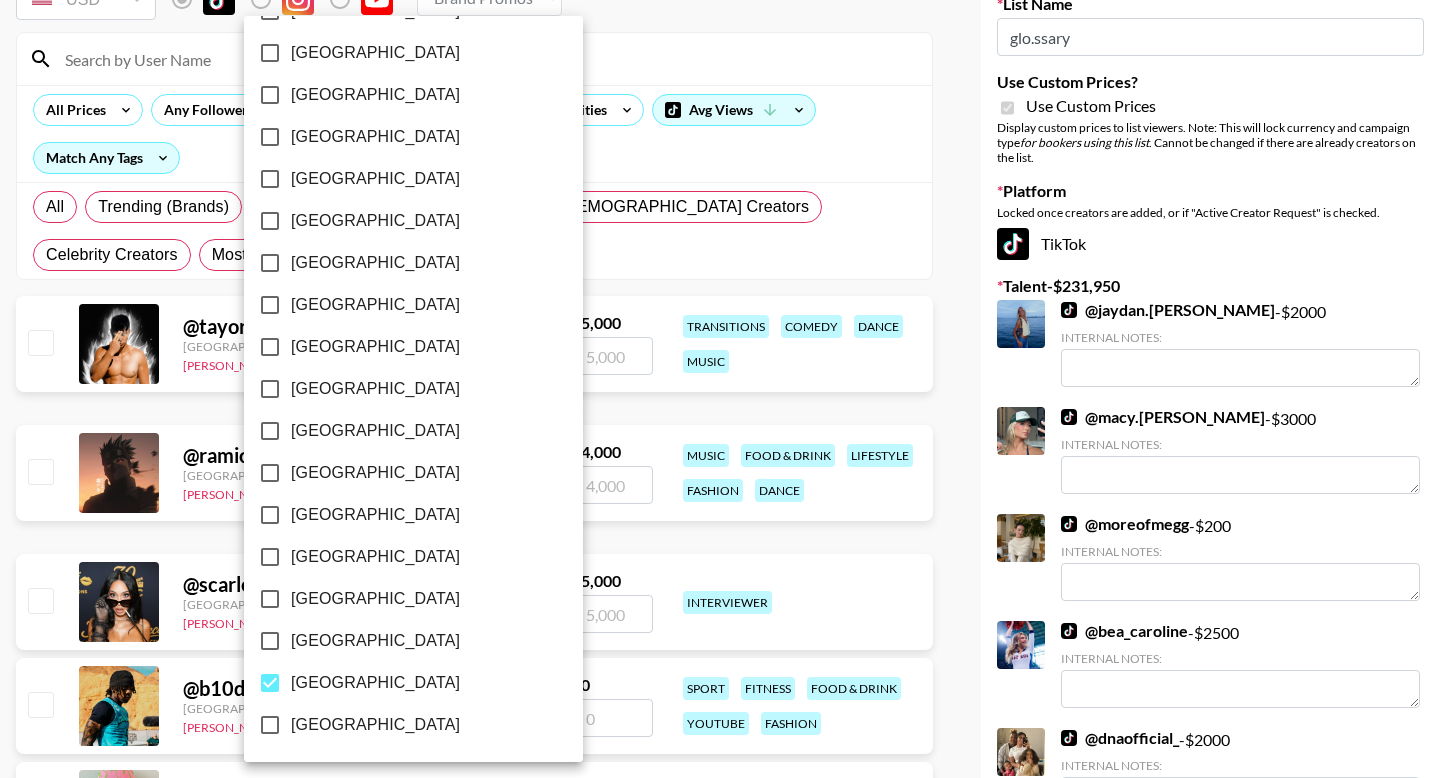 click at bounding box center [720, 389] 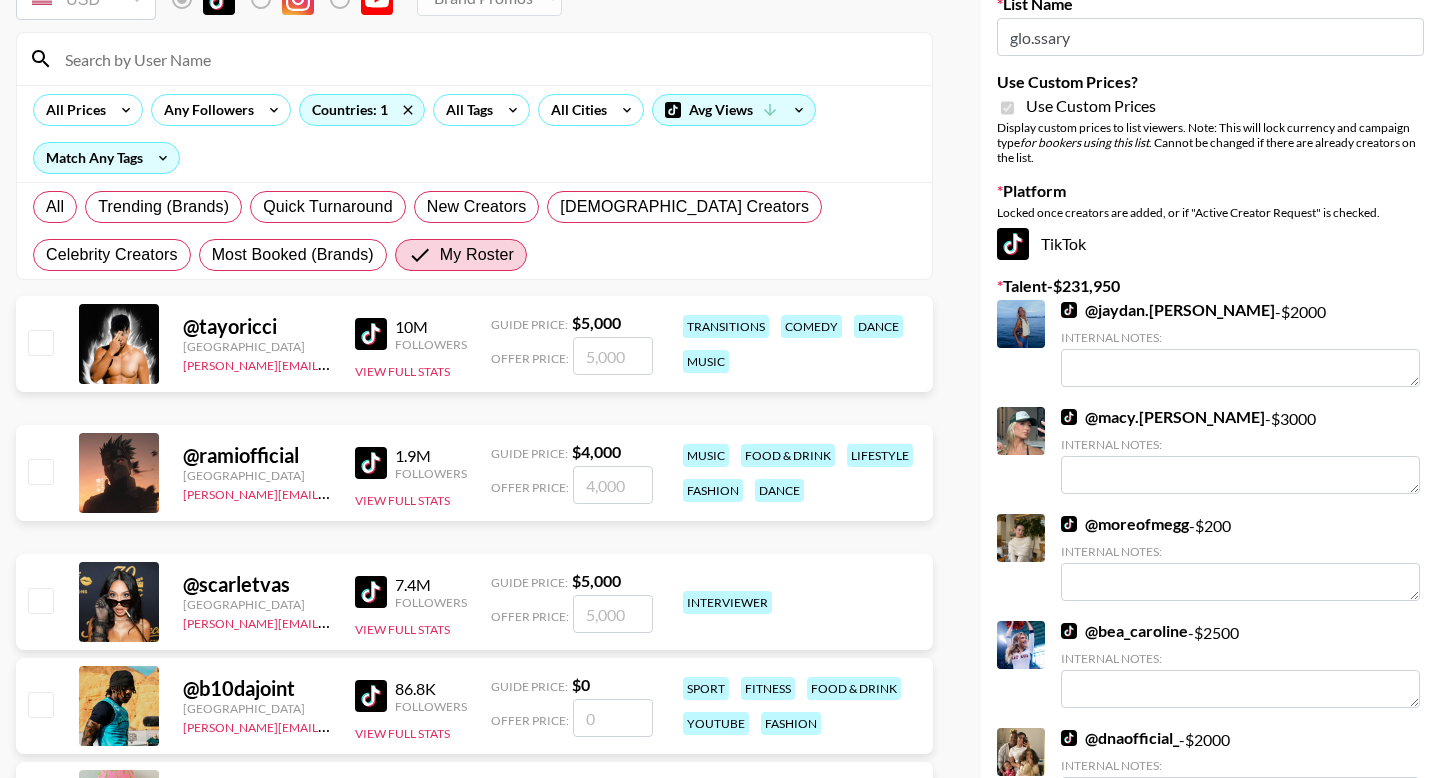 click at bounding box center (40, 342) 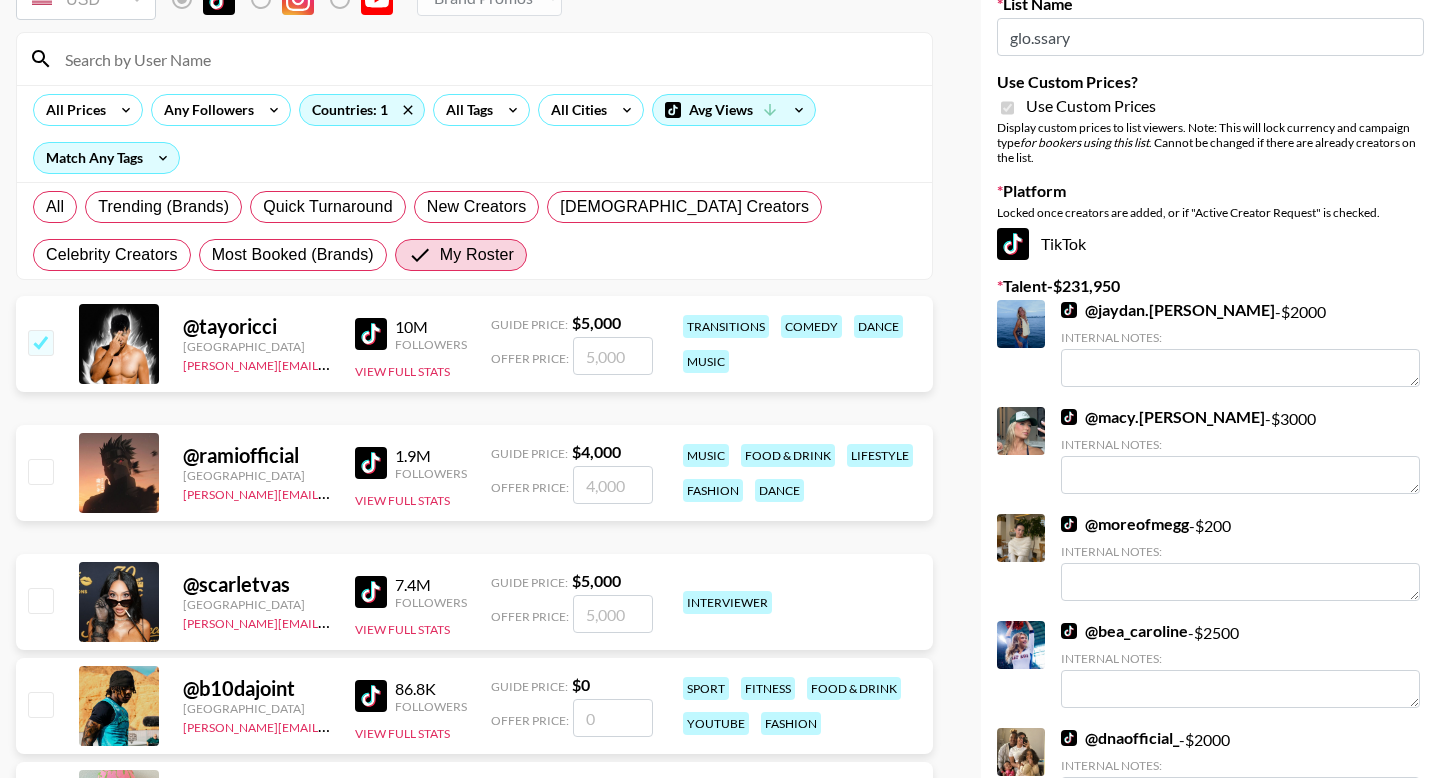 checkbox on "true" 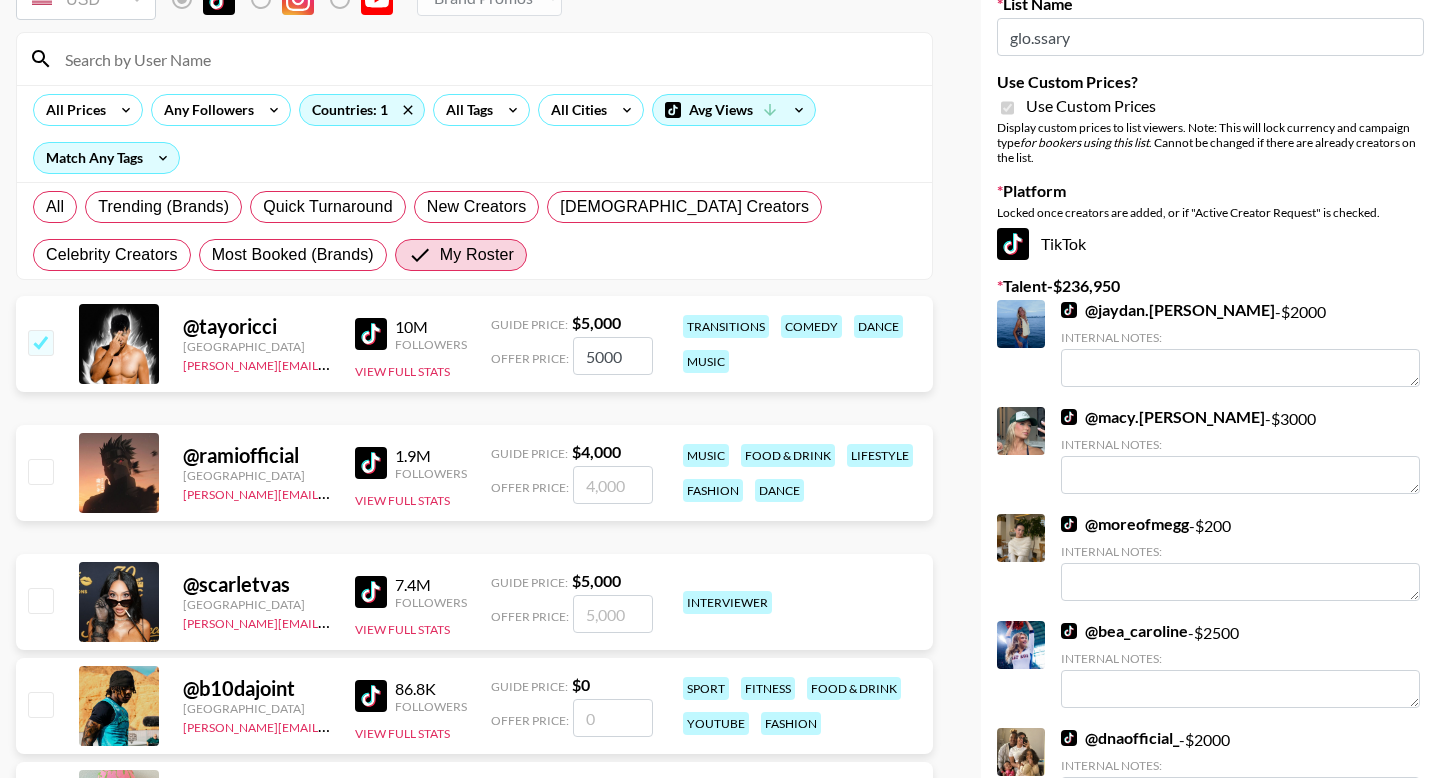 click at bounding box center (40, 471) 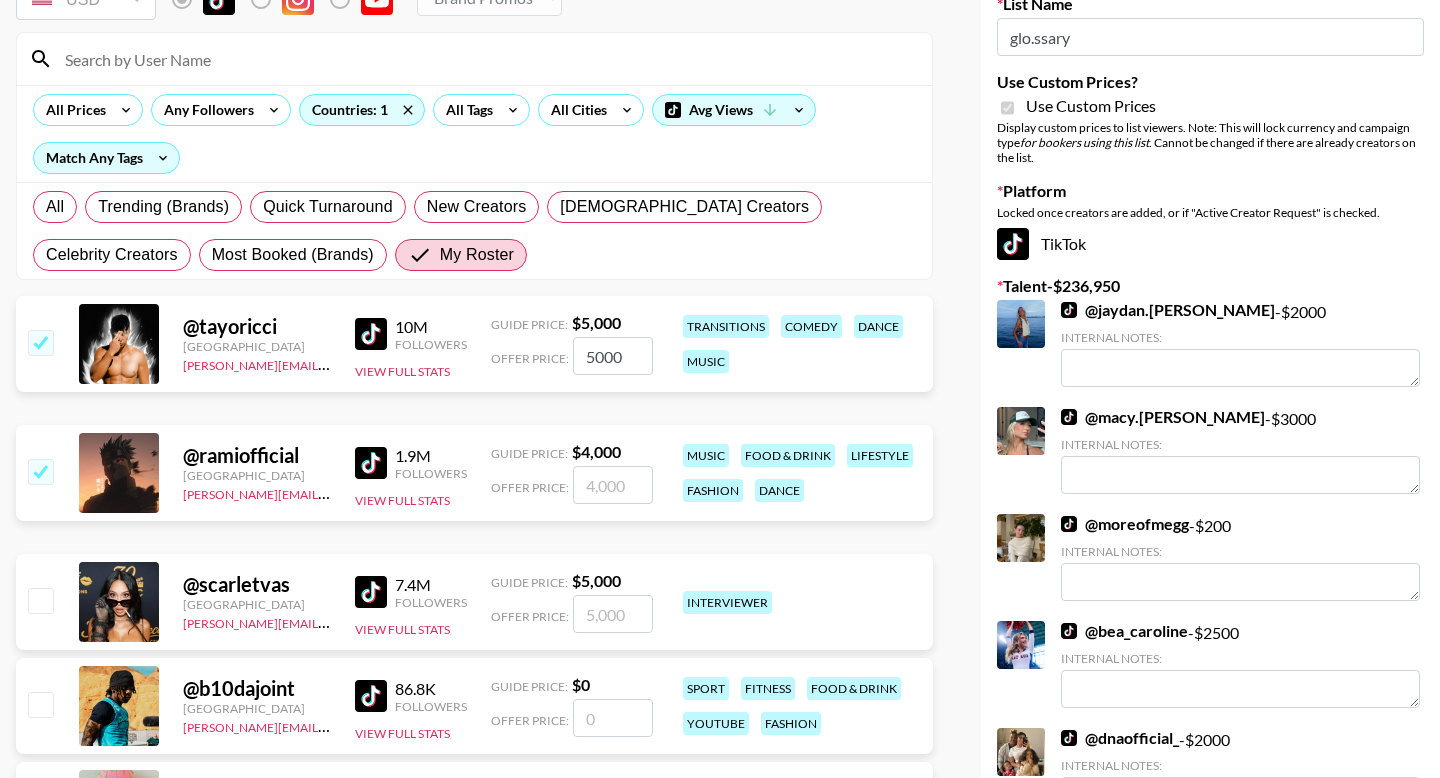 checkbox on "true" 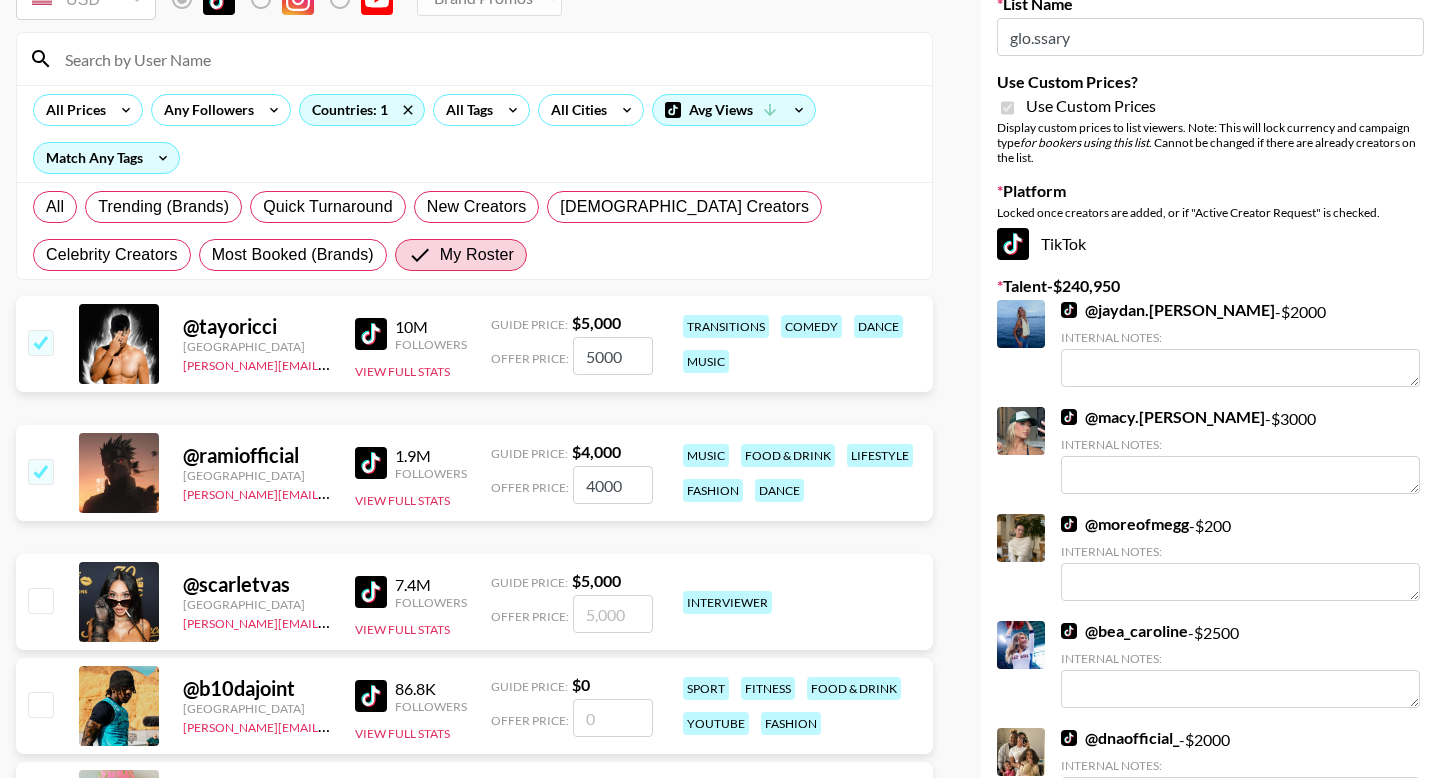 click at bounding box center (39, 602) 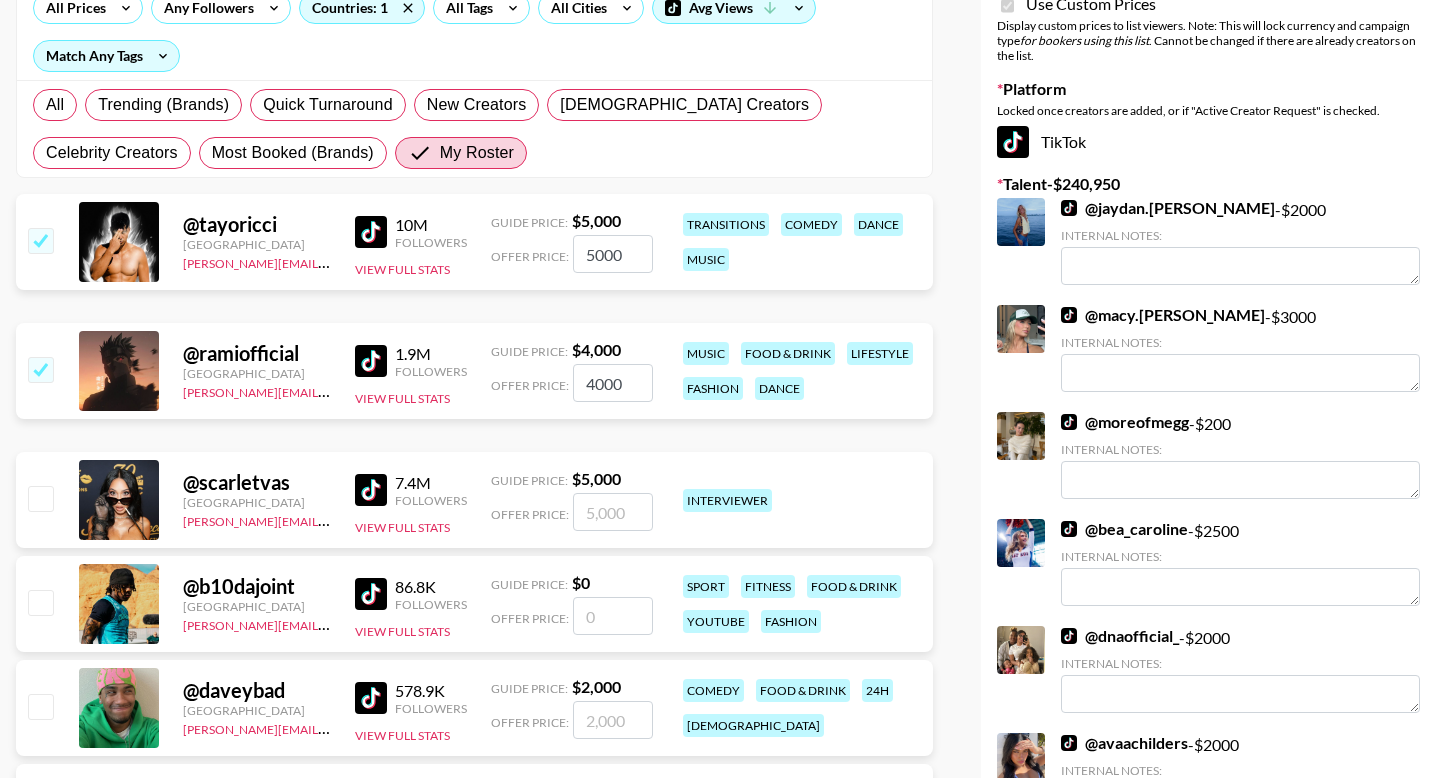scroll, scrollTop: 511, scrollLeft: 0, axis: vertical 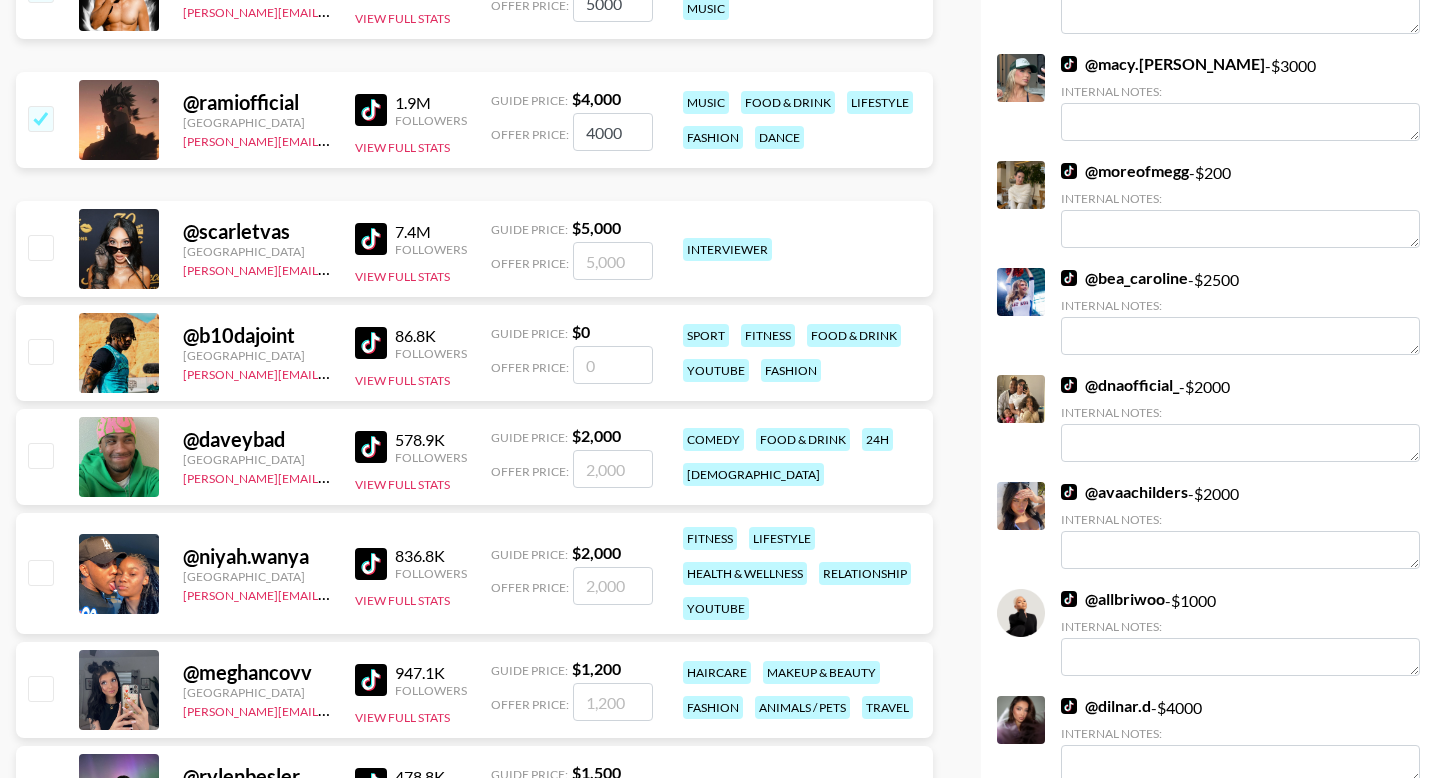 click at bounding box center (40, 455) 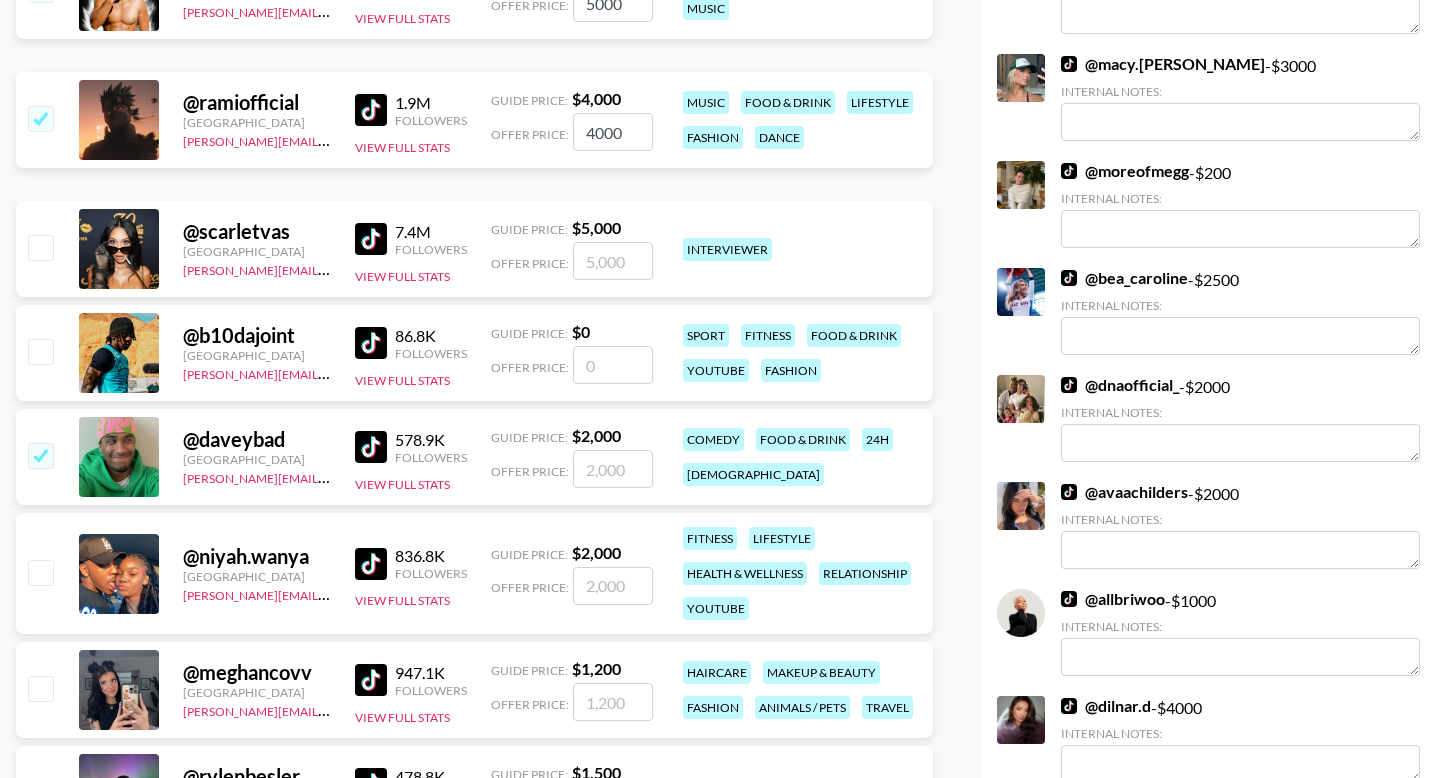 checkbox on "true" 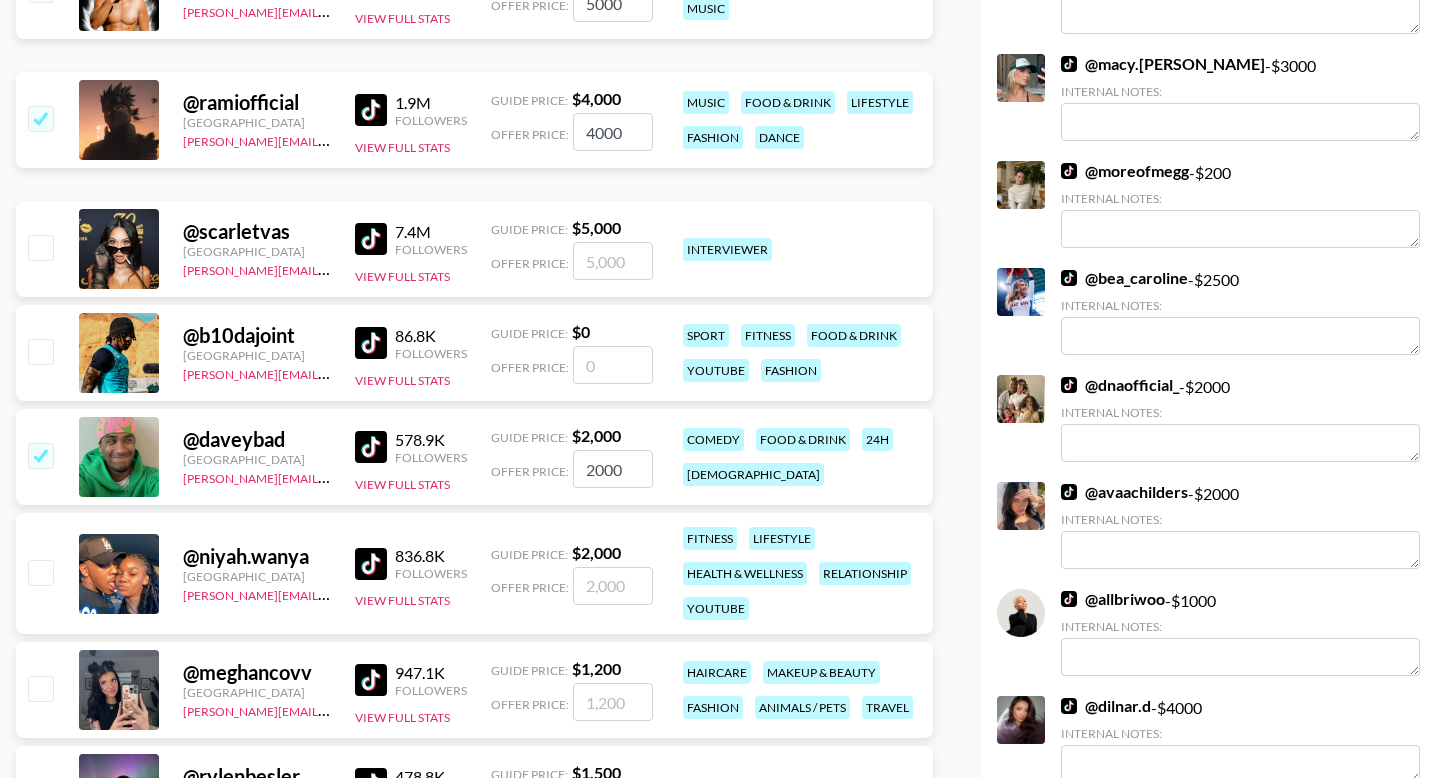 click at bounding box center (40, 572) 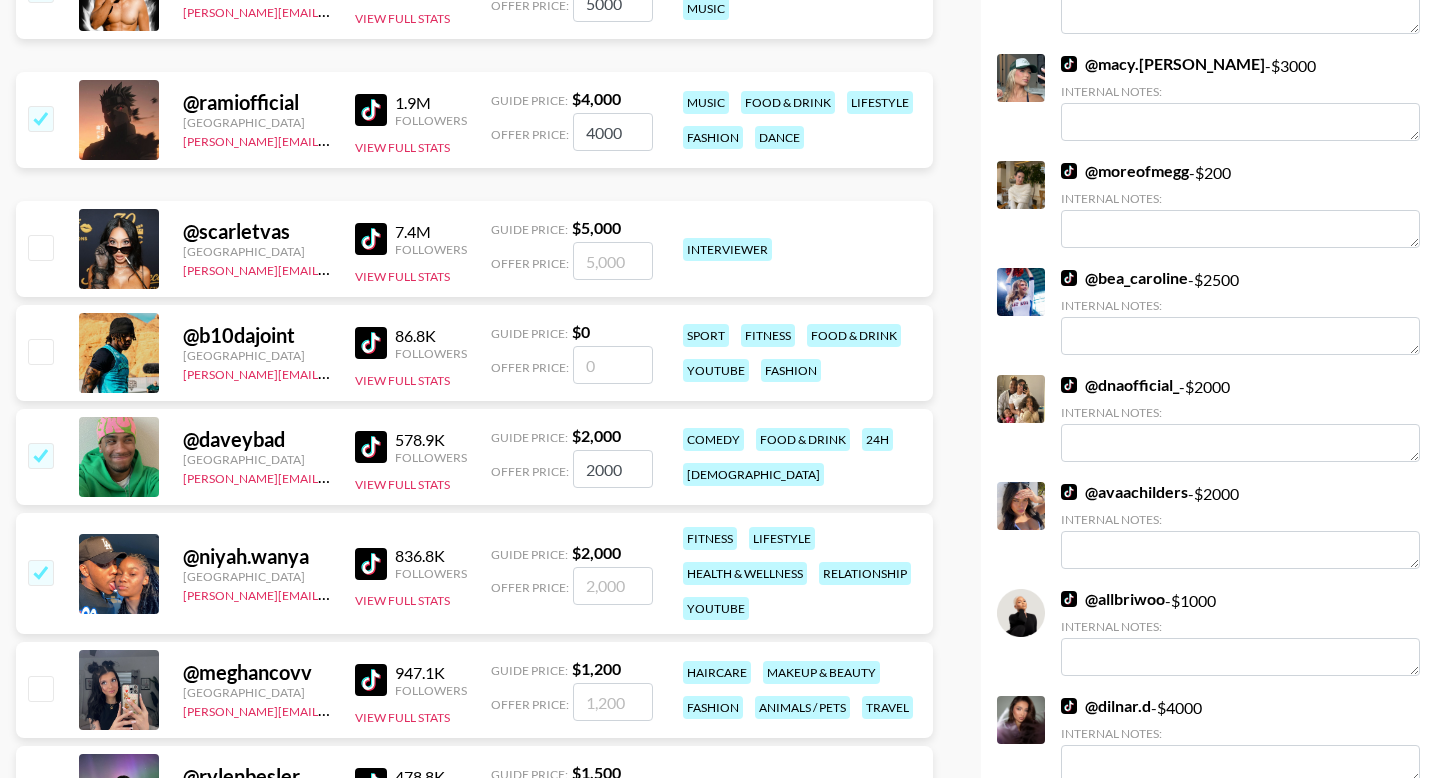 checkbox on "true" 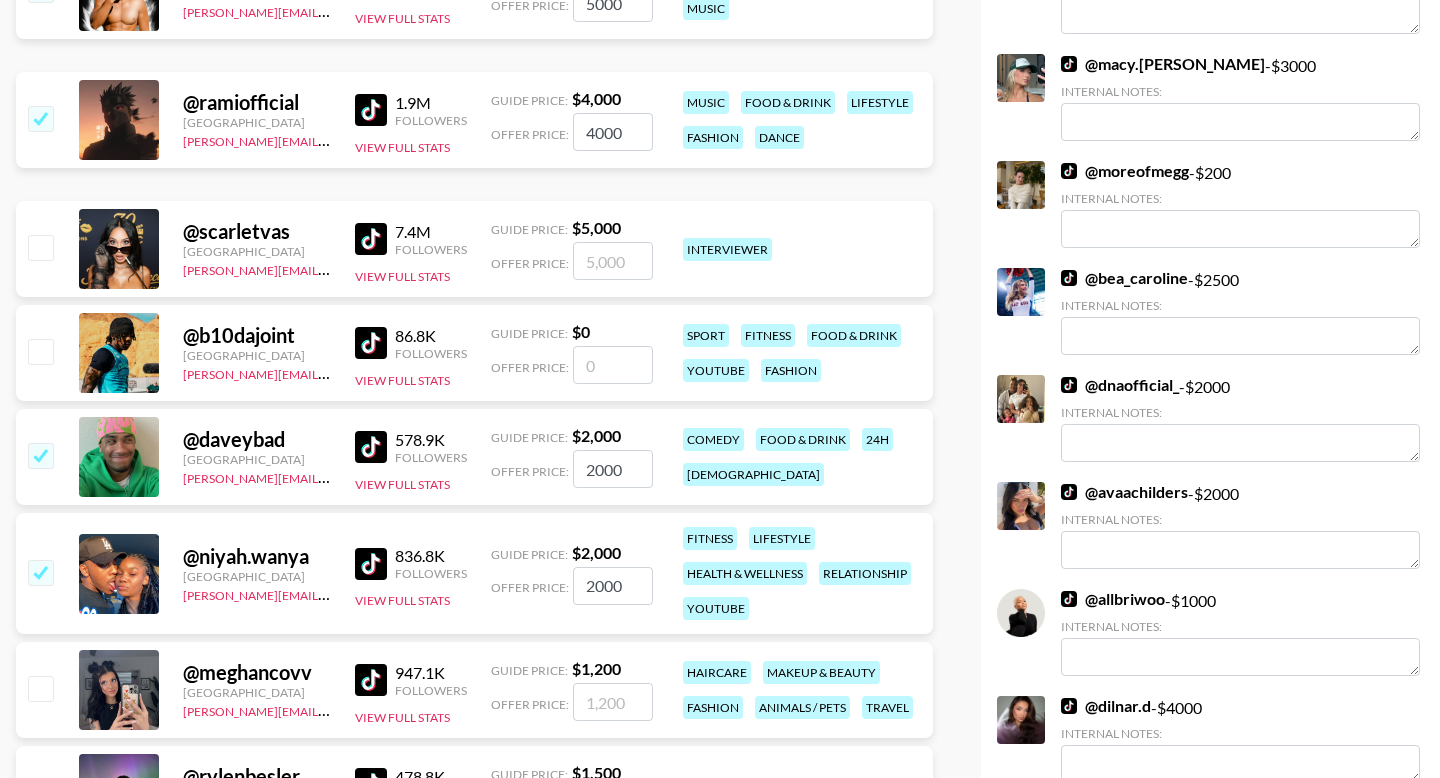 click at bounding box center [40, 688] 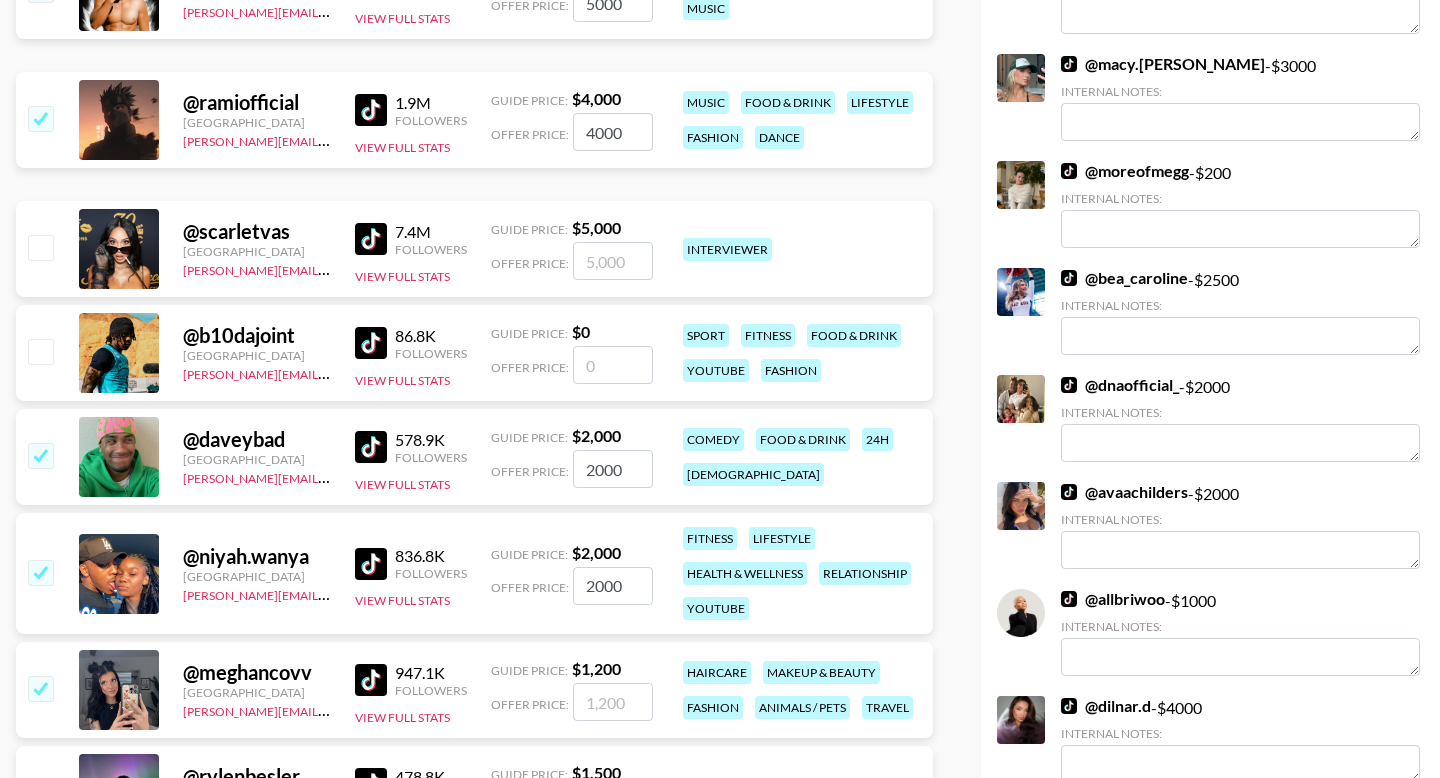 checkbox on "true" 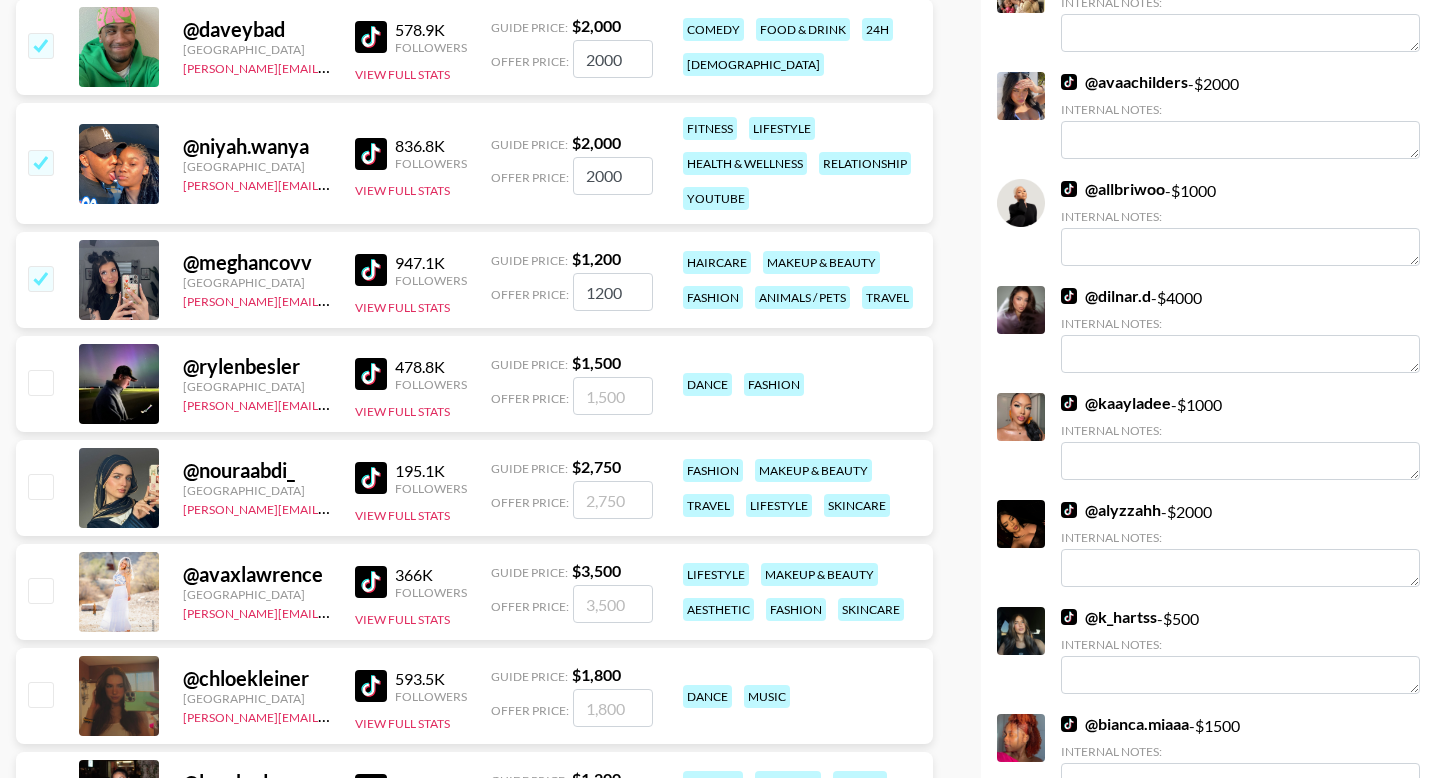 scroll, scrollTop: 1016, scrollLeft: 0, axis: vertical 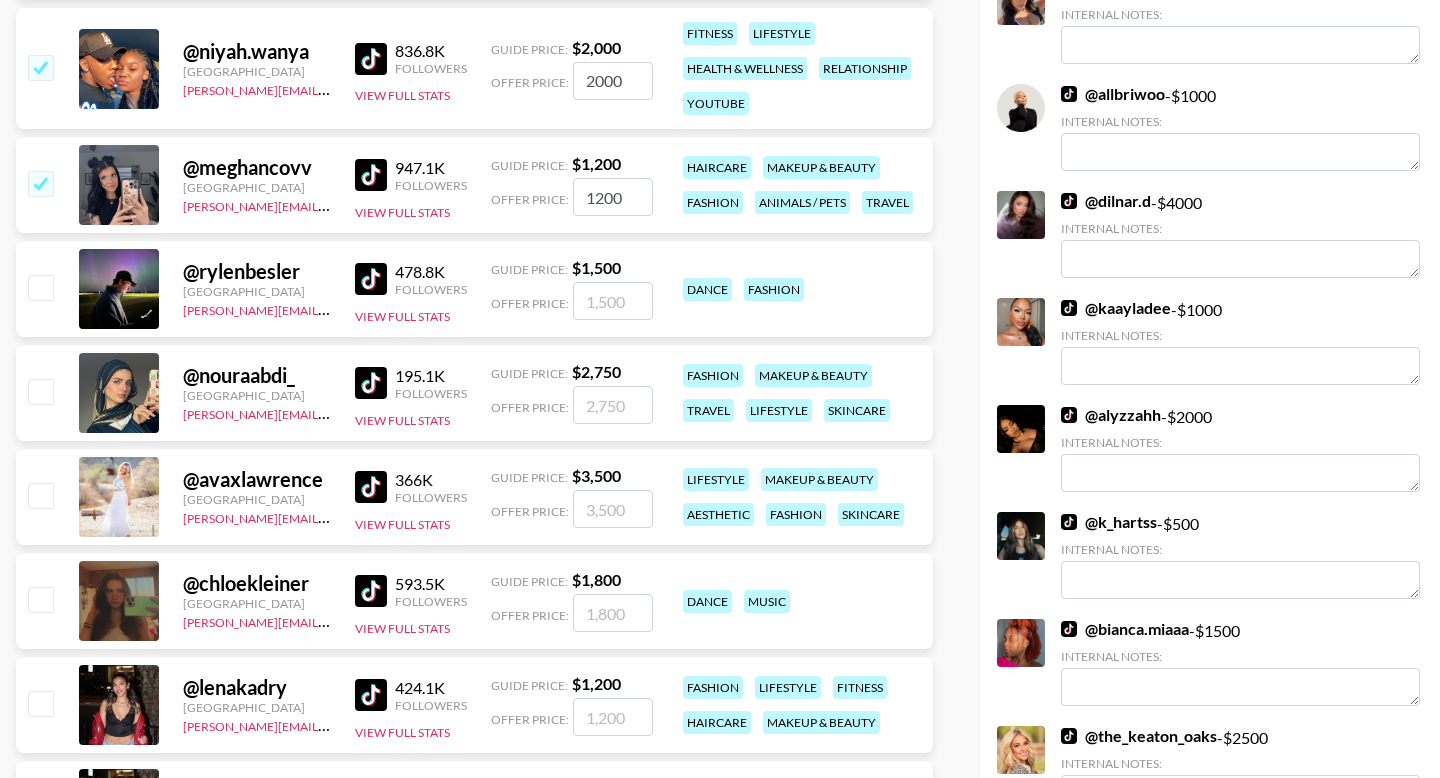 click at bounding box center (40, 391) 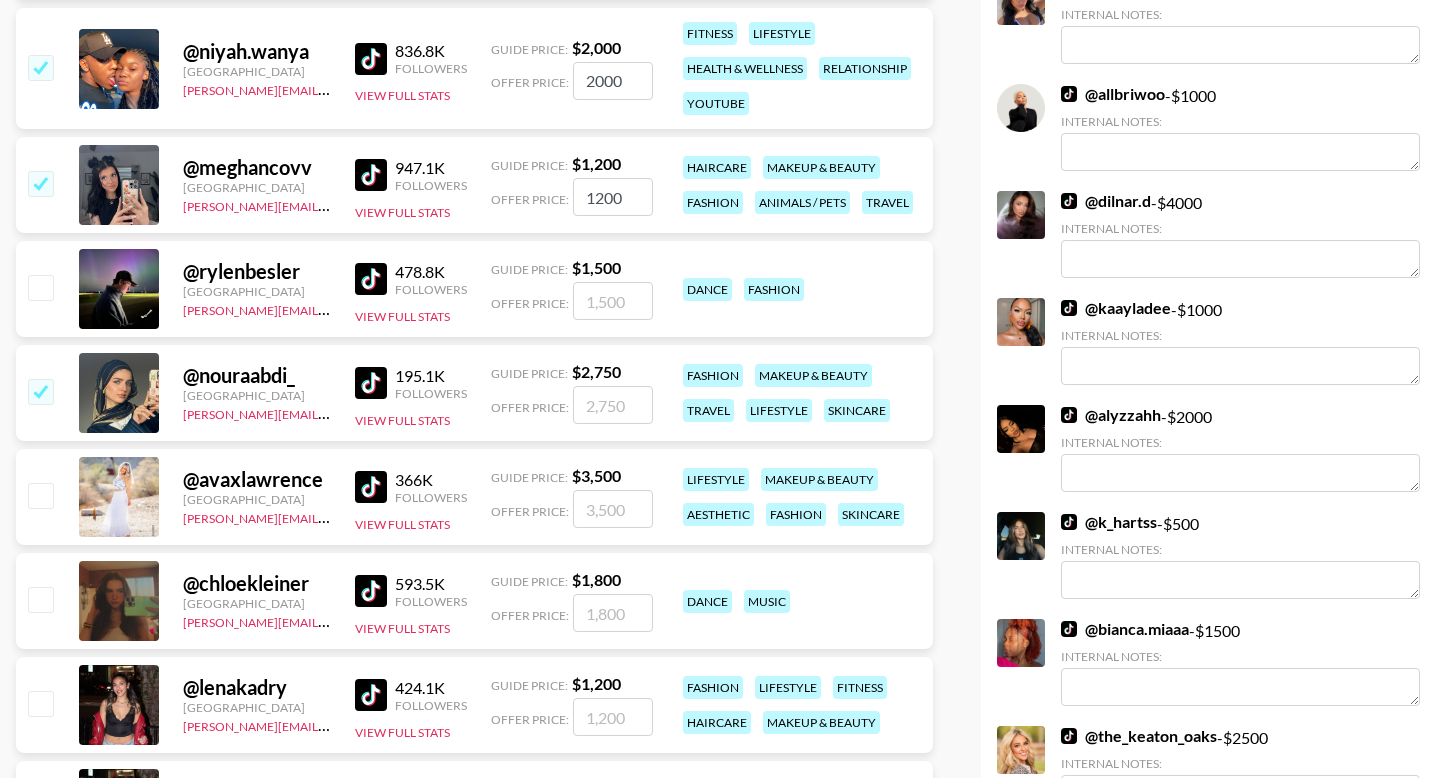 checkbox on "true" 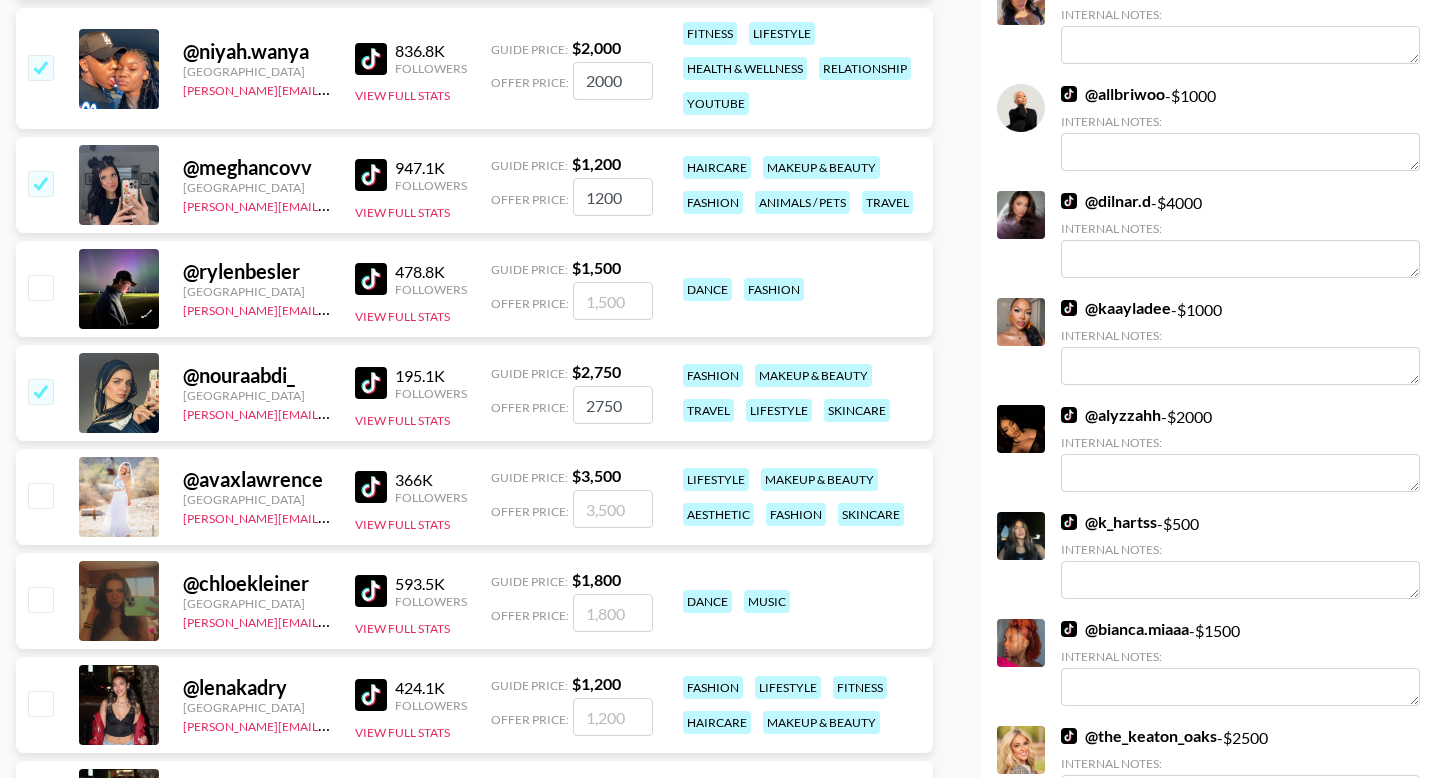 click on "2750" at bounding box center [613, 405] 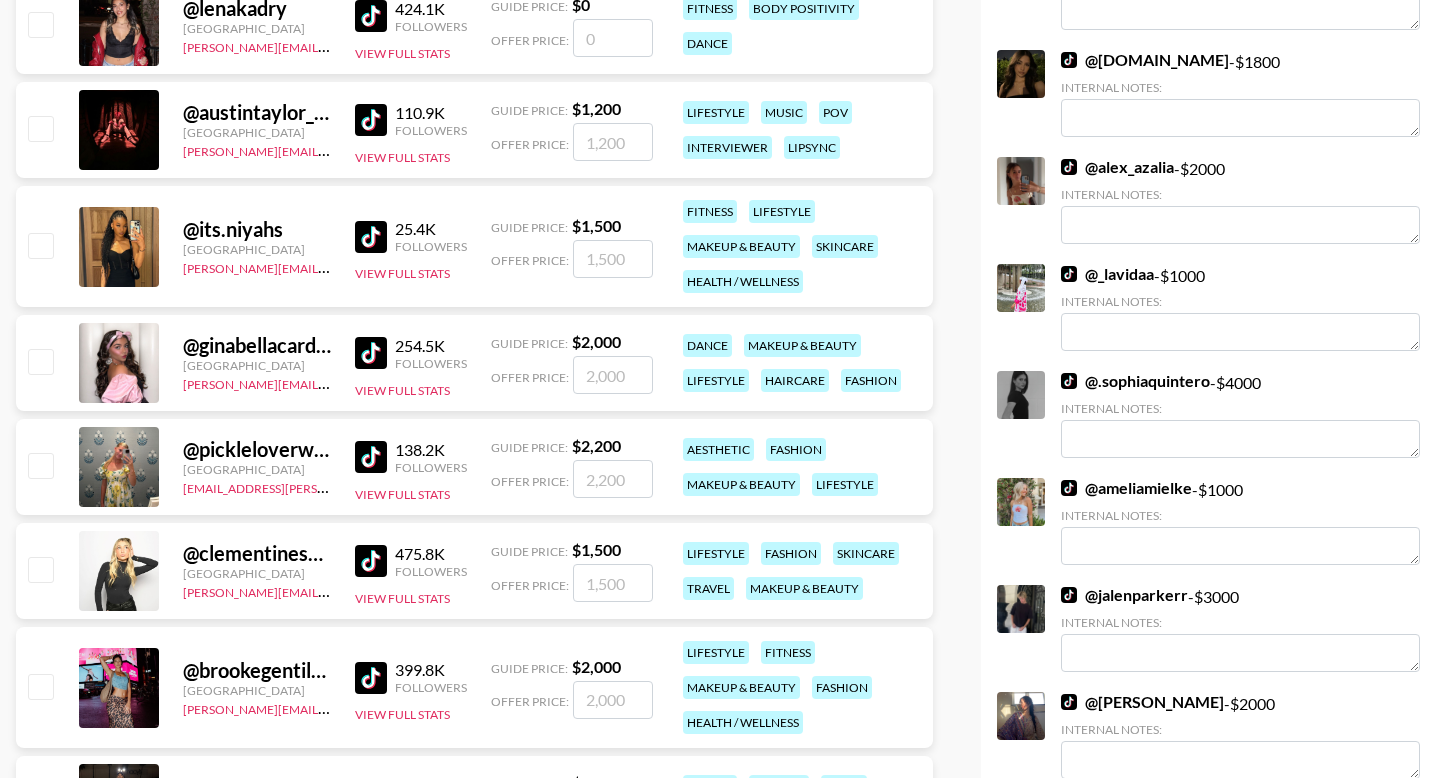 scroll, scrollTop: 1734, scrollLeft: 0, axis: vertical 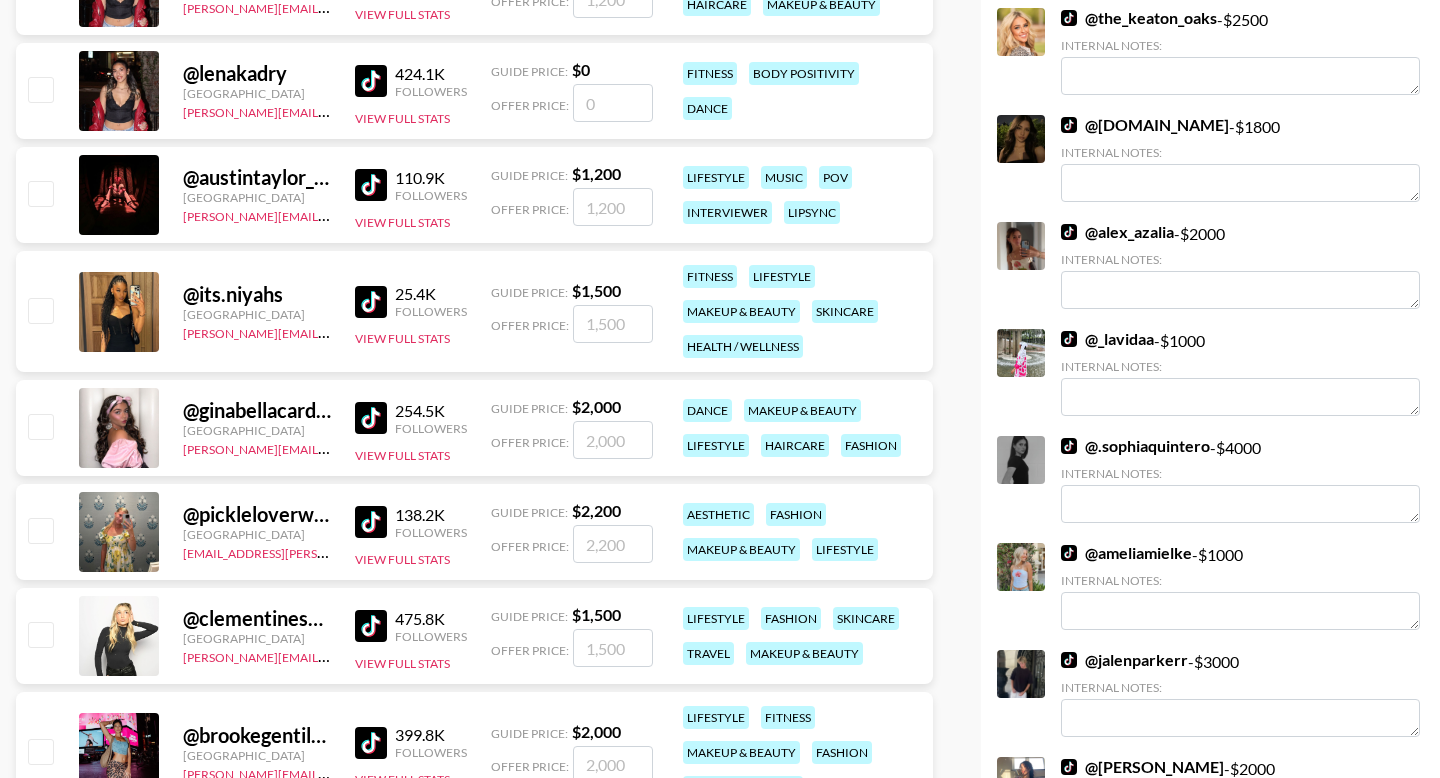 type on "1500" 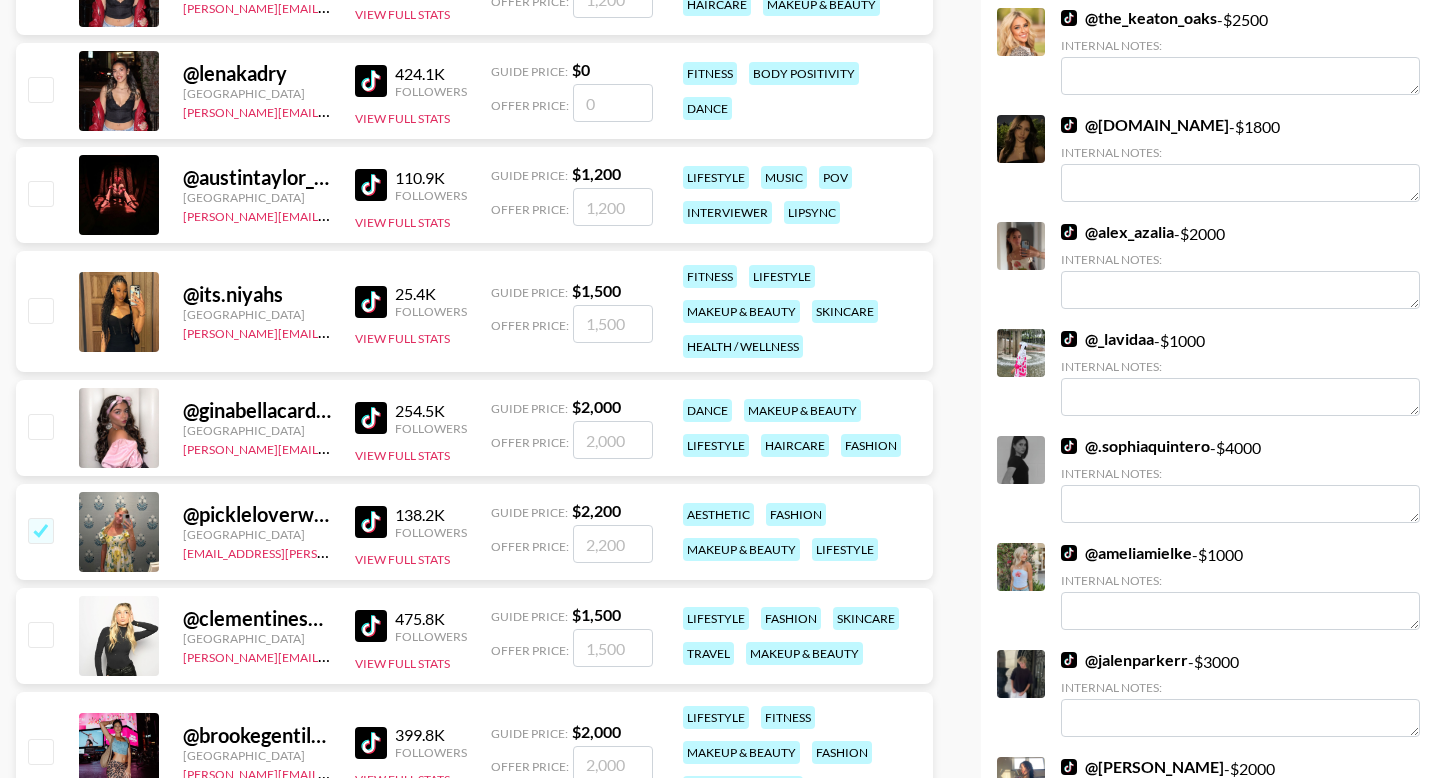 checkbox on "true" 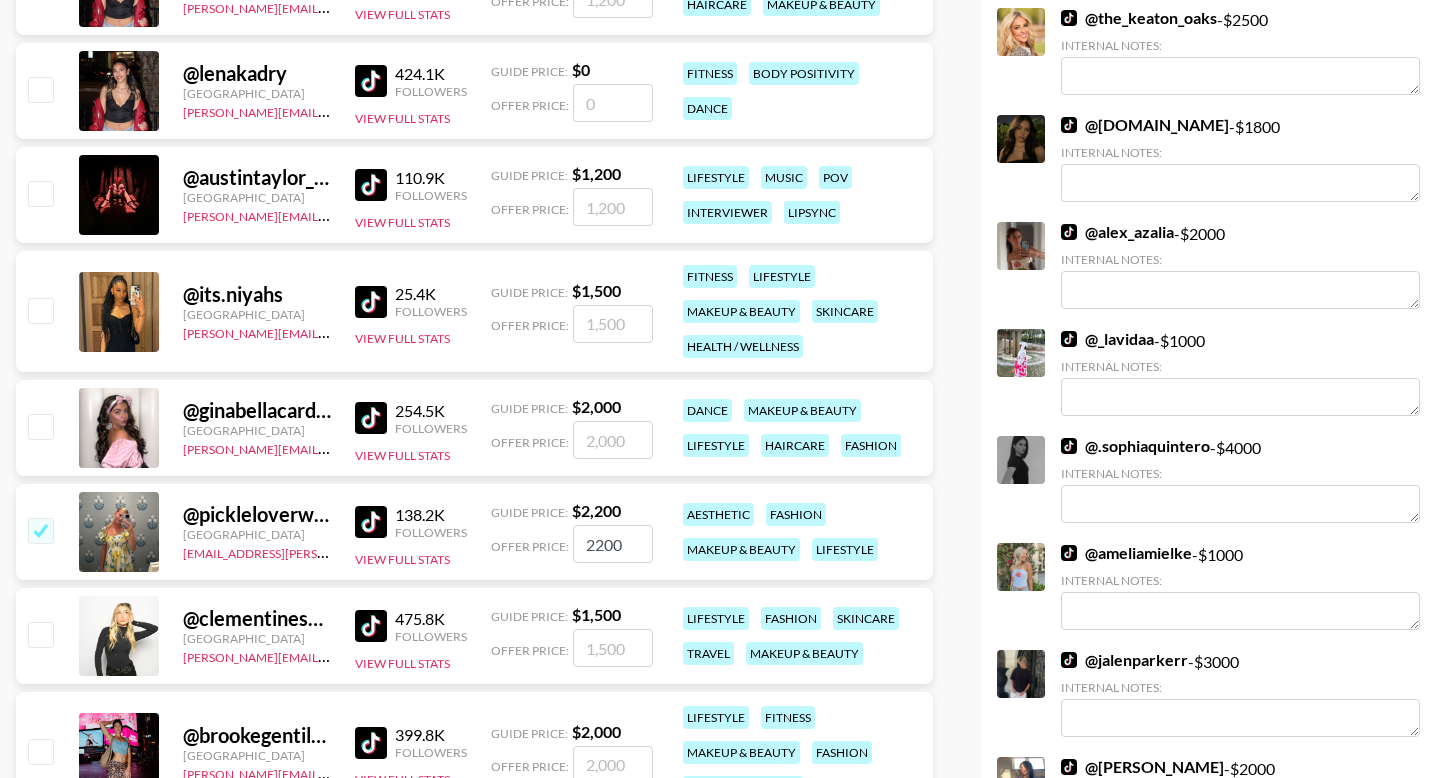 click on "2200" at bounding box center (613, 544) 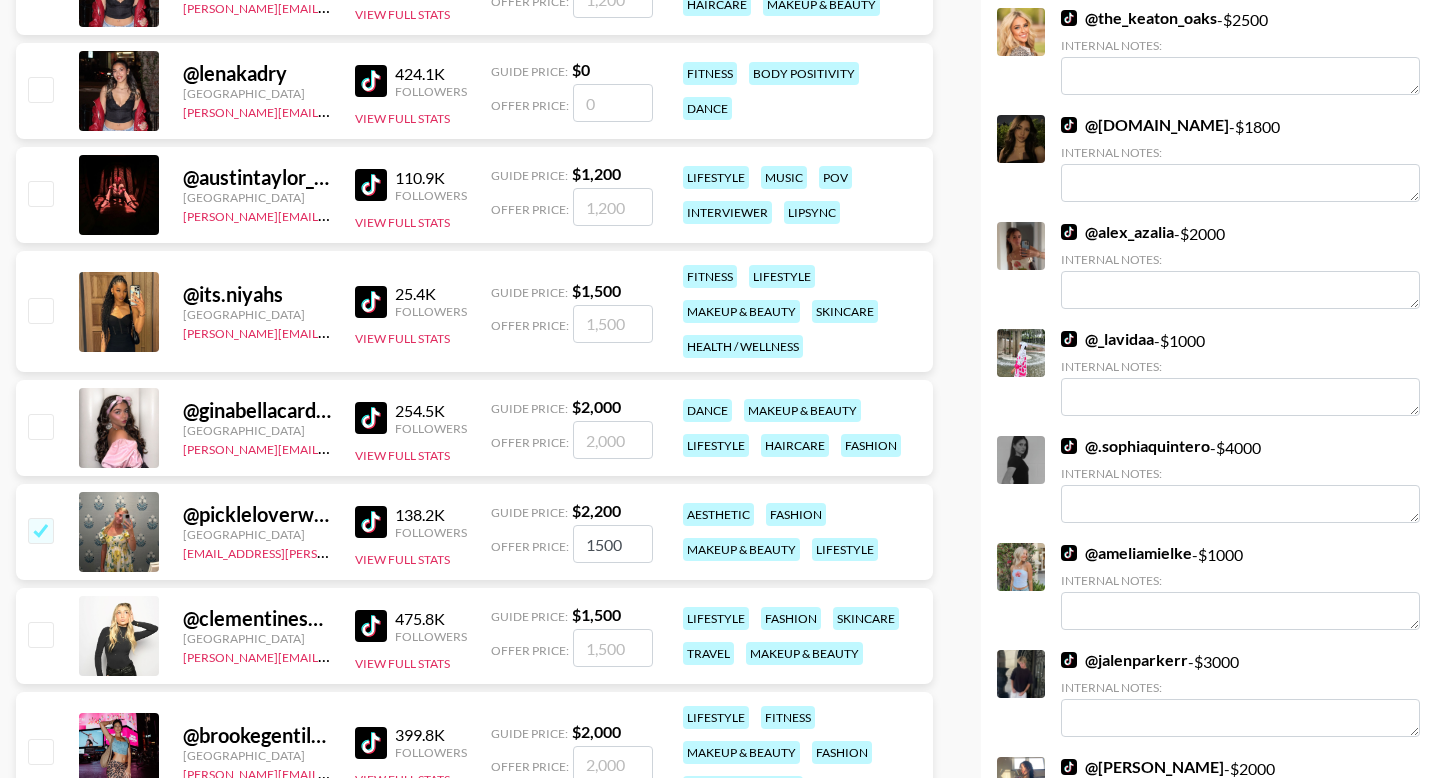 type on "1500" 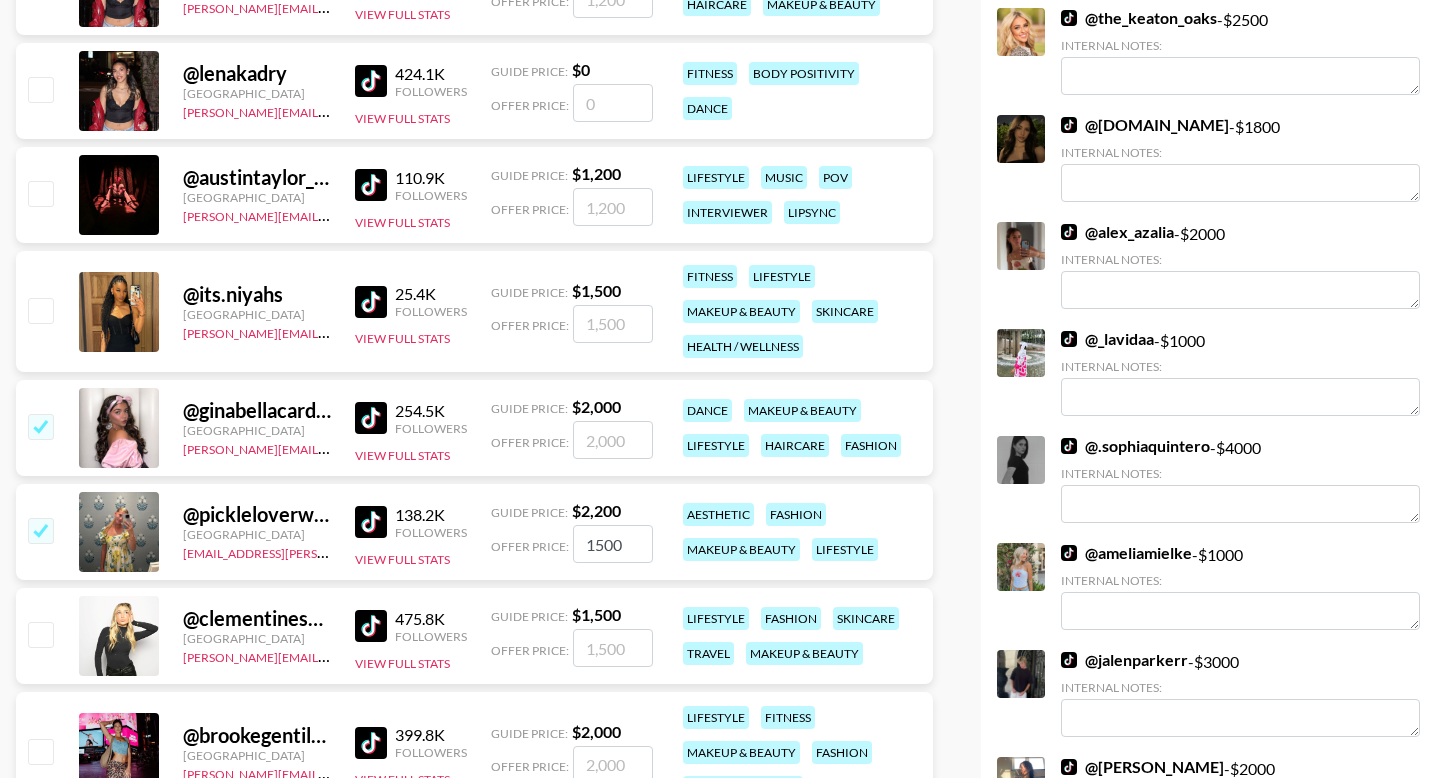 checkbox on "true" 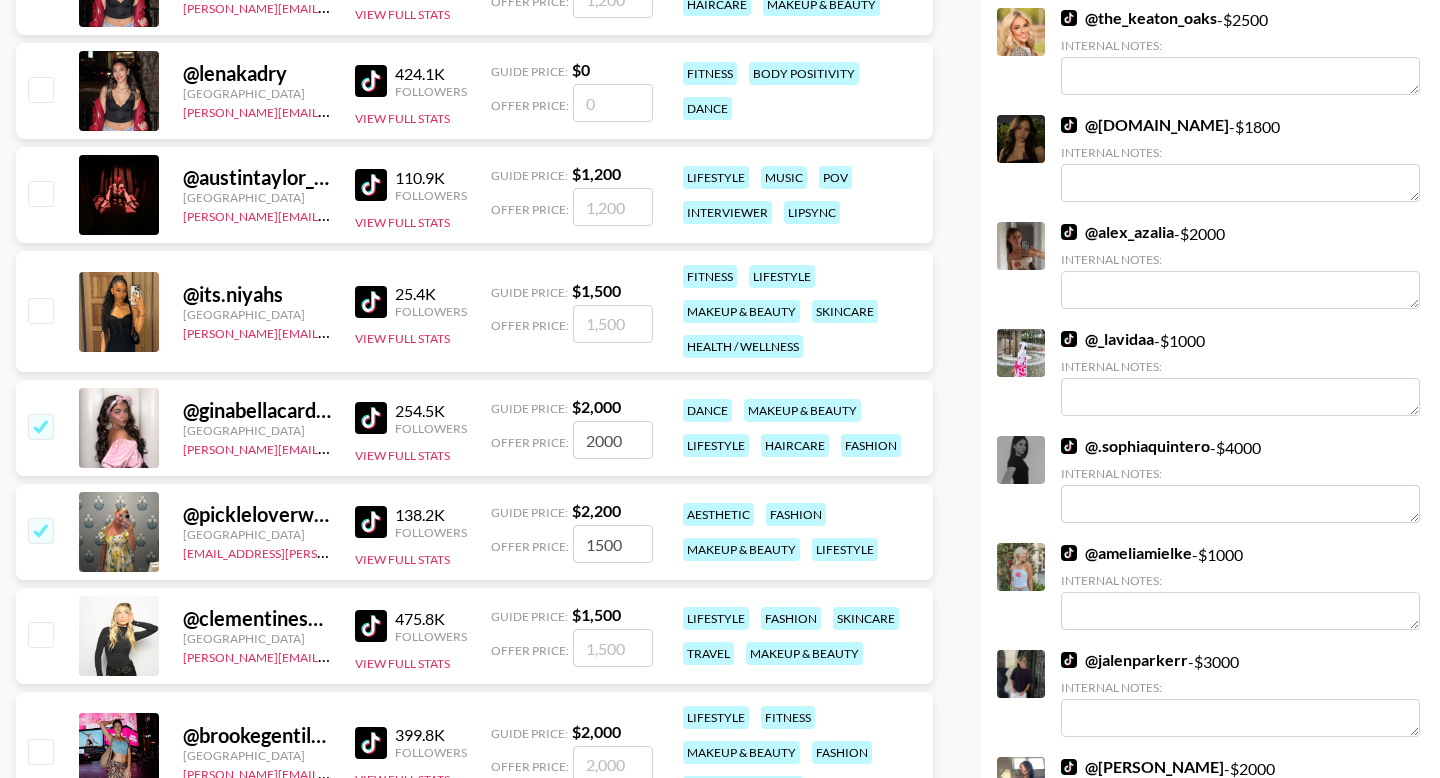 click at bounding box center (40, 310) 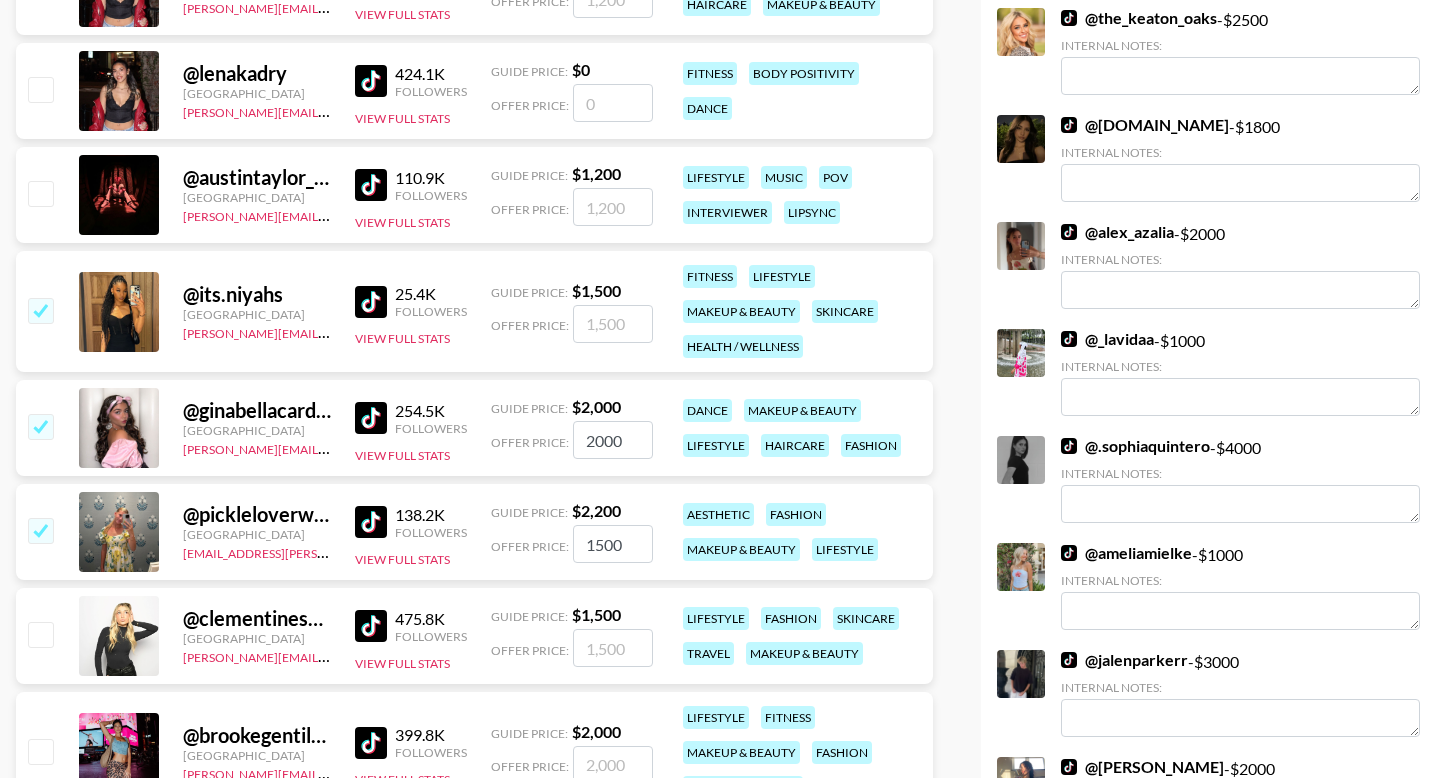 checkbox on "true" 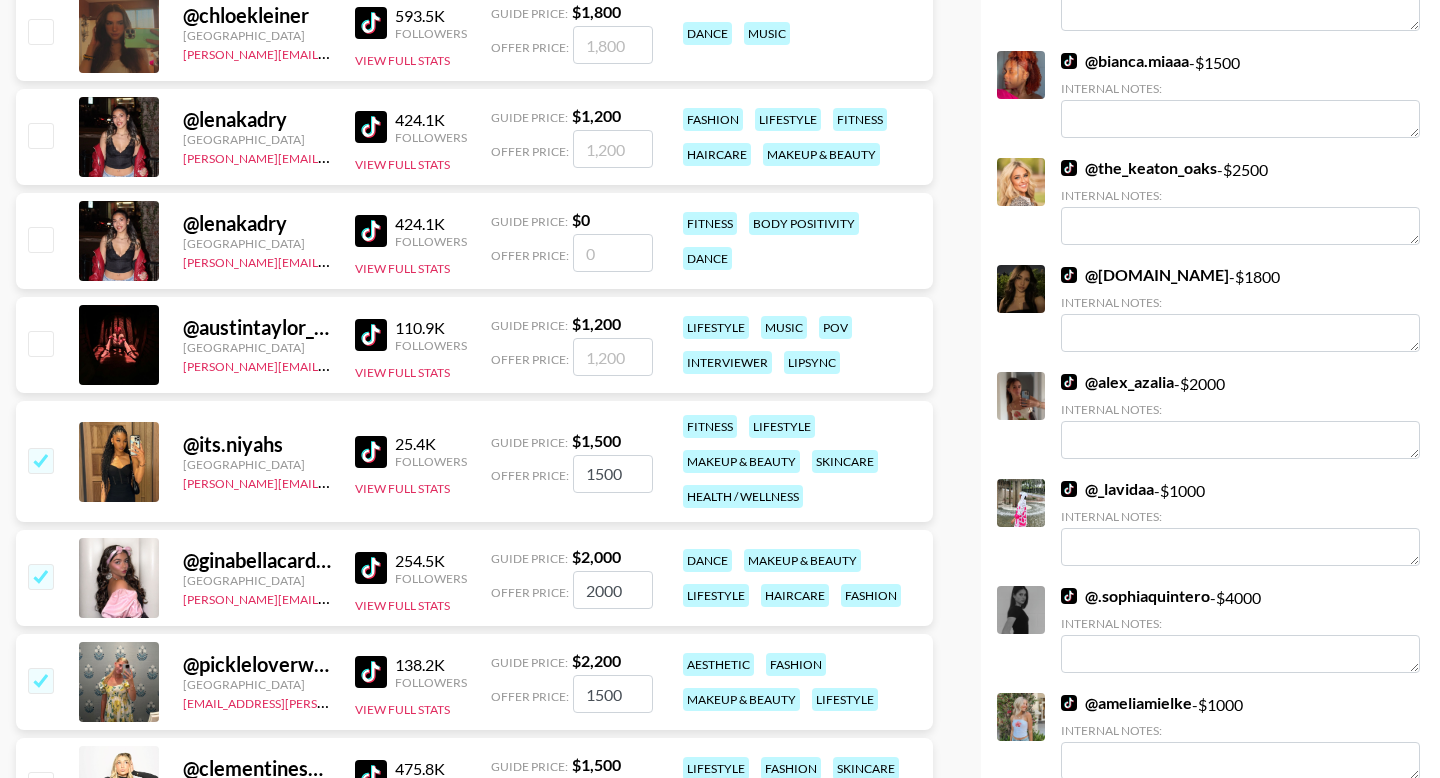 scroll, scrollTop: 1480, scrollLeft: 0, axis: vertical 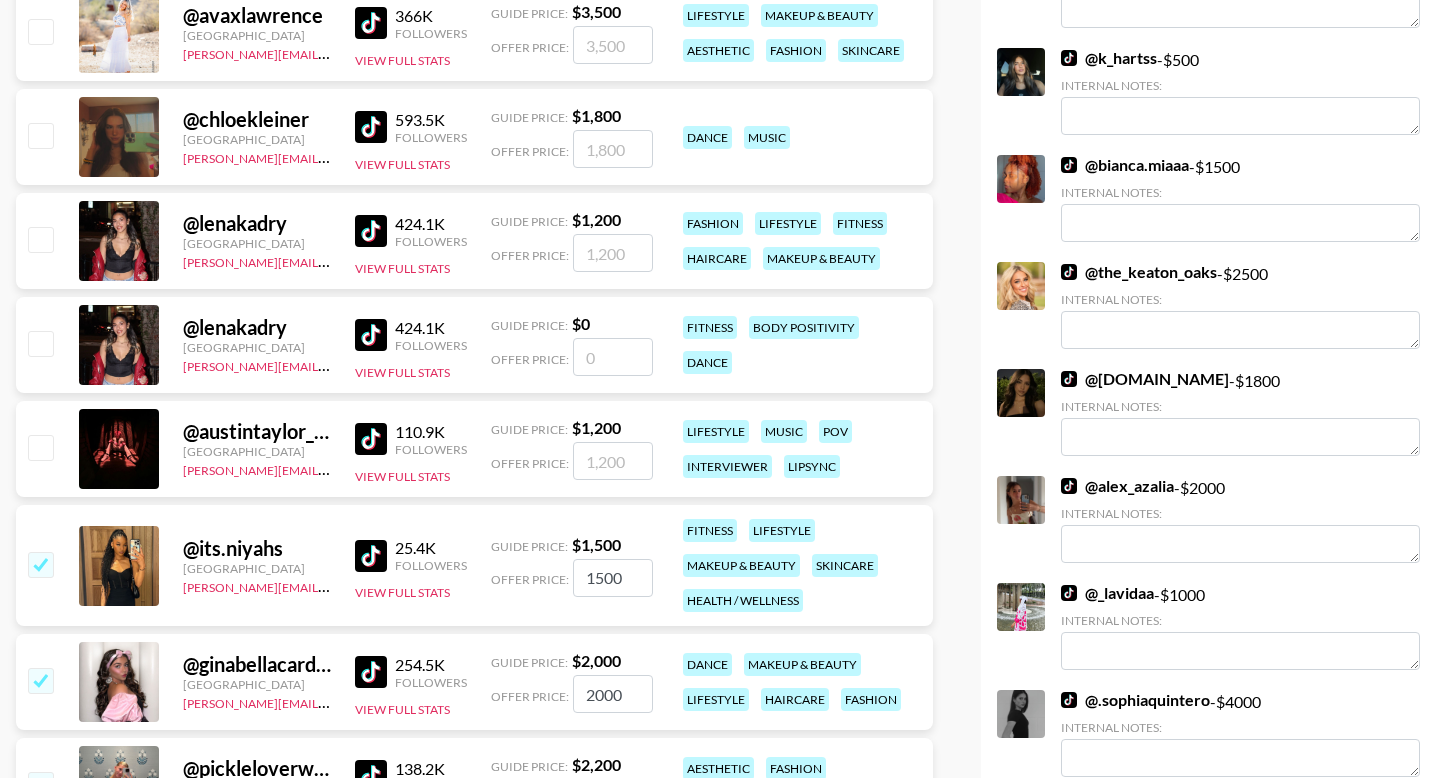 click at bounding box center (40, 239) 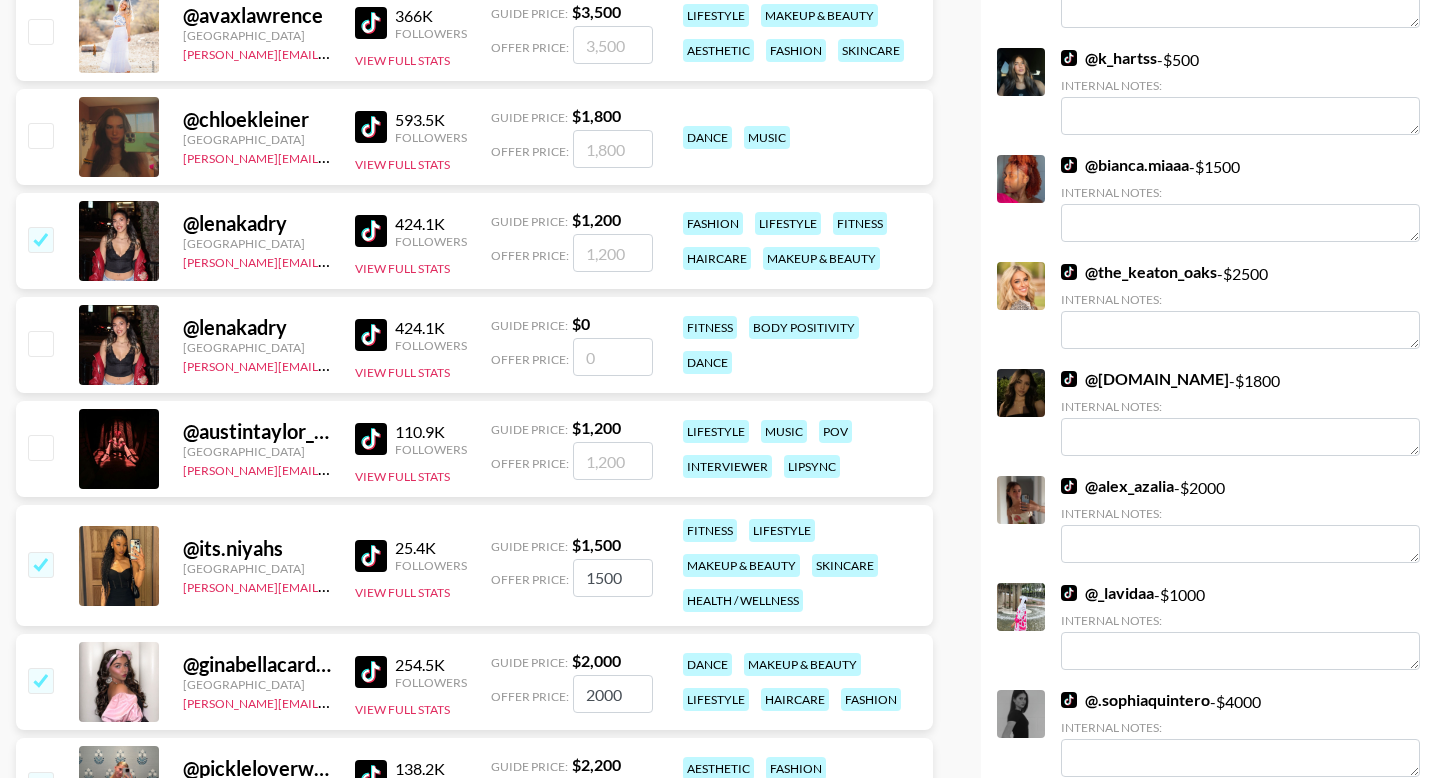 checkbox on "true" 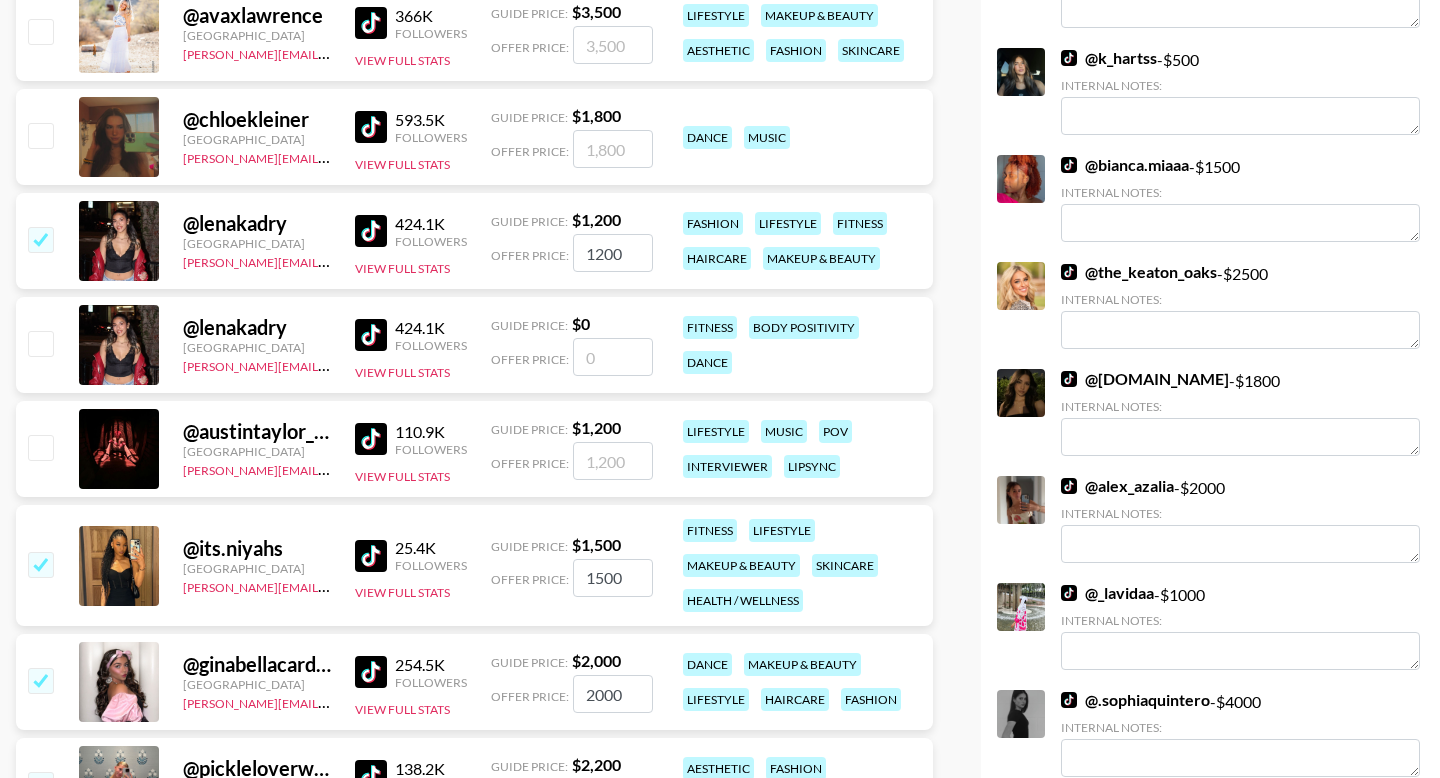 click at bounding box center [40, 135] 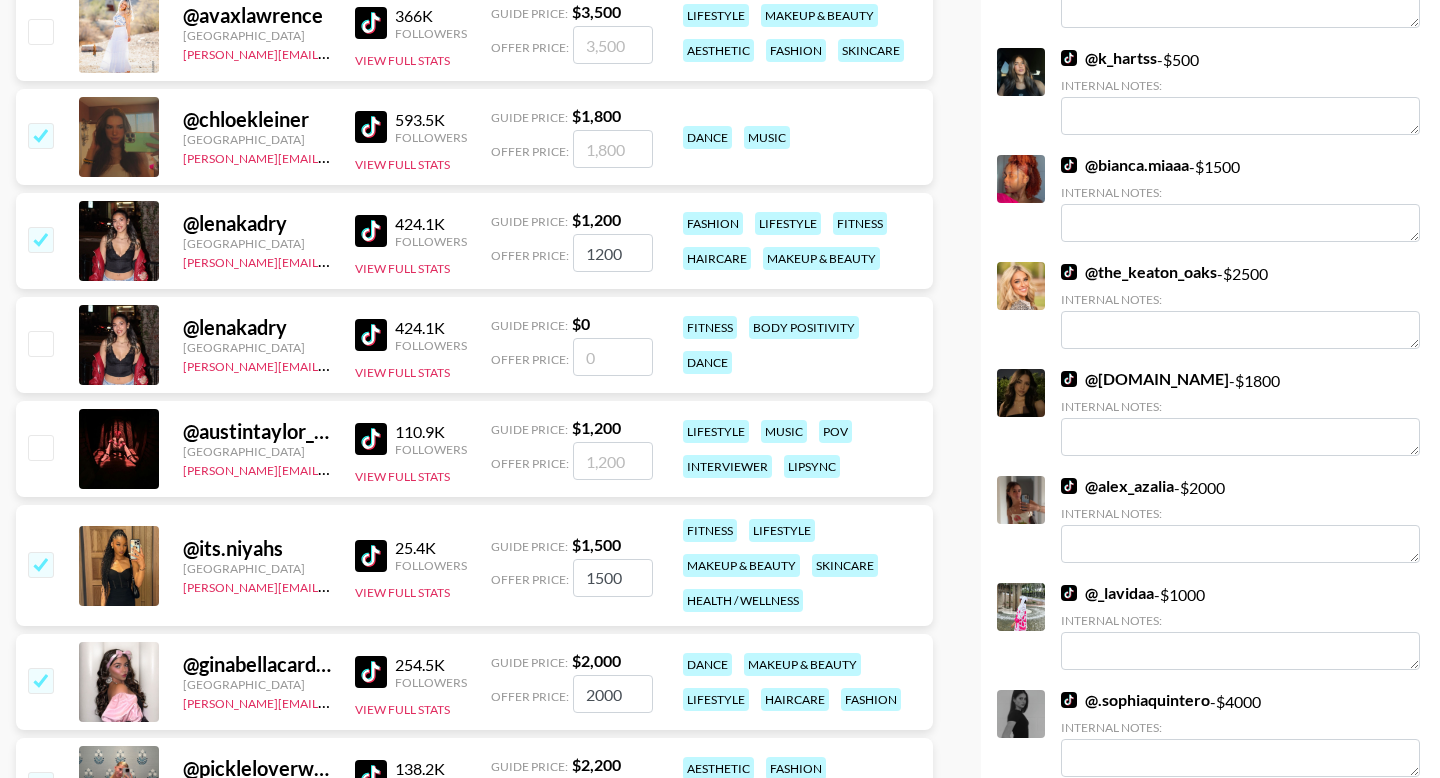 checkbox on "true" 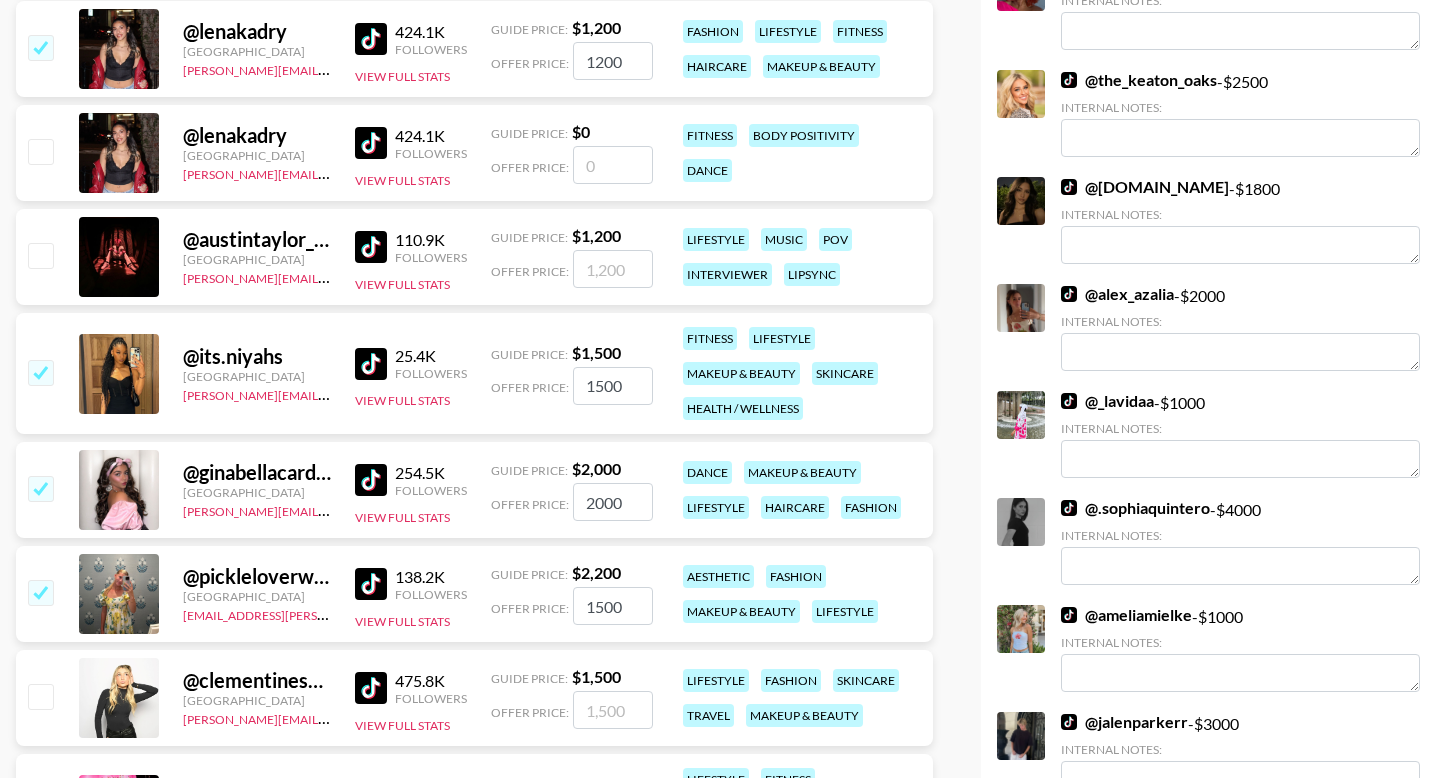 scroll, scrollTop: 1490, scrollLeft: 0, axis: vertical 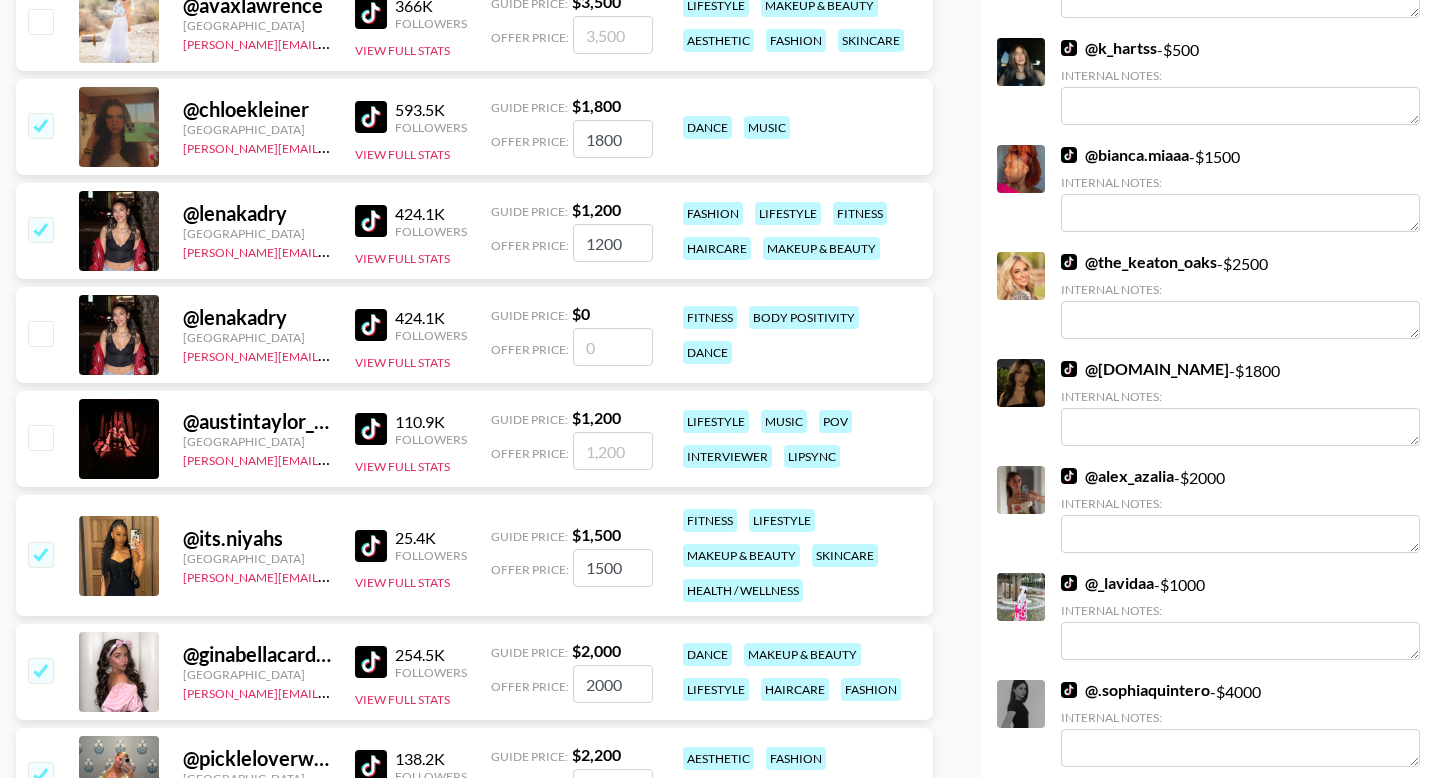 click on "1800" at bounding box center (613, 139) 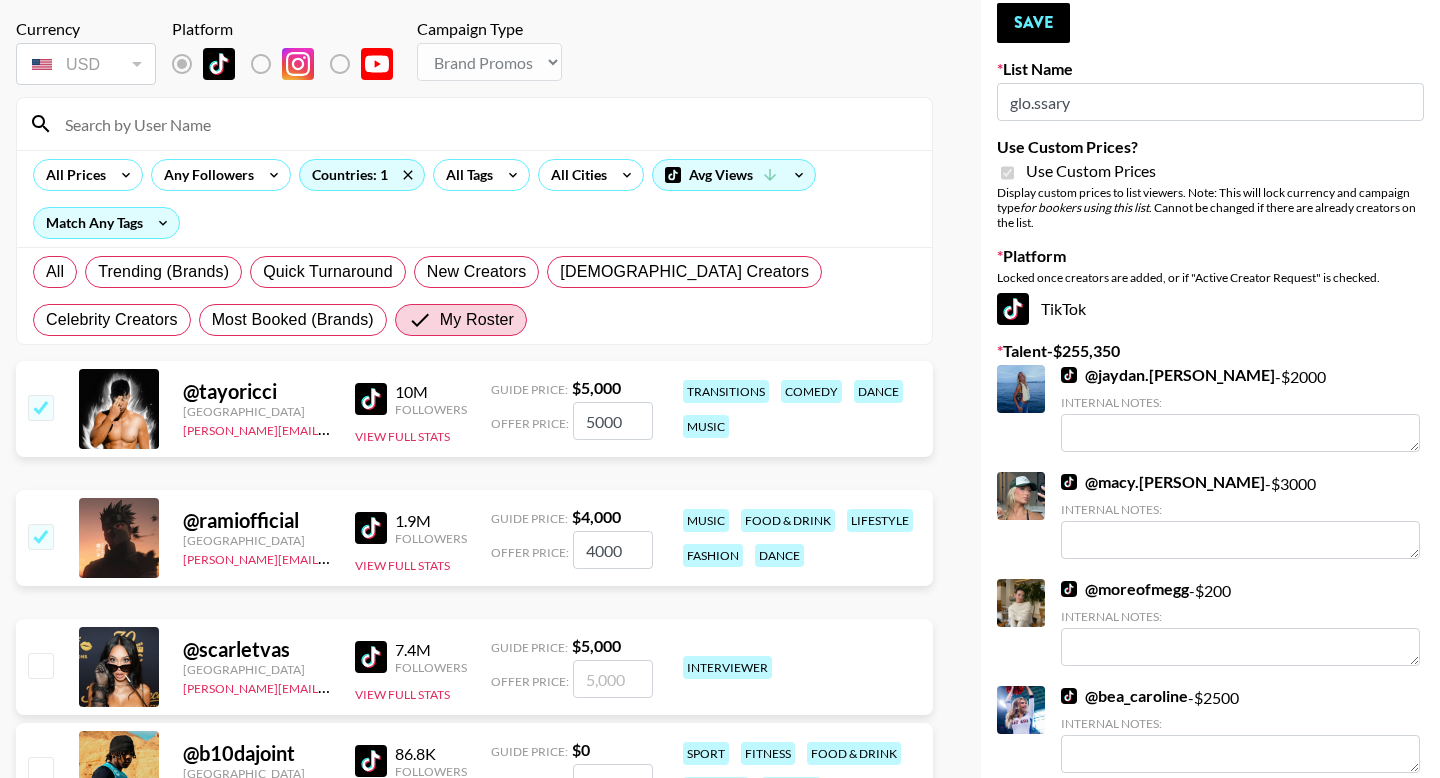 scroll, scrollTop: 15, scrollLeft: 0, axis: vertical 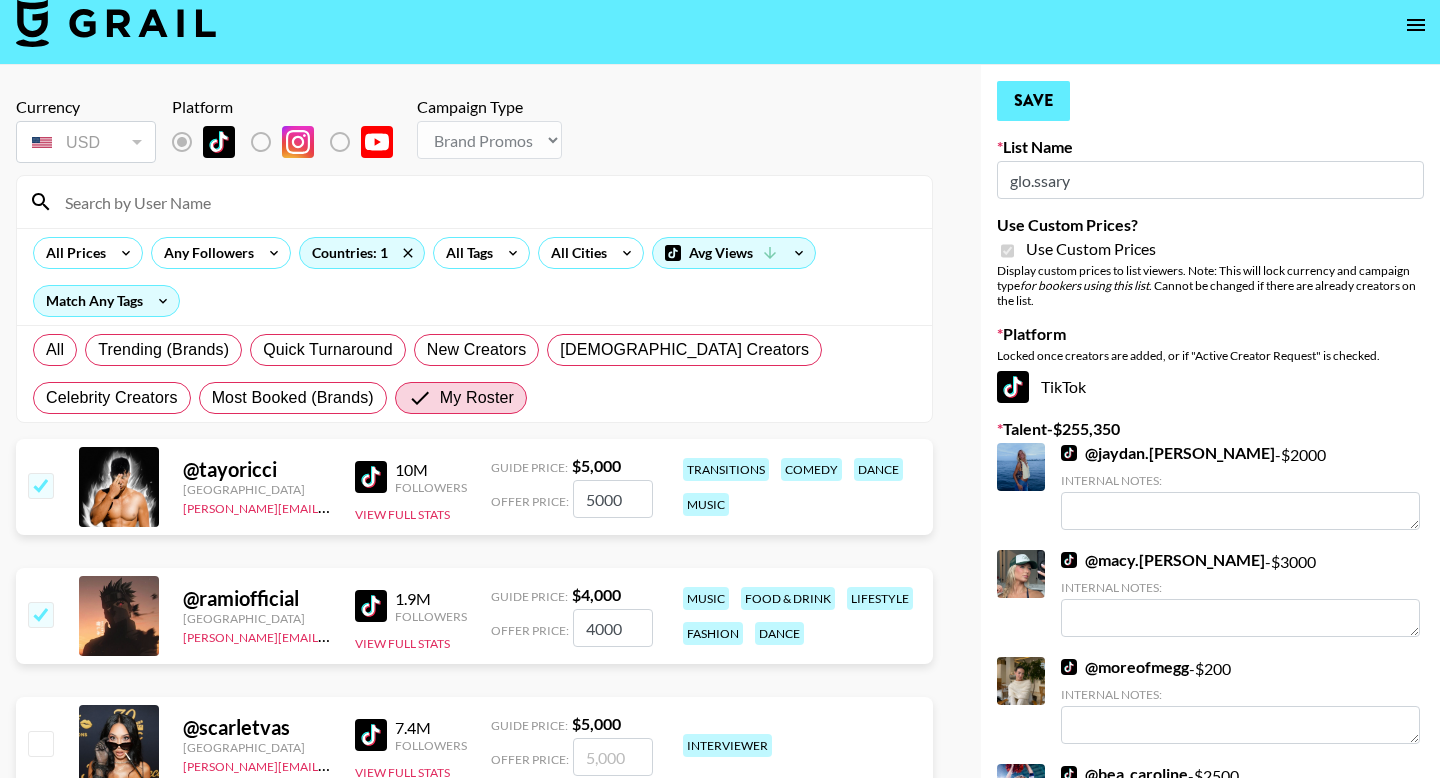 type on "1500" 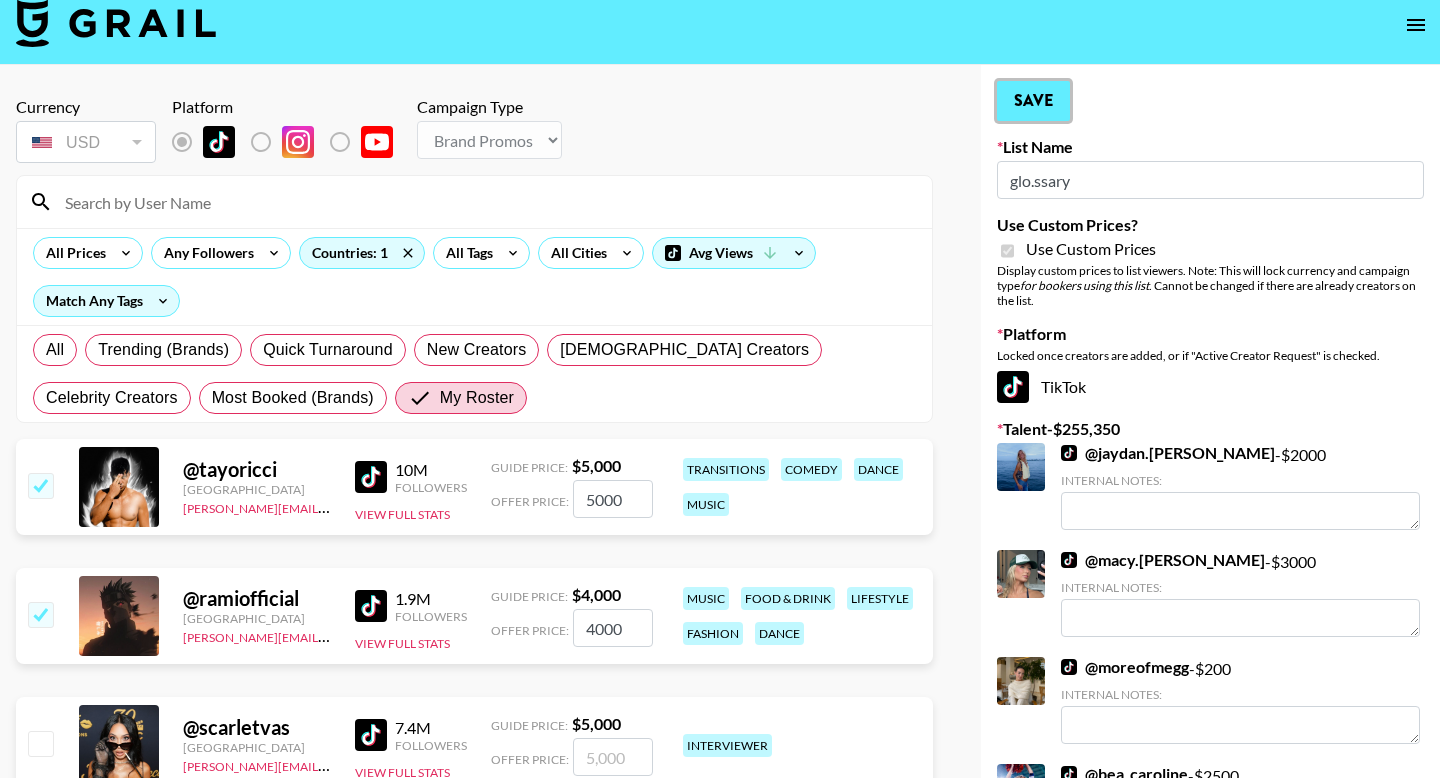 click on "Save" at bounding box center (1033, 101) 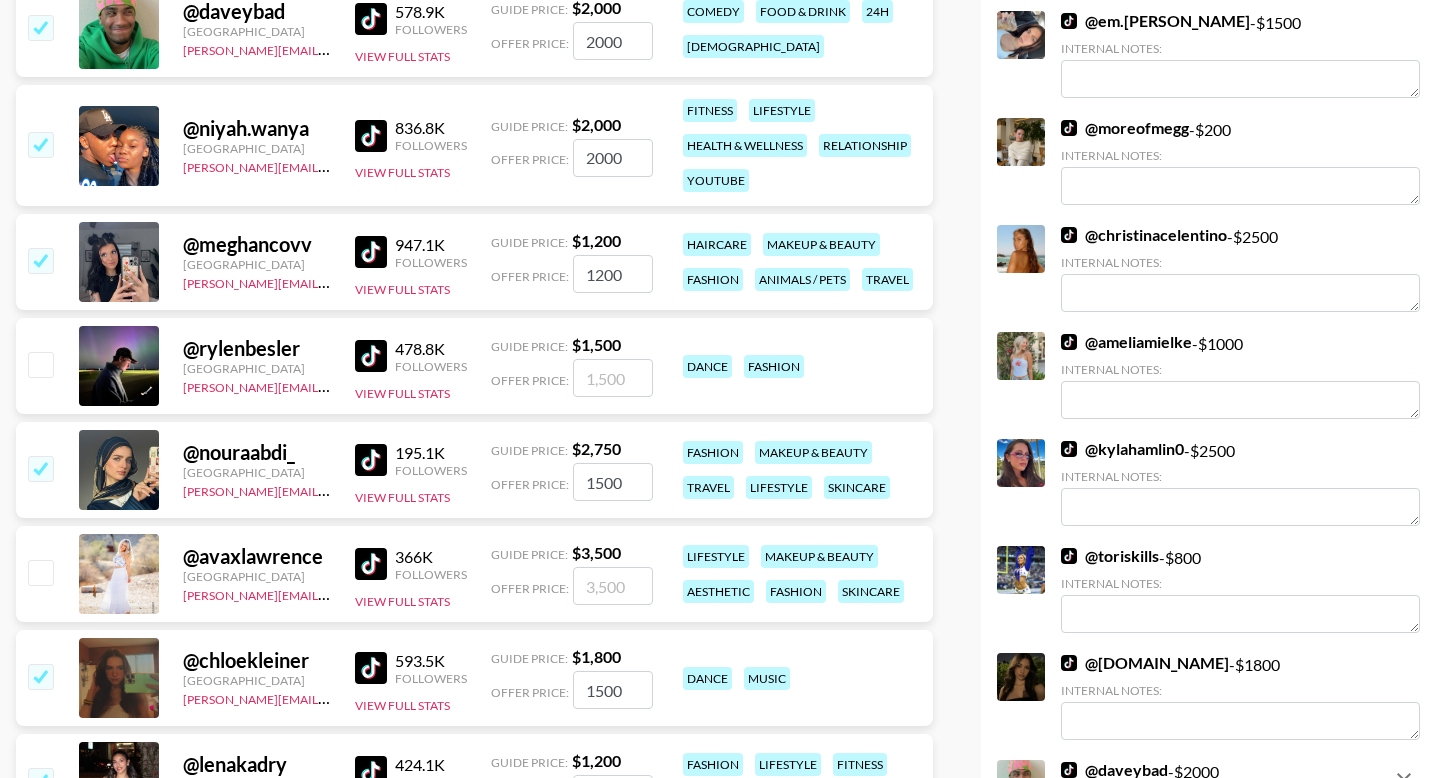 scroll, scrollTop: 2231, scrollLeft: 0, axis: vertical 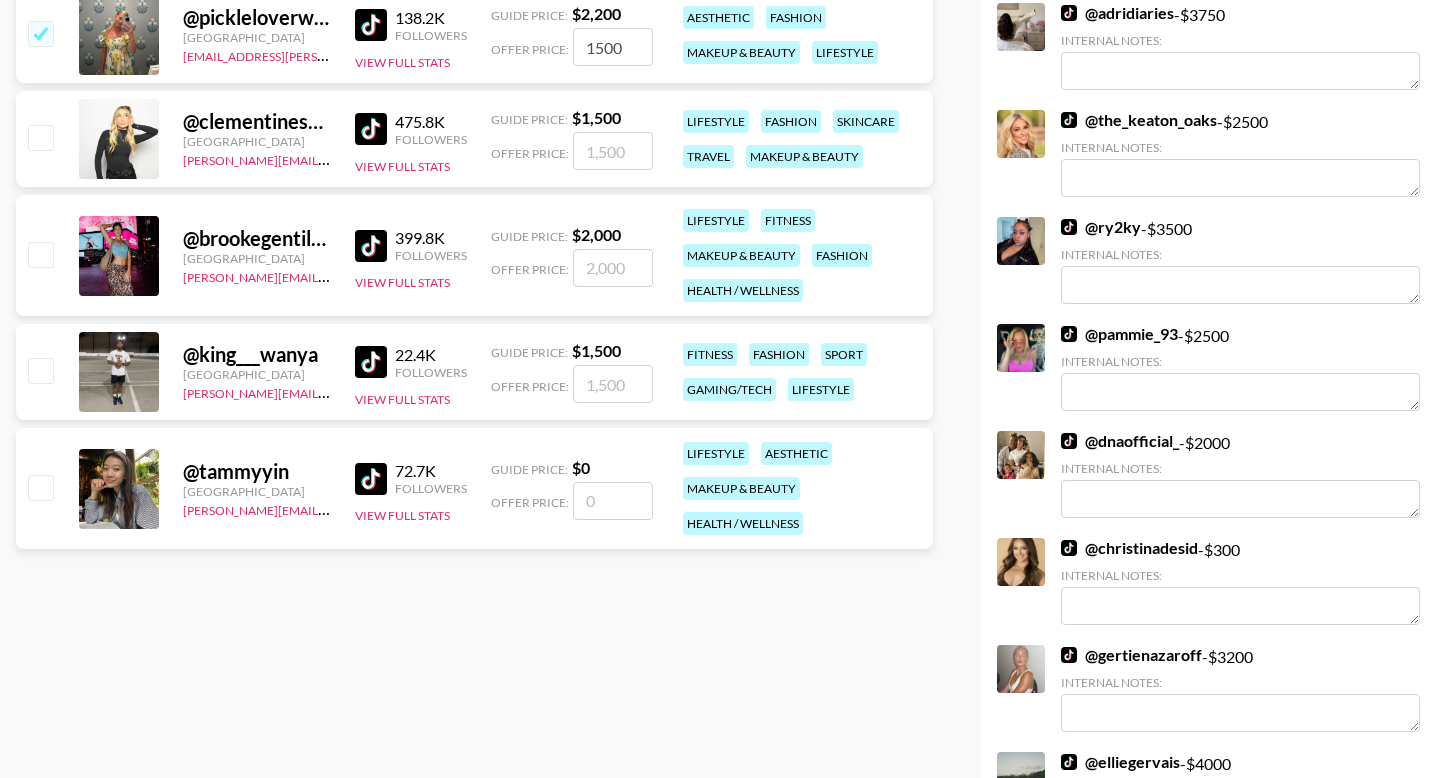 click at bounding box center (613, 501) 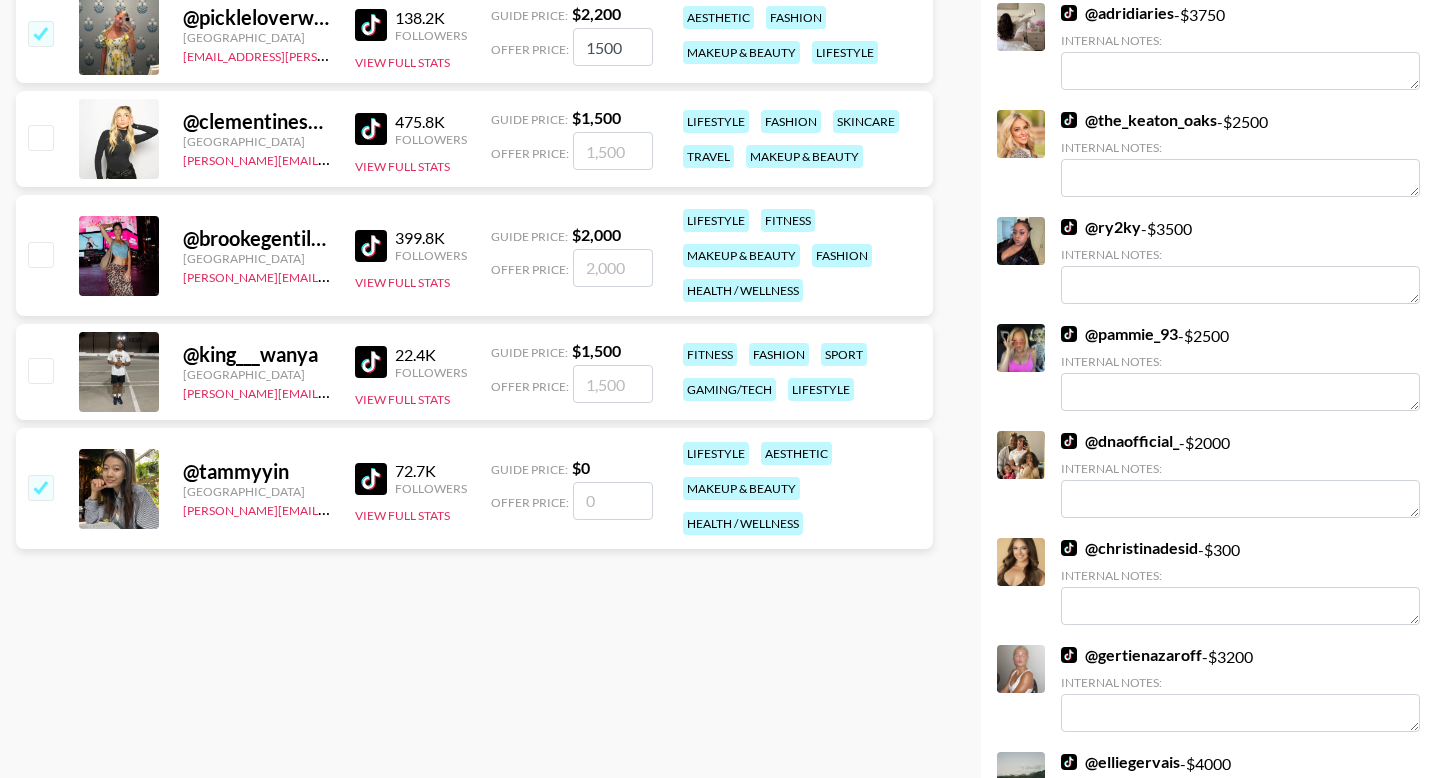 type on "1" 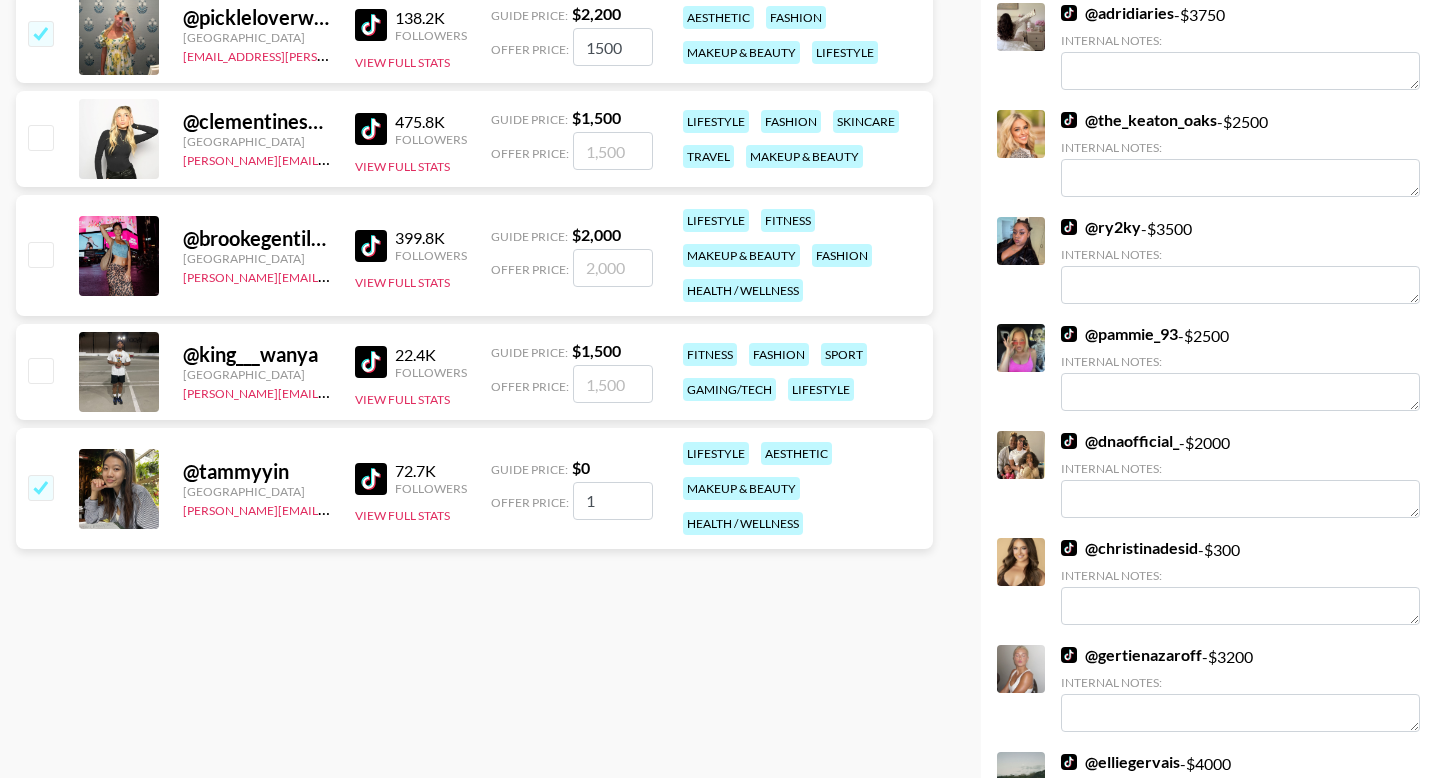 checkbox on "true" 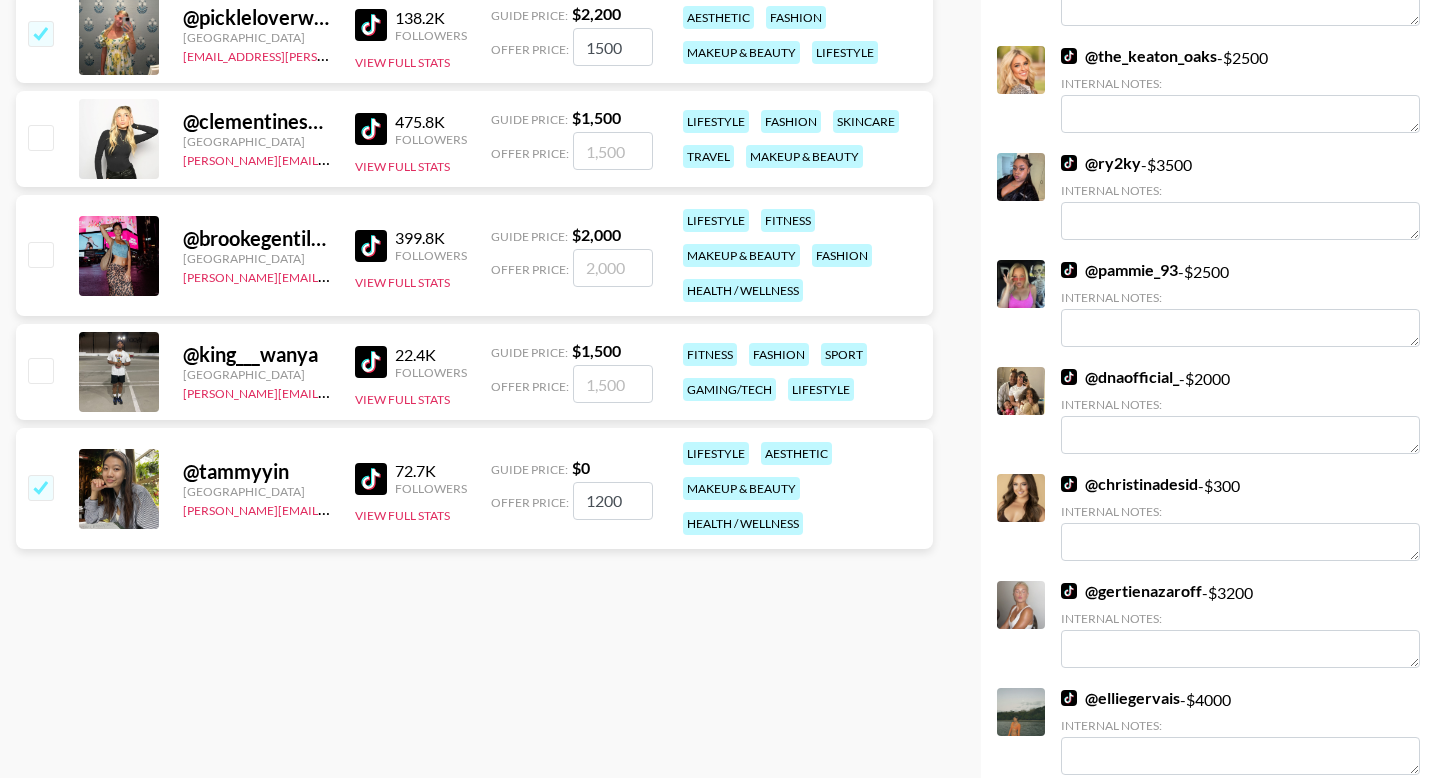 type on "1200" 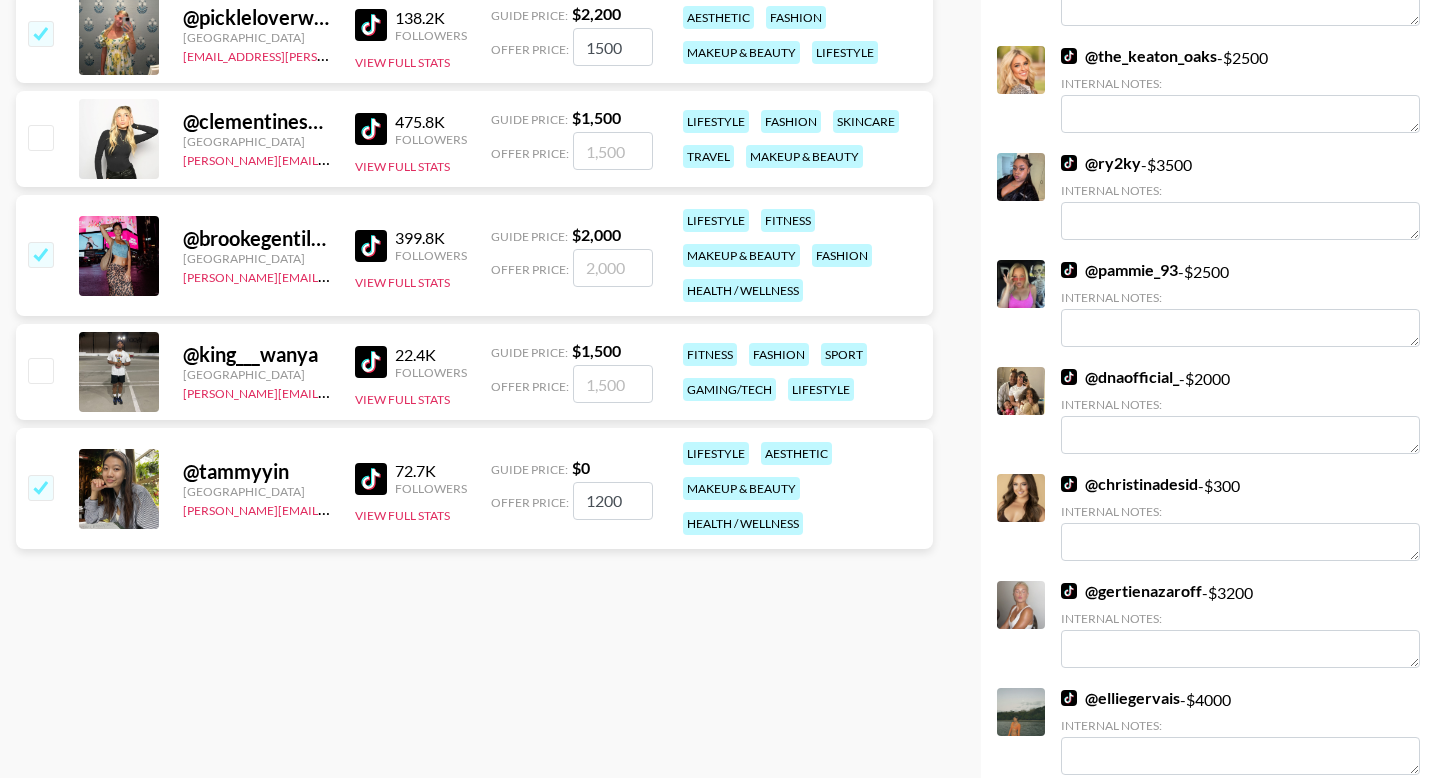 checkbox on "true" 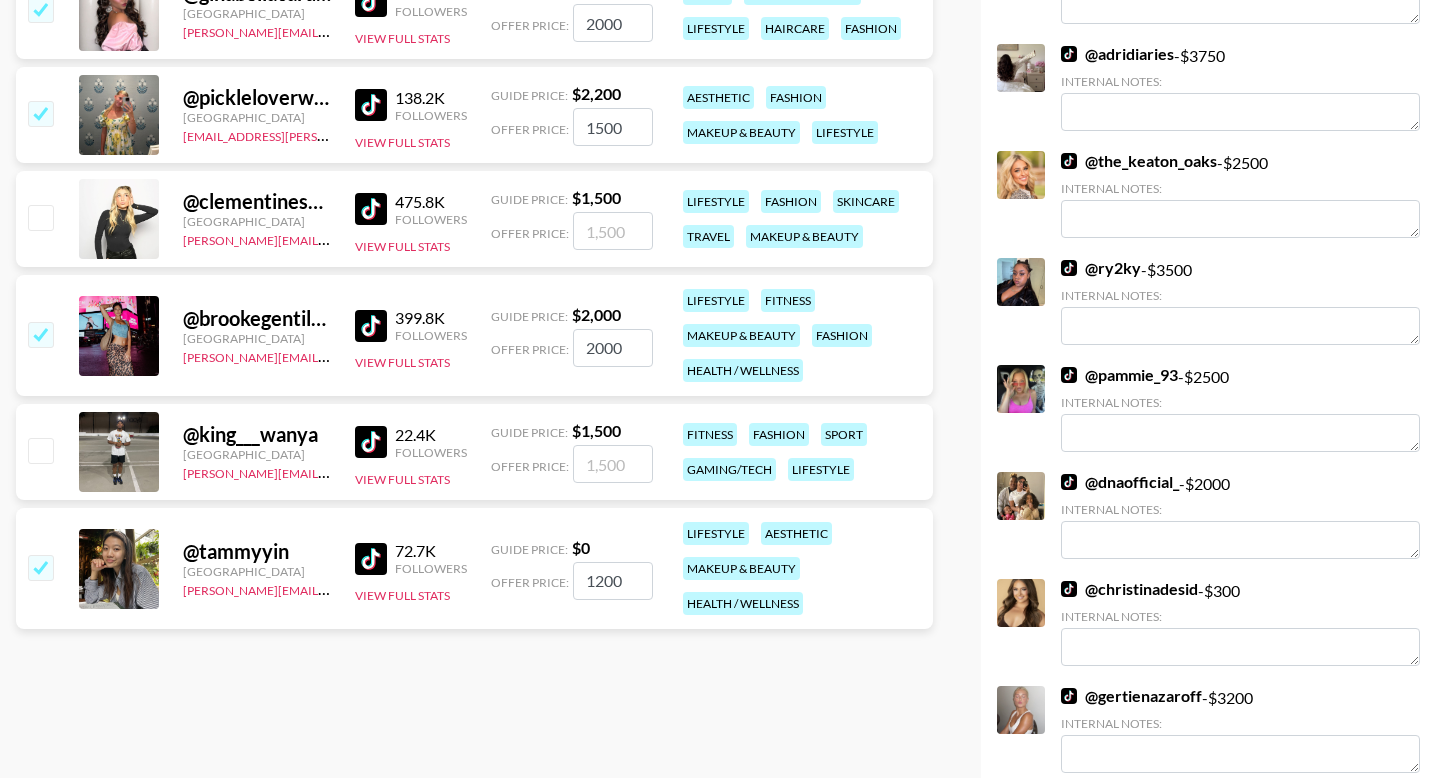 scroll, scrollTop: 2074, scrollLeft: 0, axis: vertical 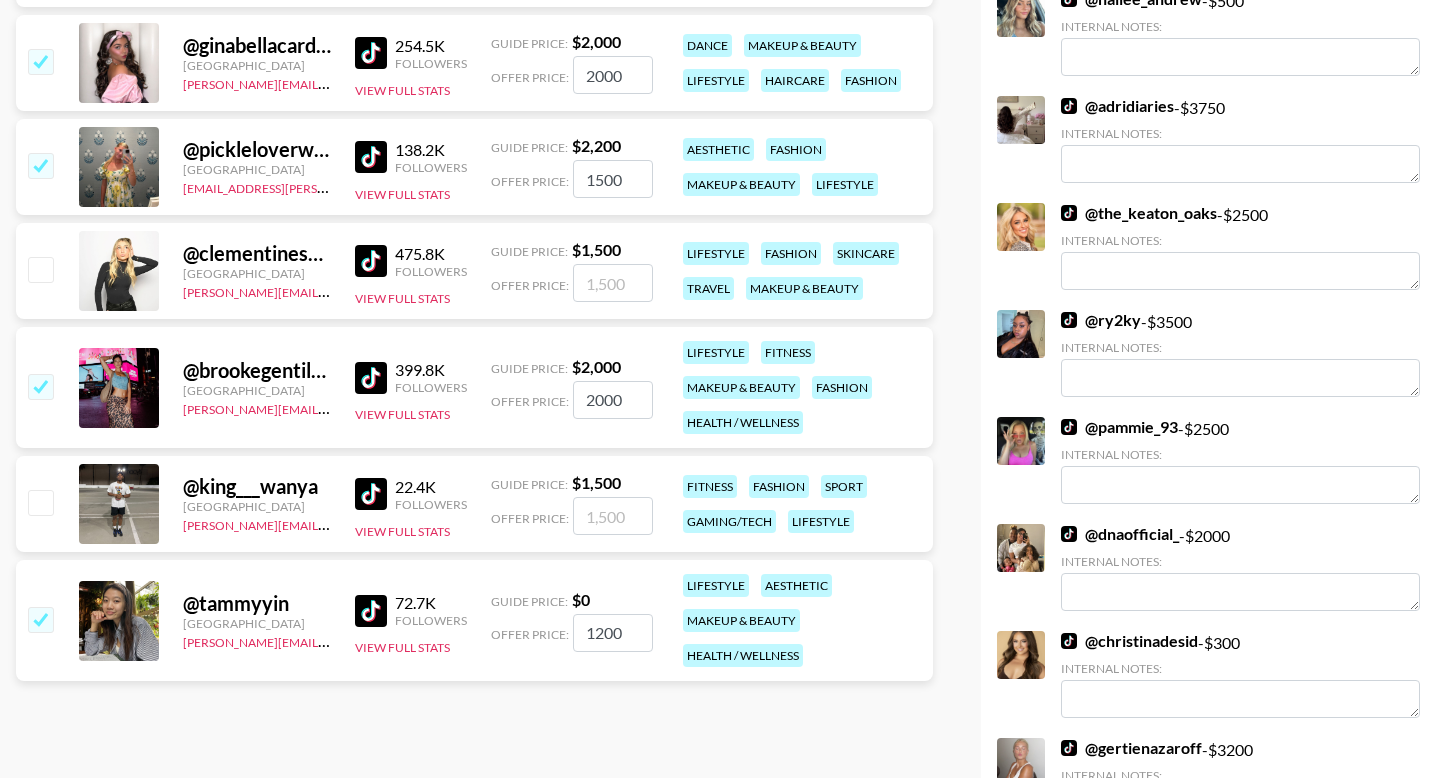click at bounding box center [40, 269] 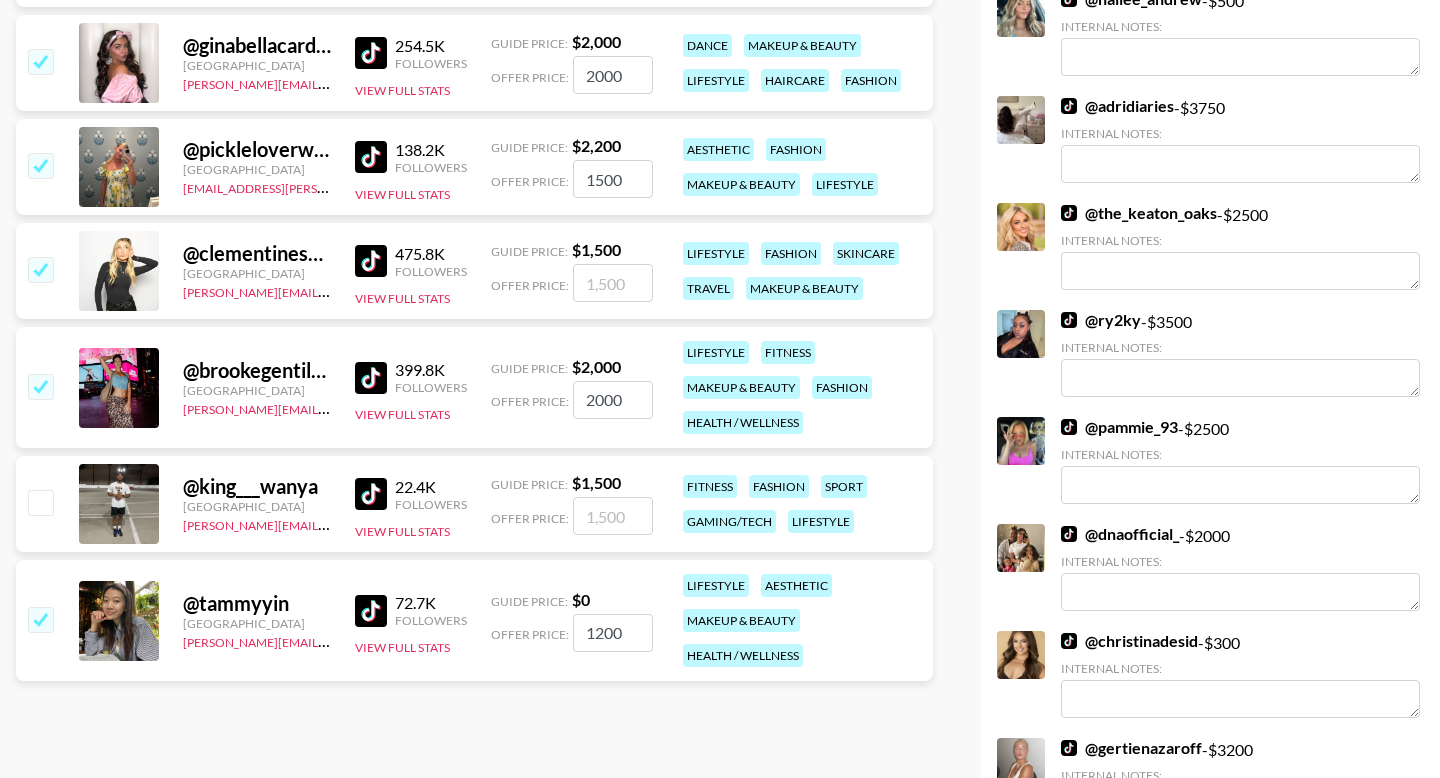 checkbox on "true" 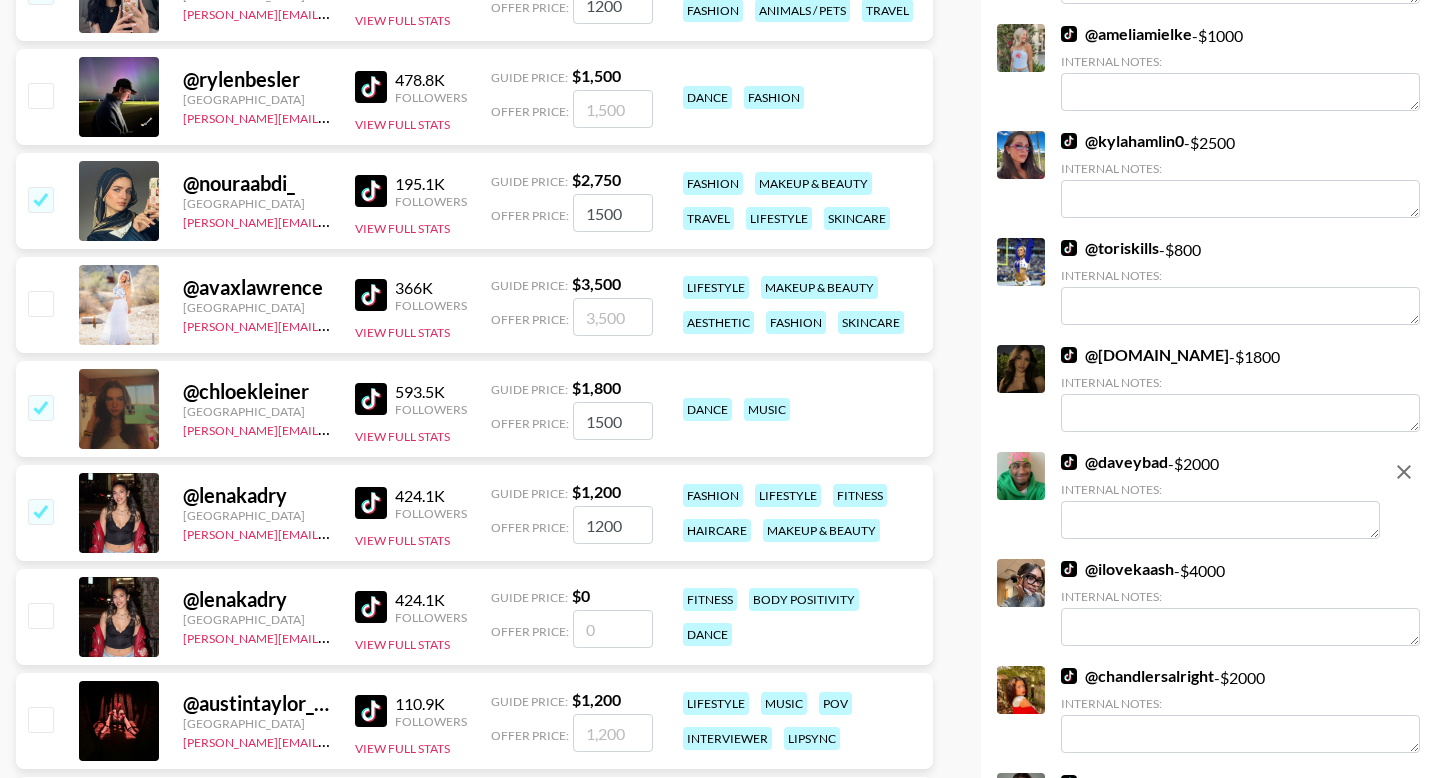 scroll, scrollTop: 1141, scrollLeft: 0, axis: vertical 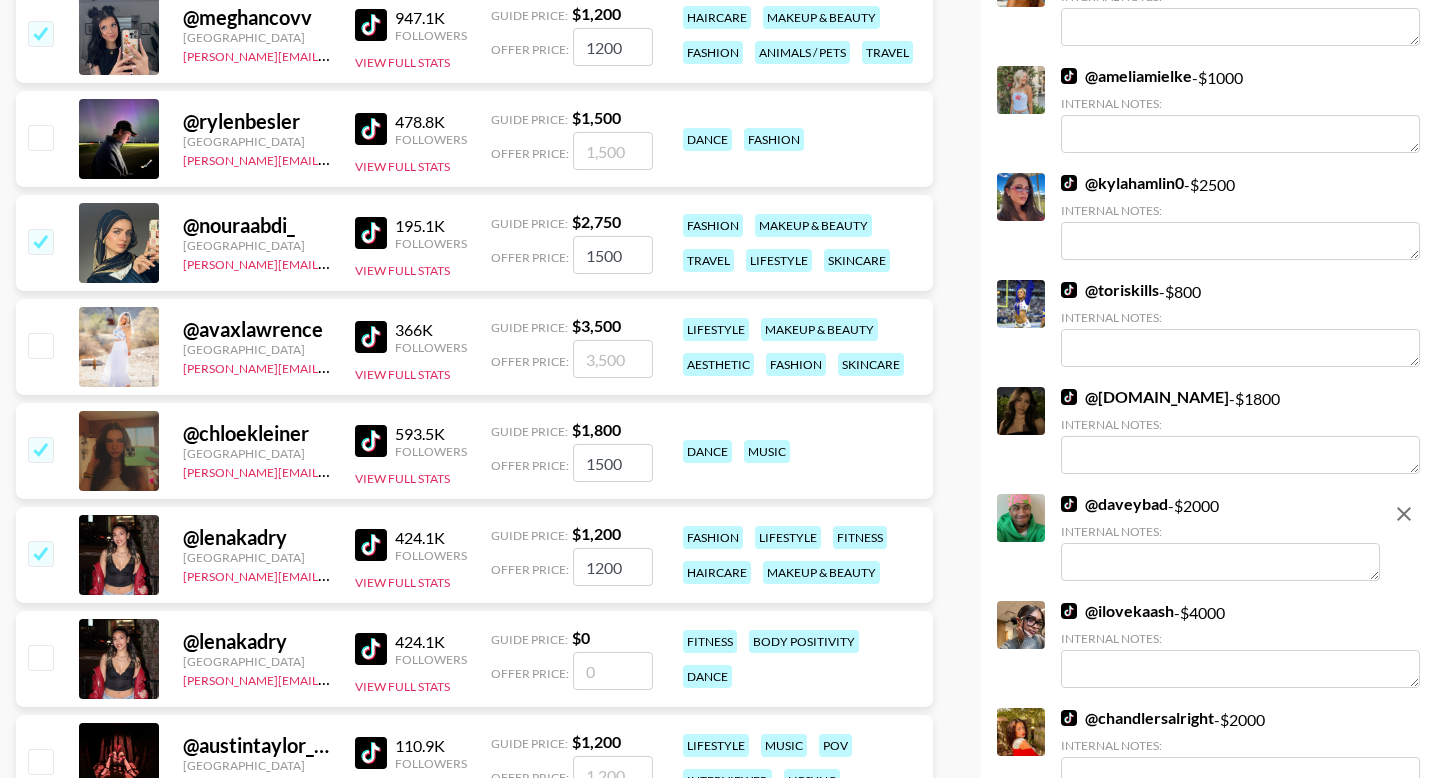 click at bounding box center [40, 345] 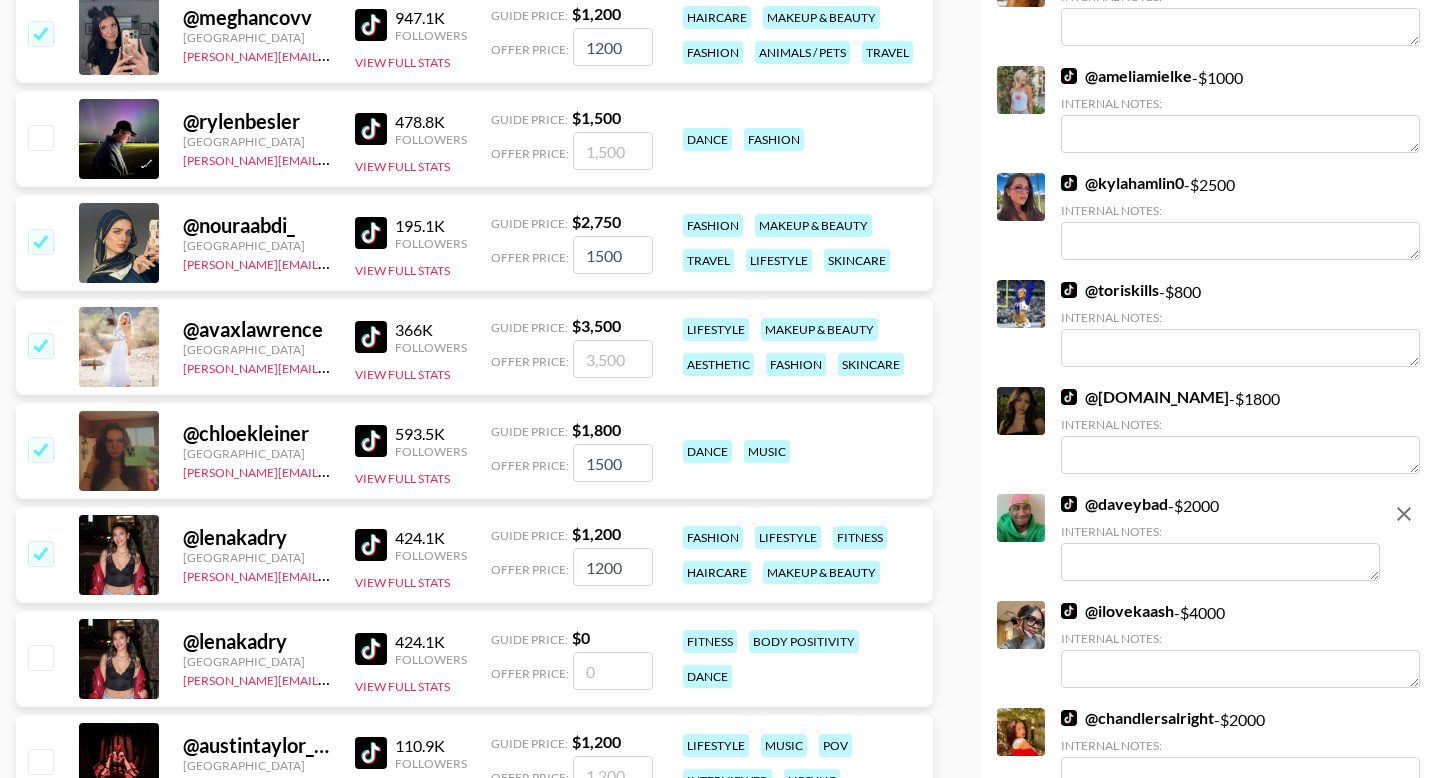 checkbox on "true" 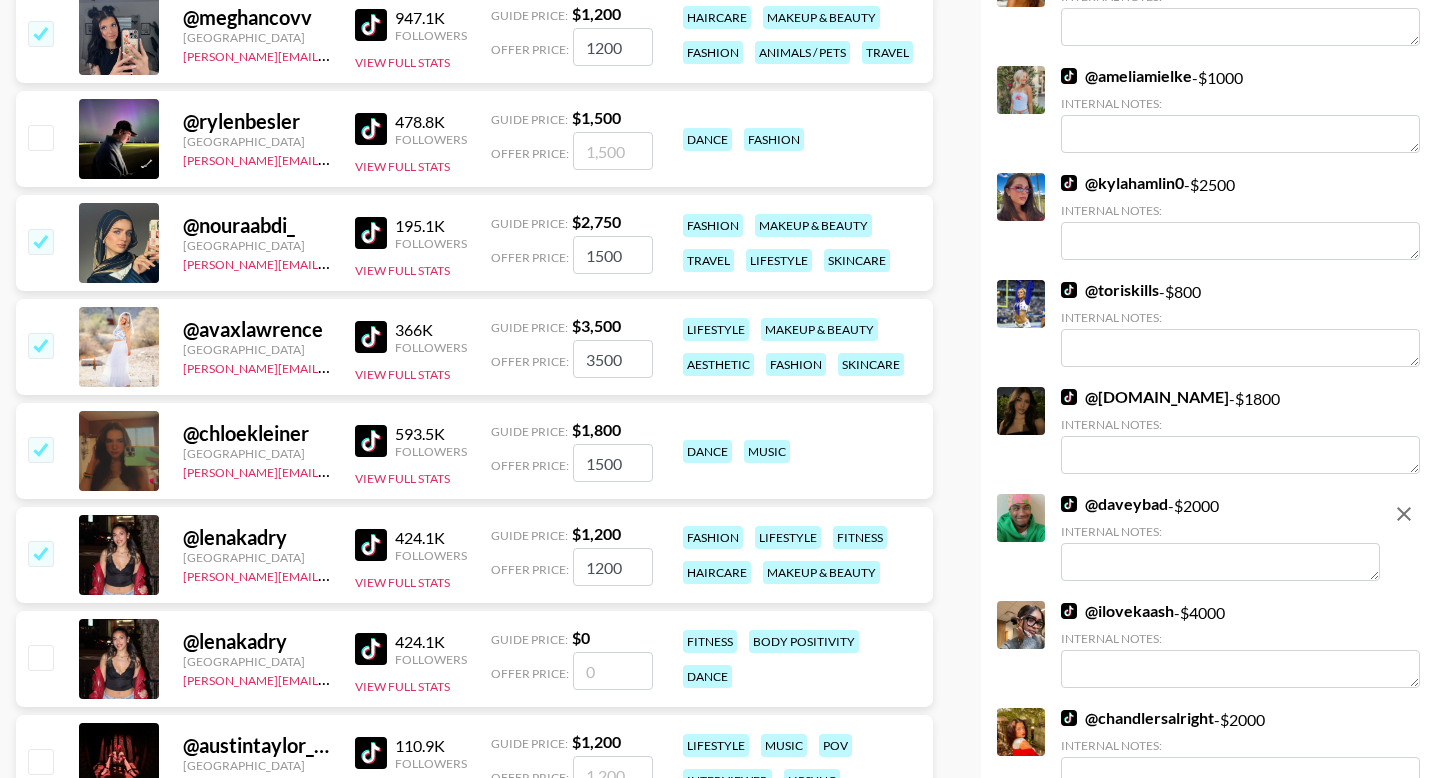 click on "3500" at bounding box center (613, 359) 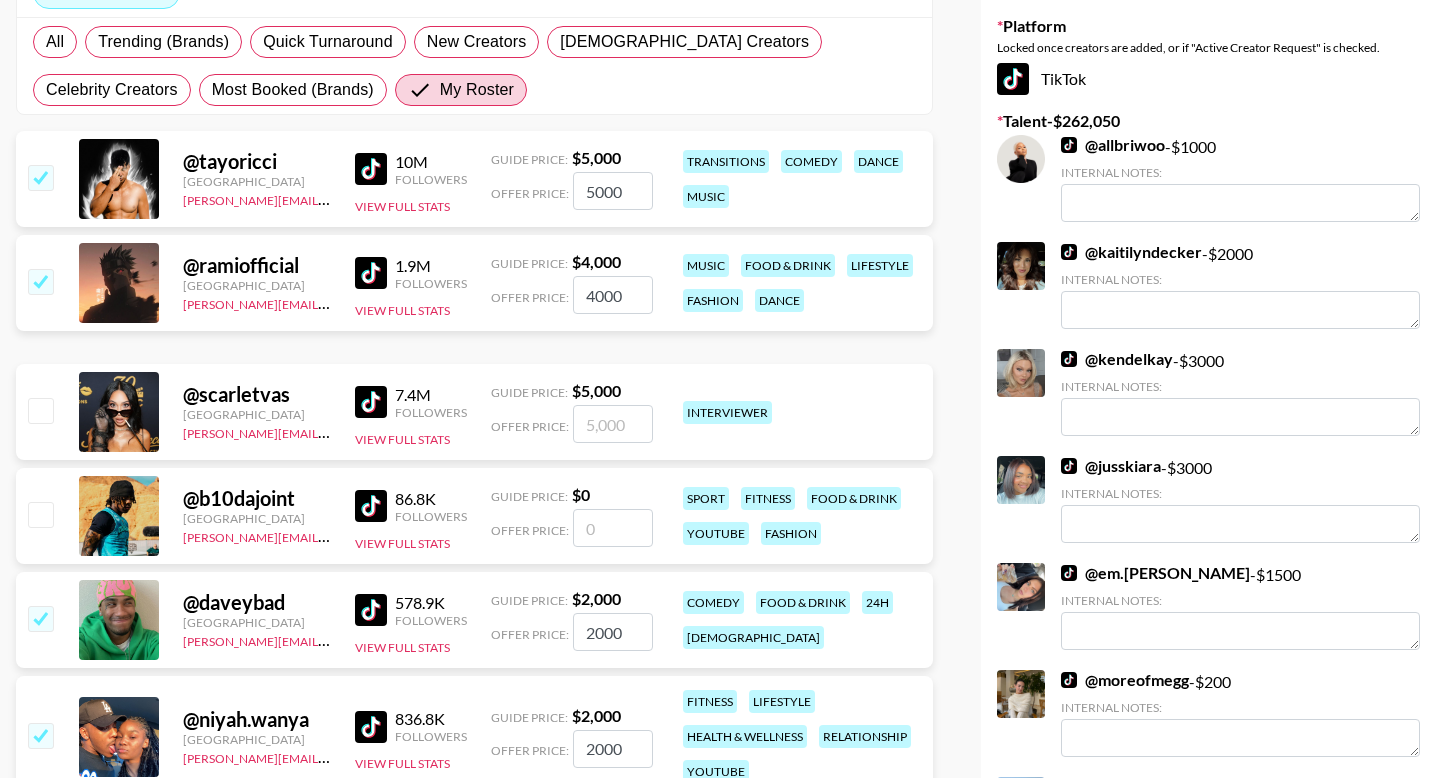 scroll, scrollTop: 168, scrollLeft: 0, axis: vertical 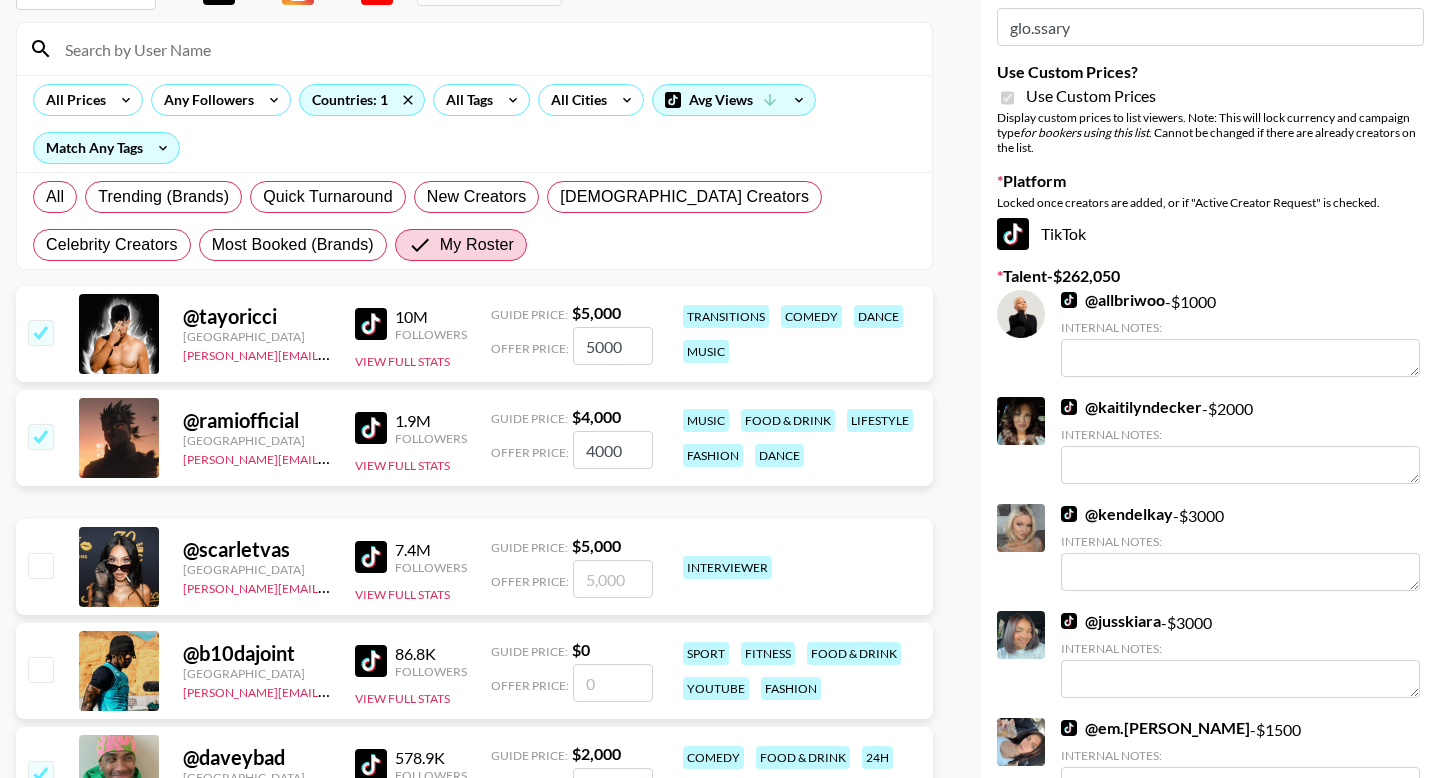 type on "2000" 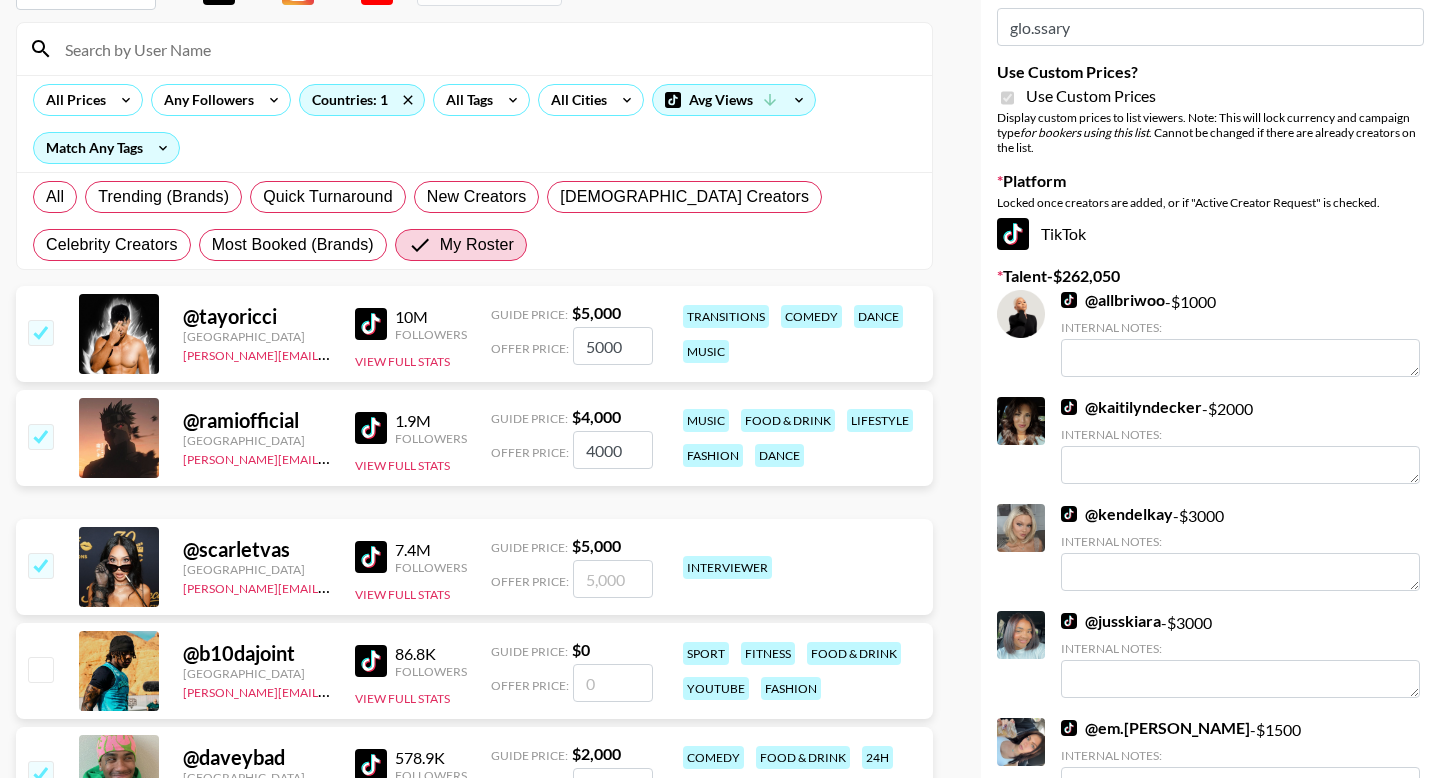 checkbox on "true" 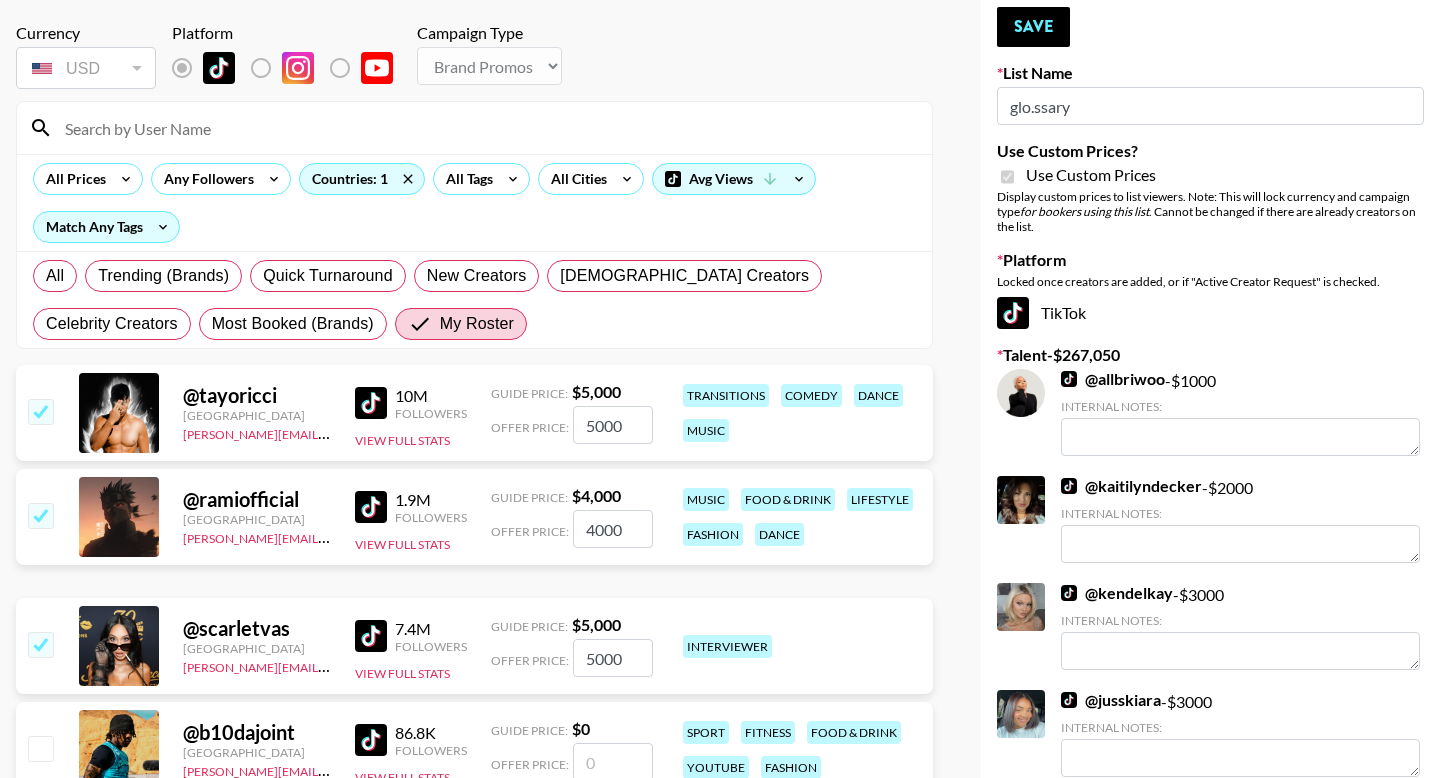 scroll, scrollTop: 0, scrollLeft: 0, axis: both 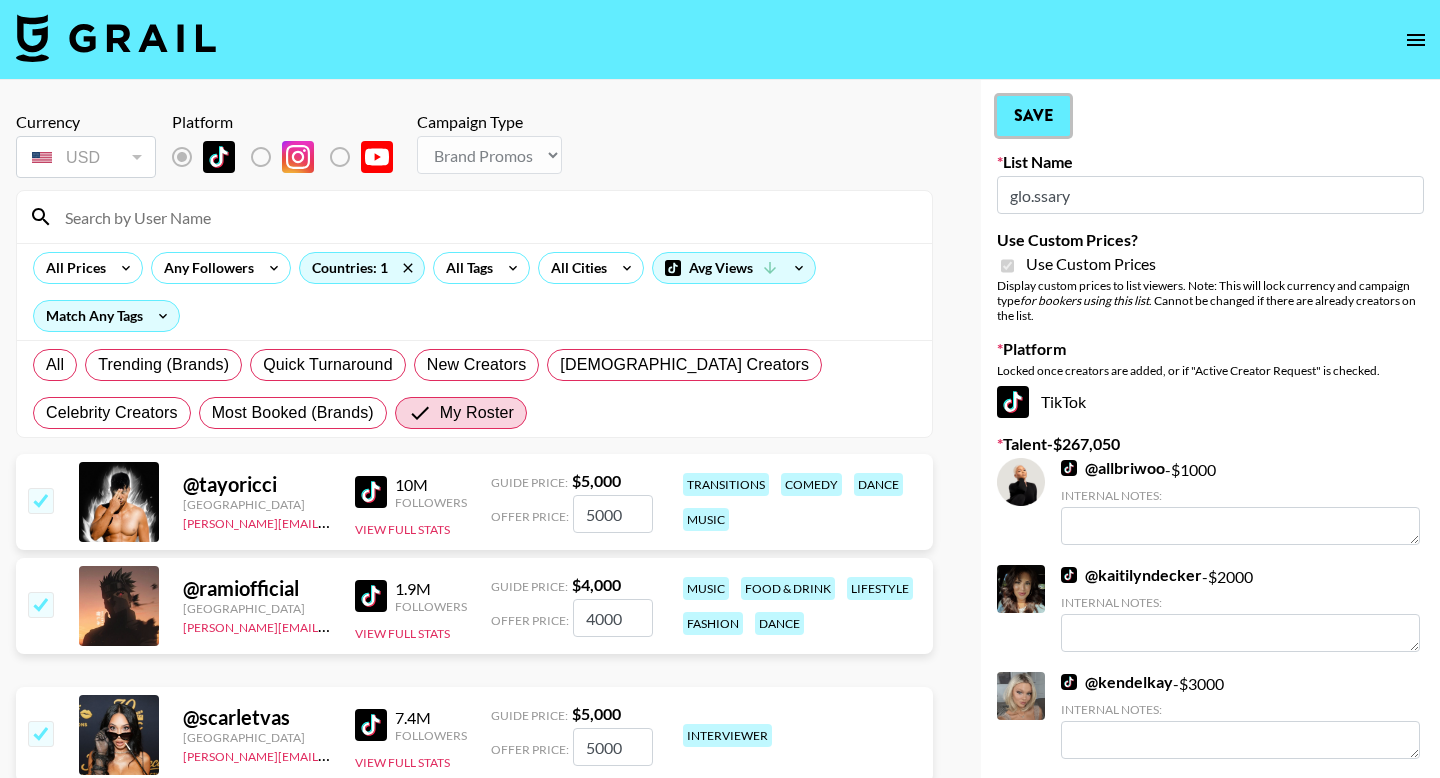 click on "Save" at bounding box center (1033, 116) 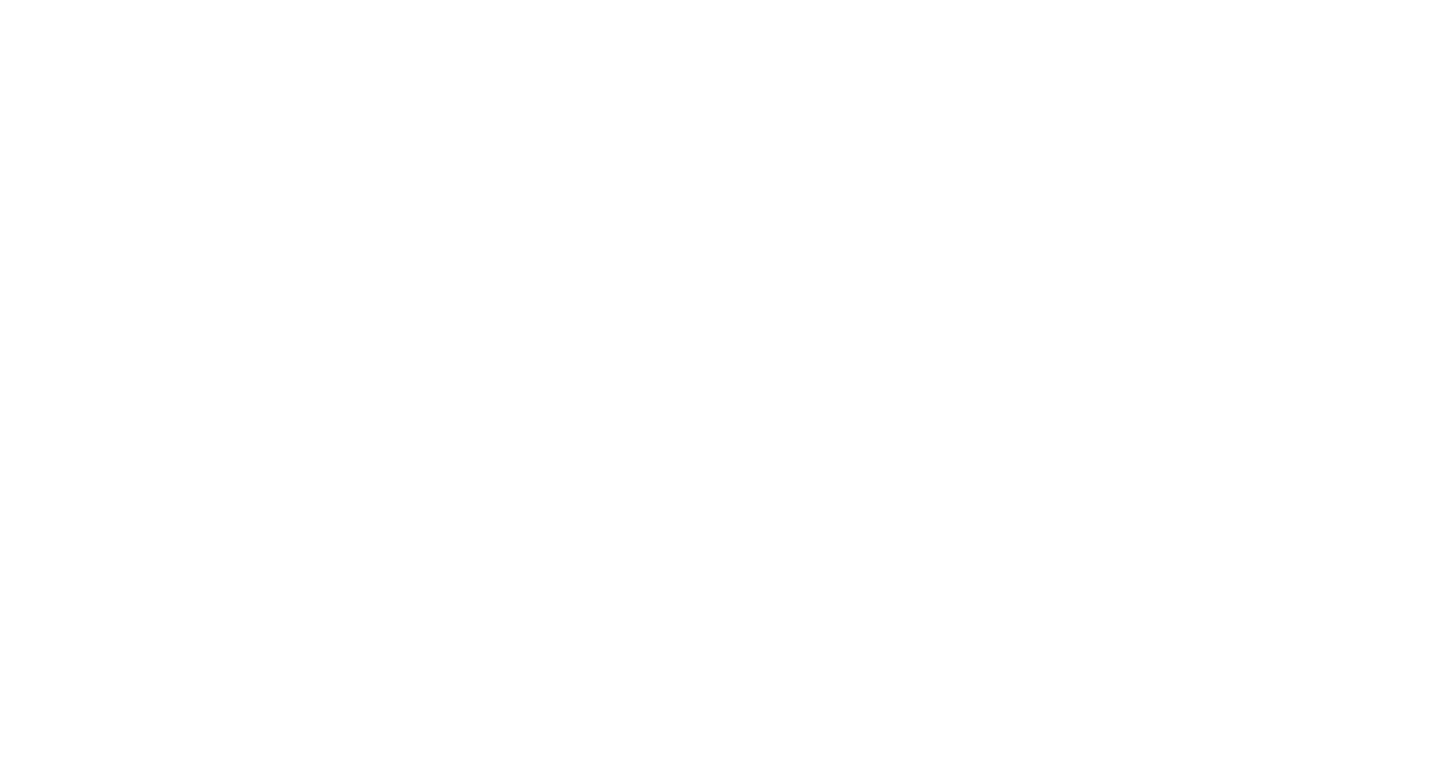 scroll, scrollTop: 0, scrollLeft: 0, axis: both 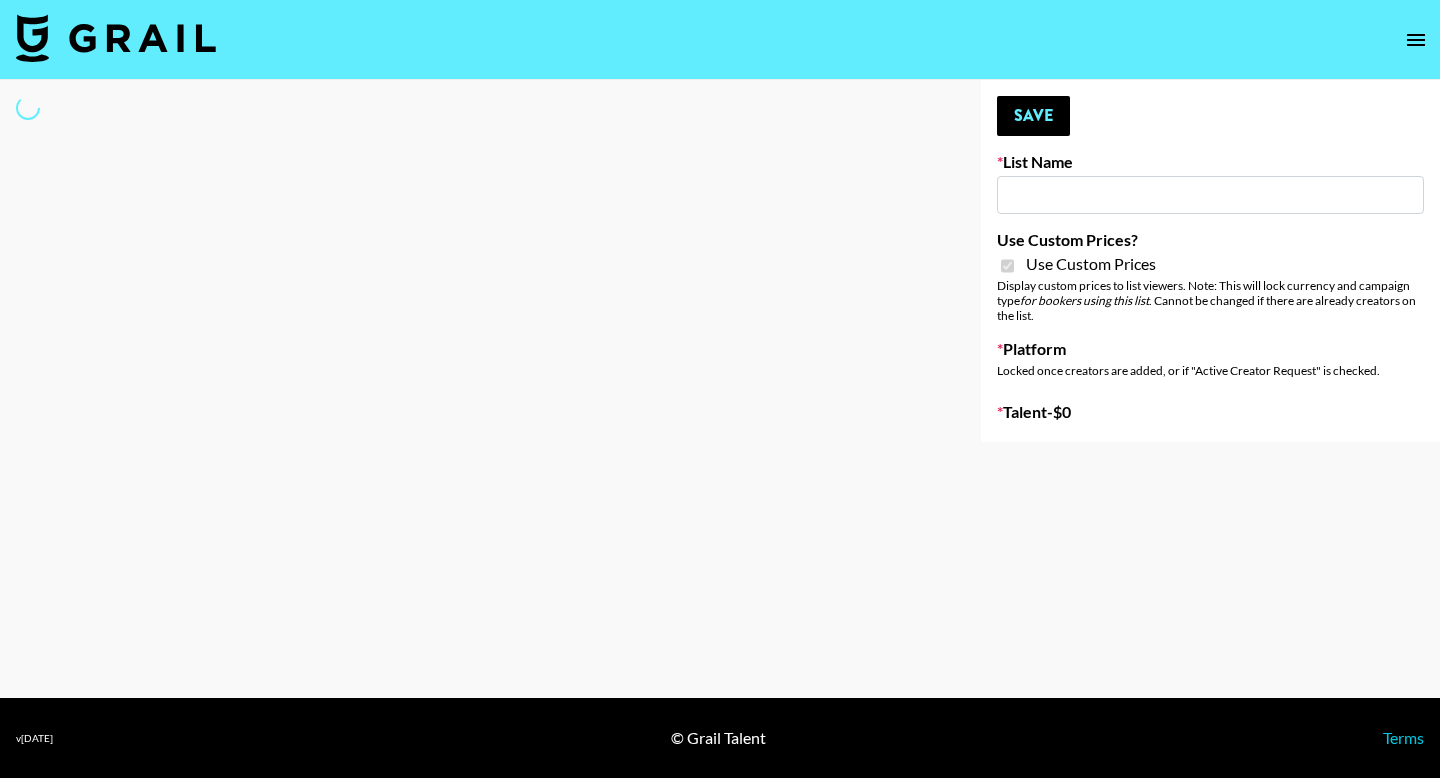 type on "Azar App" 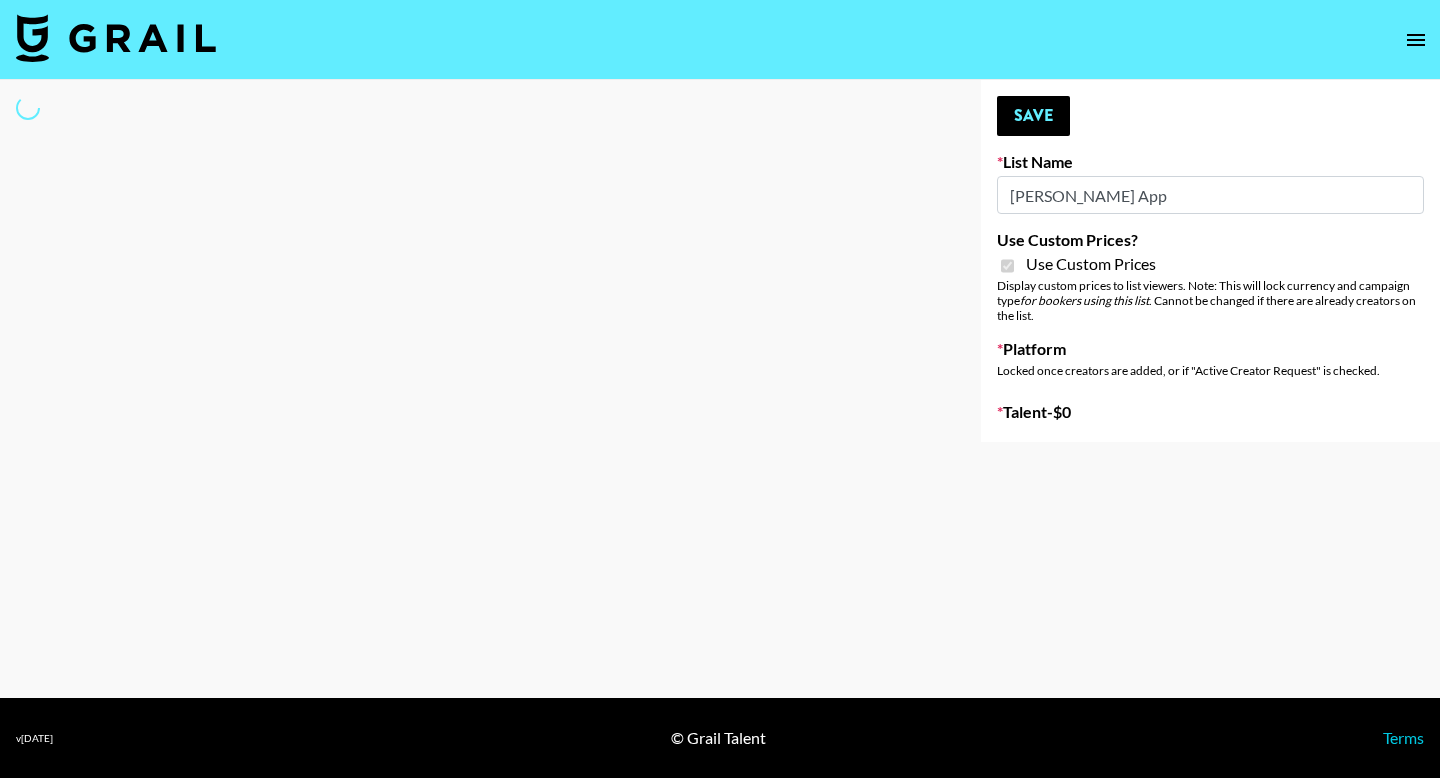 select on "Brand" 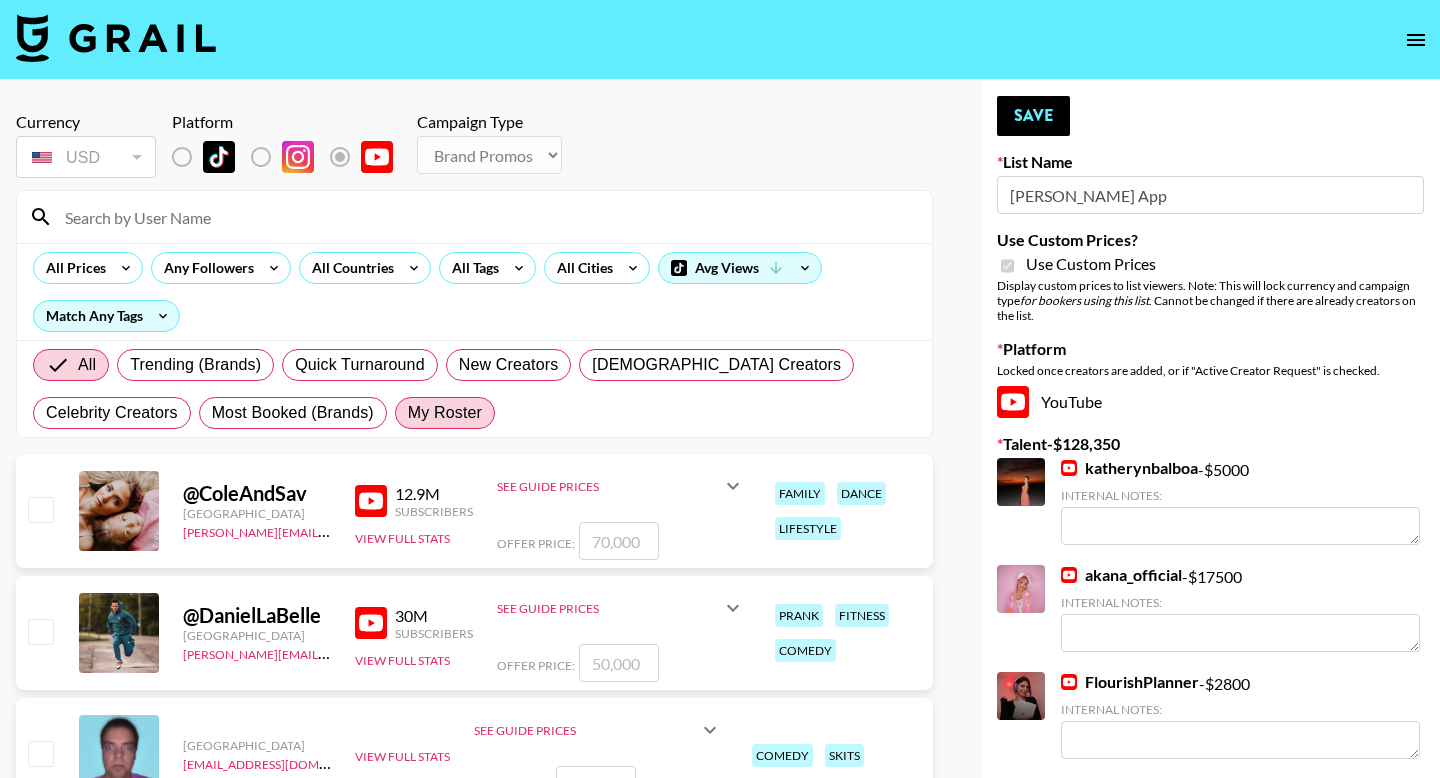 click on "My Roster" at bounding box center [445, 413] 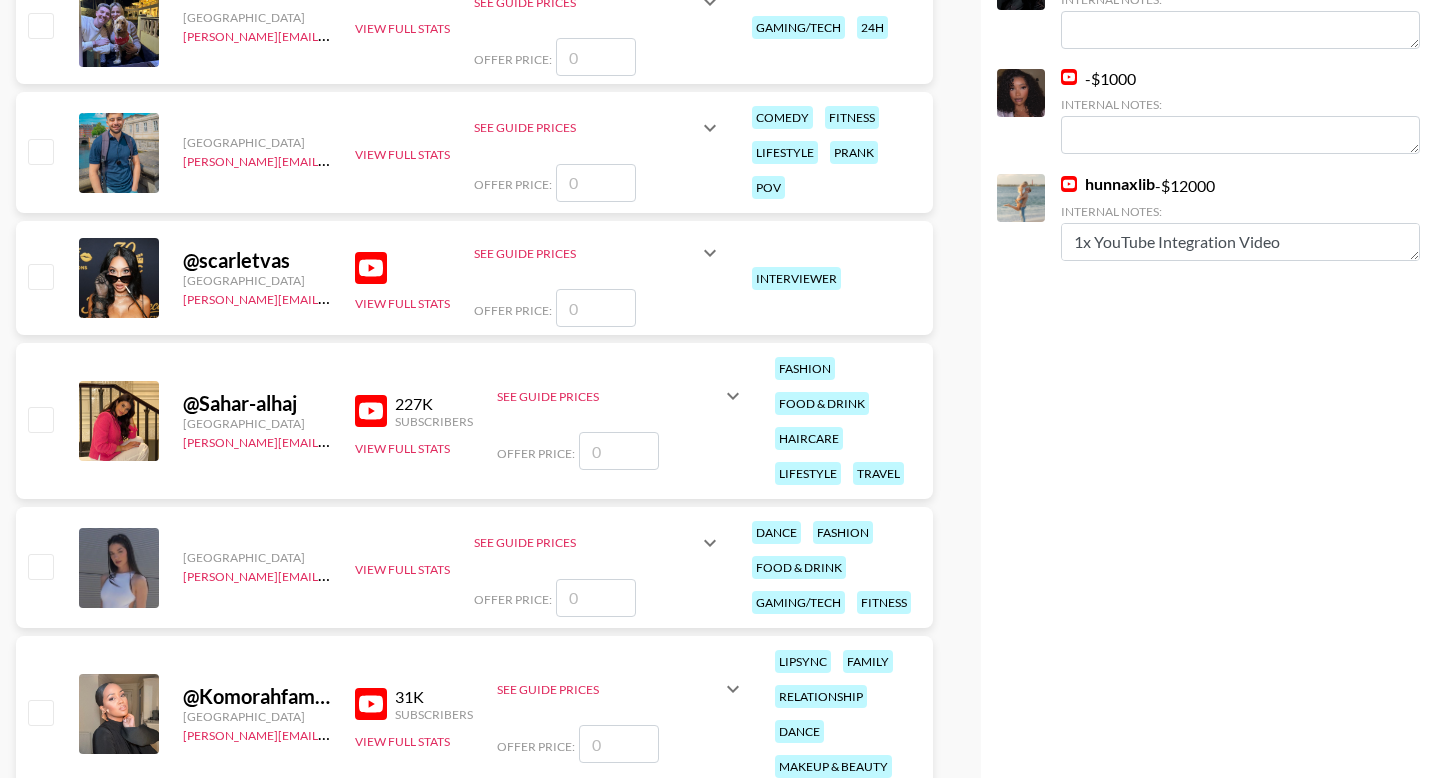 scroll, scrollTop: 2610, scrollLeft: 0, axis: vertical 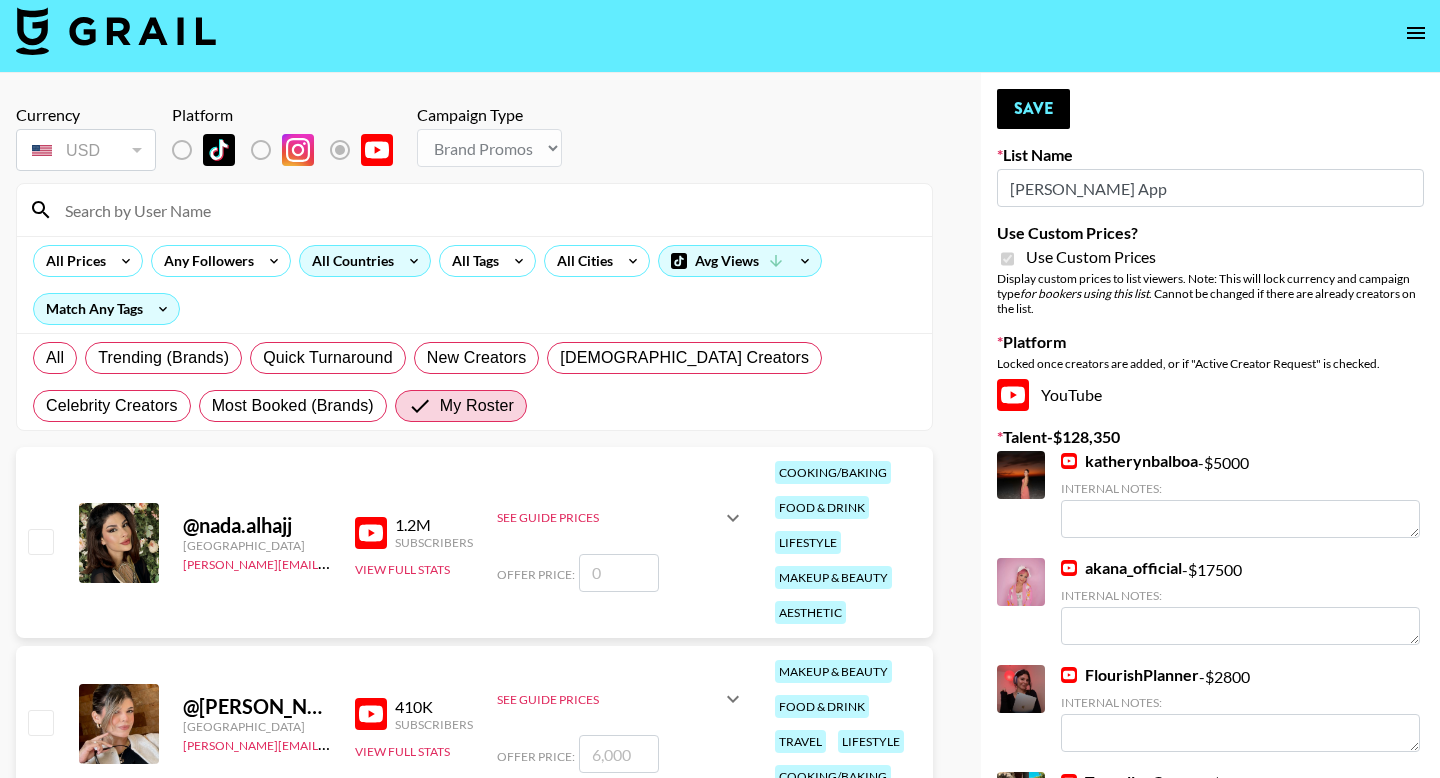 click on "All Countries" at bounding box center [349, 261] 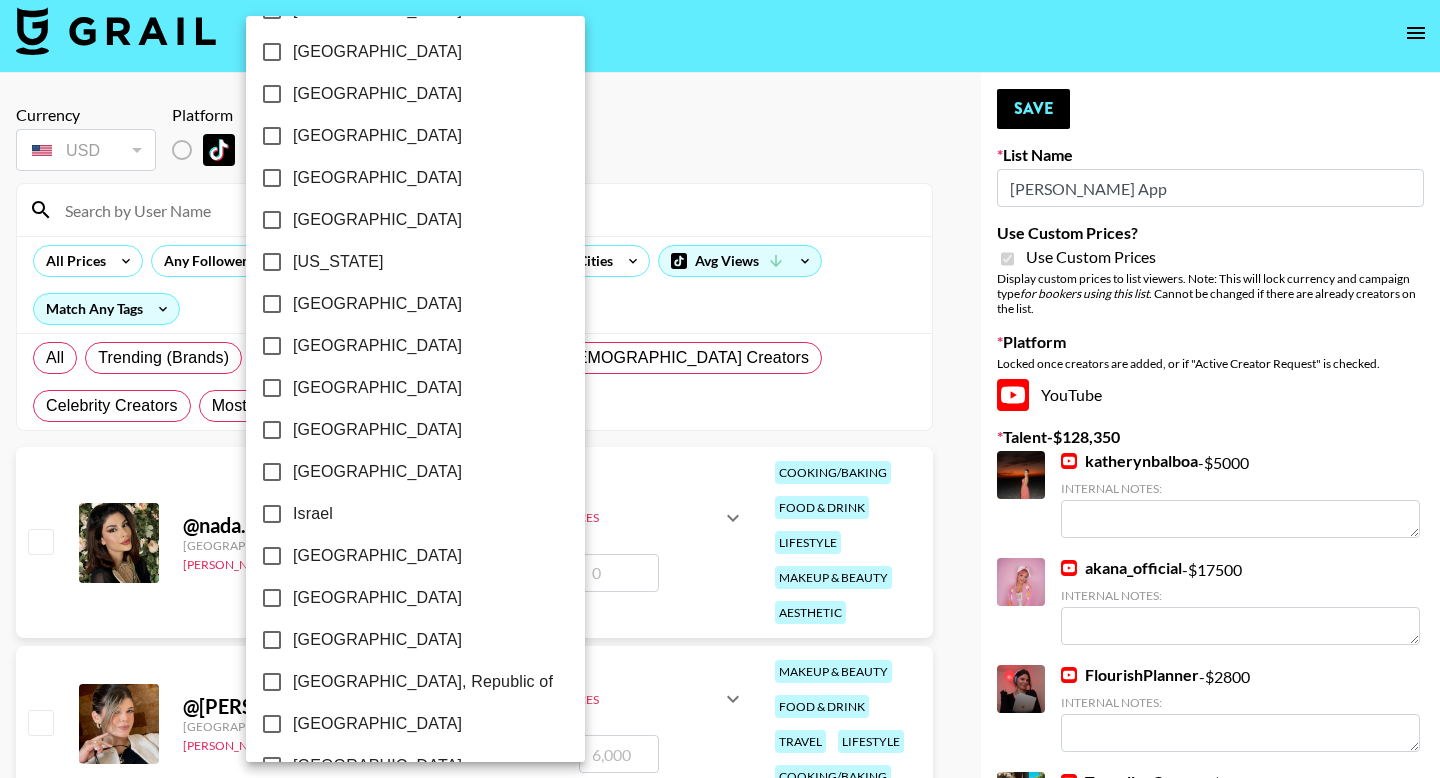 scroll, scrollTop: 1554, scrollLeft: 0, axis: vertical 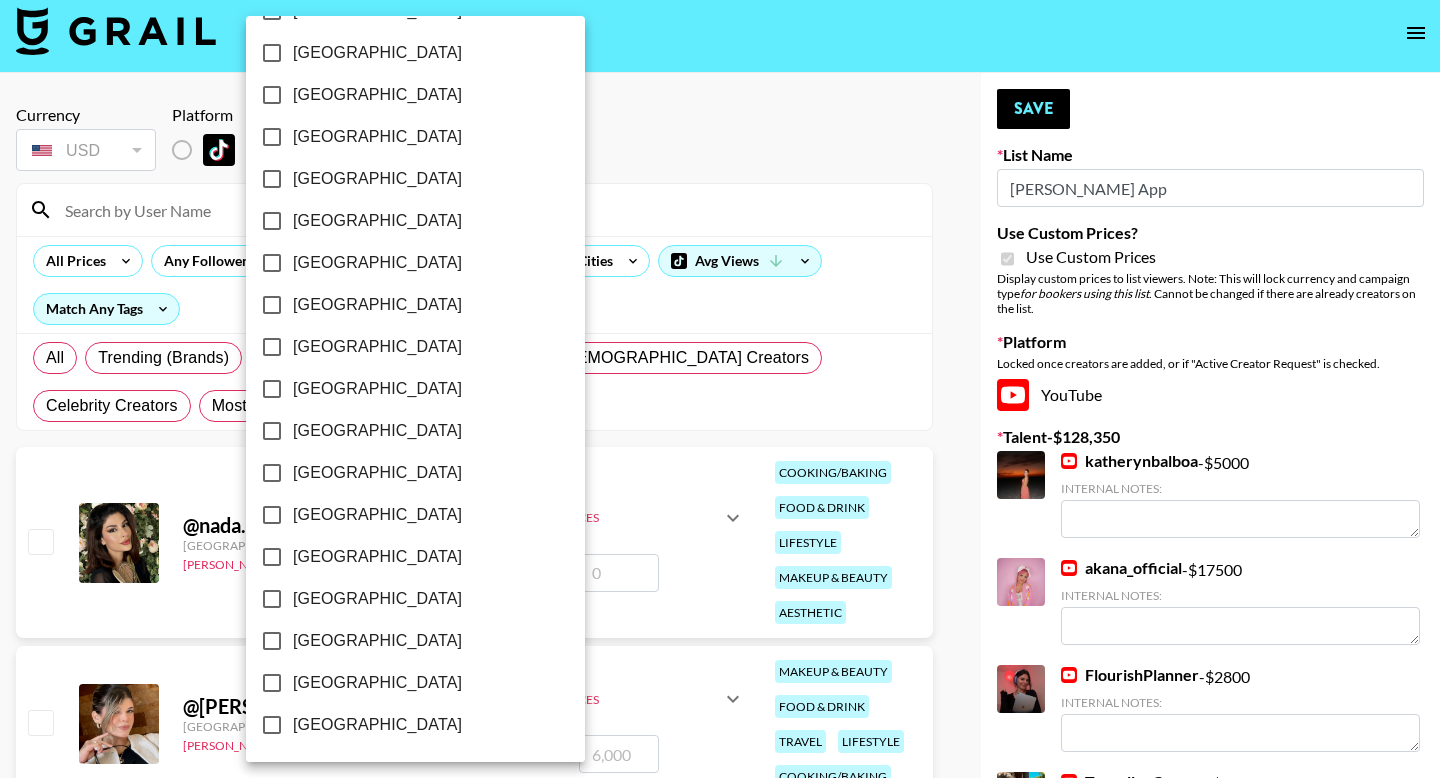 click on "[GEOGRAPHIC_DATA]" at bounding box center (377, 683) 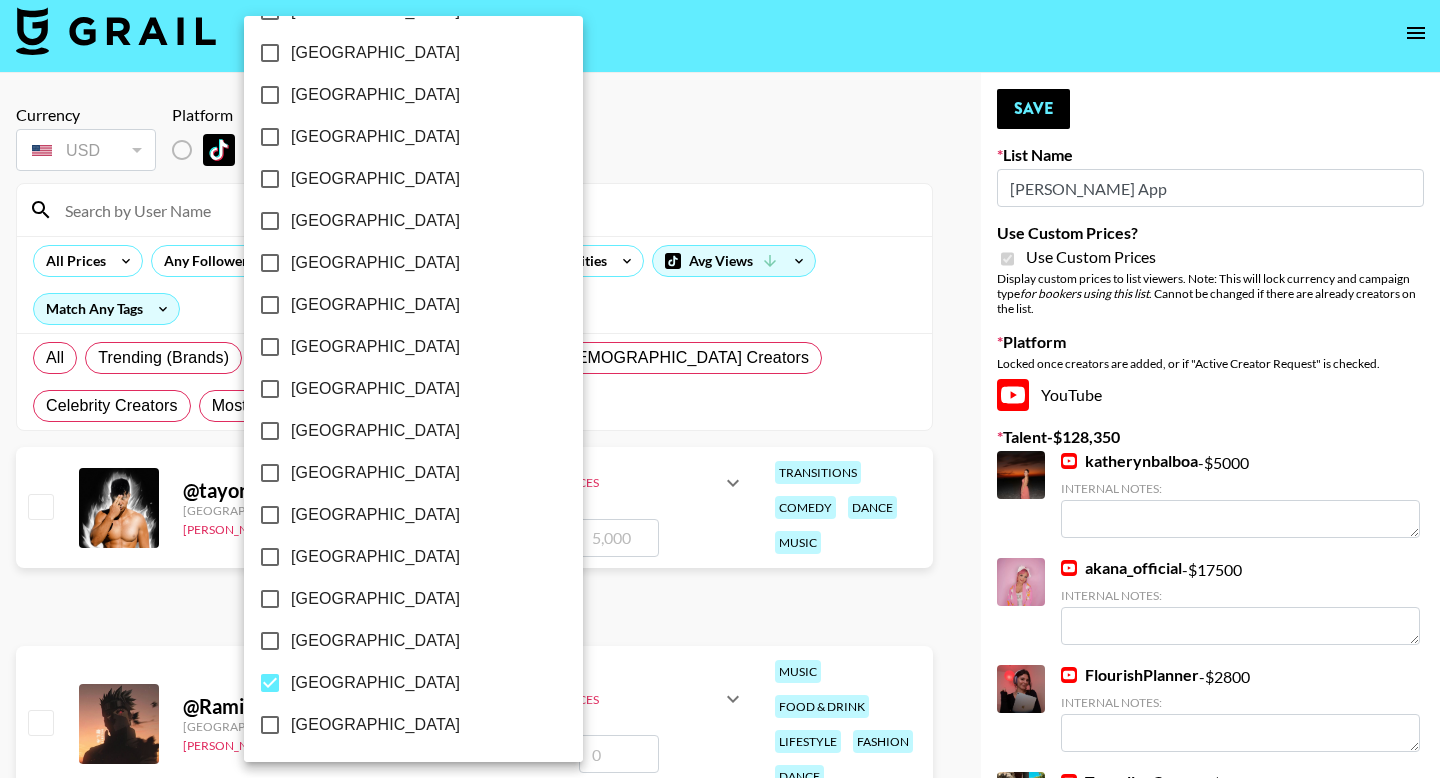 click at bounding box center [720, 389] 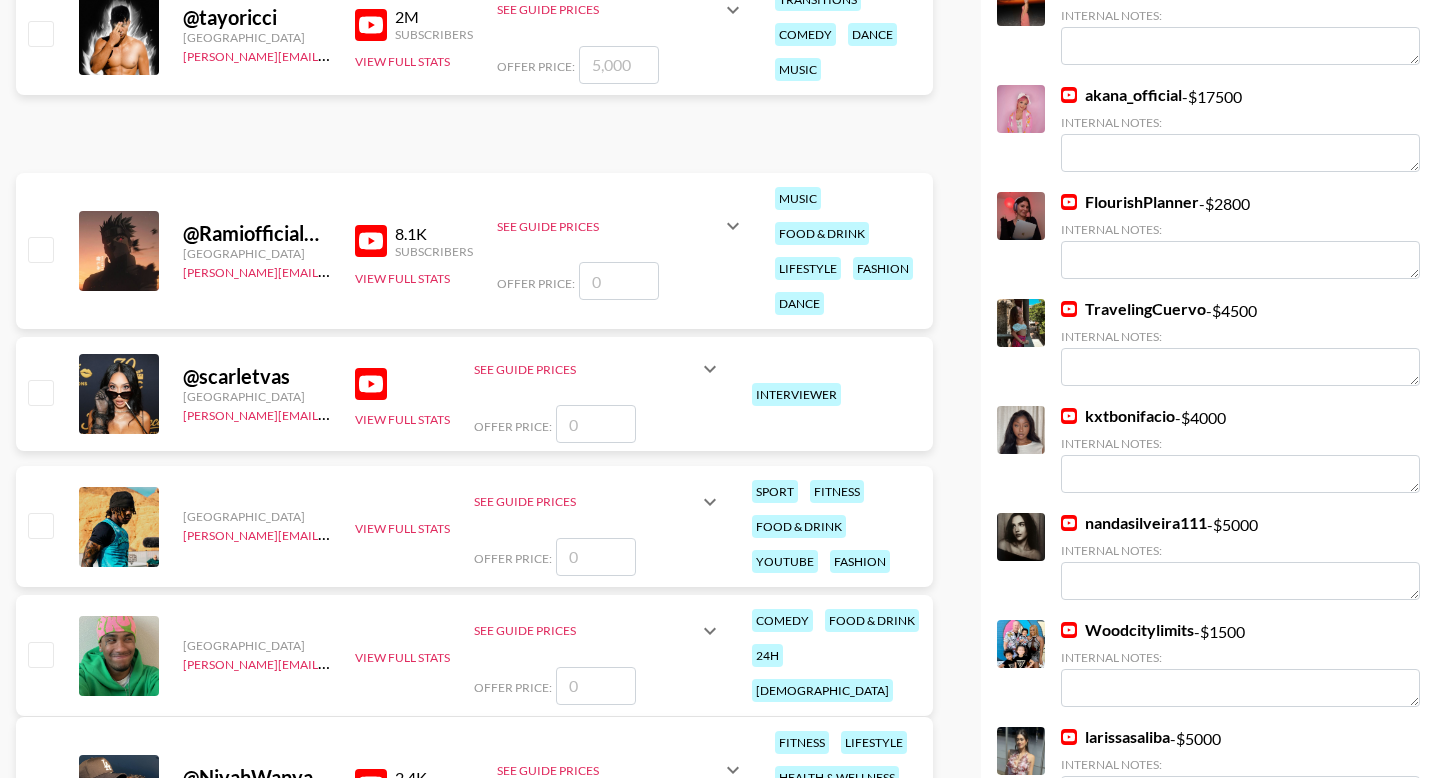 scroll, scrollTop: 499, scrollLeft: 0, axis: vertical 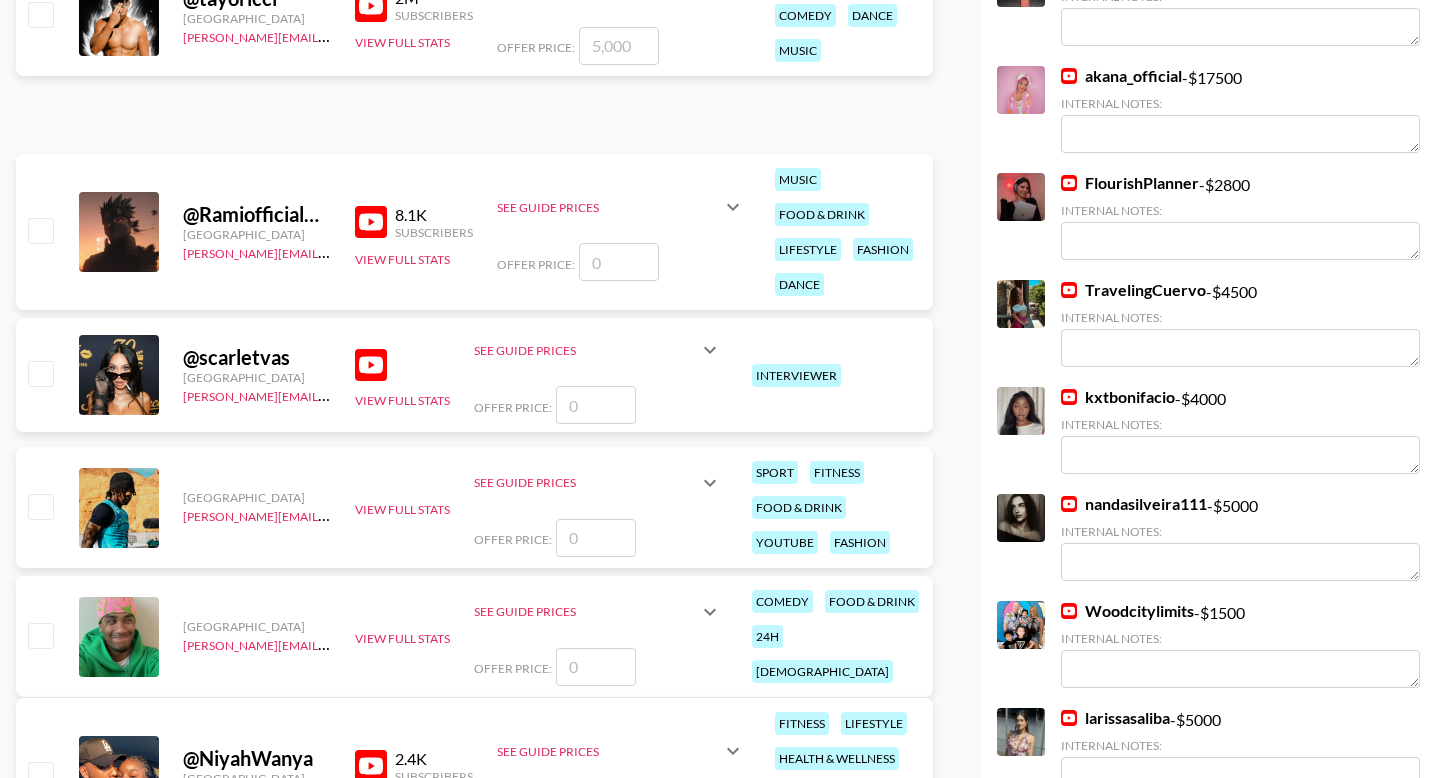 click at bounding box center (40, 373) 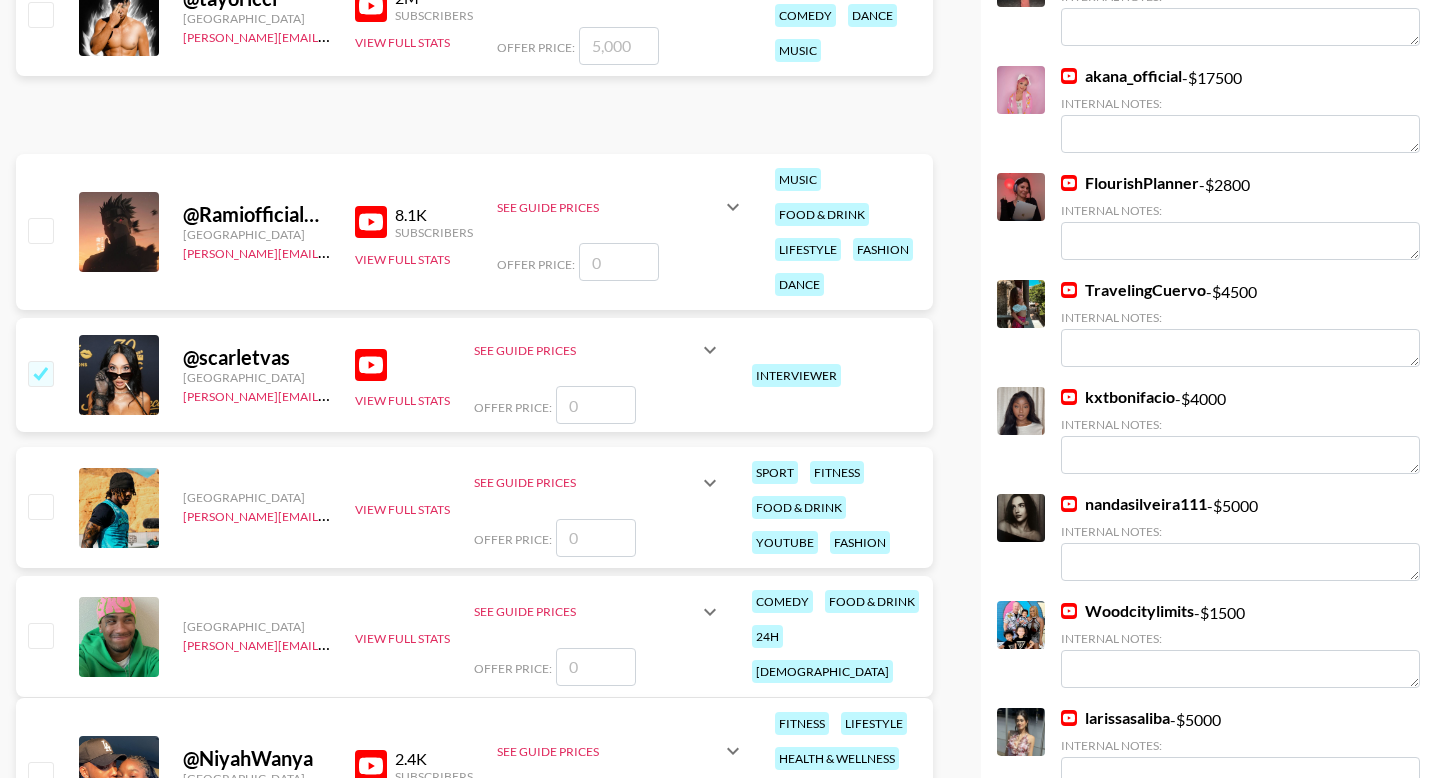 type on "6" 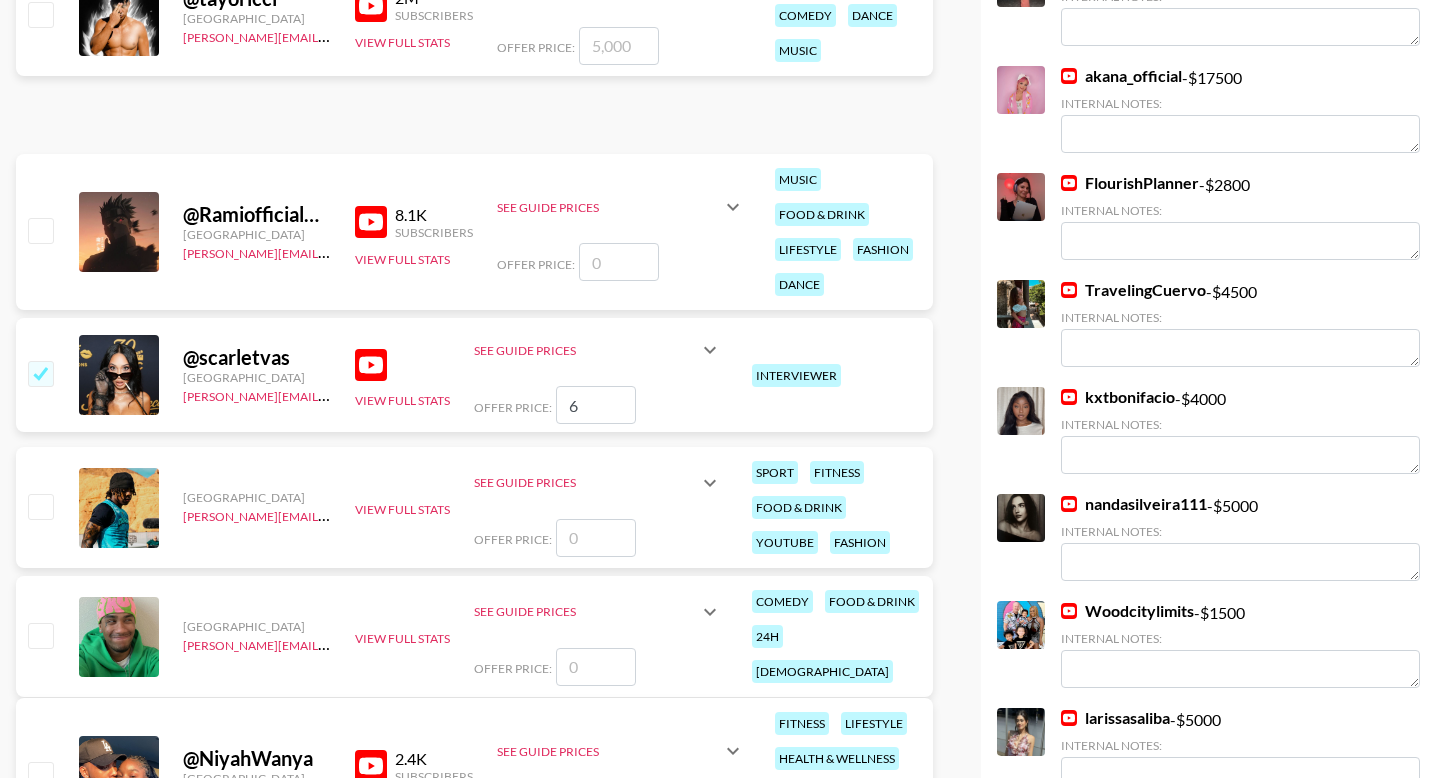 checkbox on "true" 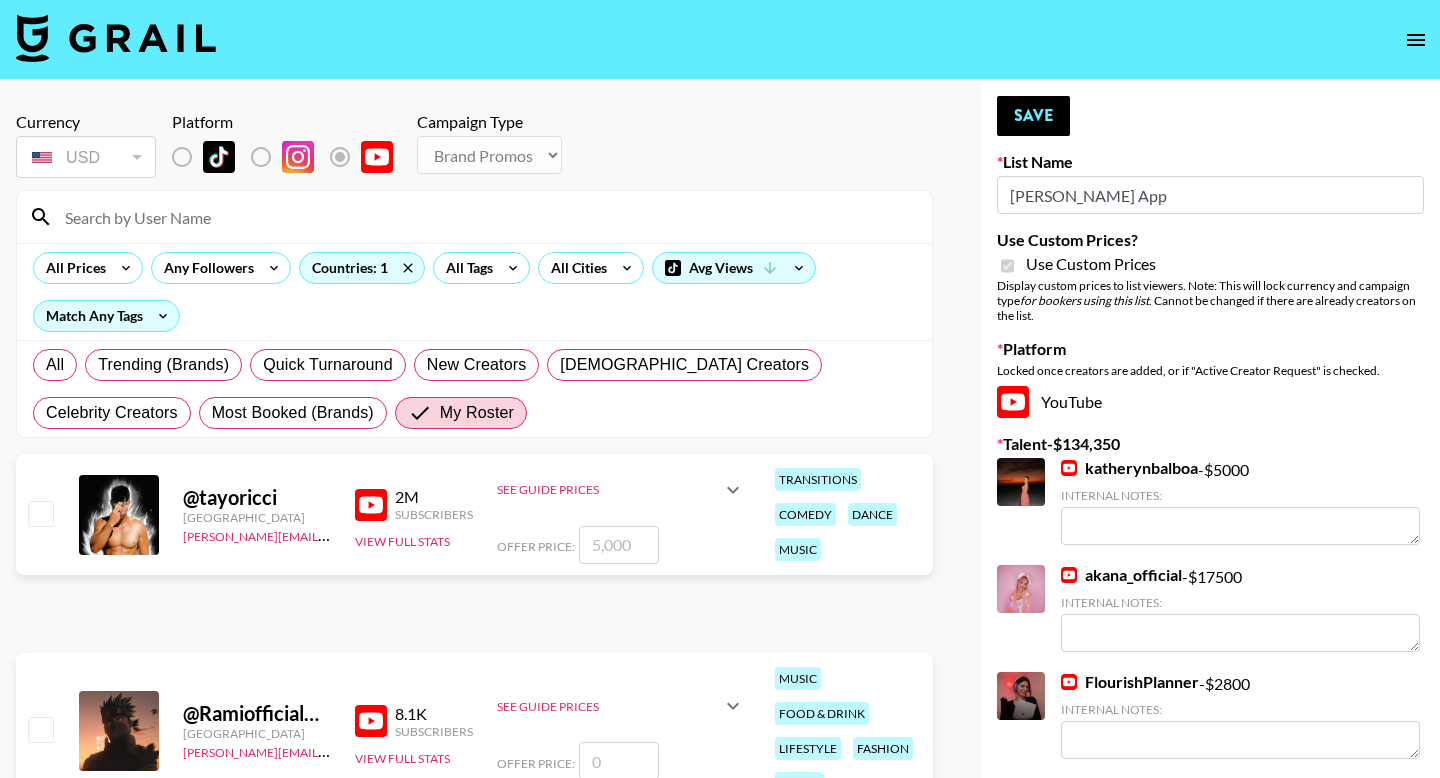 scroll, scrollTop: 1114, scrollLeft: 0, axis: vertical 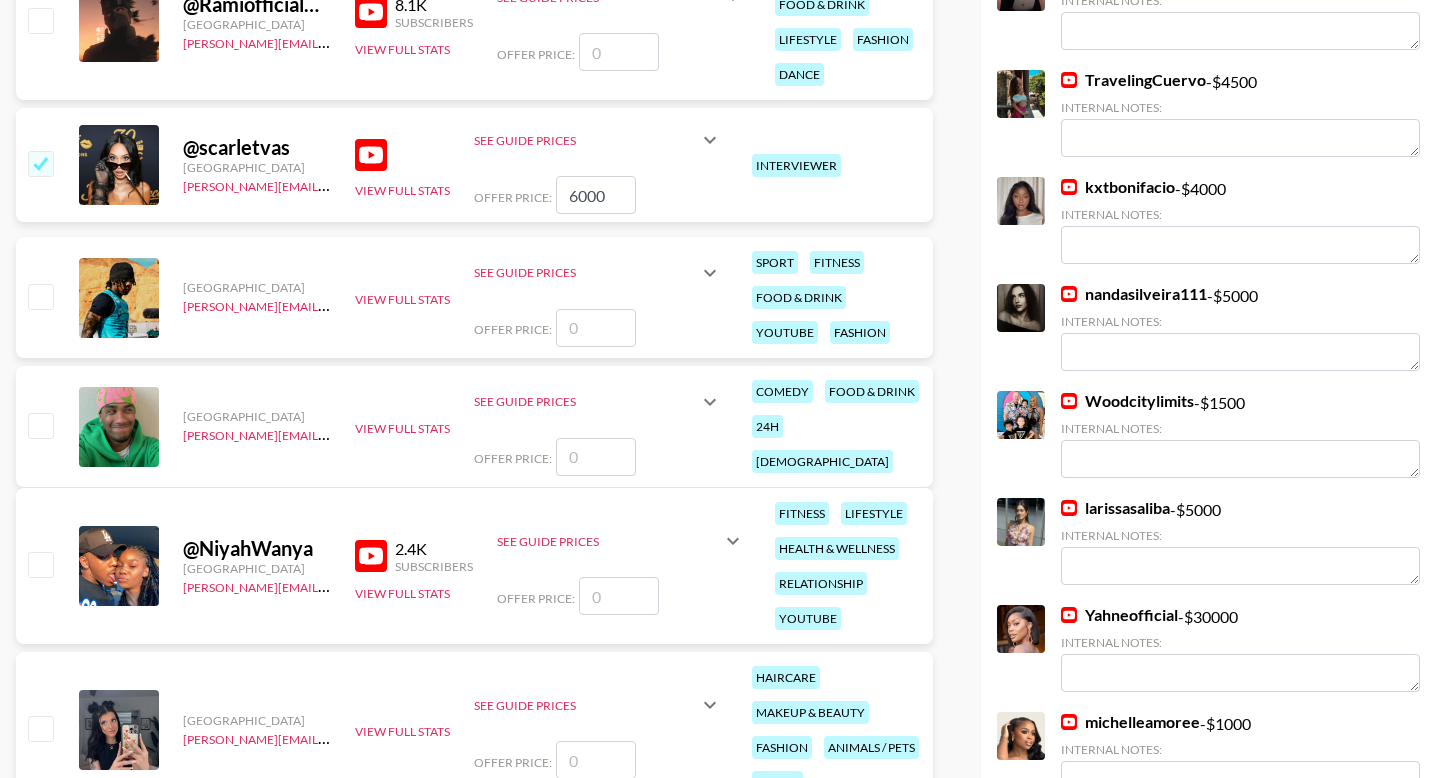 click on "6000" at bounding box center (596, 195) 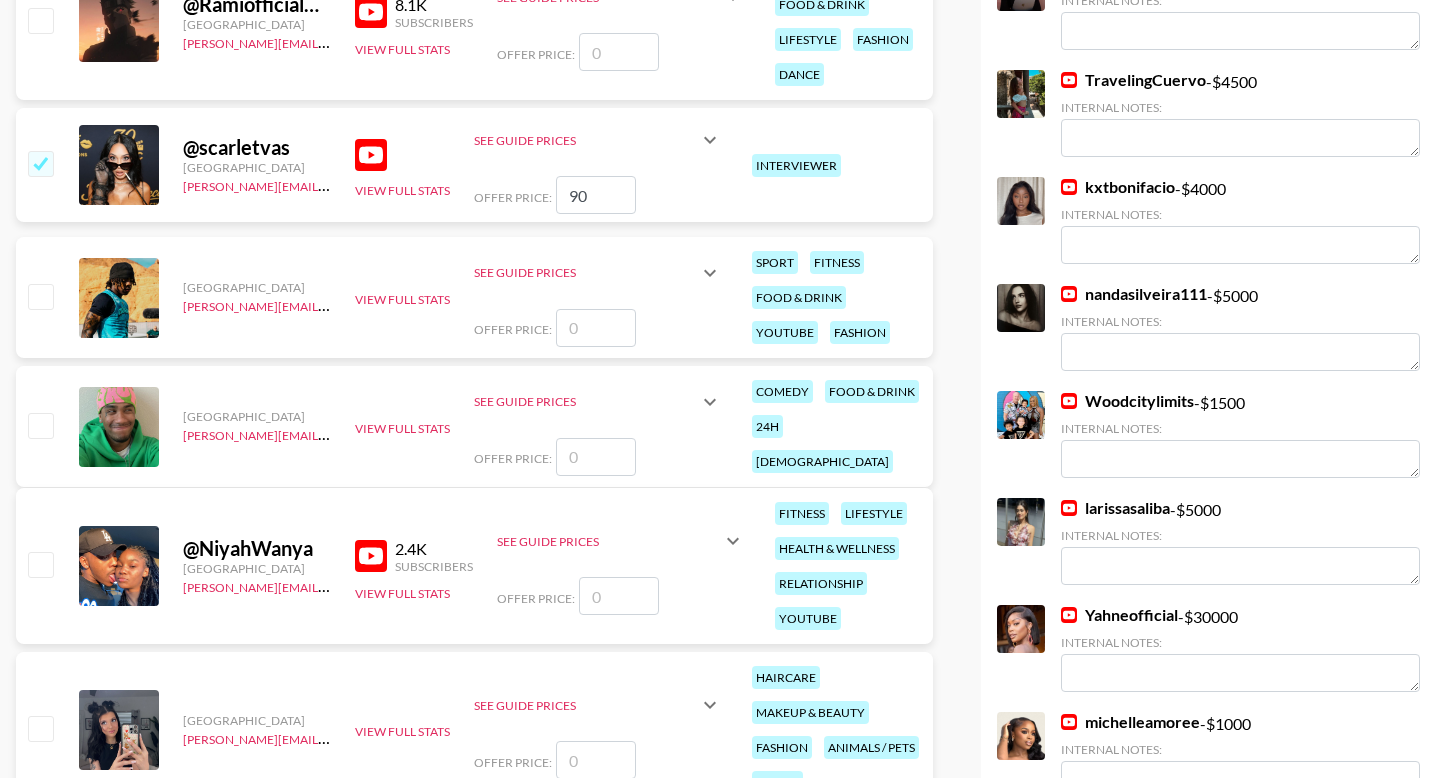 type on "9" 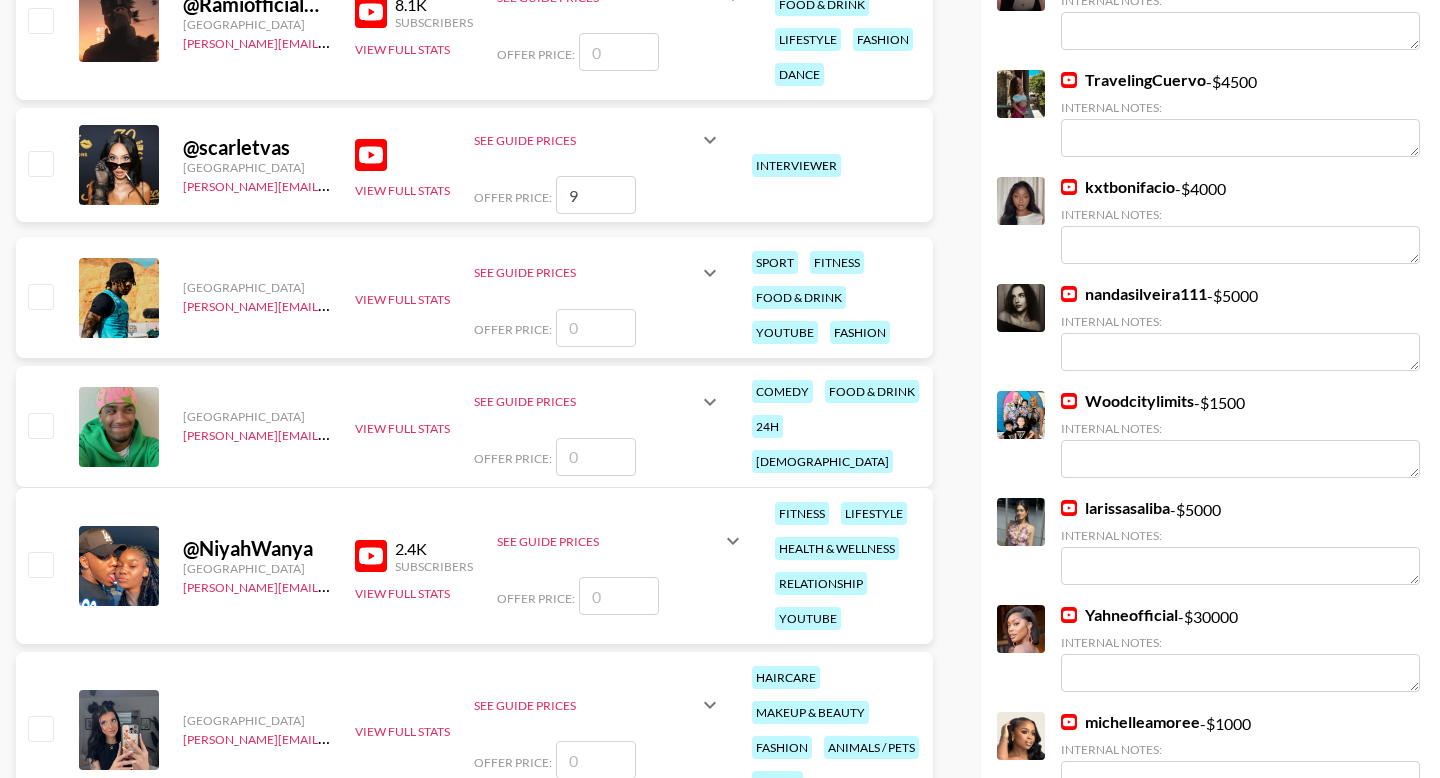 type 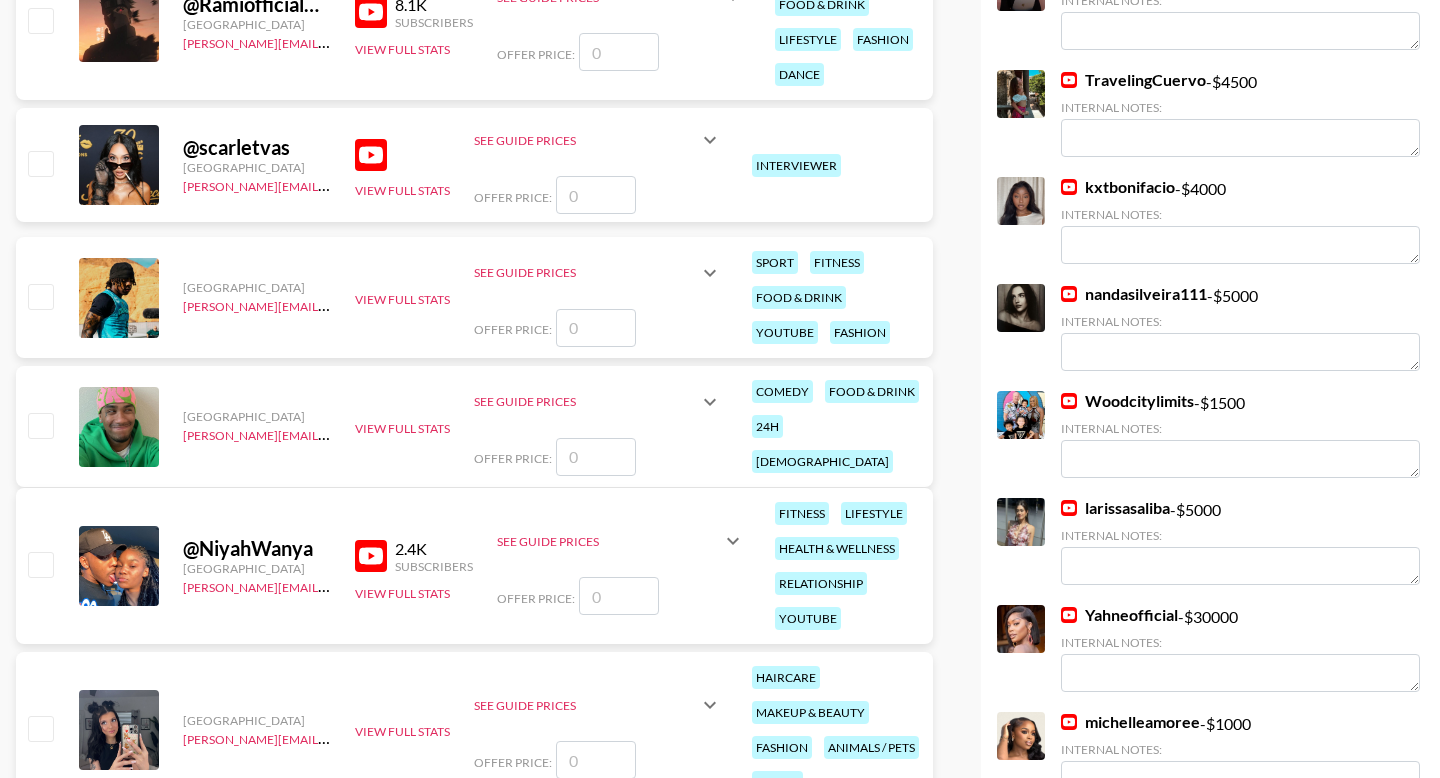 checkbox on "true" 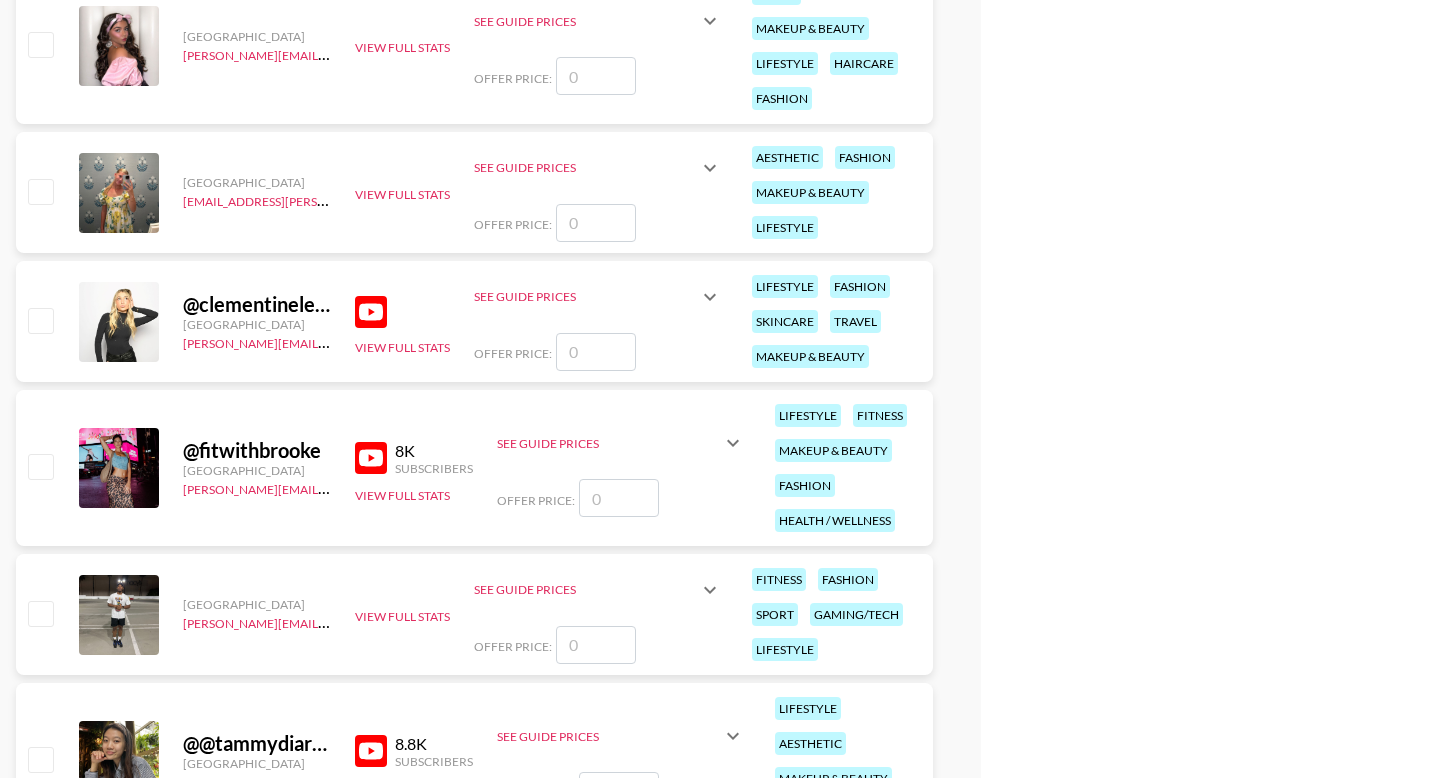 scroll, scrollTop: 2265, scrollLeft: 0, axis: vertical 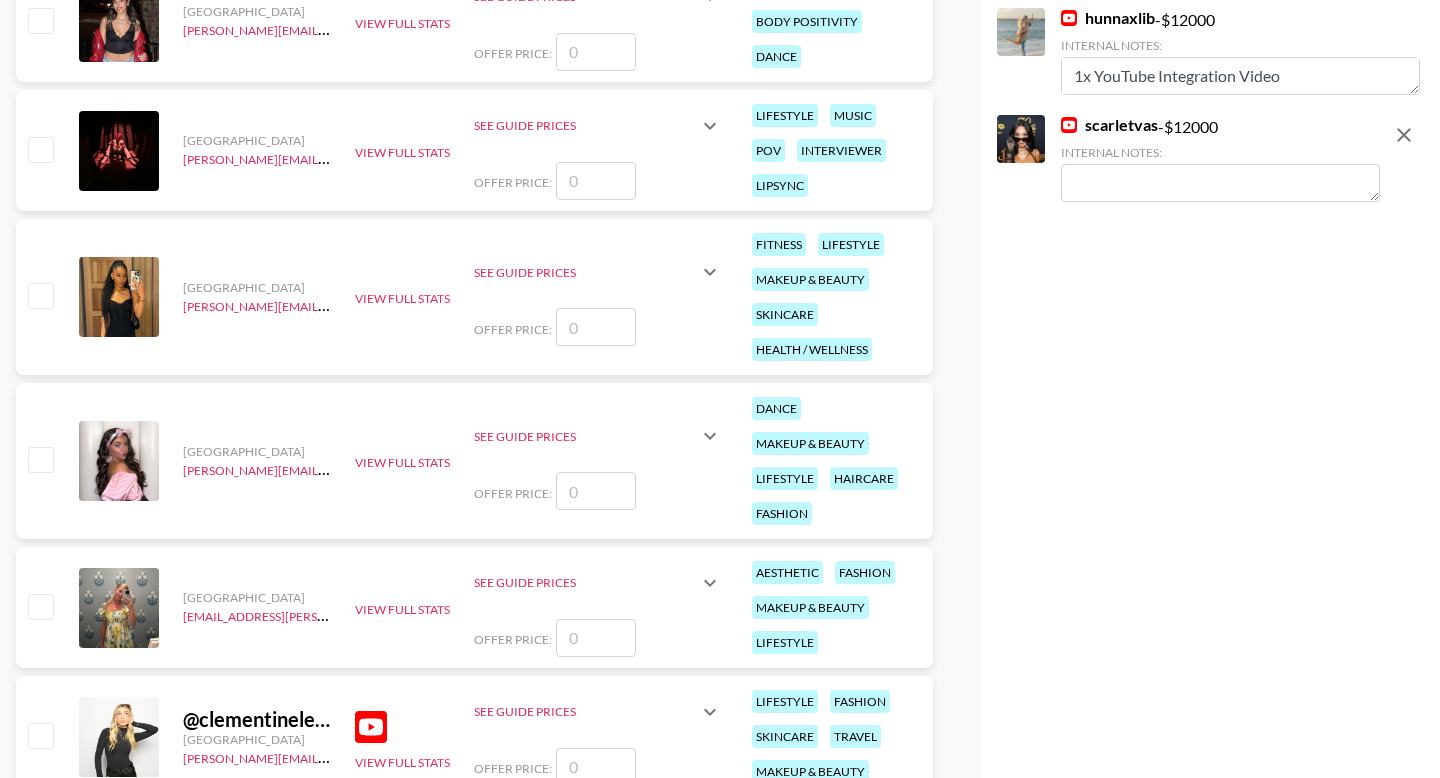 type on "12000" 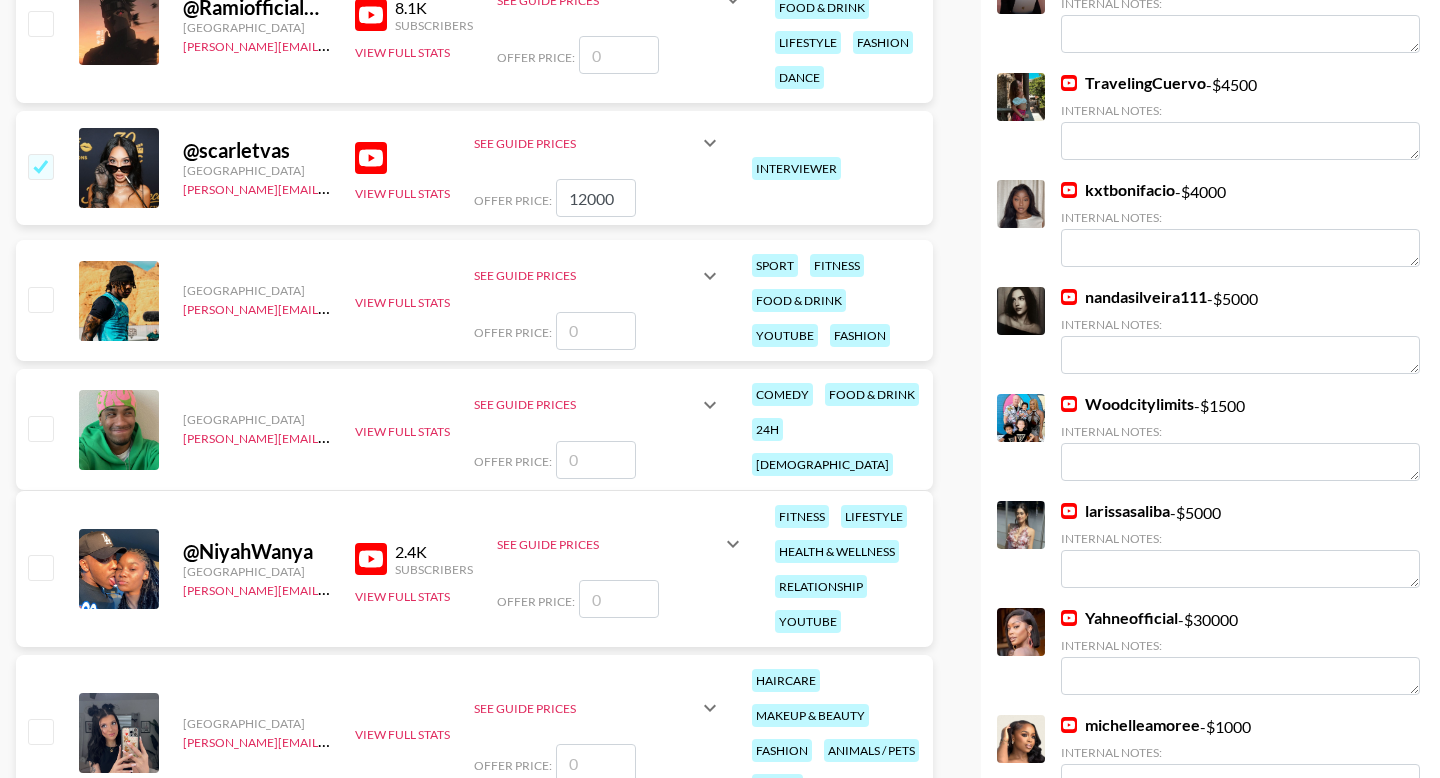 scroll, scrollTop: 0, scrollLeft: 0, axis: both 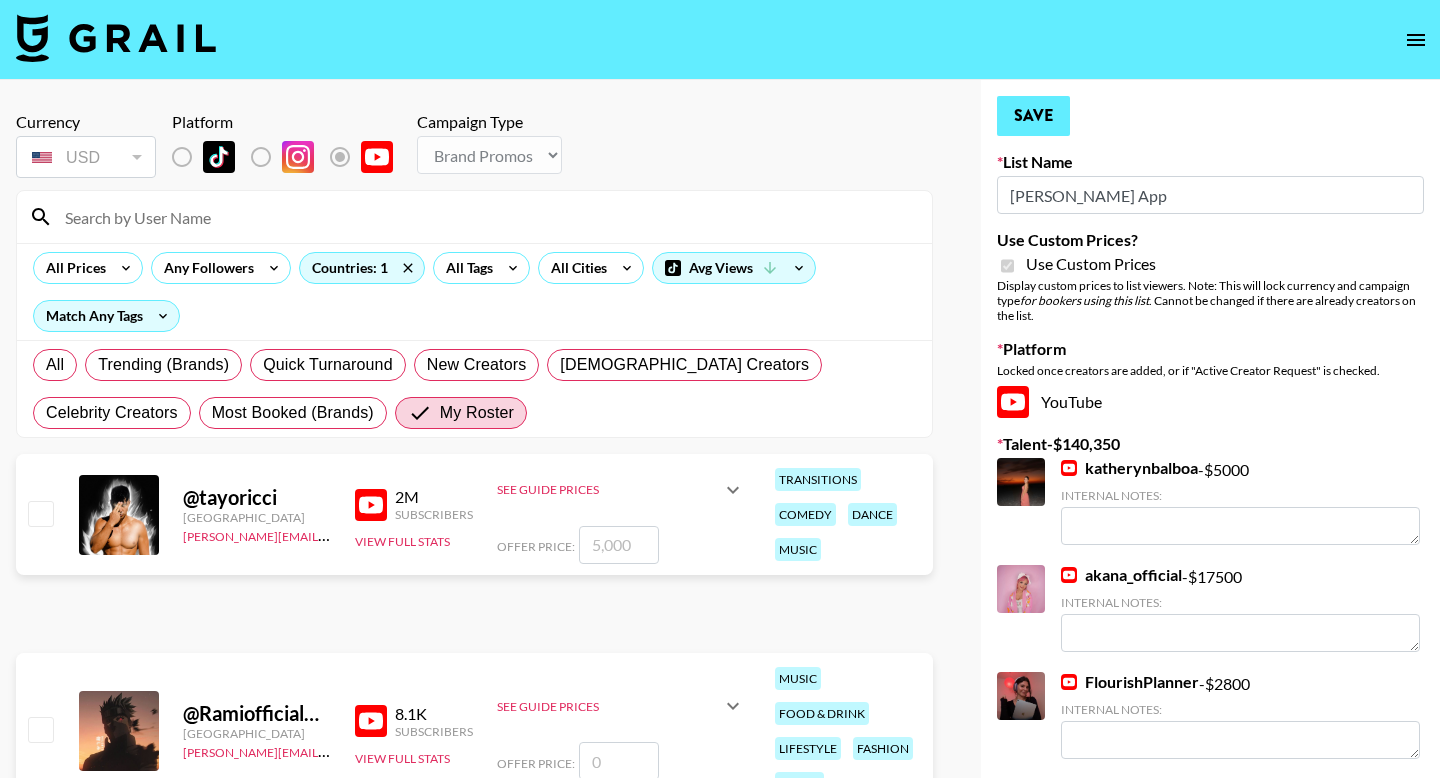 type on "Happy to negotiate deliverables and rate" 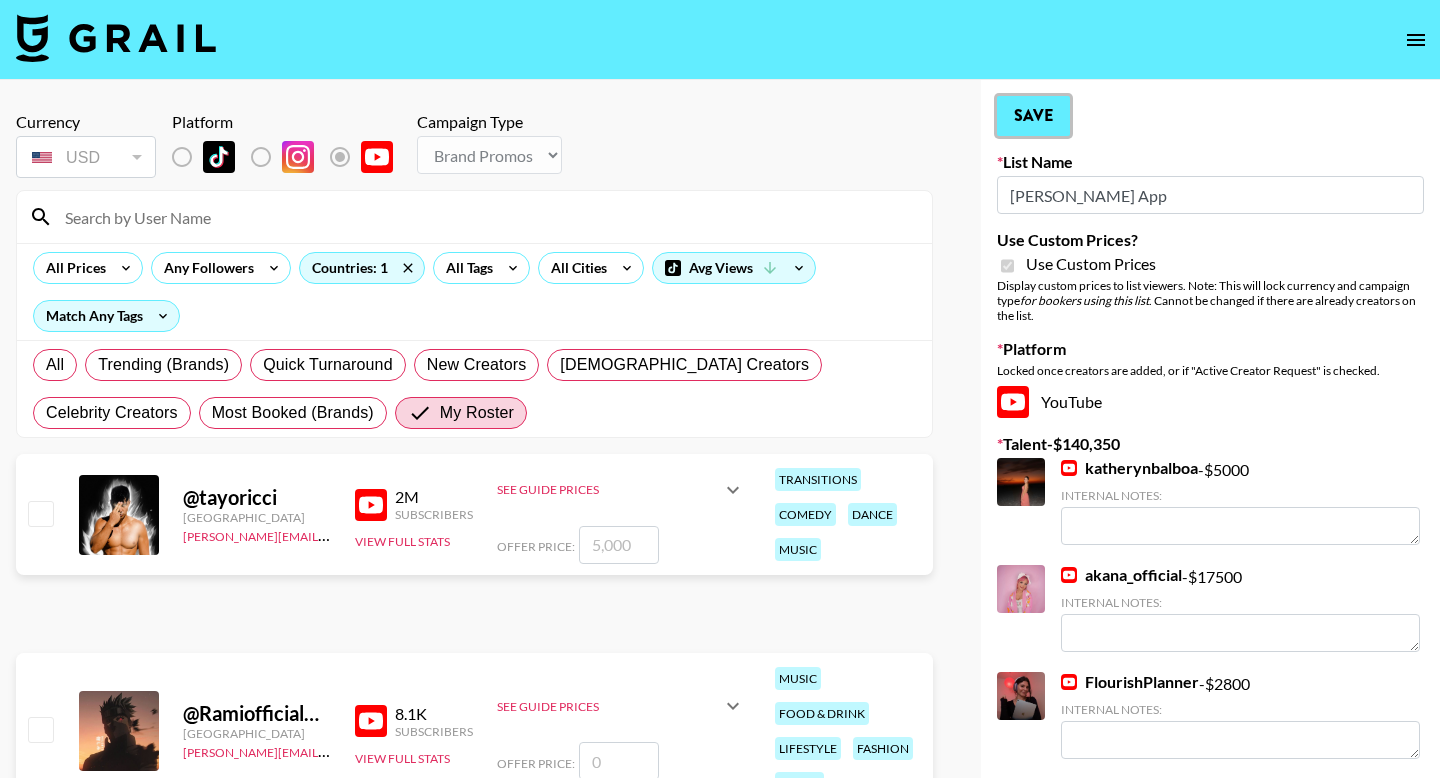 click on "Save" at bounding box center [1033, 116] 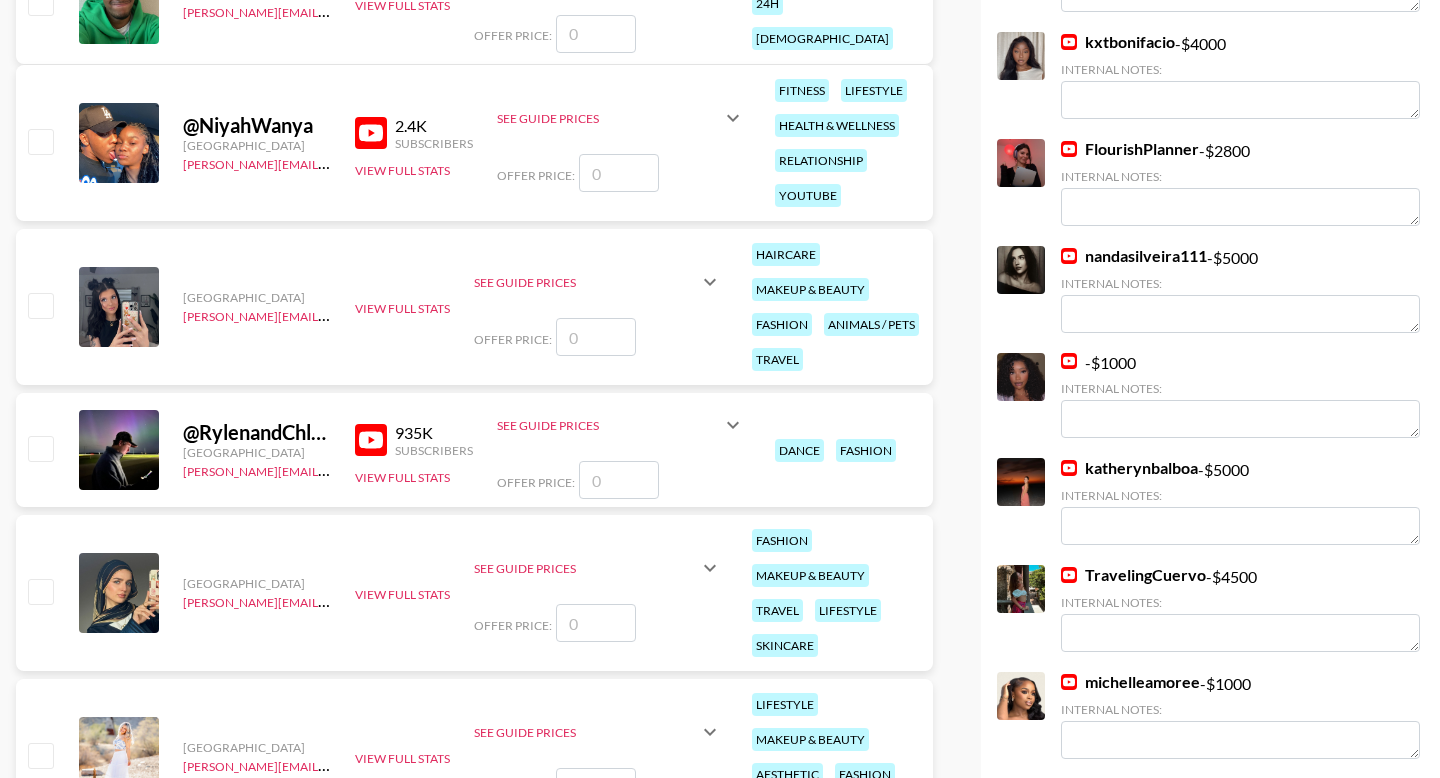 scroll, scrollTop: 1210, scrollLeft: 0, axis: vertical 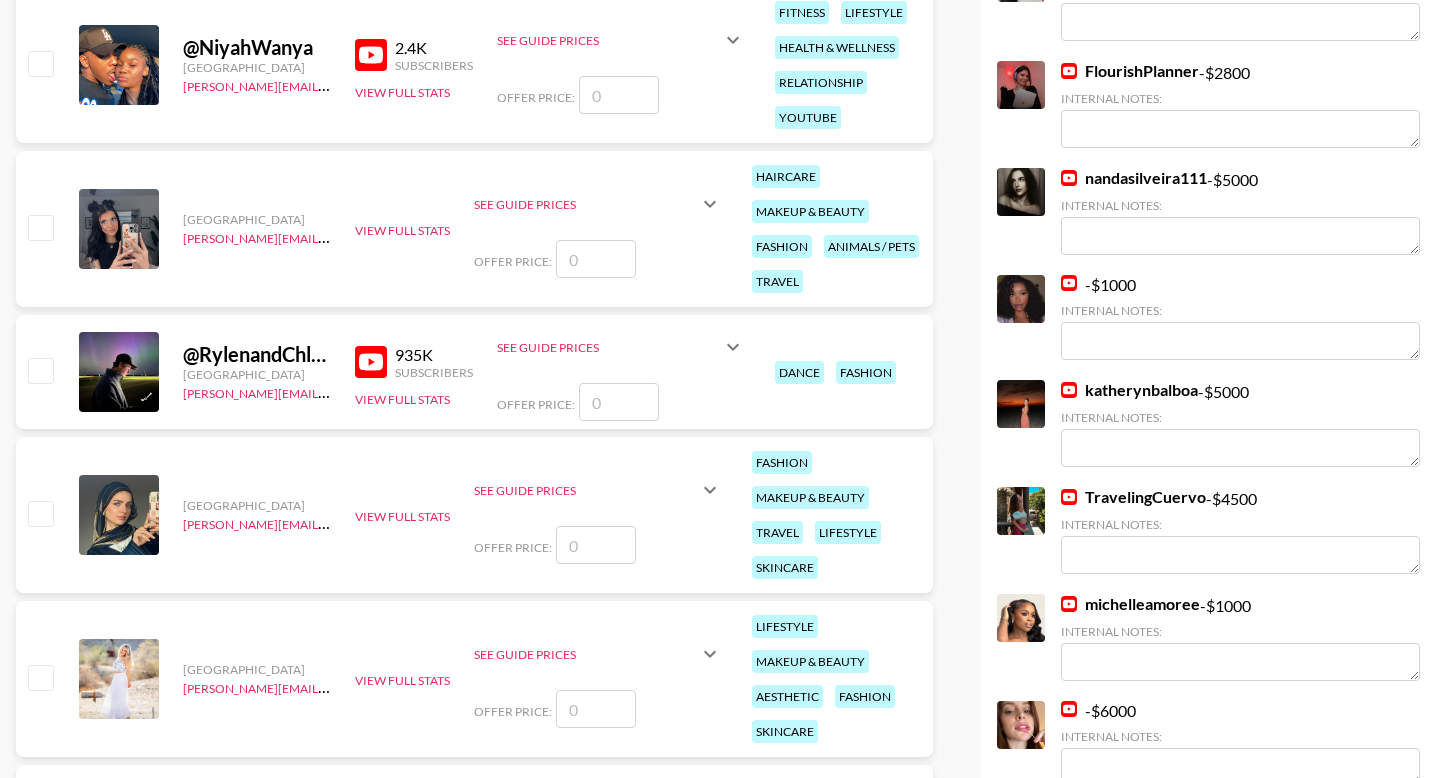 click at bounding box center (40, 370) 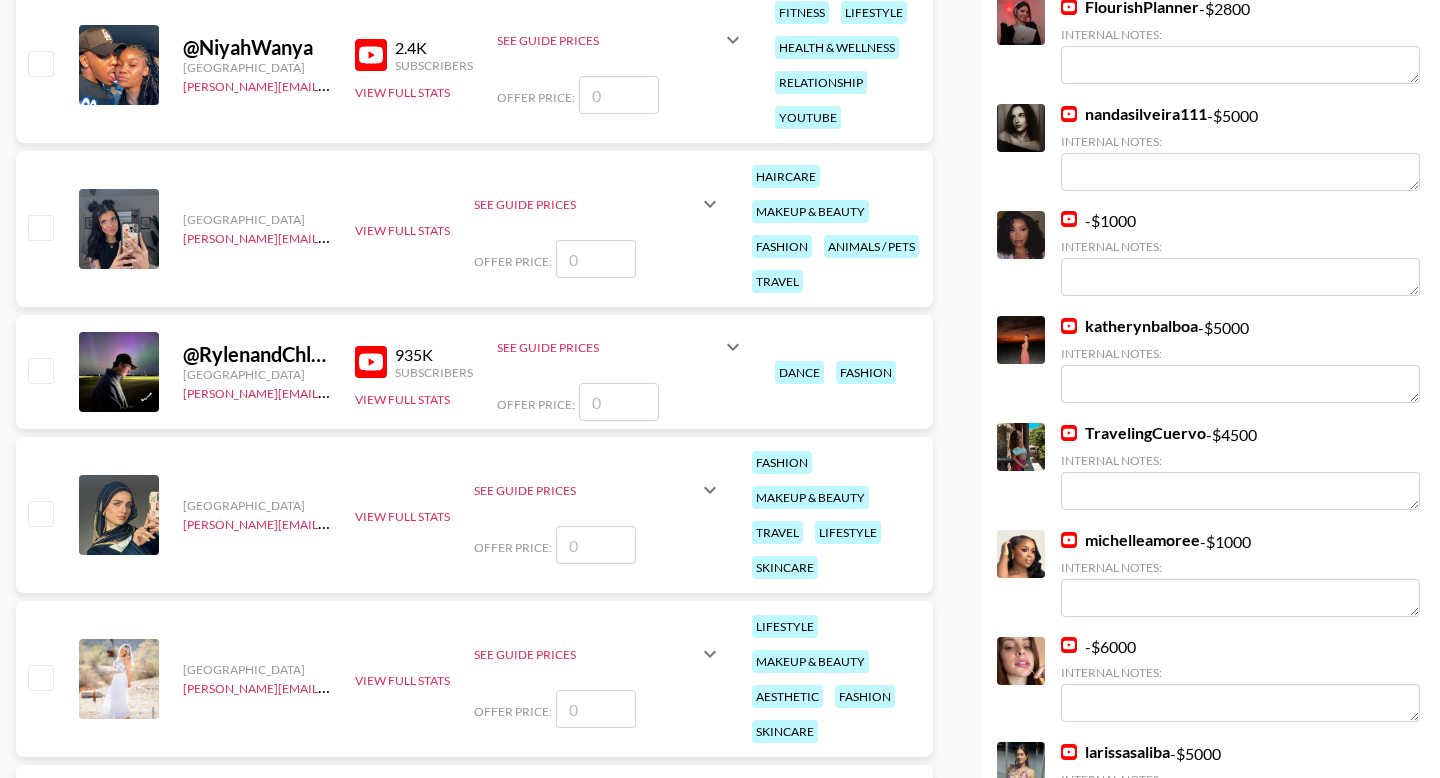 click at bounding box center [619, 402] 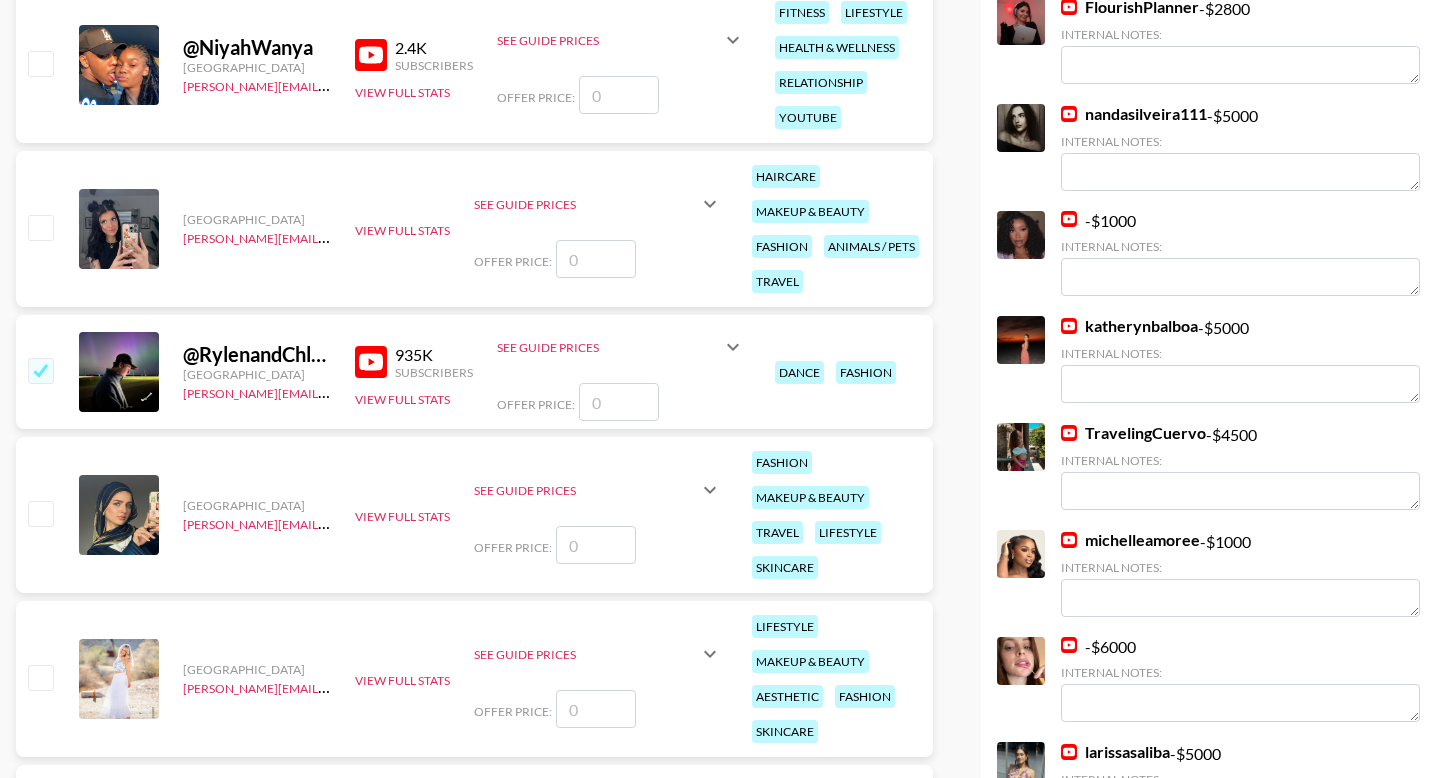 checkbox on "true" 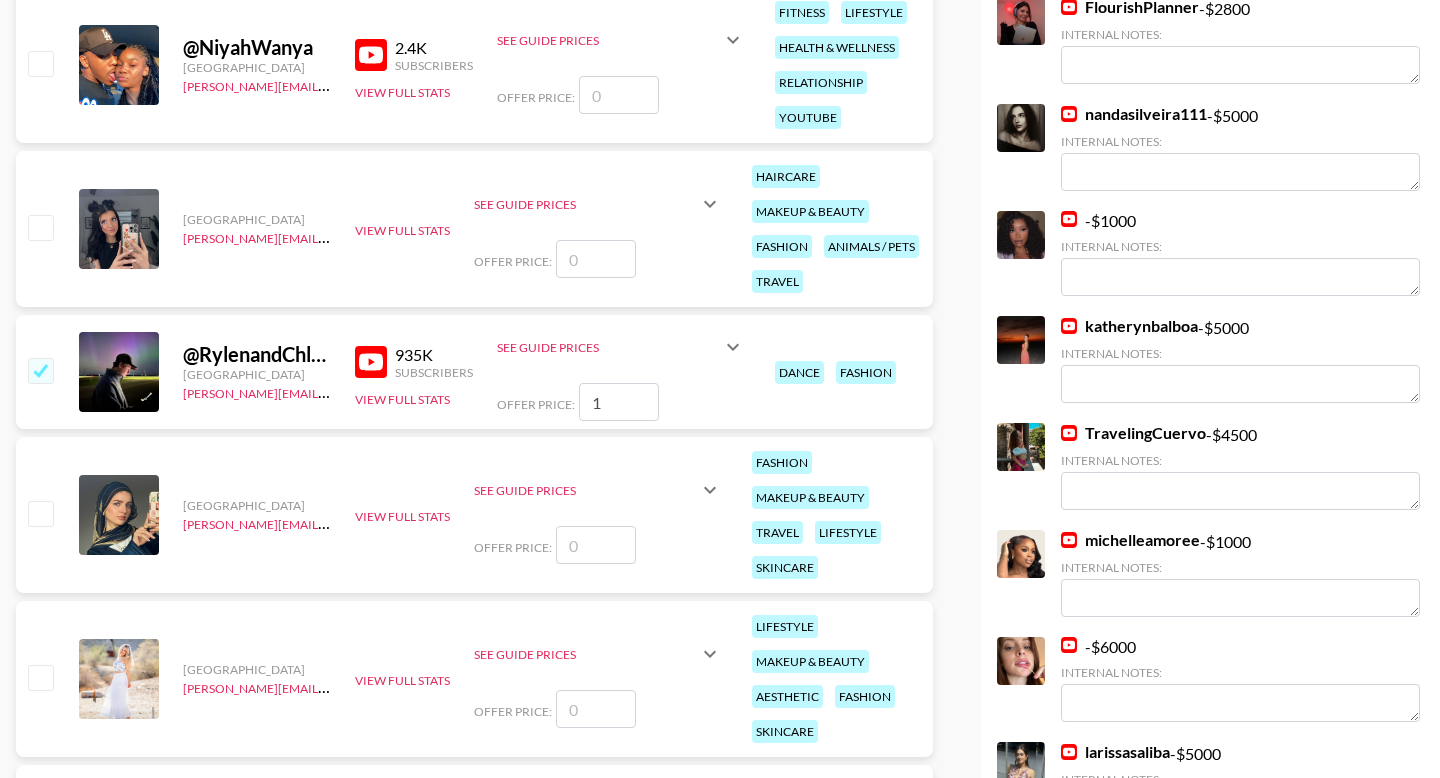 type 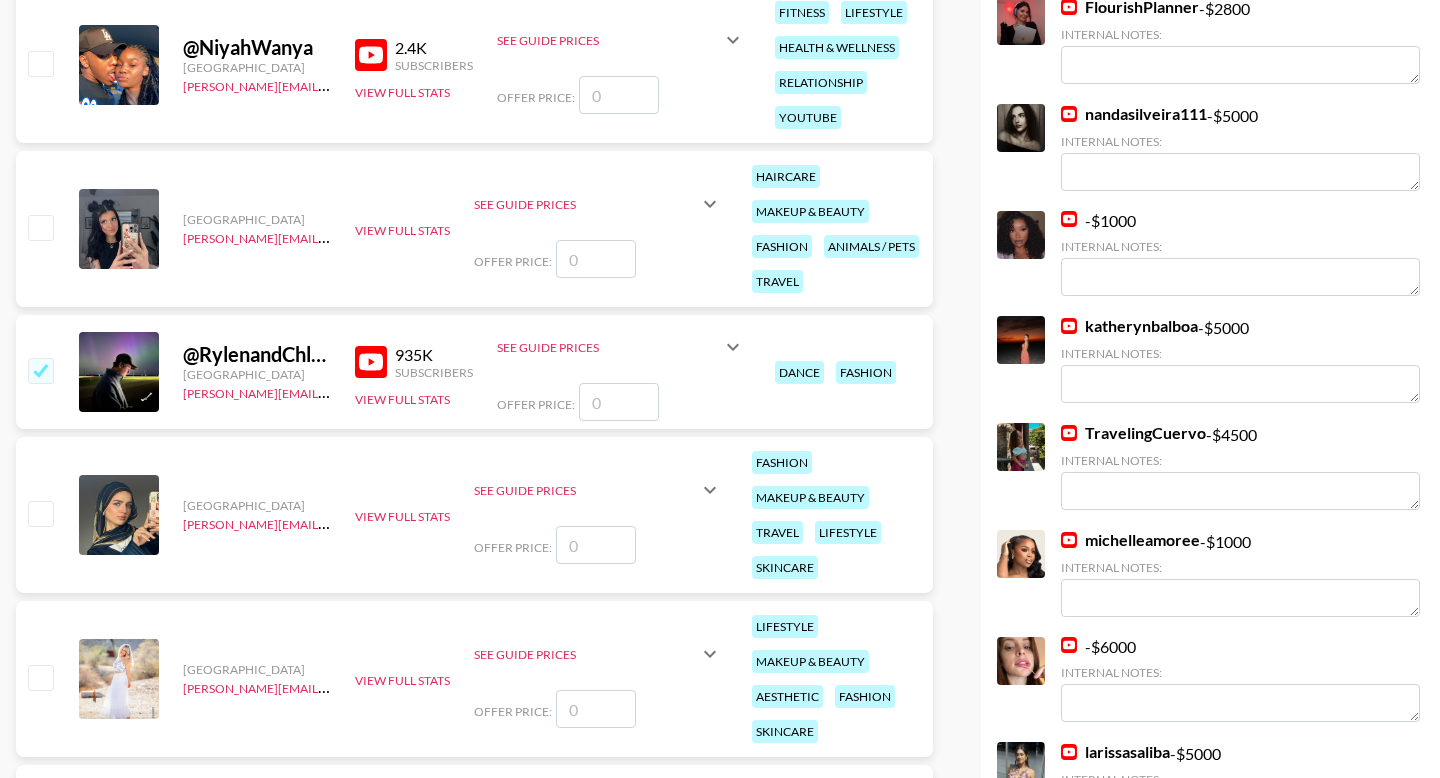 checkbox on "false" 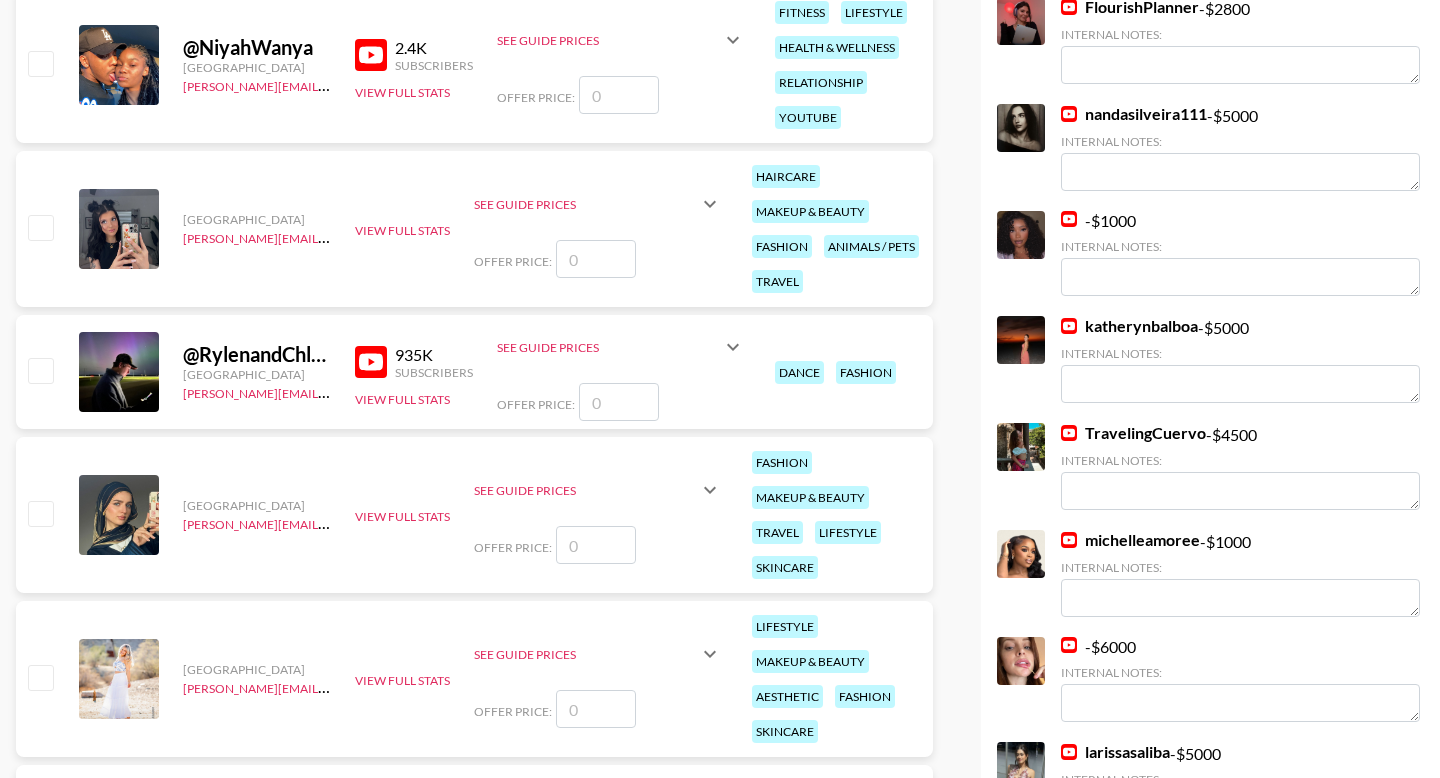 type on "8" 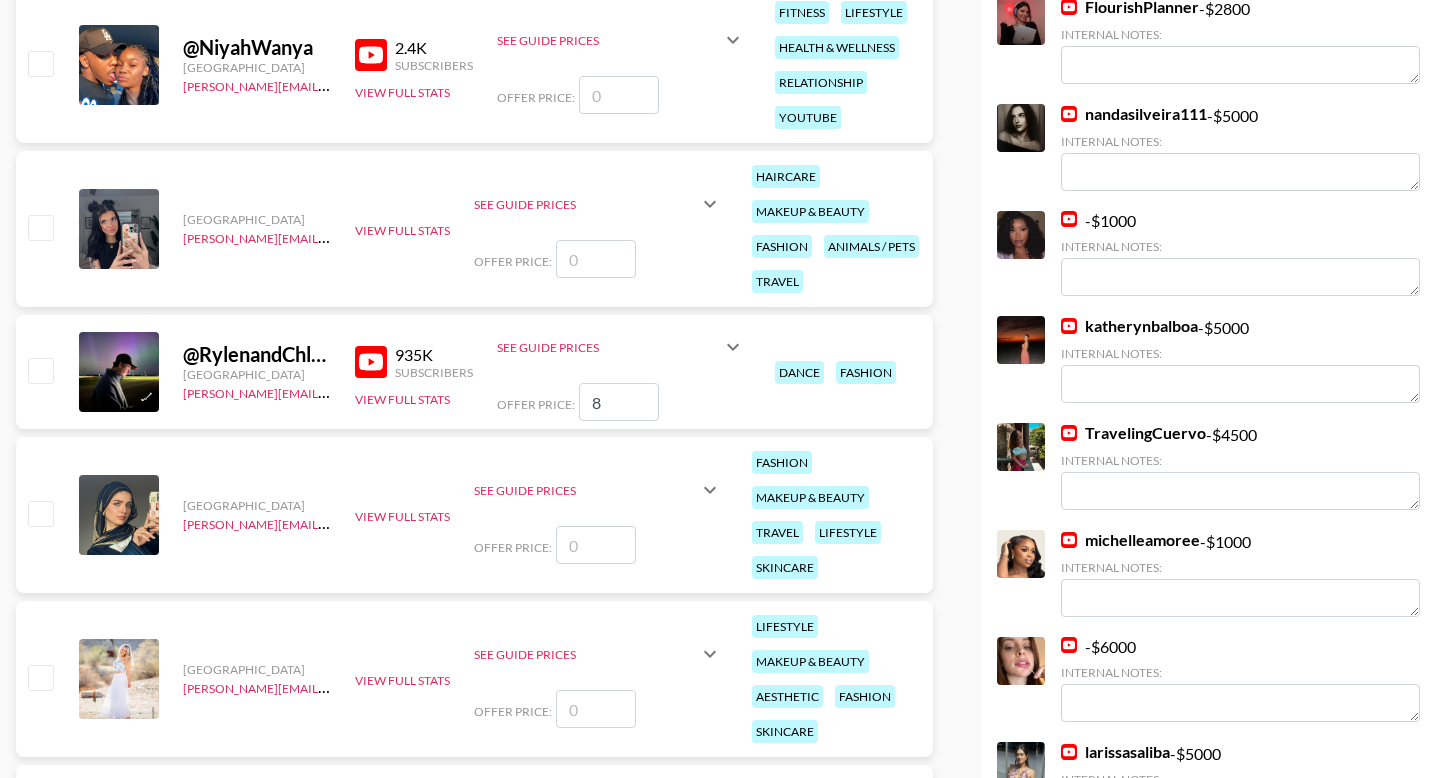checkbox on "true" 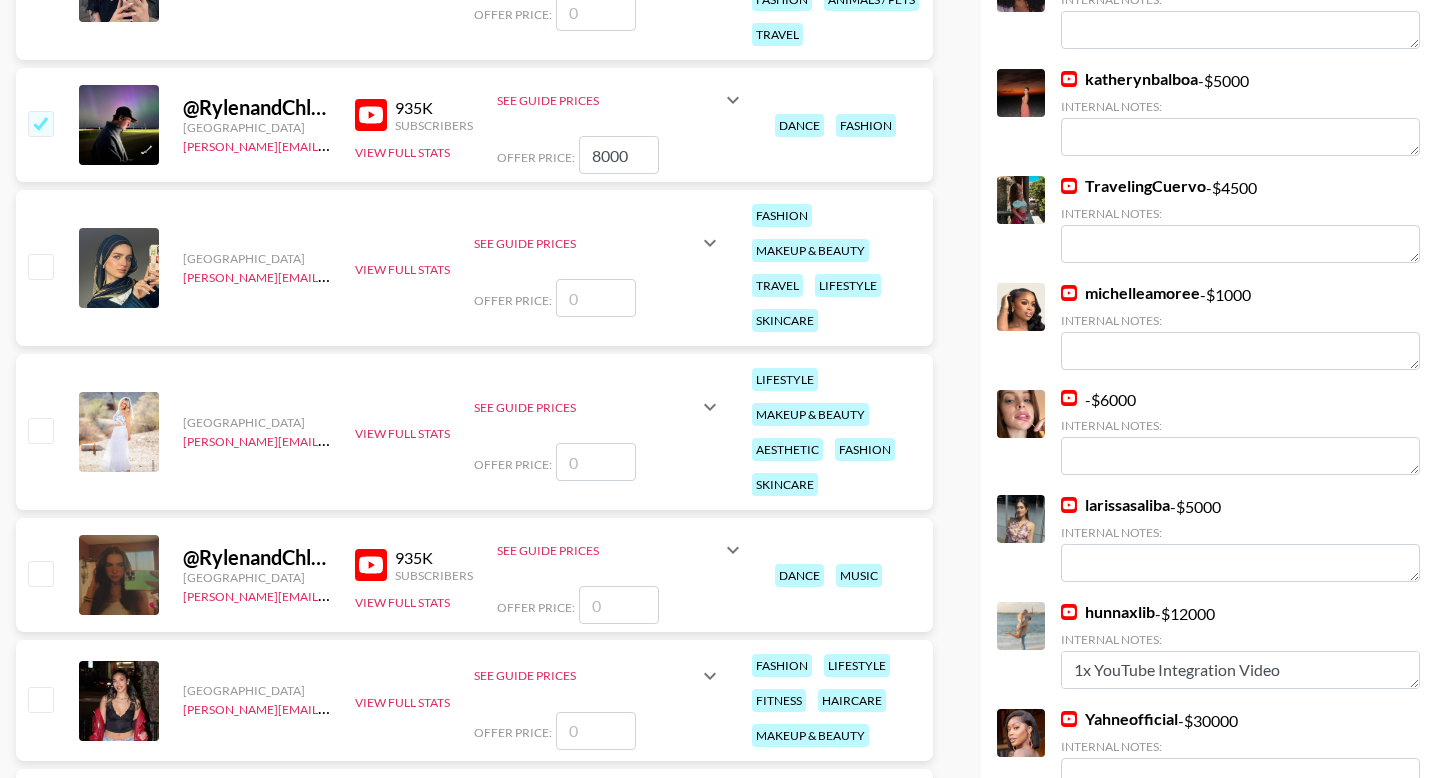 scroll, scrollTop: 1628, scrollLeft: 0, axis: vertical 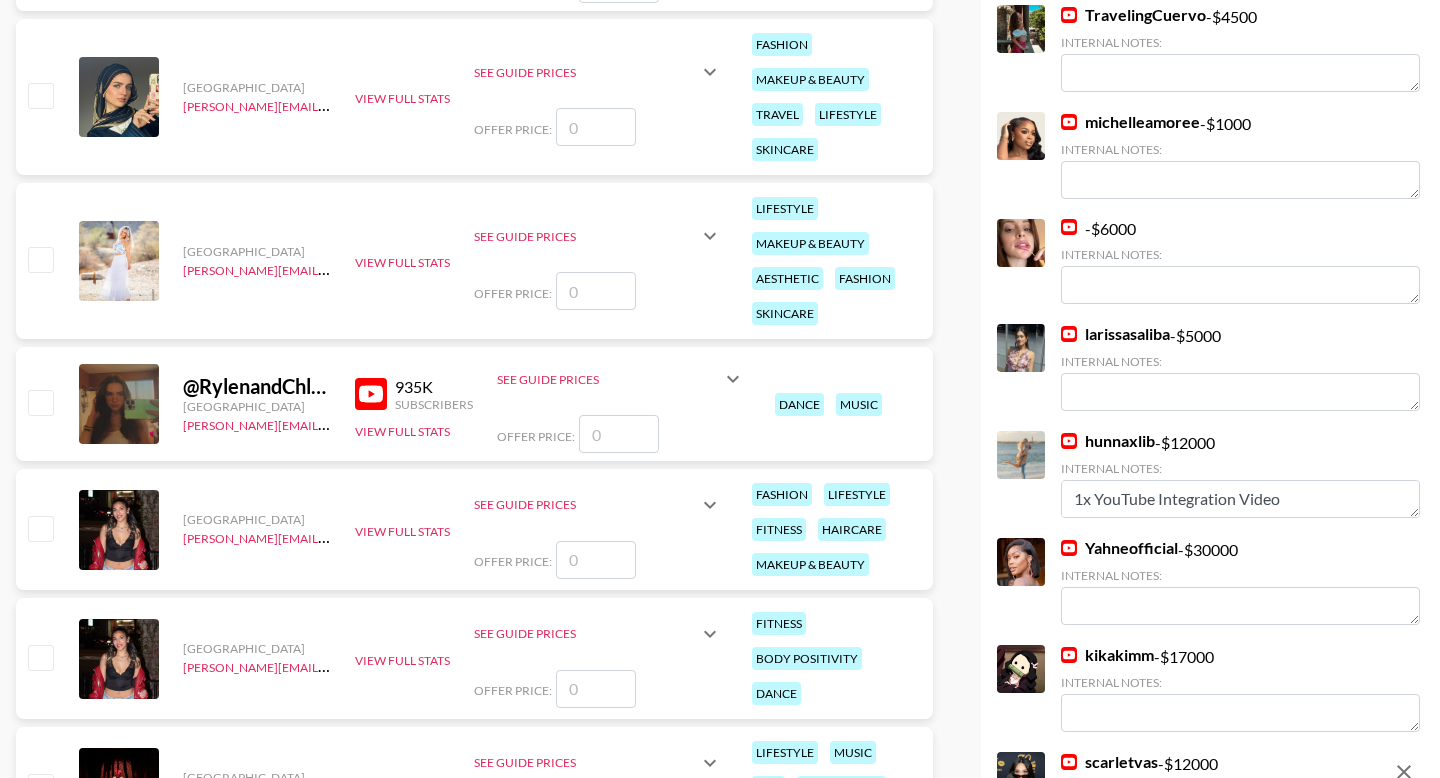 type on "8000" 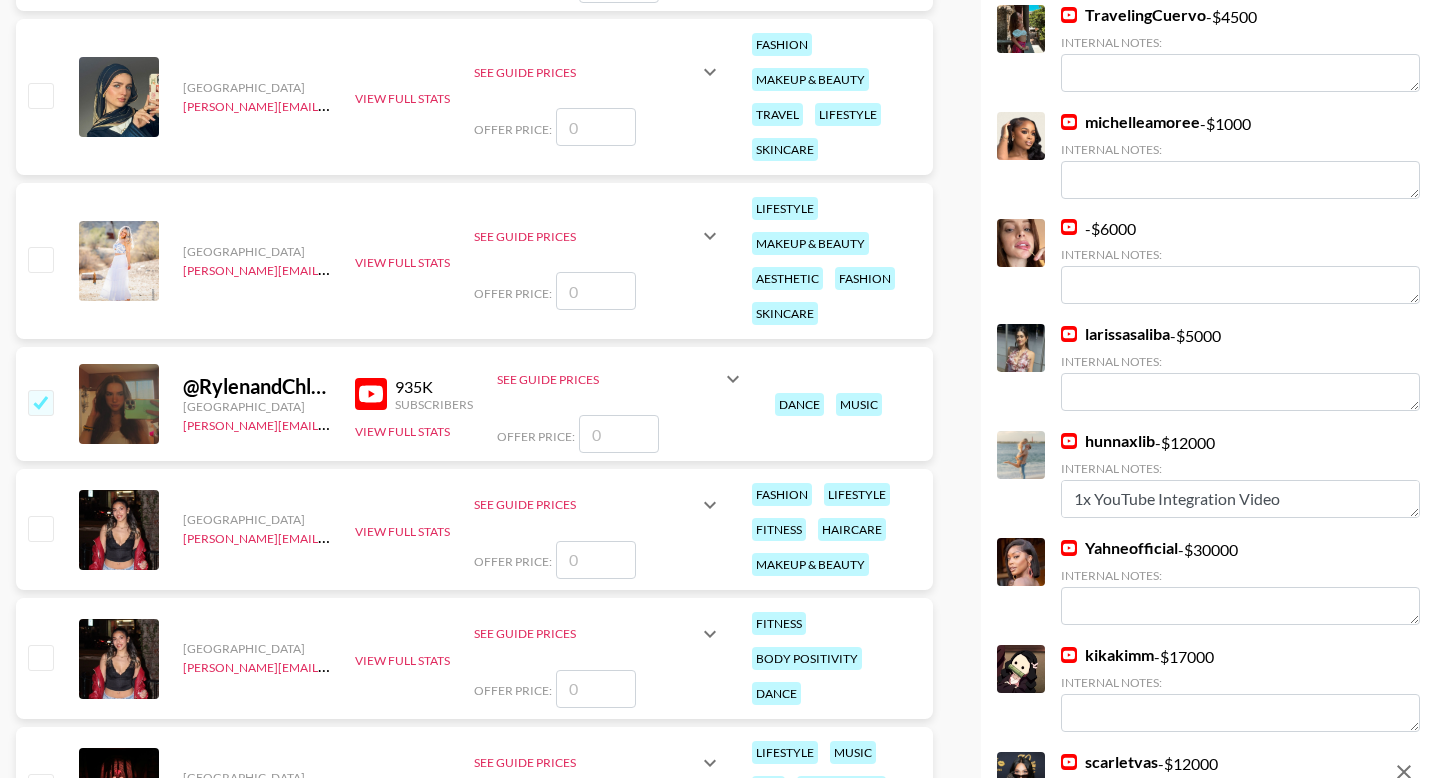 type on "9" 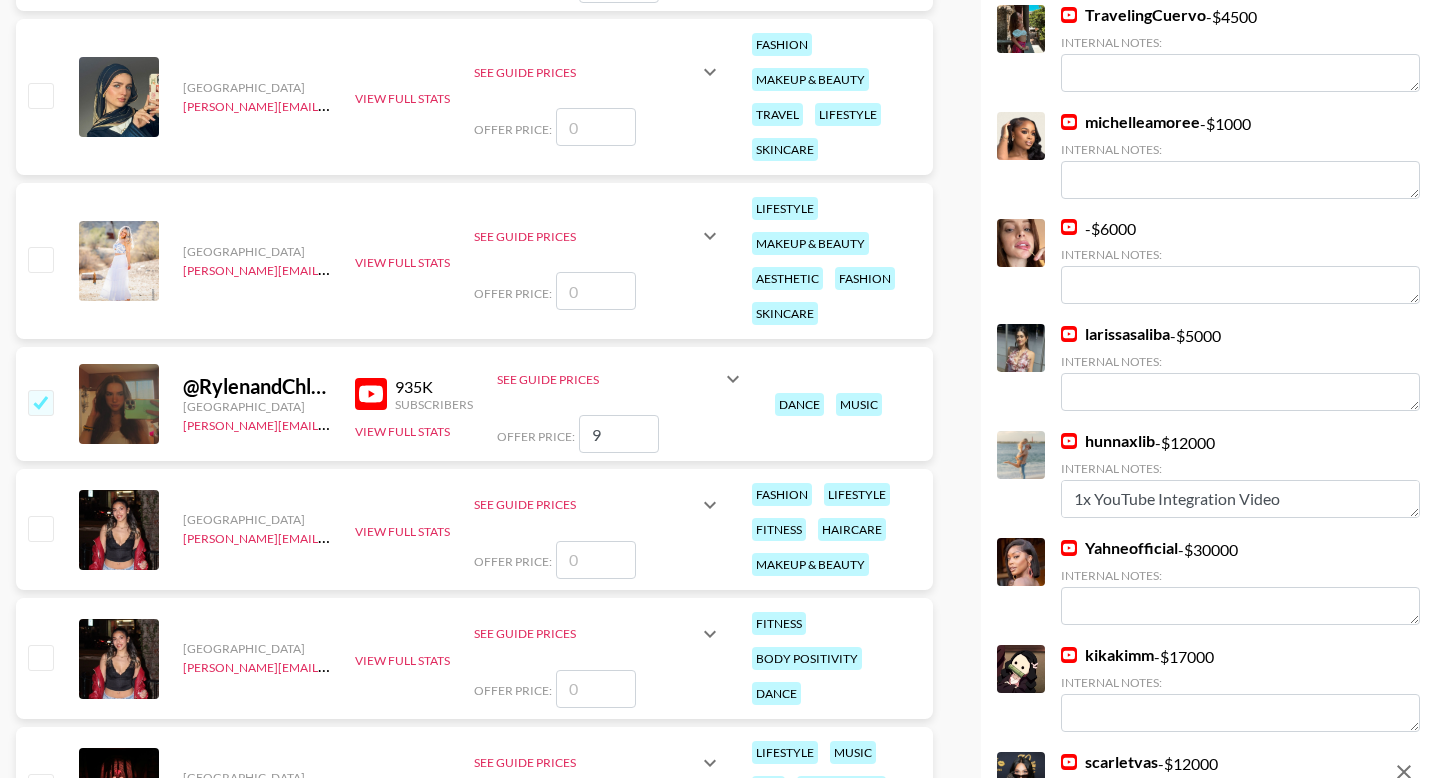 checkbox on "true" 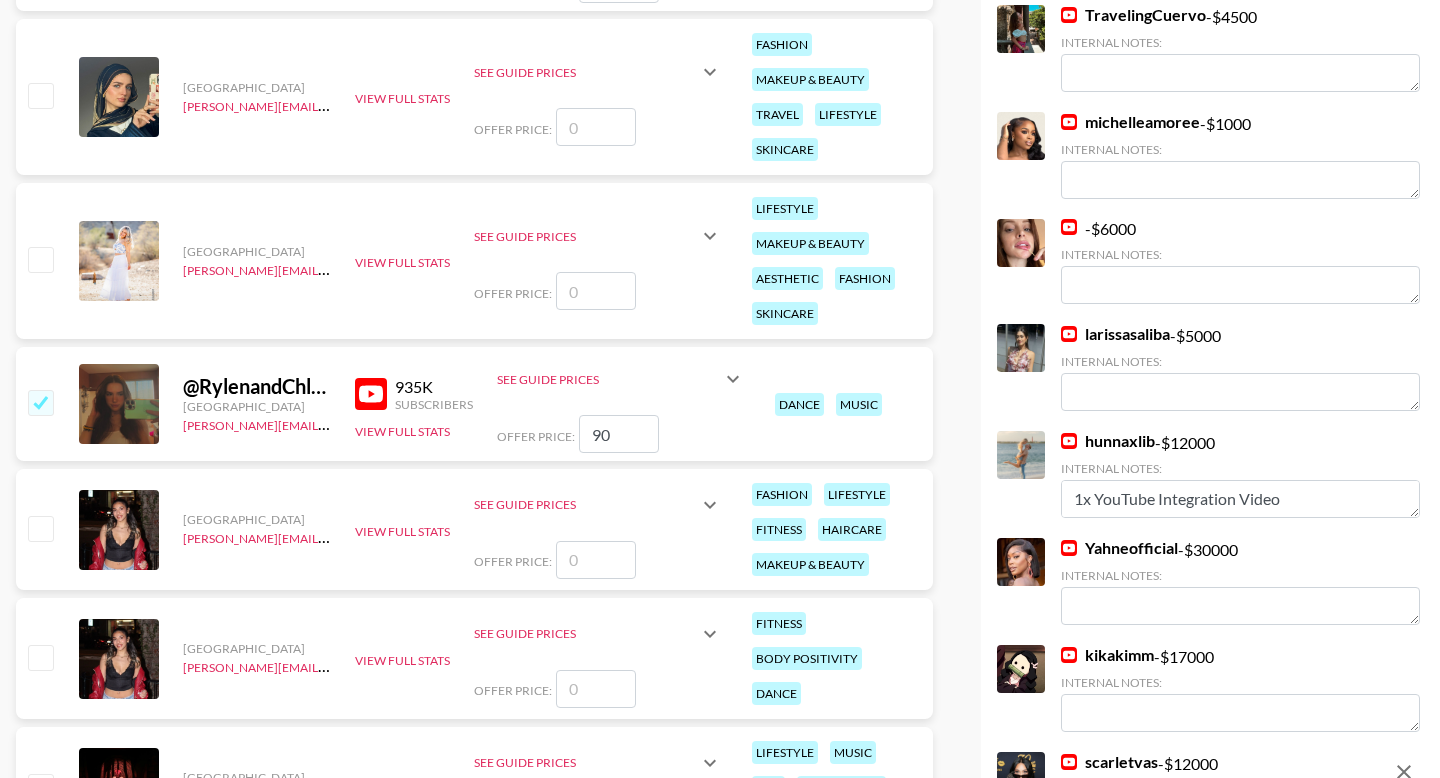 type on "9" 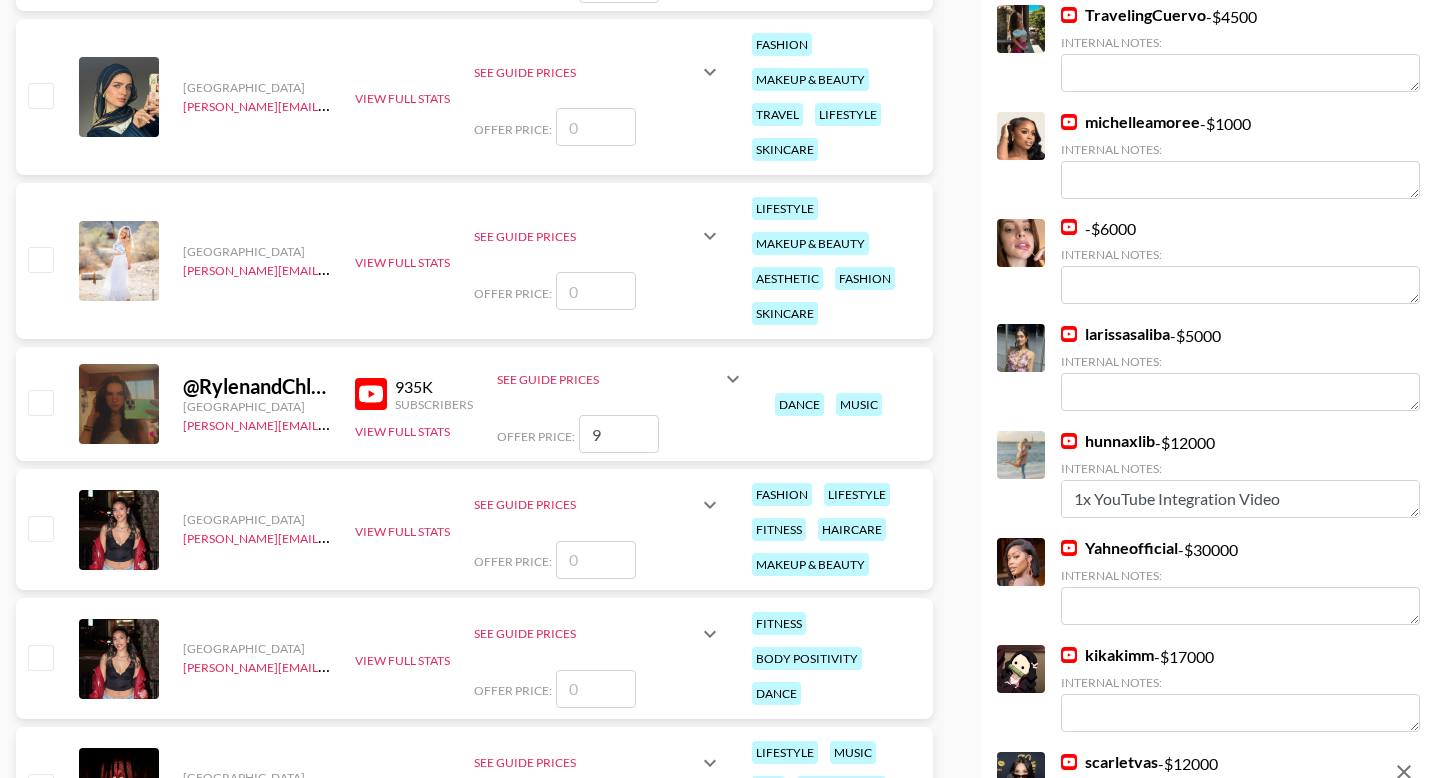 type 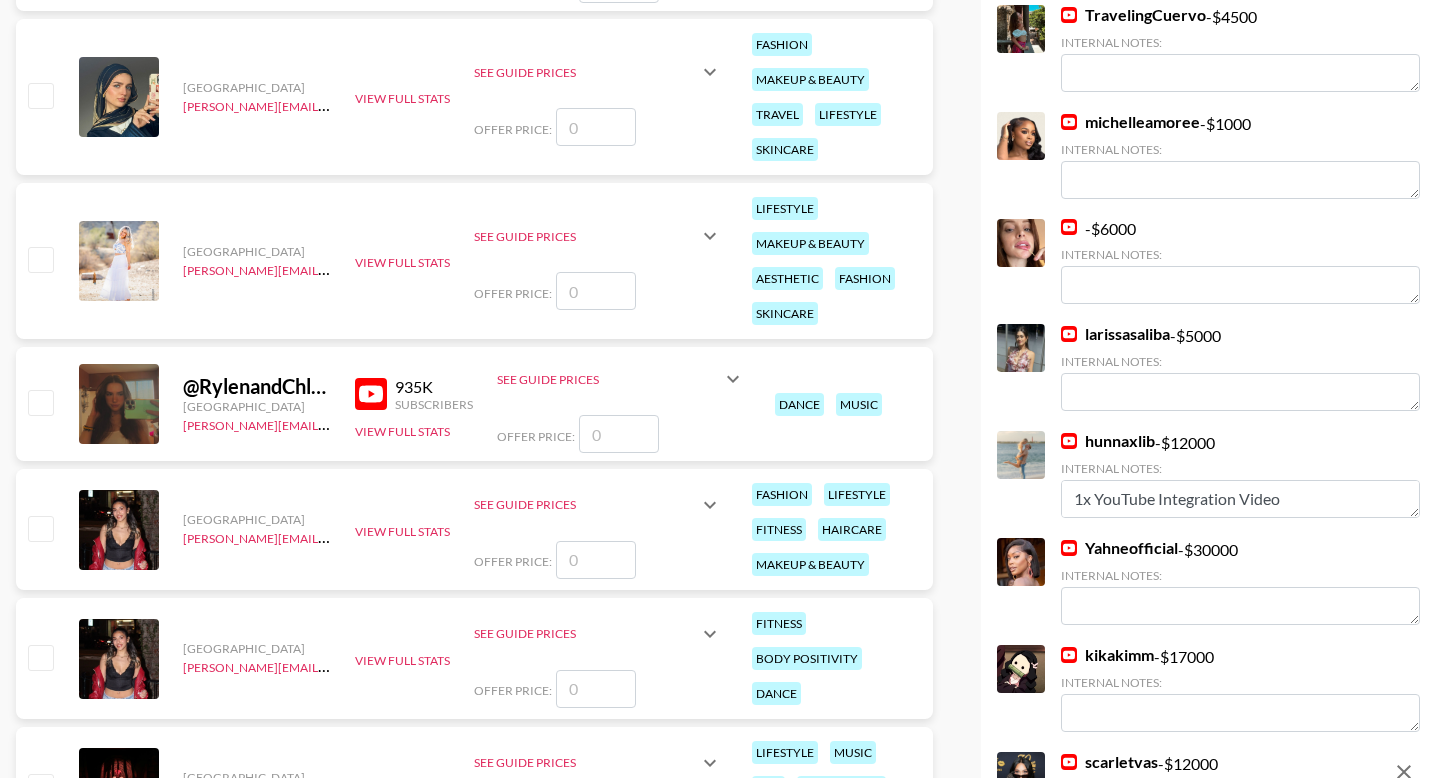 checkbox on "false" 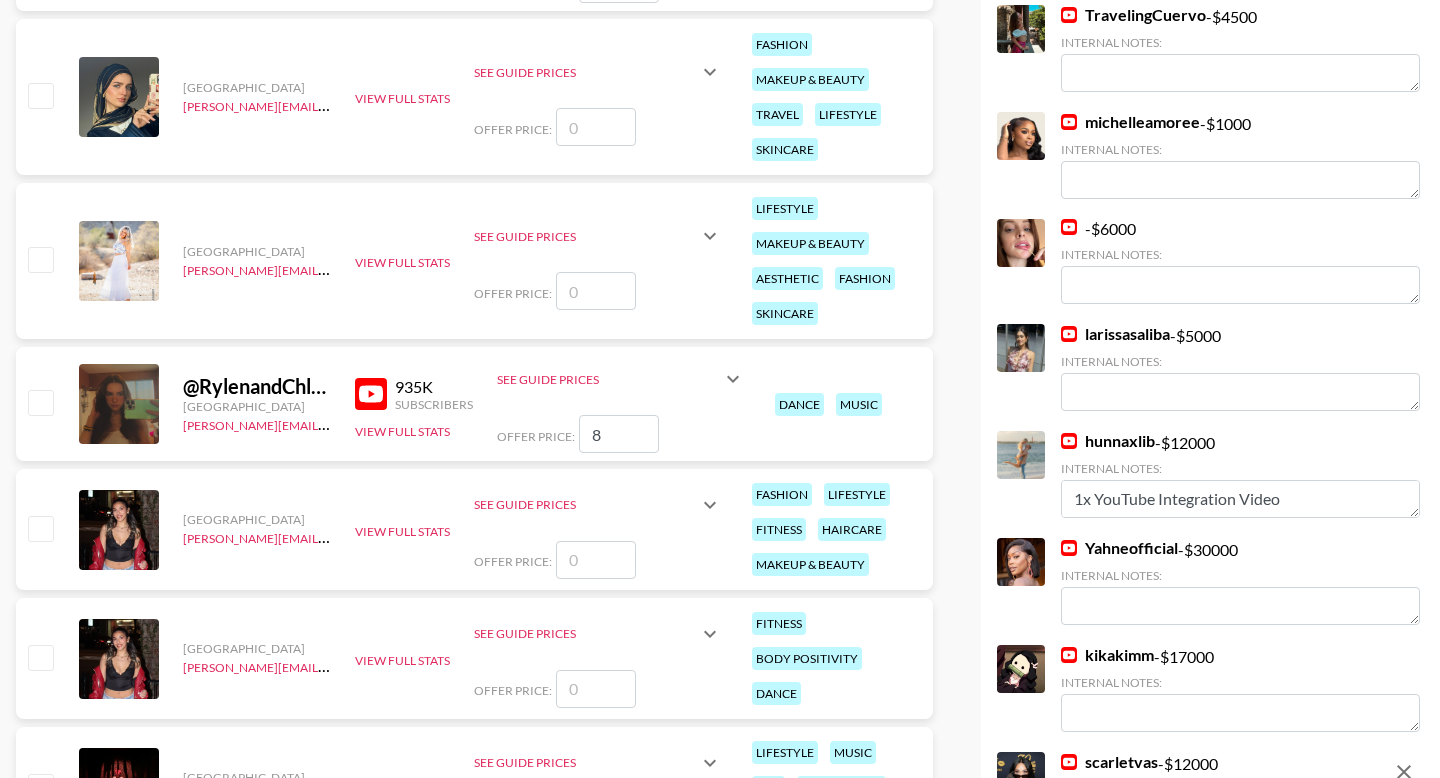checkbox on "true" 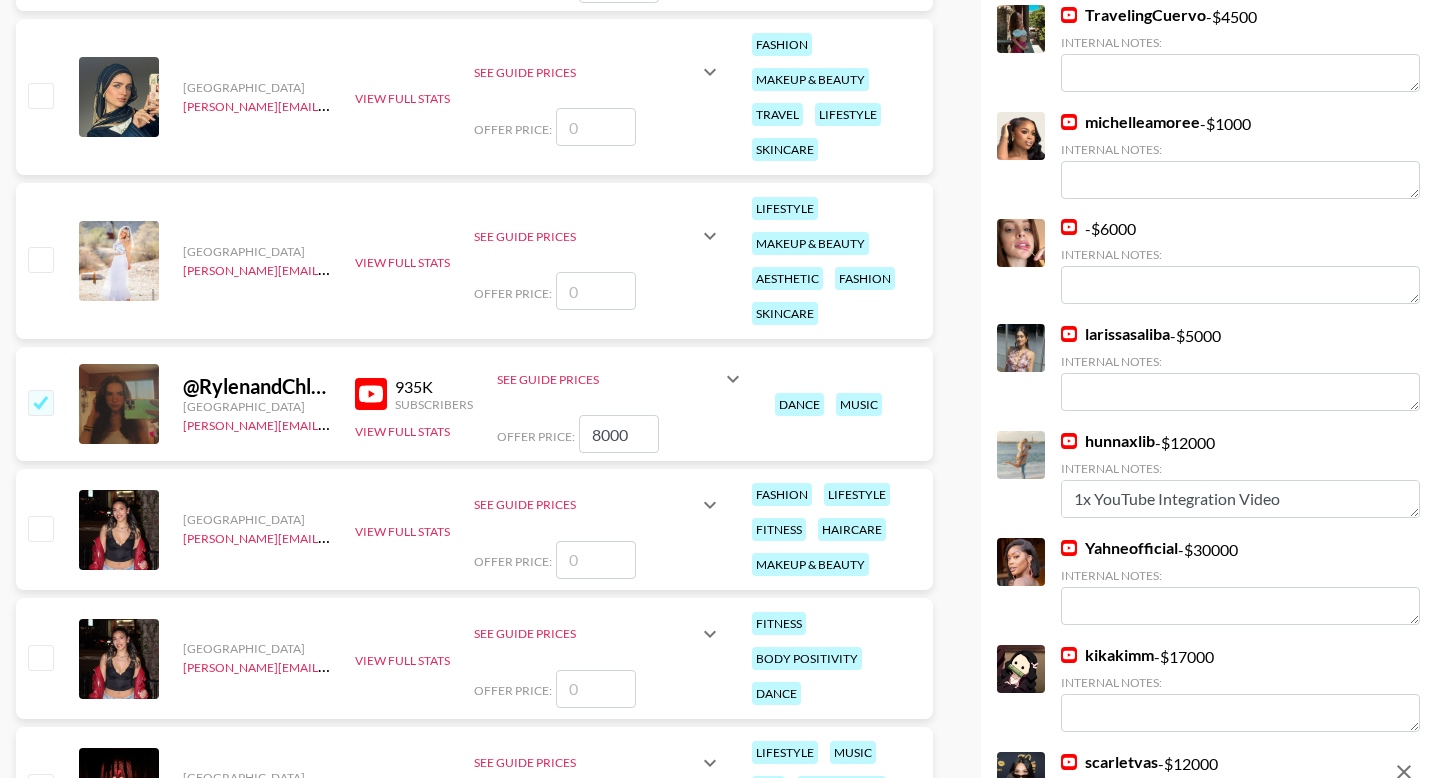 scroll, scrollTop: 0, scrollLeft: 0, axis: both 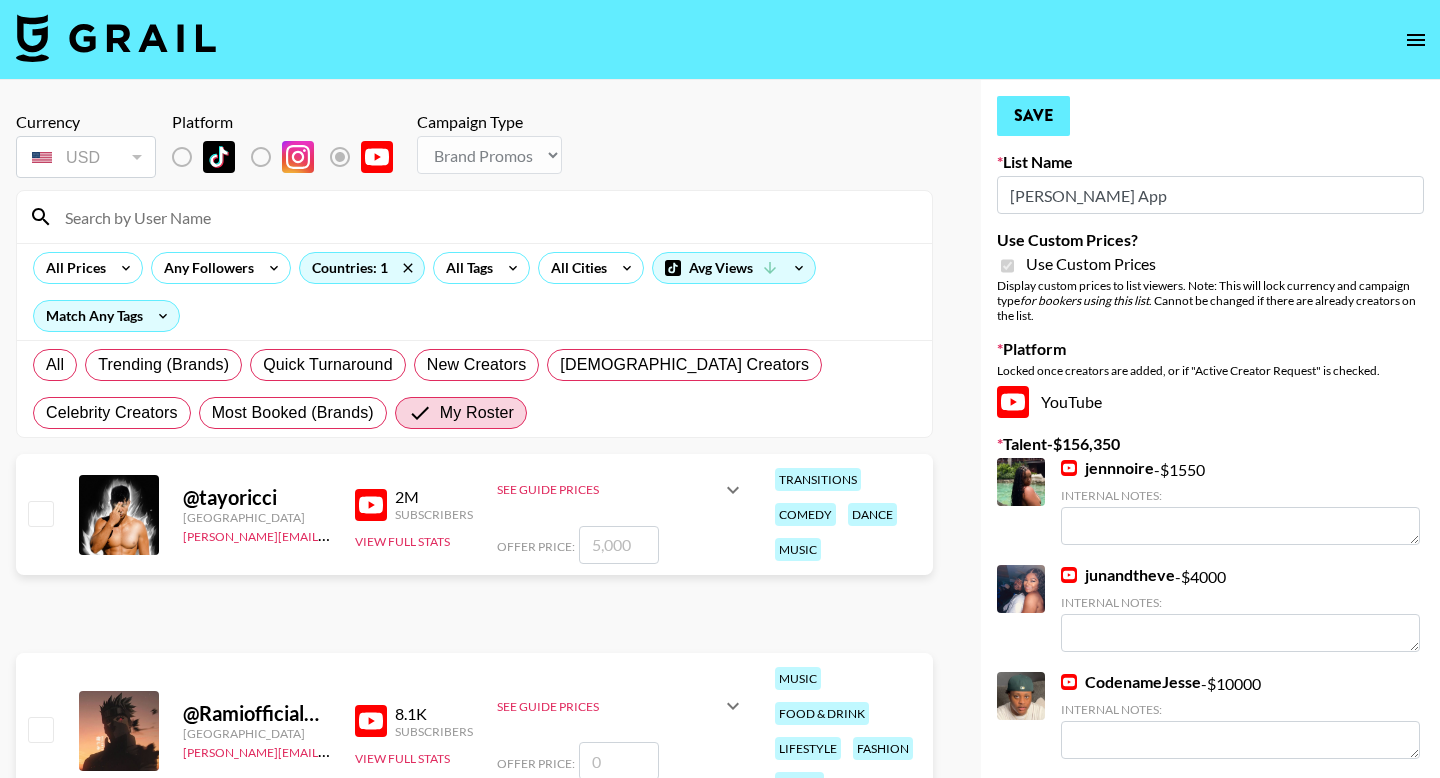 type on "8000" 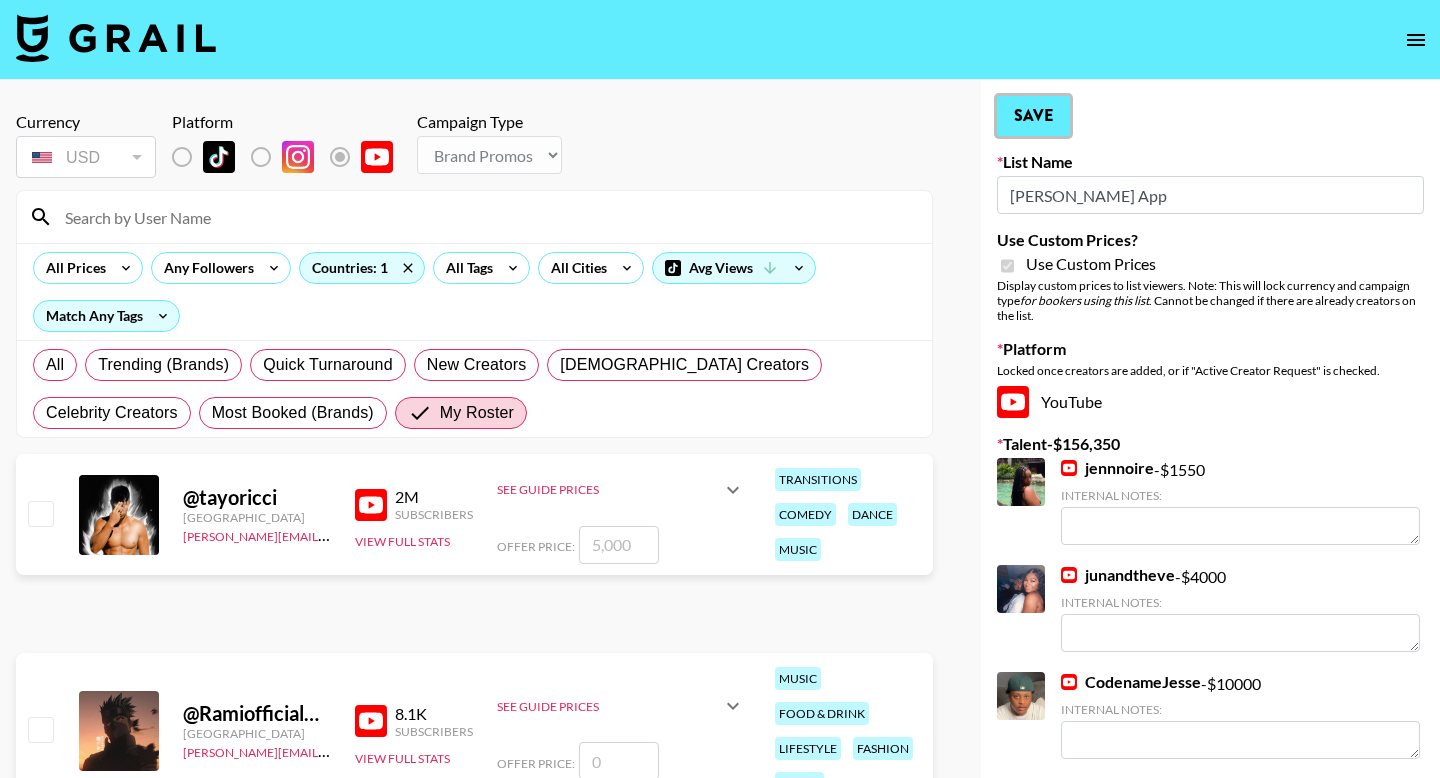 click on "Save" at bounding box center (1033, 116) 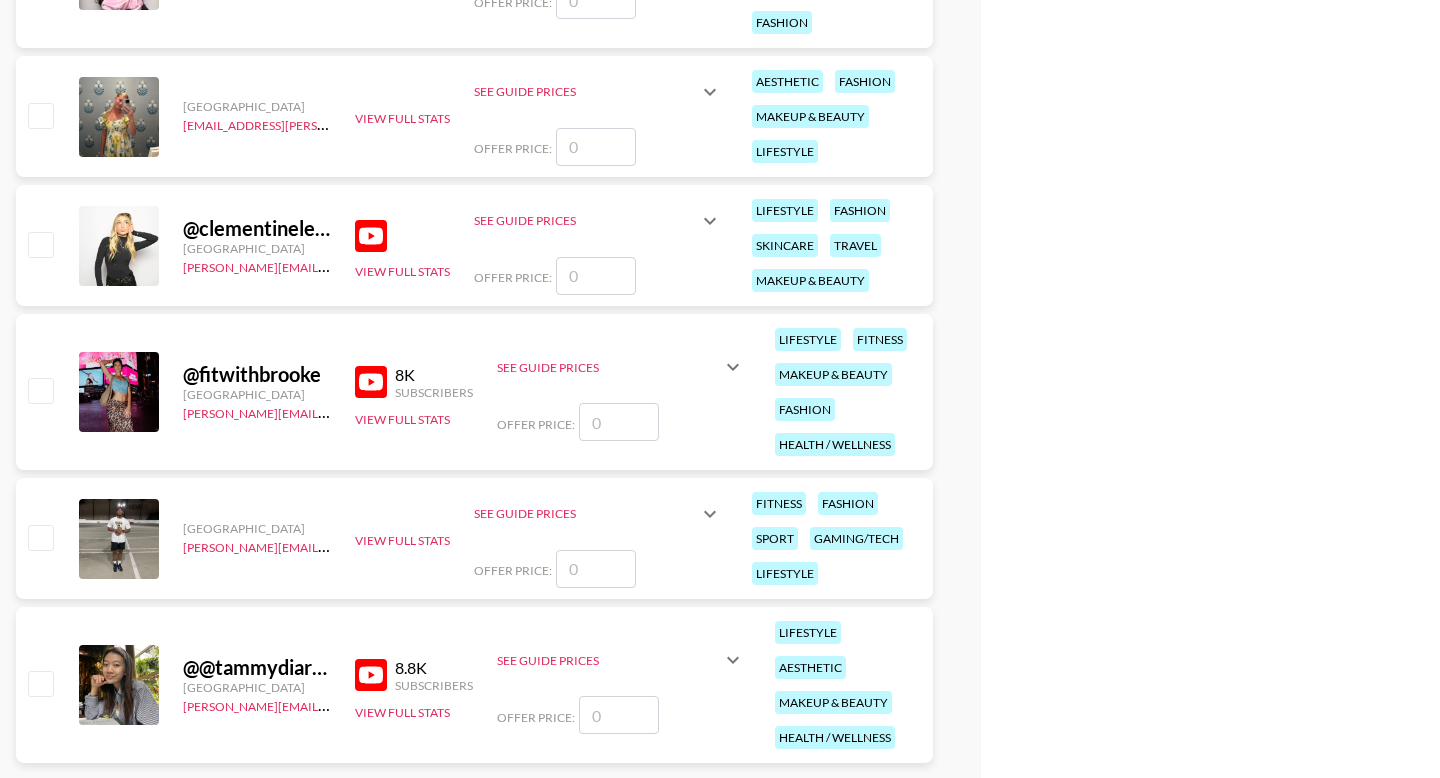 scroll, scrollTop: 2845, scrollLeft: 0, axis: vertical 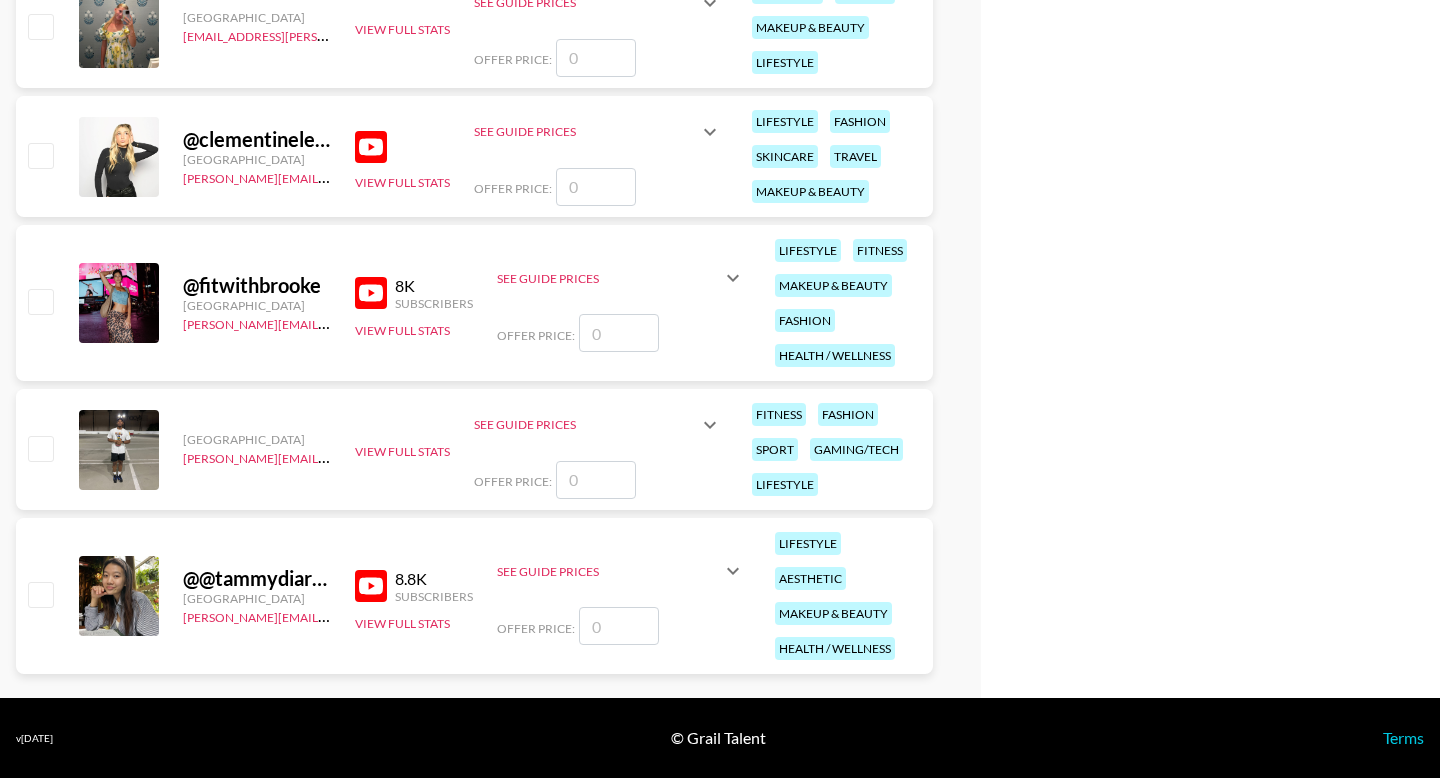 click at bounding box center (596, 187) 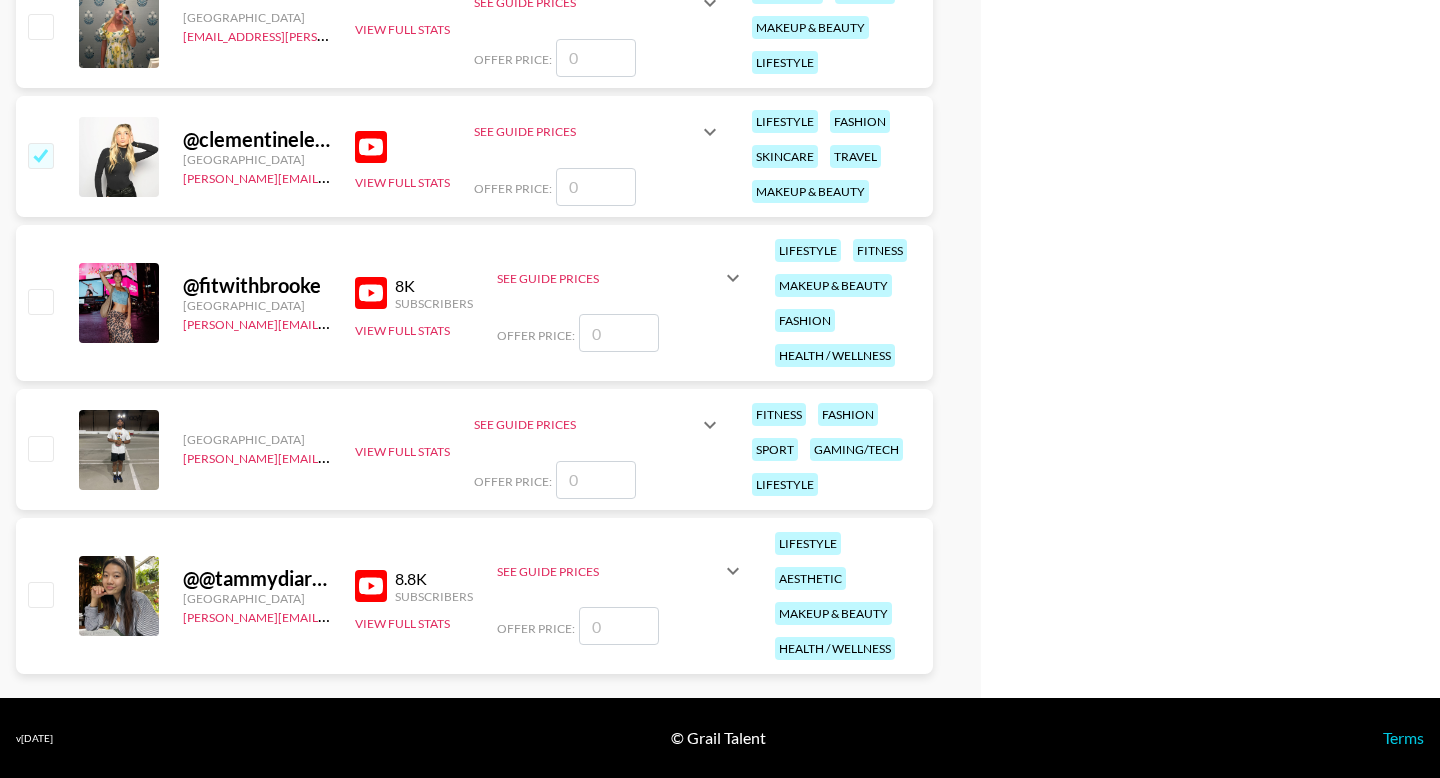 checkbox on "true" 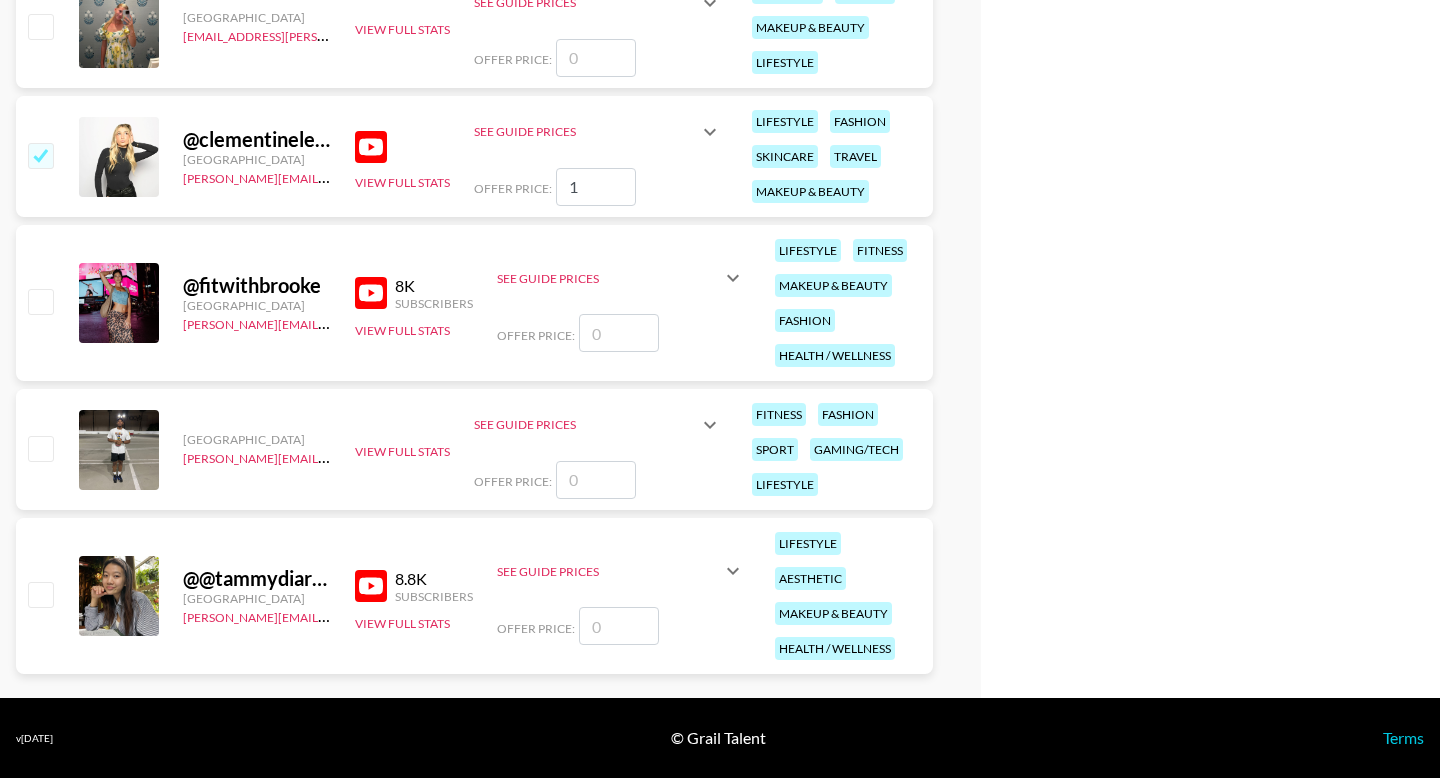 checkbox on "false" 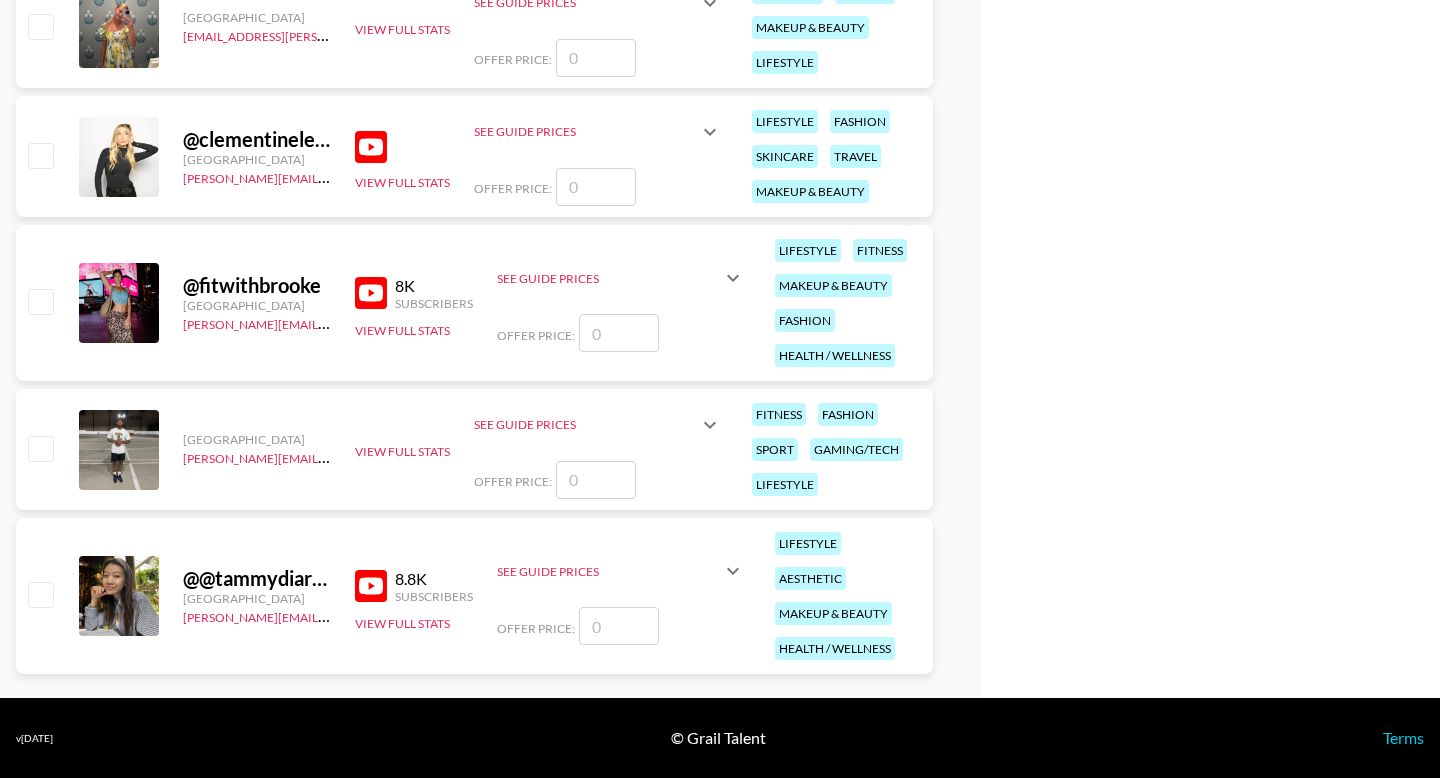 type on "9" 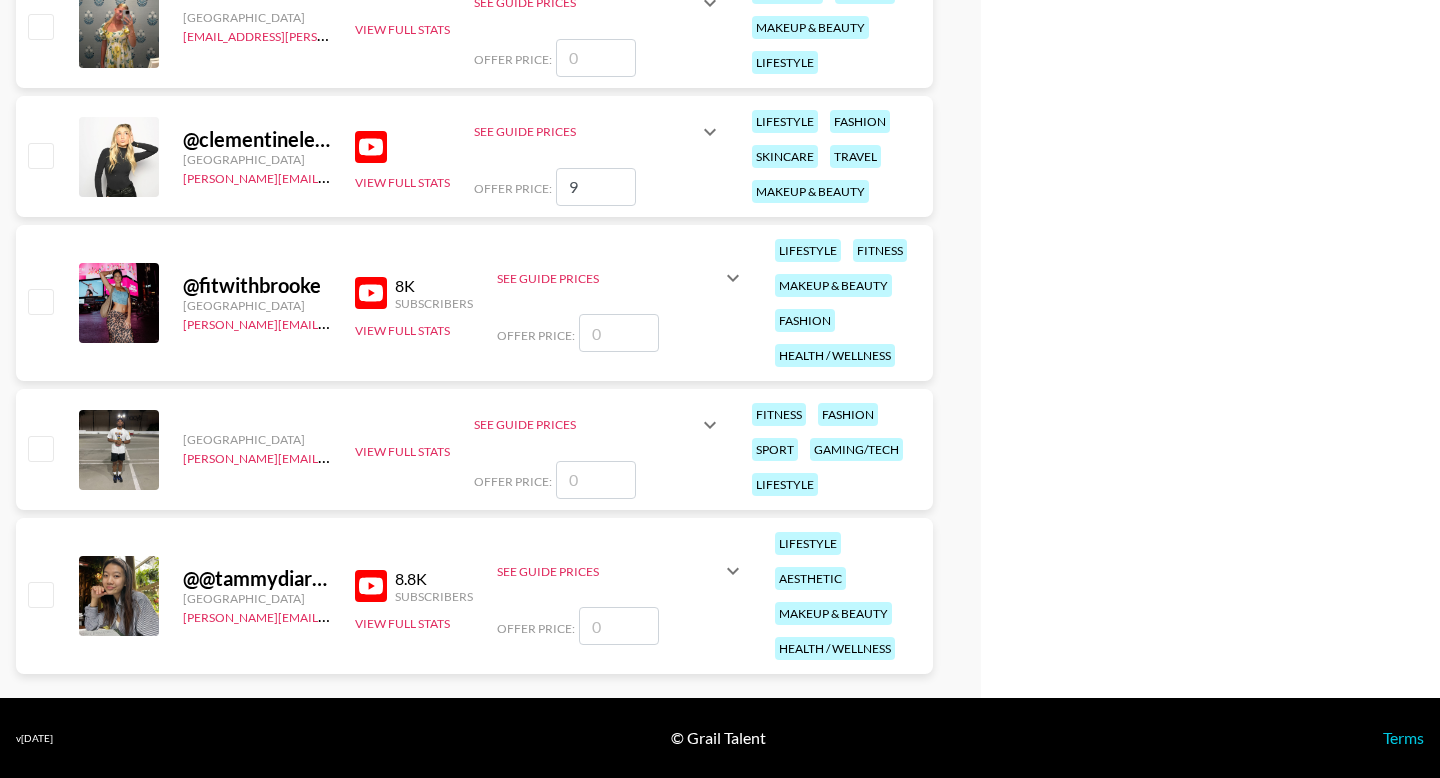 checkbox on "true" 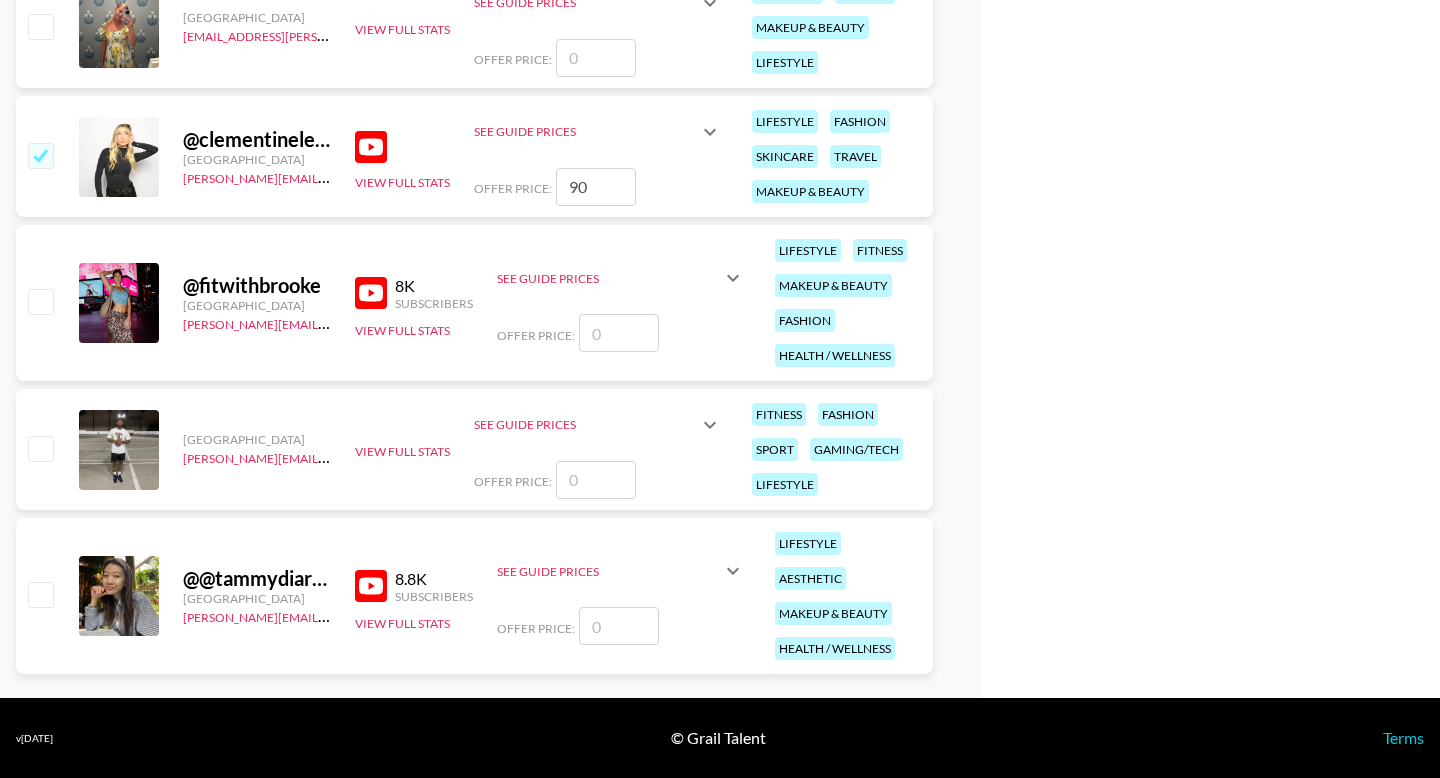 type on "9" 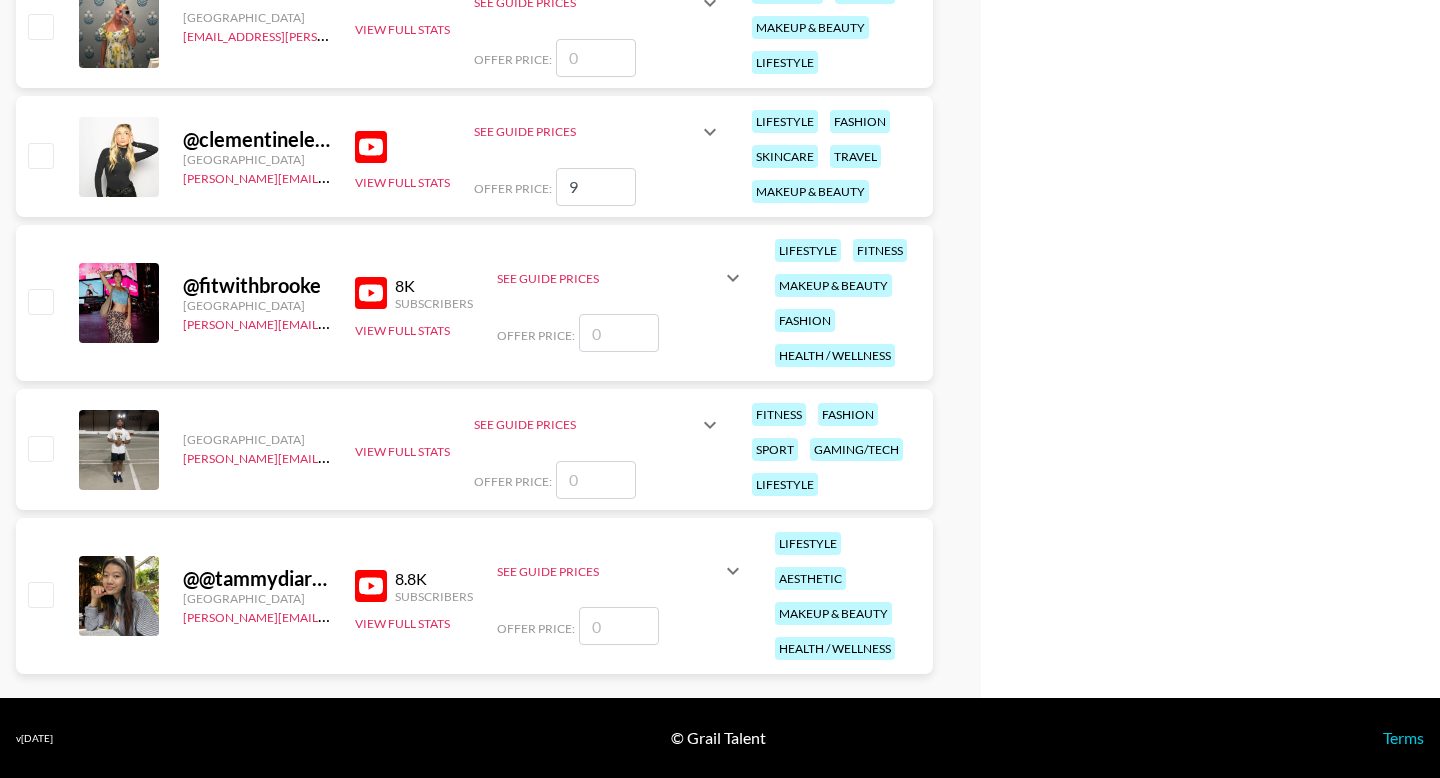 type 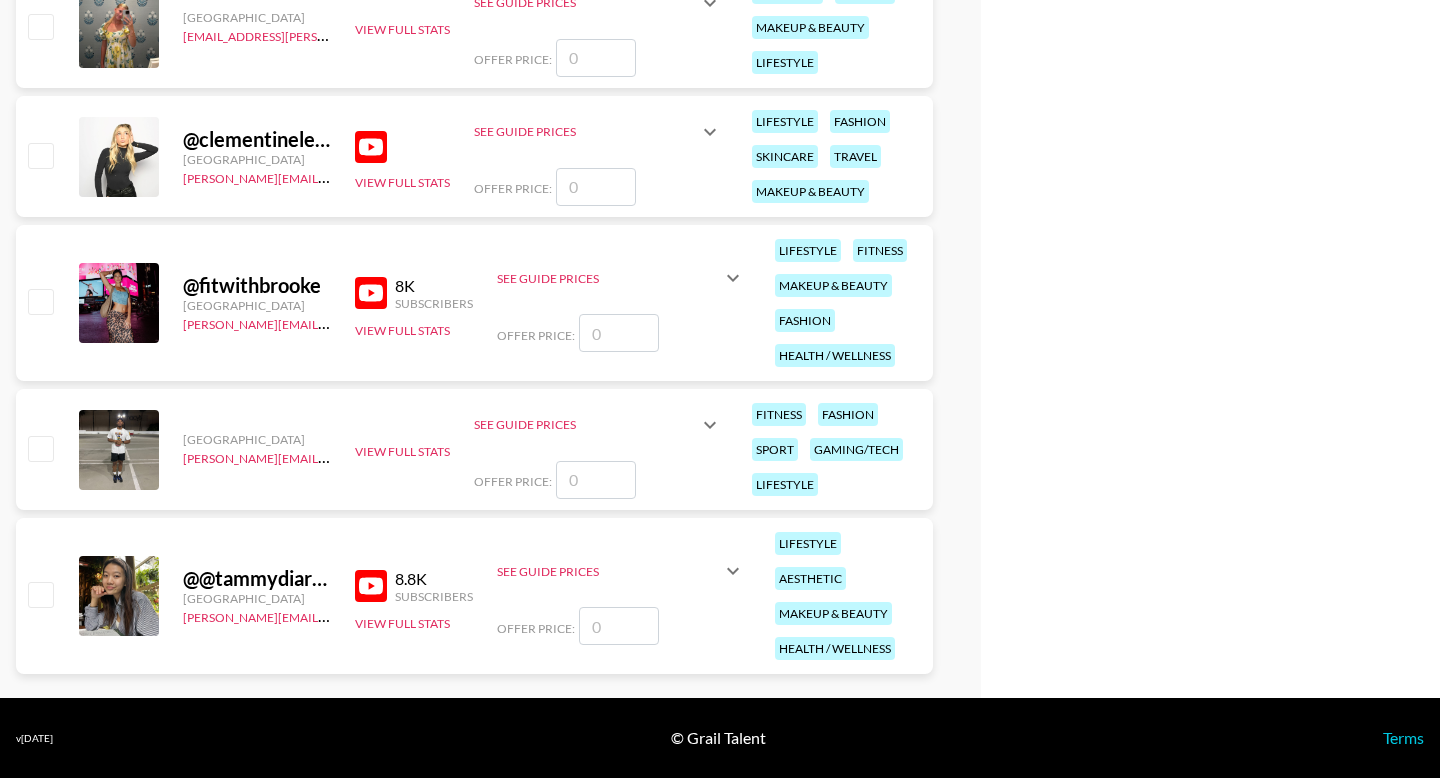 checkbox on "false" 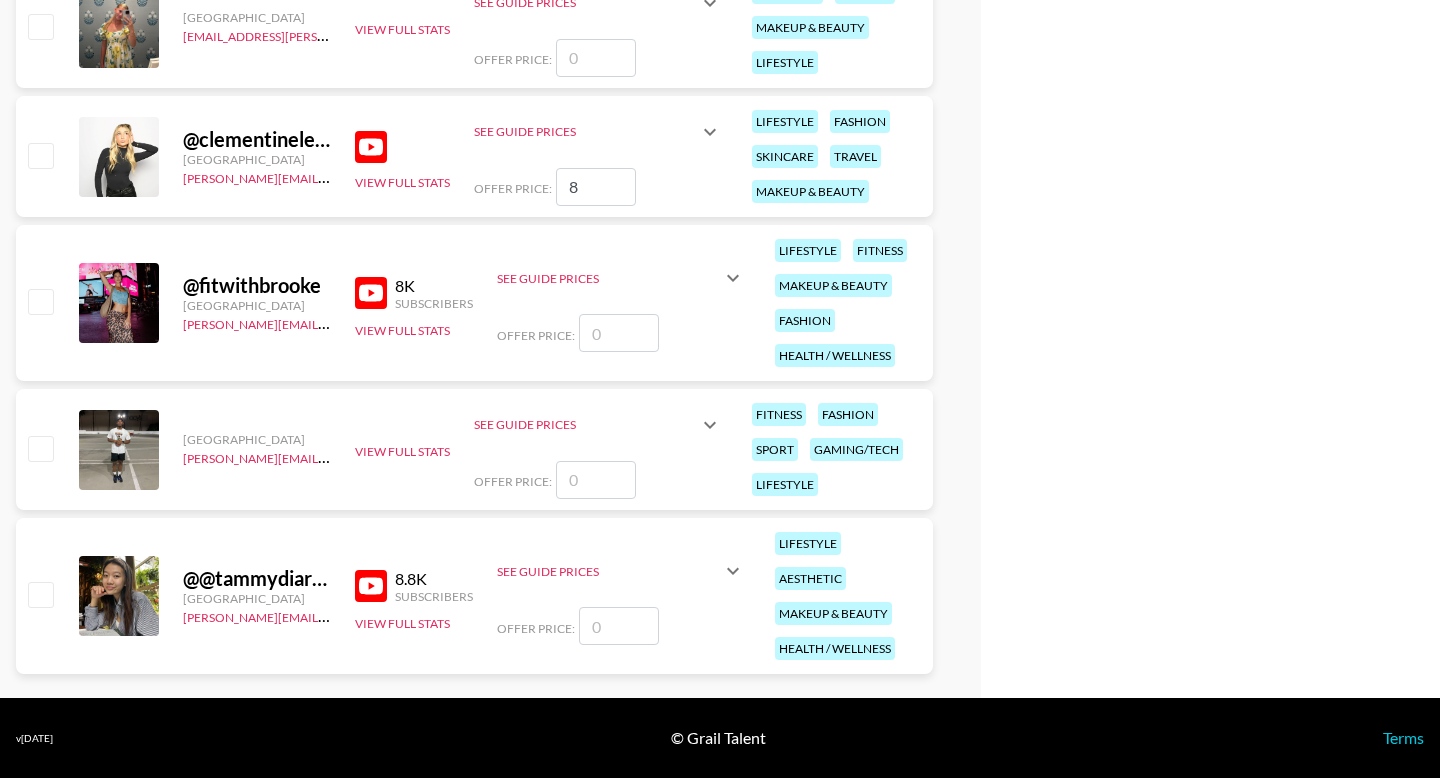 checkbox on "true" 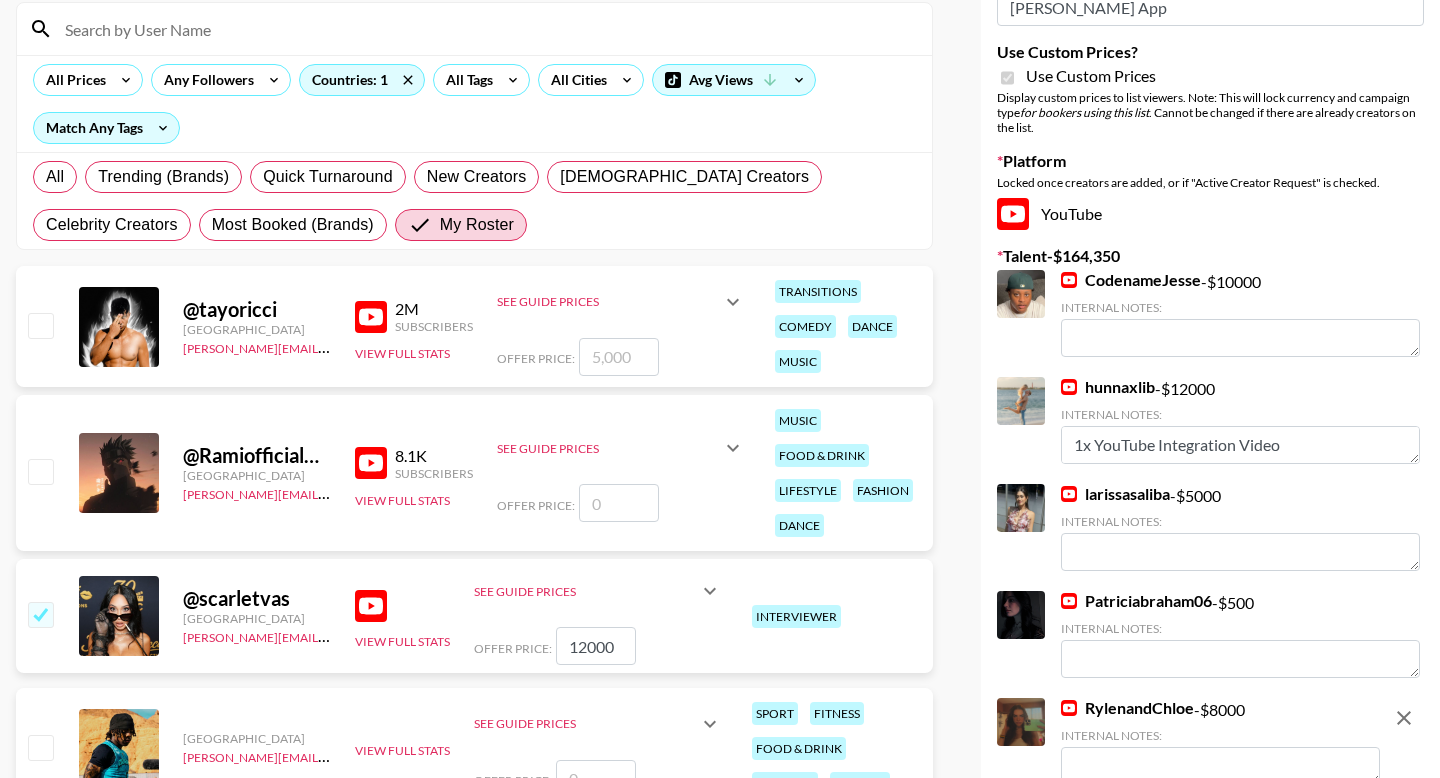 scroll, scrollTop: 0, scrollLeft: 0, axis: both 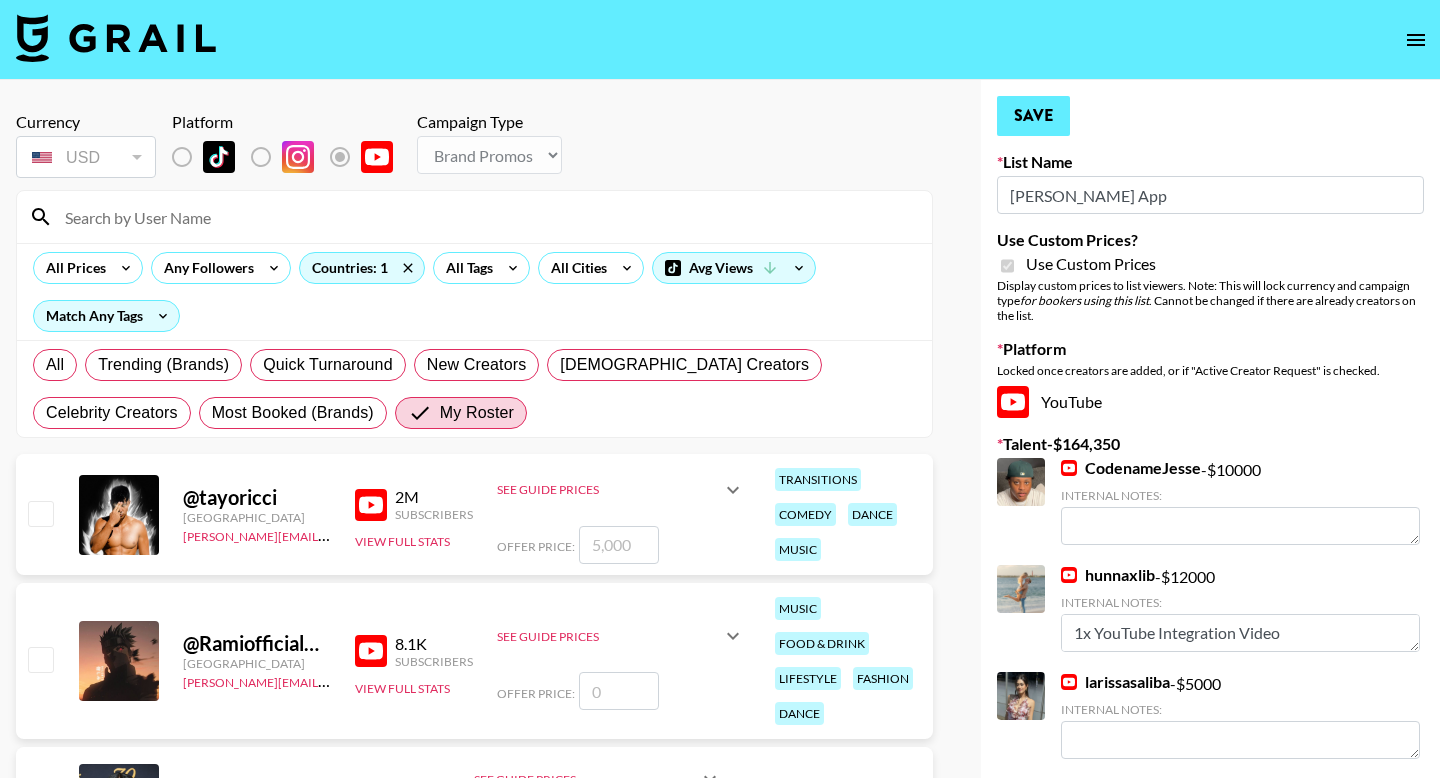 type on "8000" 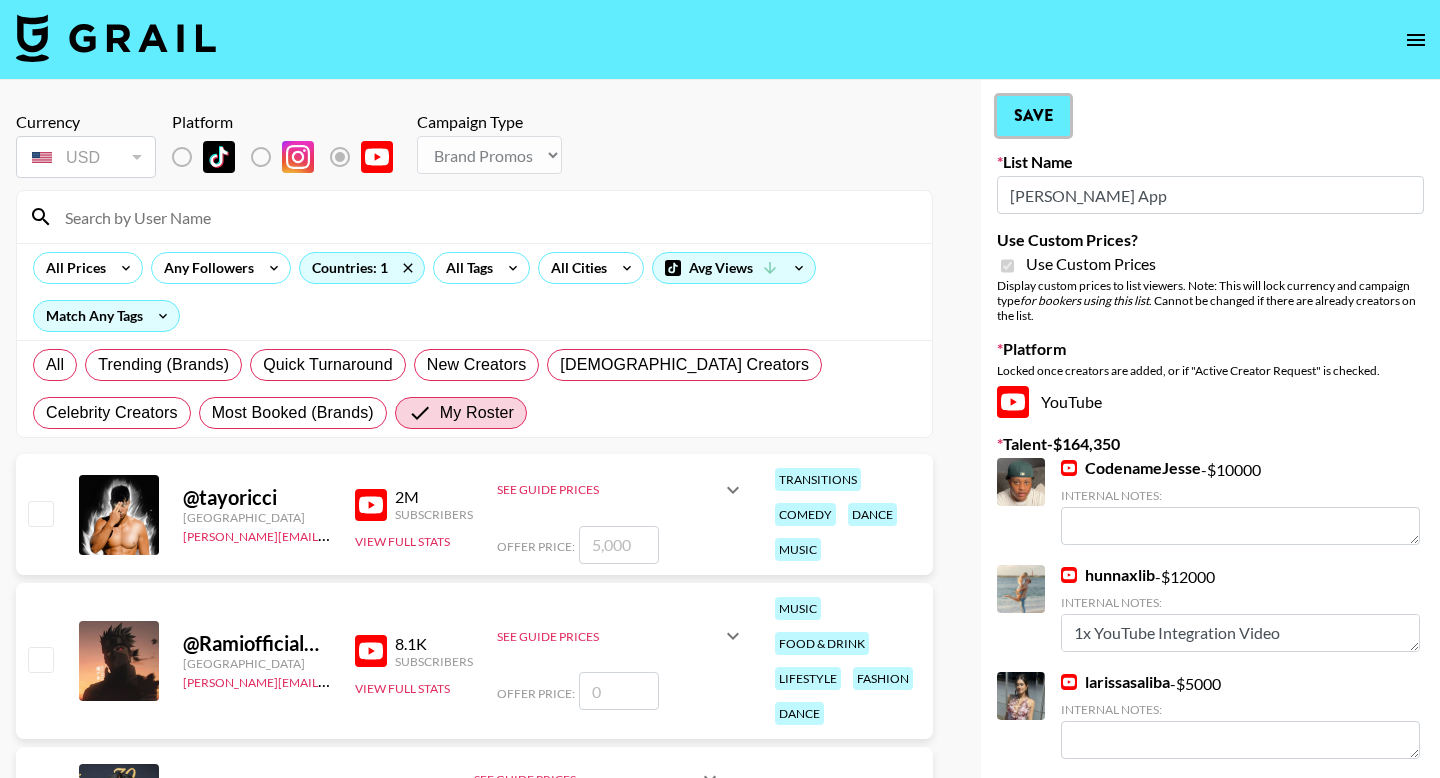 click on "Save" at bounding box center (1033, 116) 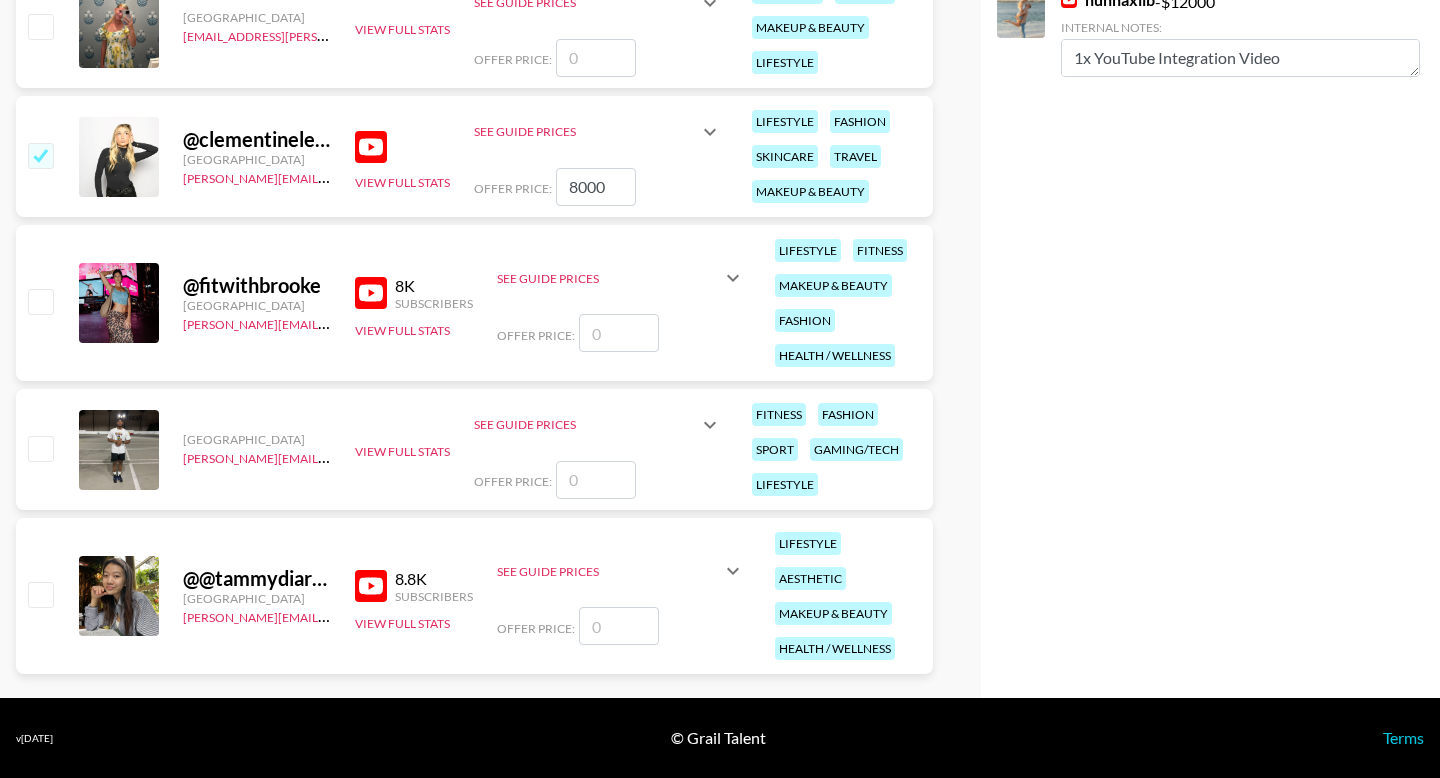 scroll, scrollTop: 2533, scrollLeft: 0, axis: vertical 